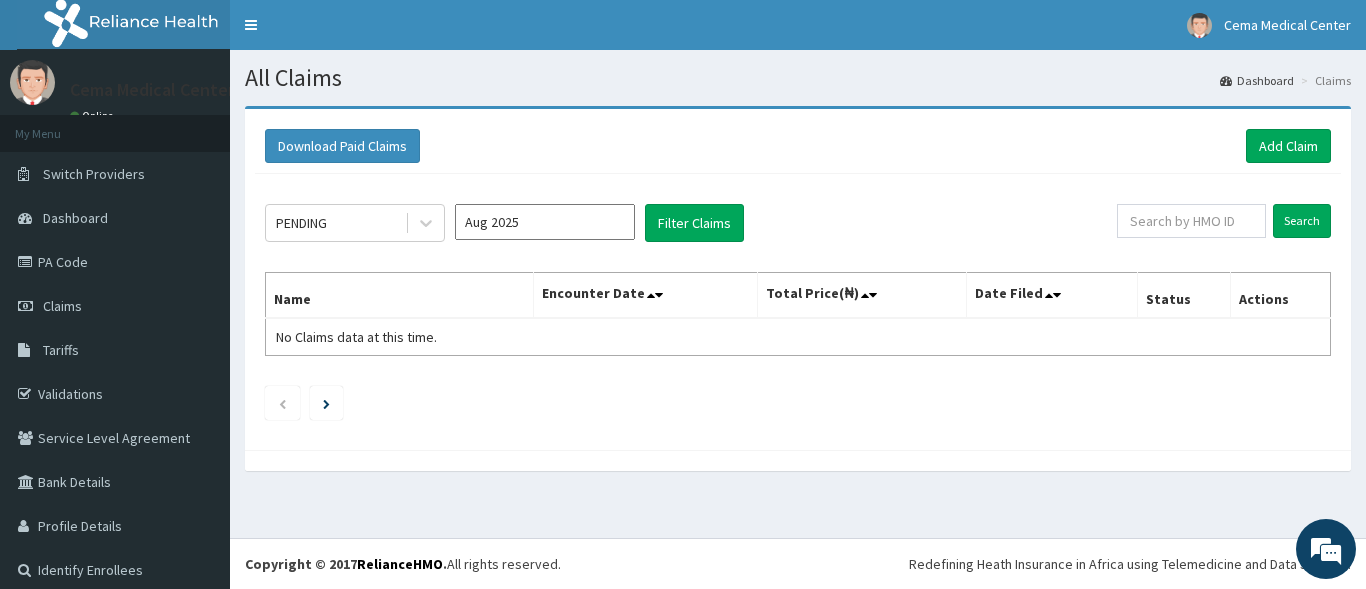 scroll, scrollTop: 0, scrollLeft: 0, axis: both 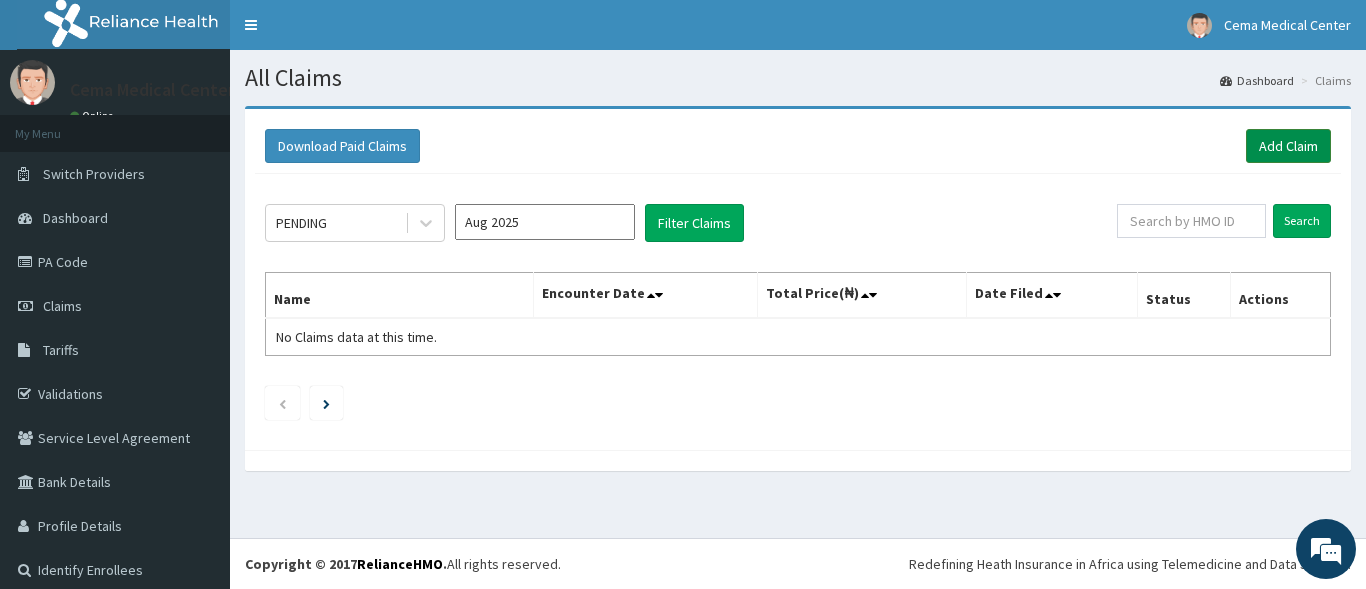click on "Add Claim" at bounding box center (1288, 146) 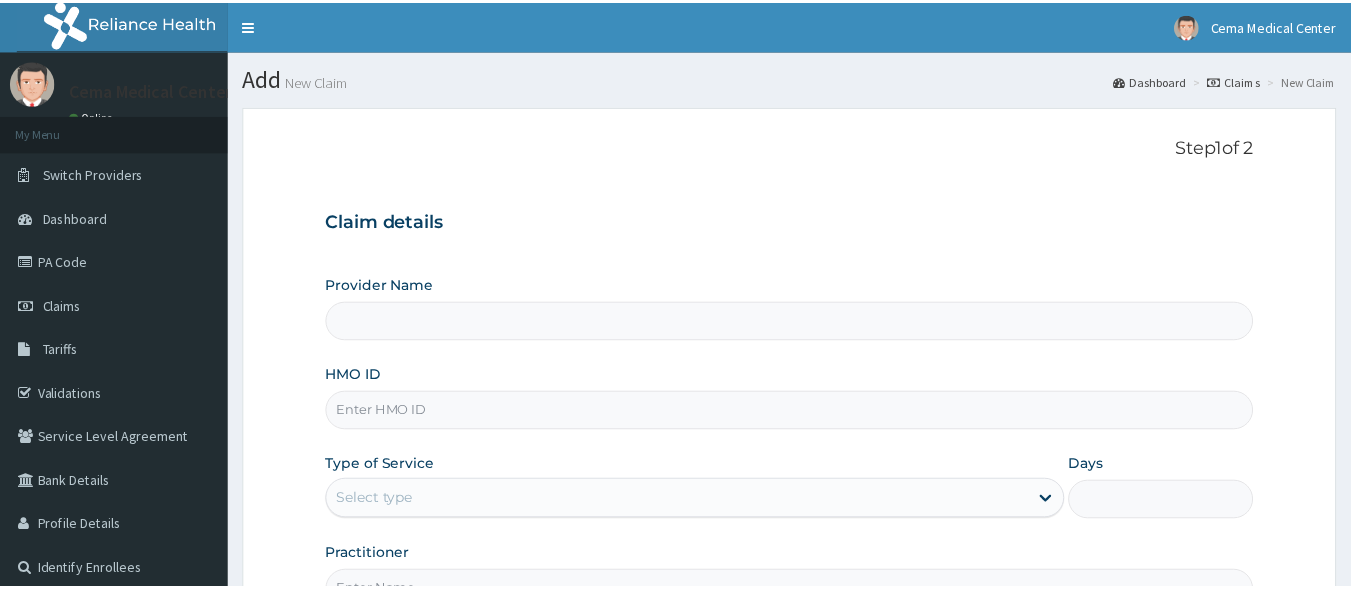 scroll, scrollTop: 0, scrollLeft: 0, axis: both 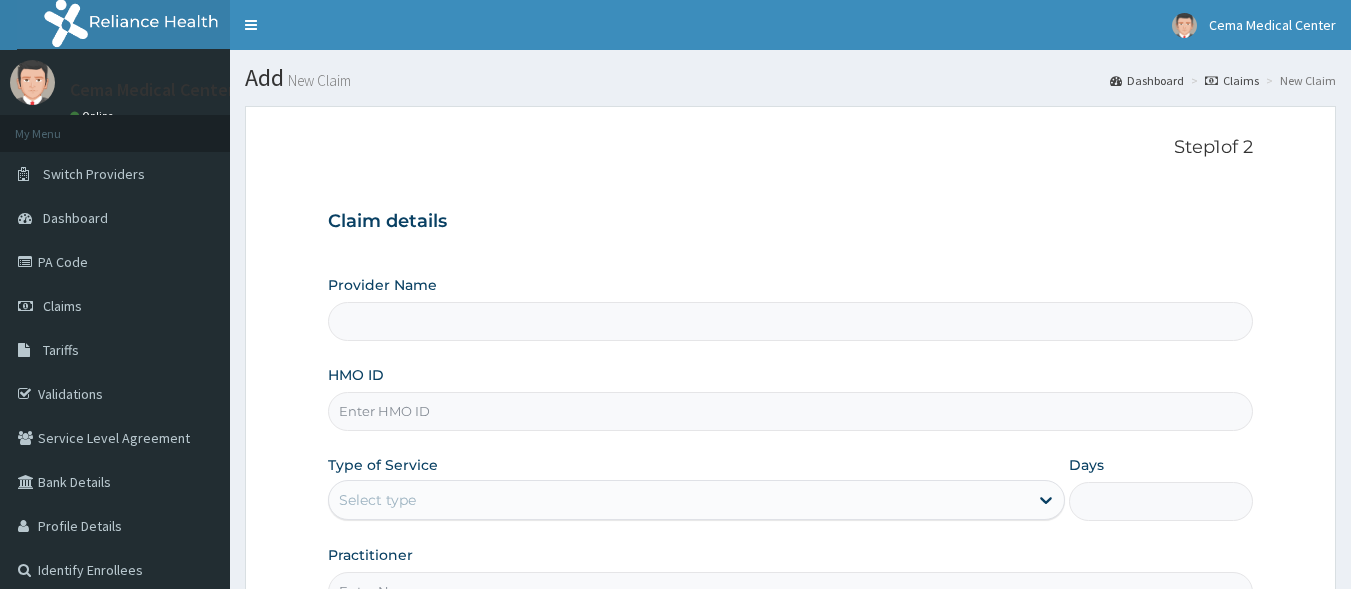 click on "Provider Name" at bounding box center (791, 321) 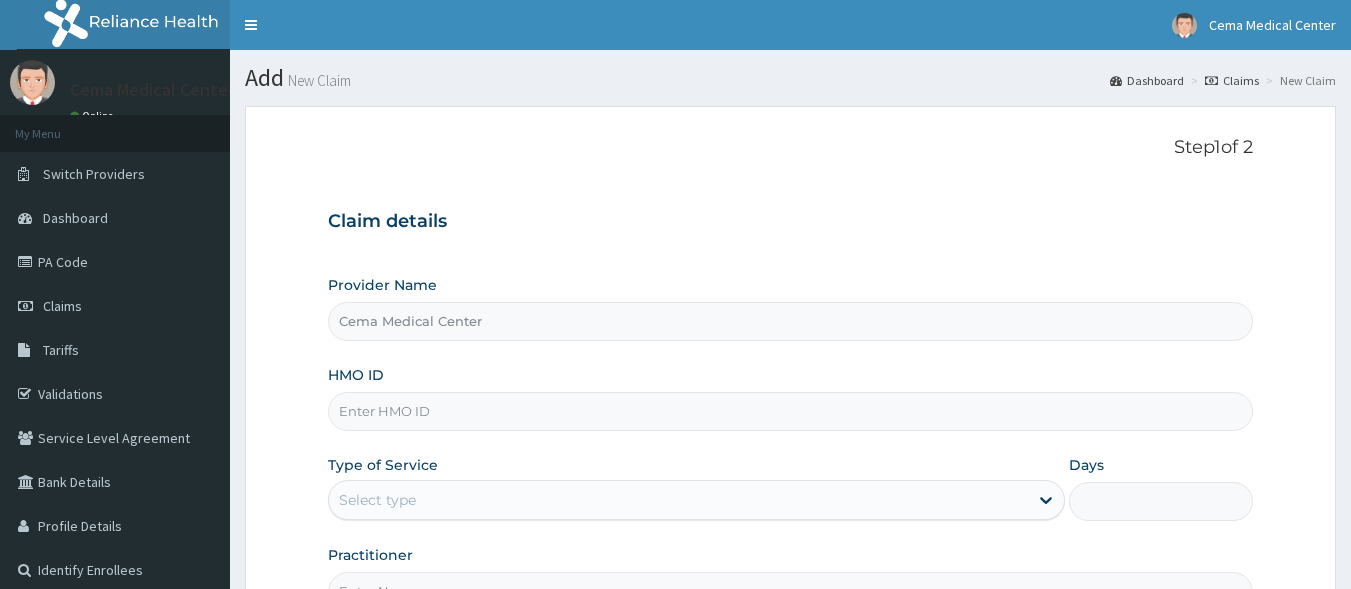click on "HMO ID" at bounding box center (791, 411) 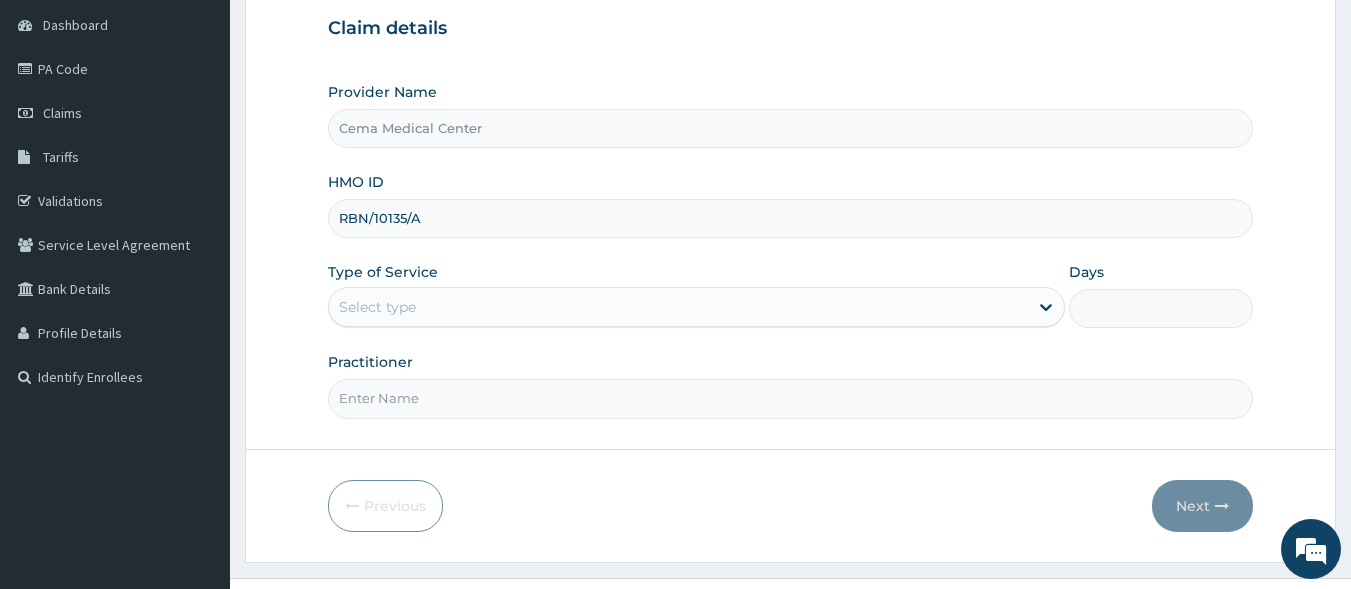 scroll, scrollTop: 200, scrollLeft: 0, axis: vertical 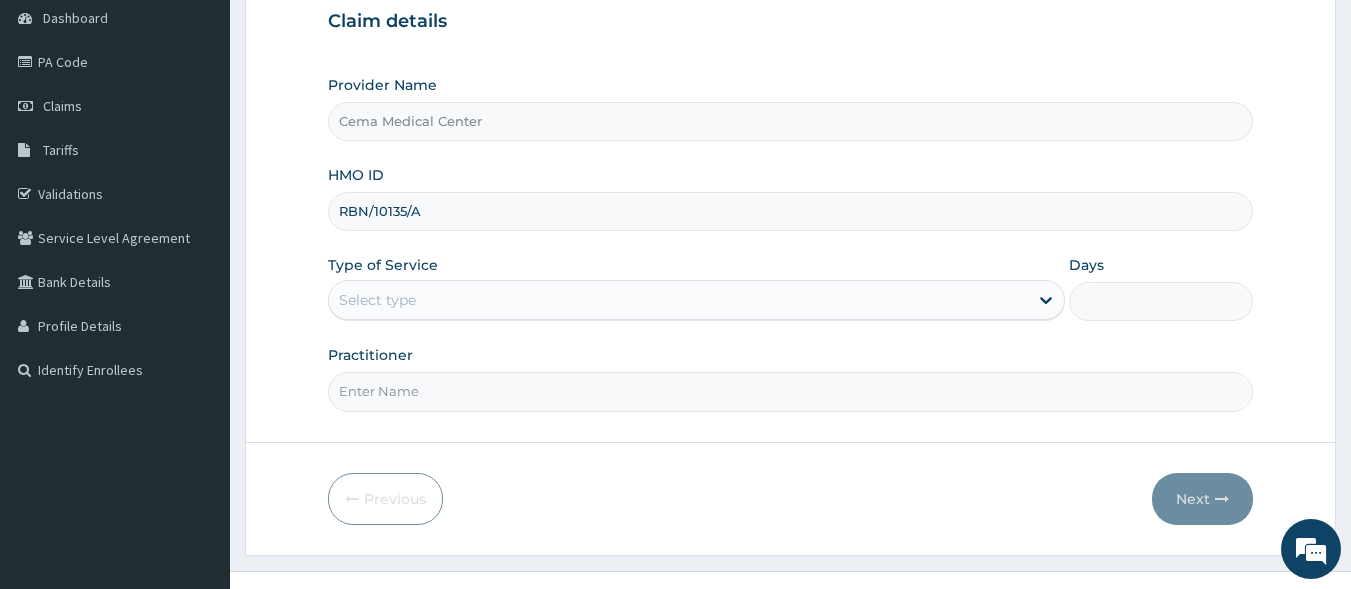 type on "RBN/10135/A" 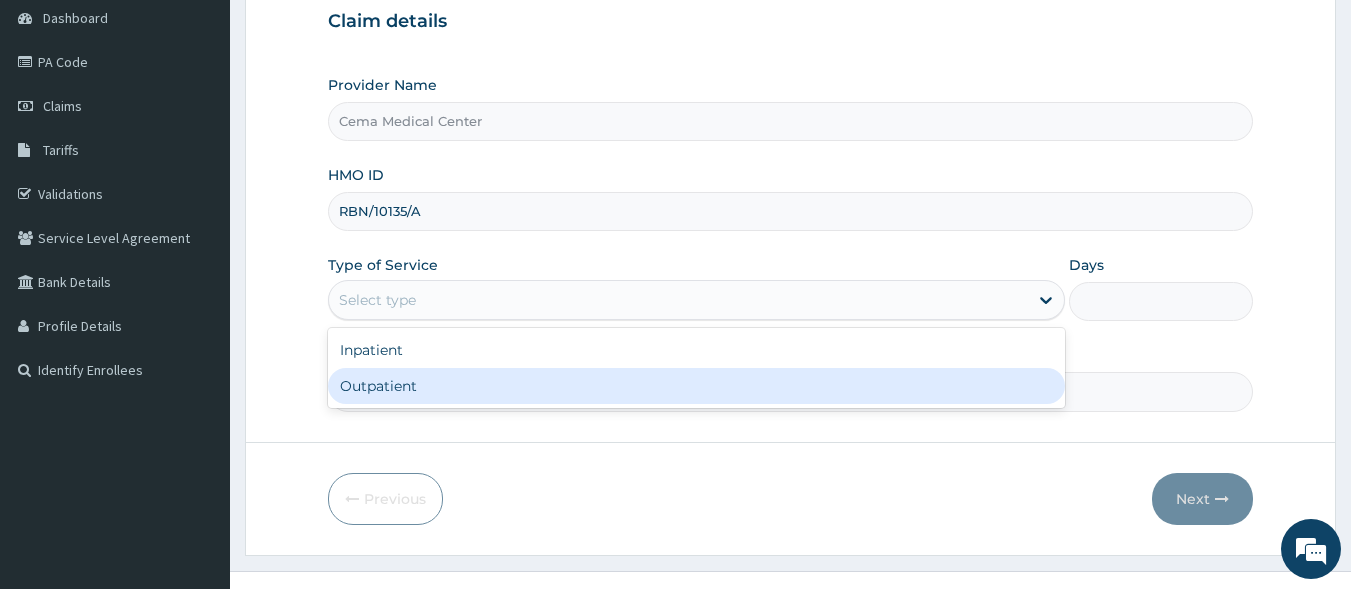 click on "Outpatient" at bounding box center (696, 386) 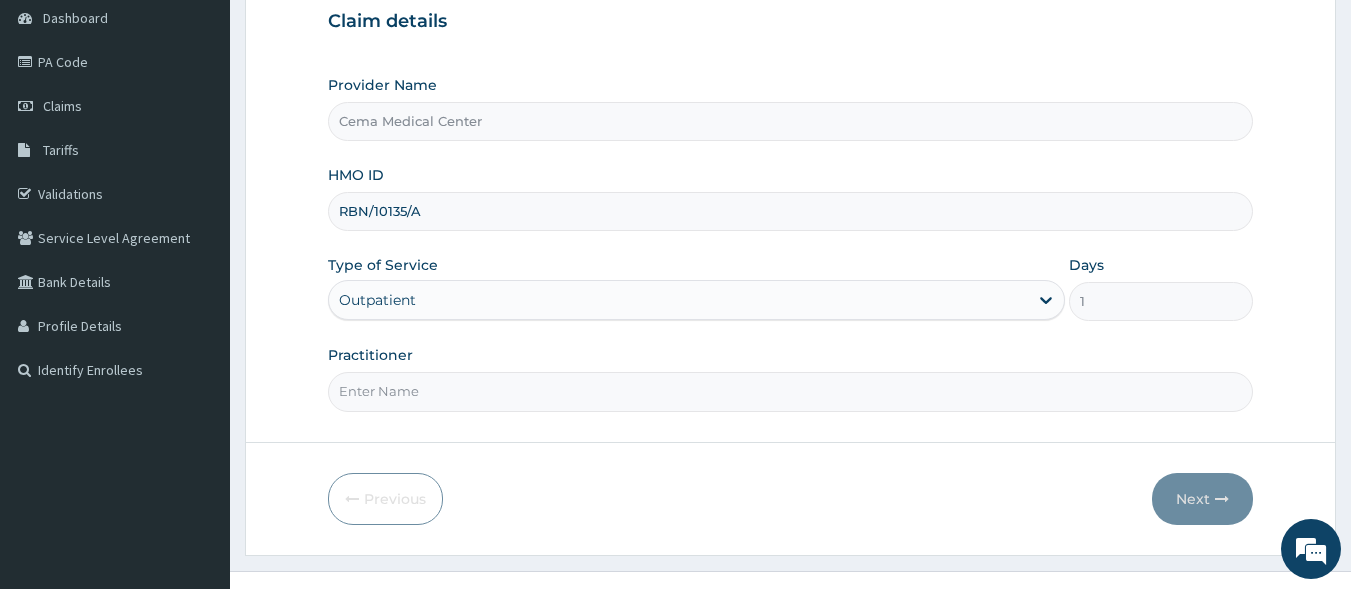 click on "Practitioner" at bounding box center [791, 391] 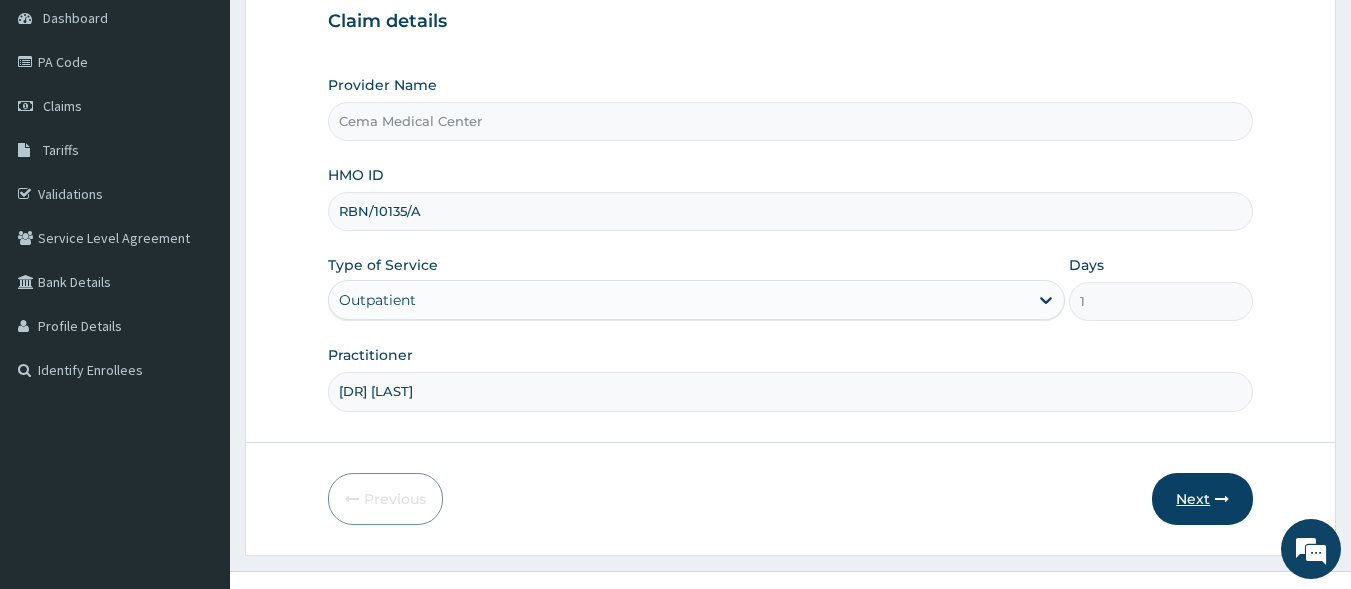 scroll, scrollTop: 0, scrollLeft: 0, axis: both 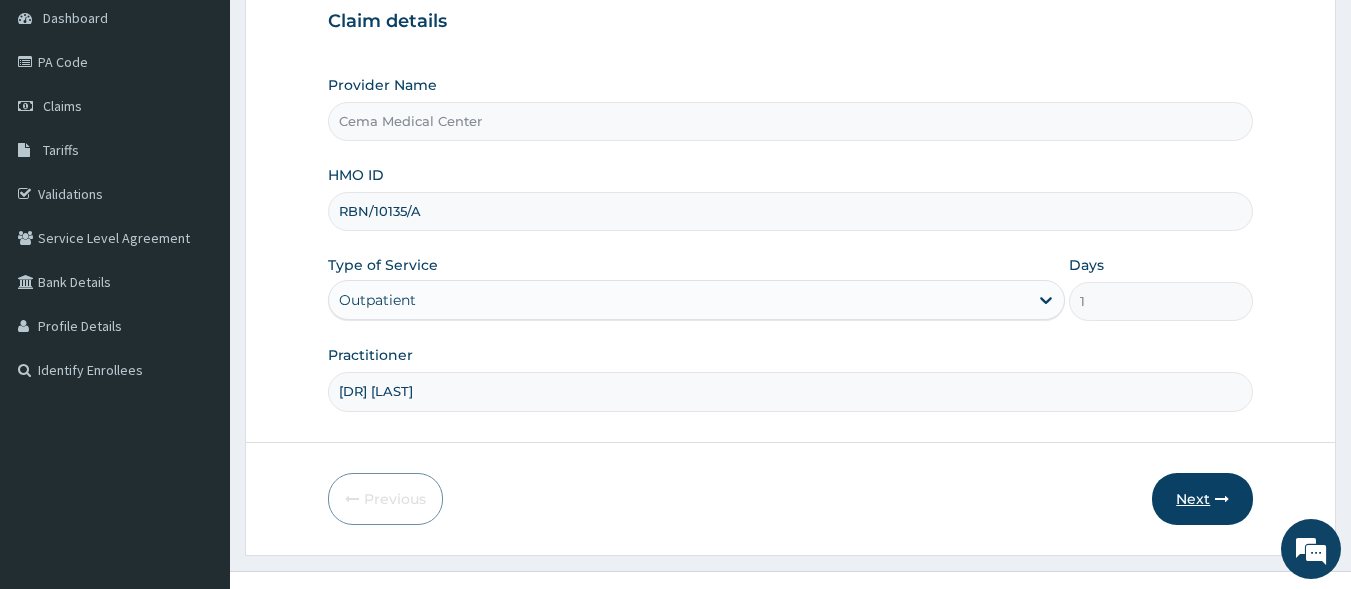 click on "Next" at bounding box center (1202, 499) 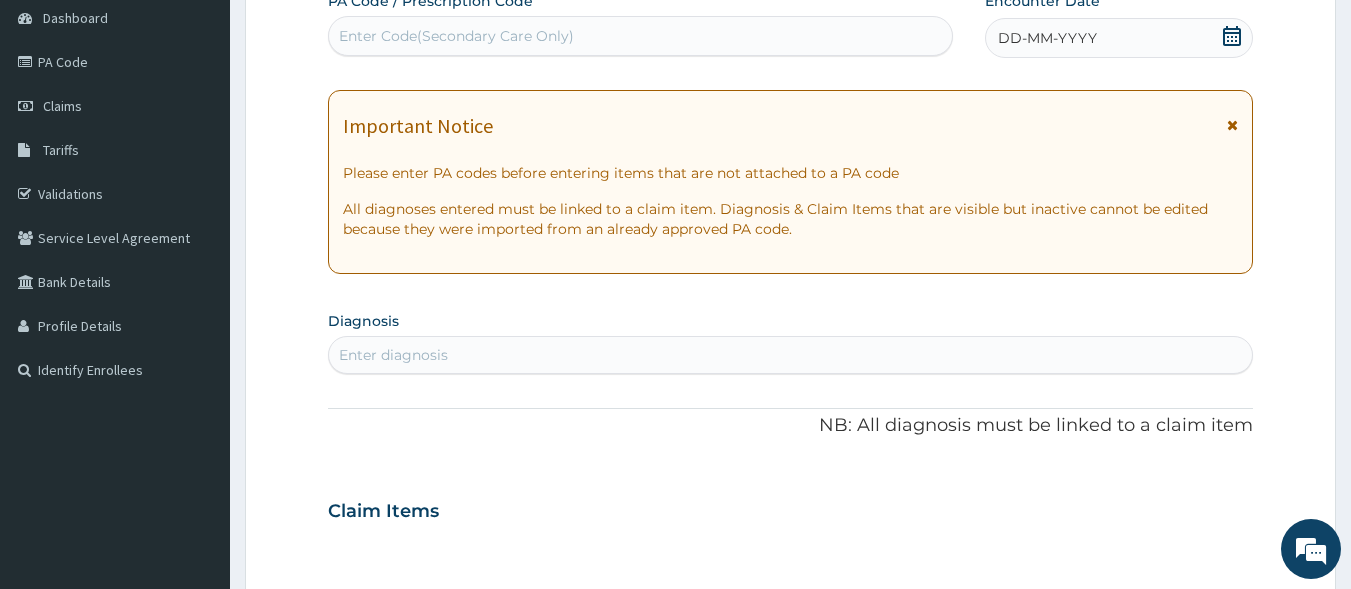 click 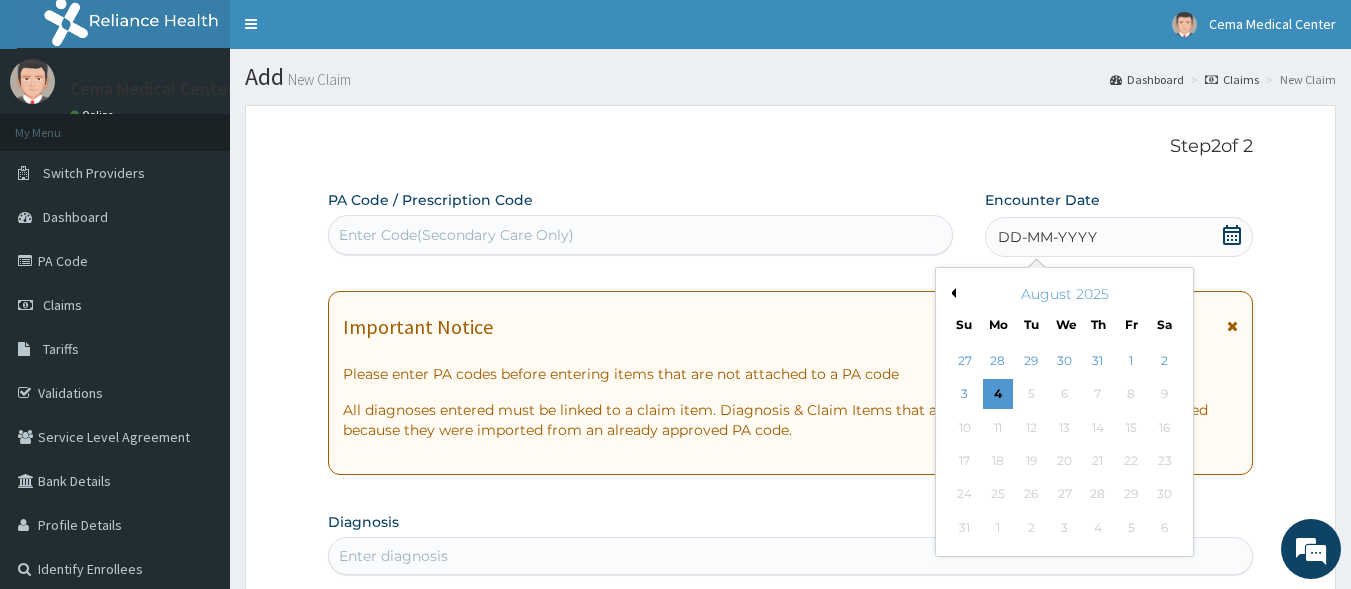 scroll, scrollTop: 0, scrollLeft: 0, axis: both 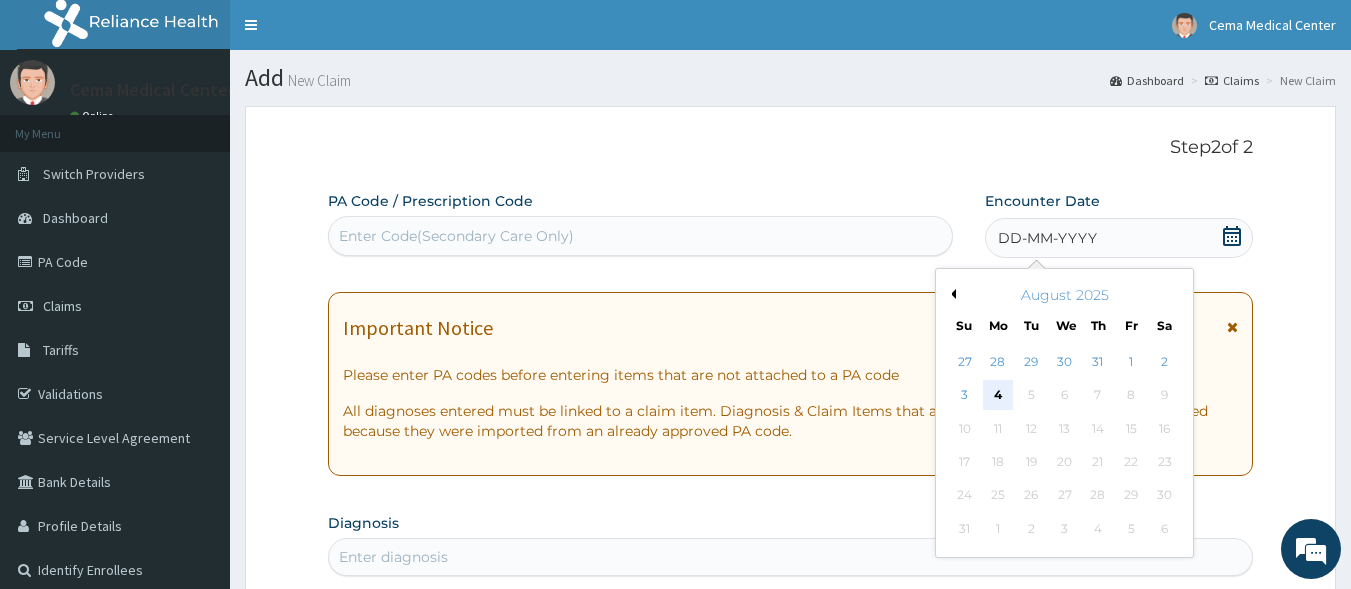 click on "4" at bounding box center (998, 396) 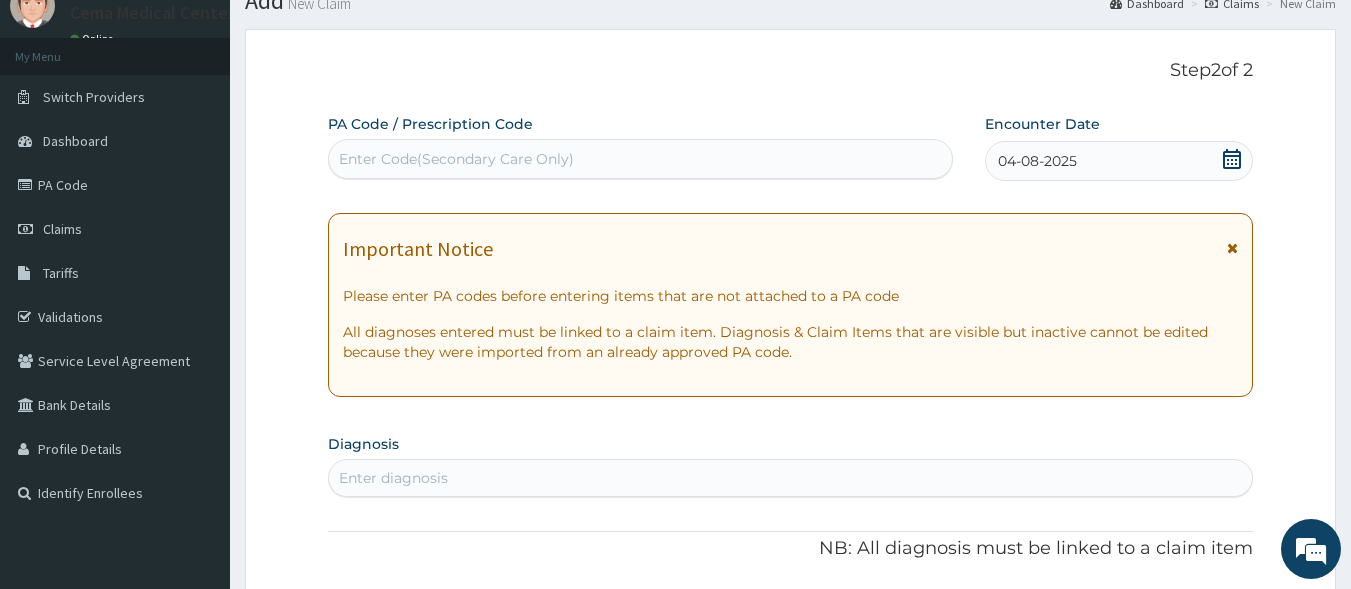 scroll, scrollTop: 300, scrollLeft: 0, axis: vertical 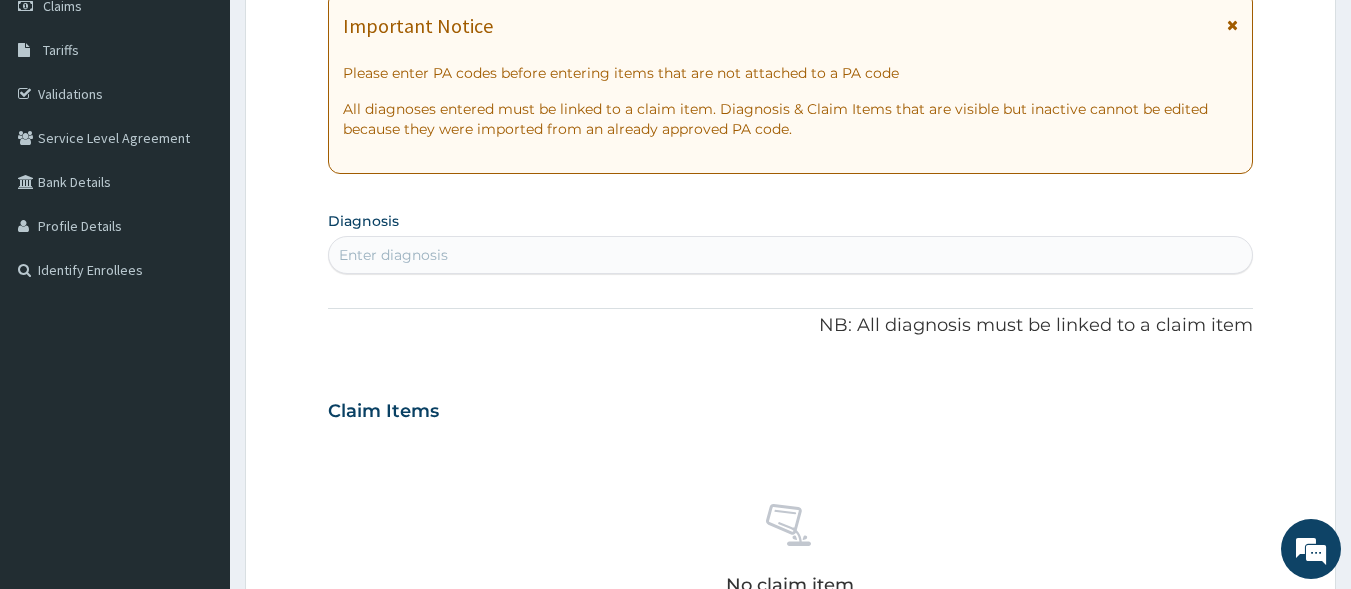 click on "Enter diagnosis" at bounding box center [393, 255] 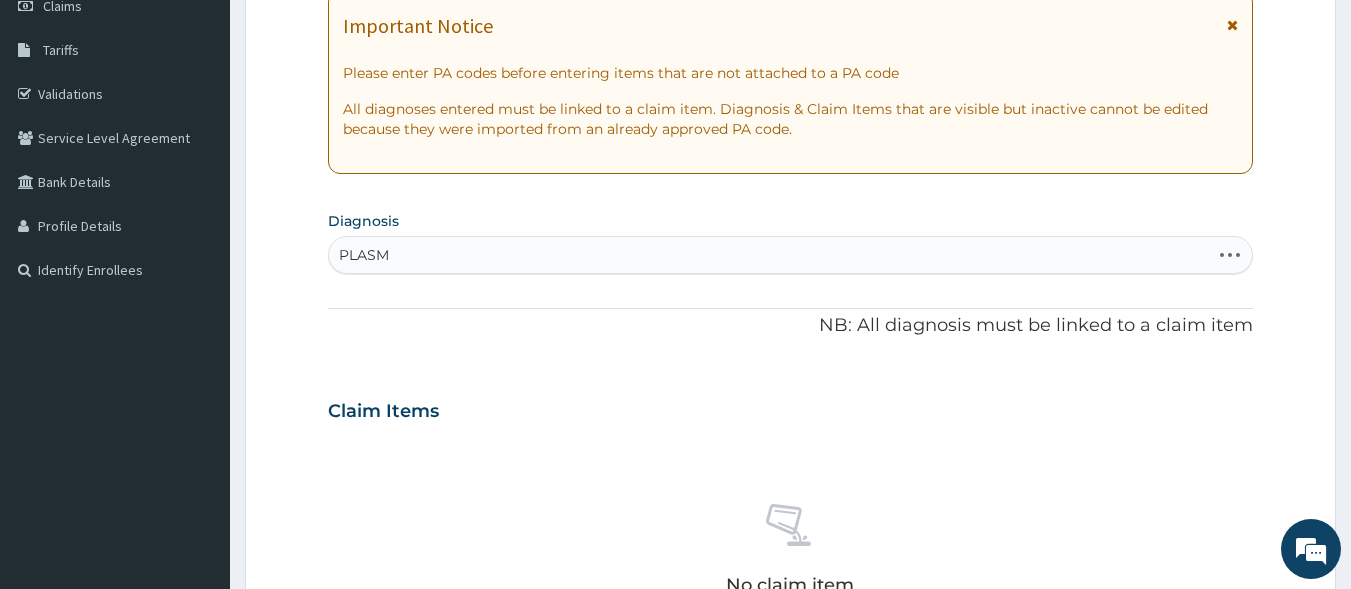 type on "PLASMO" 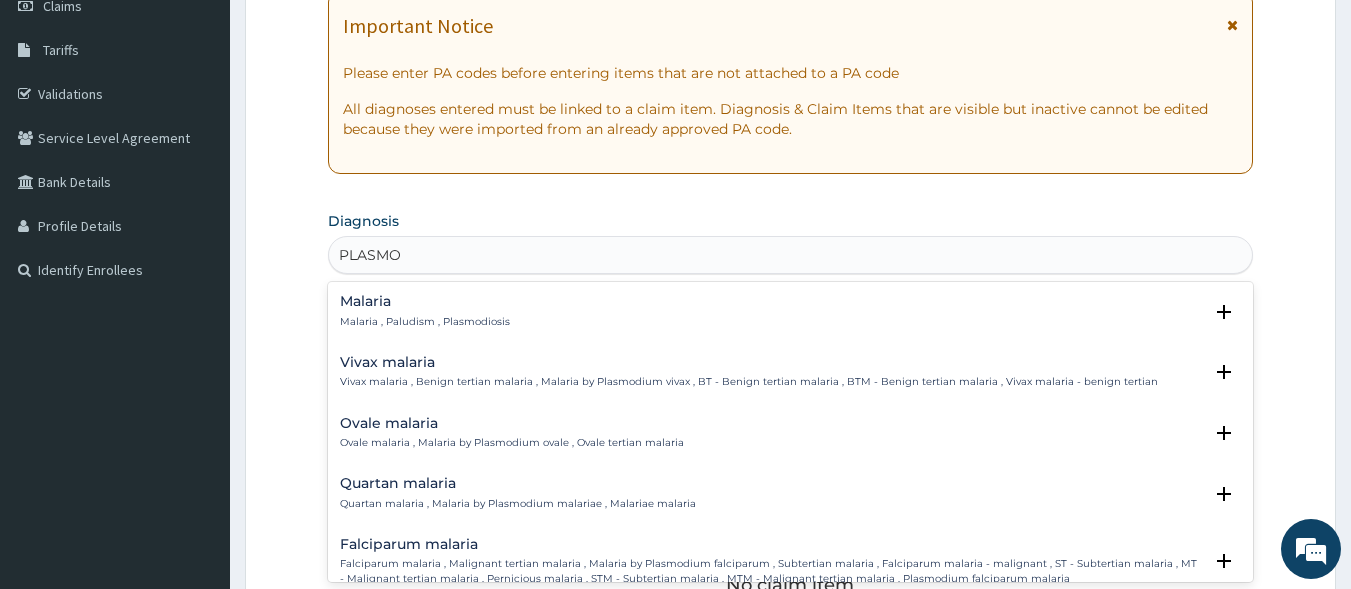 click on "Malaria" at bounding box center [425, 301] 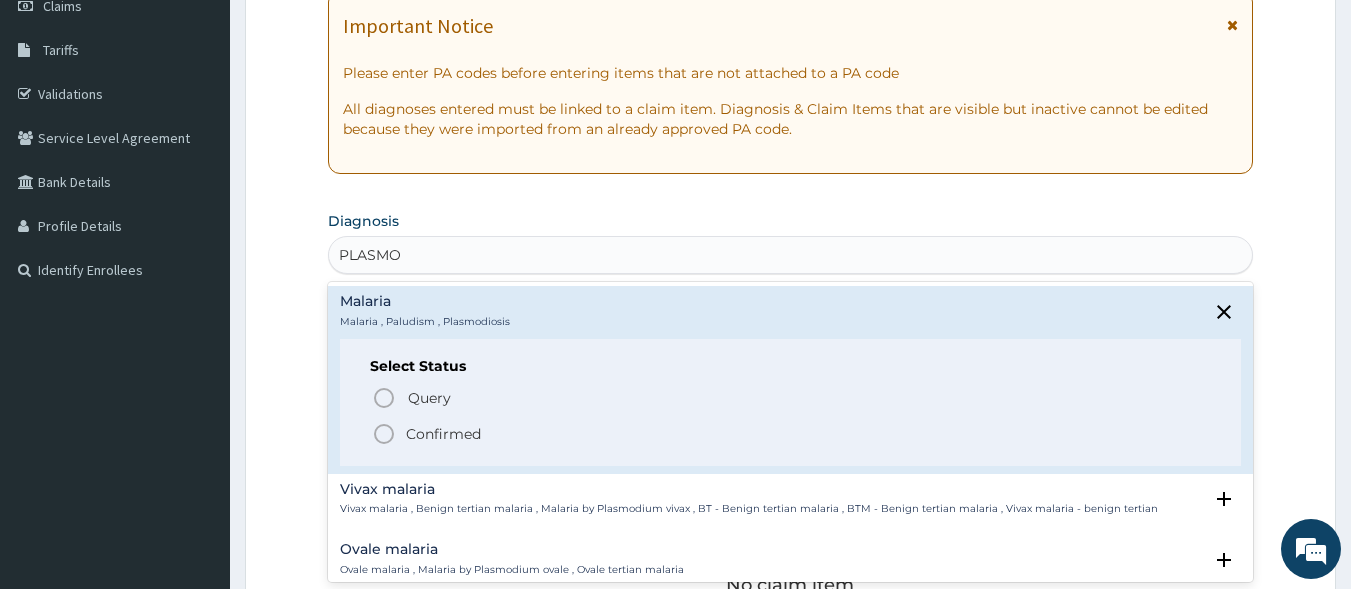 click 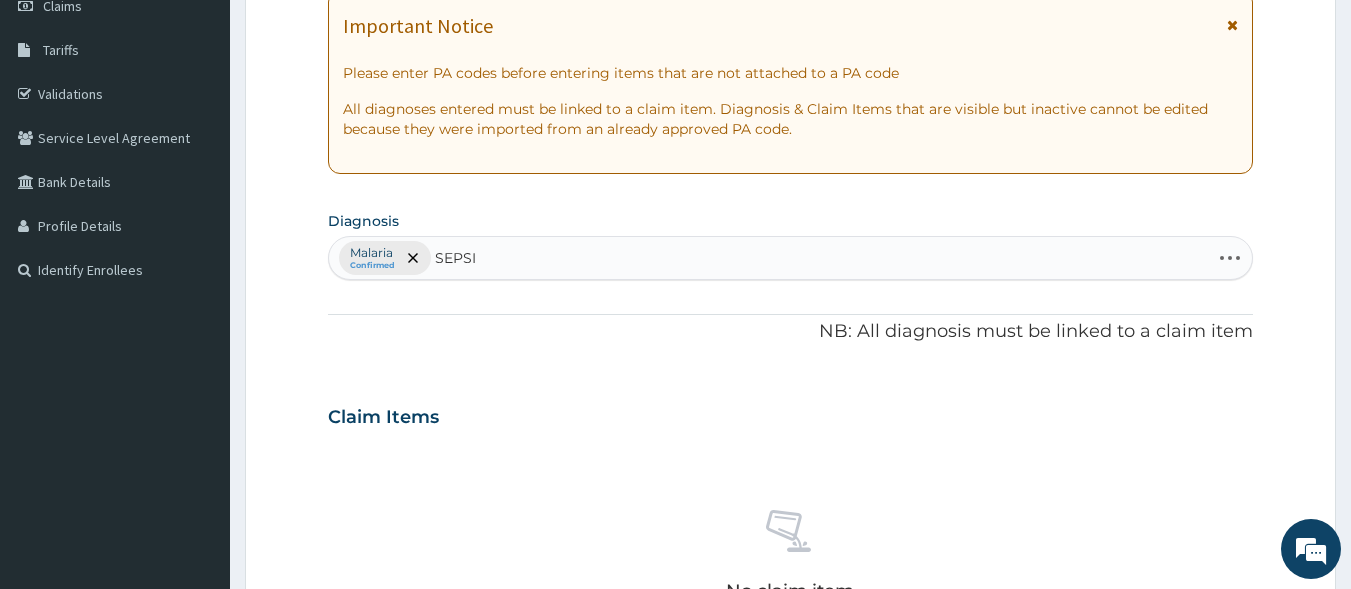 type on "SEPSIS" 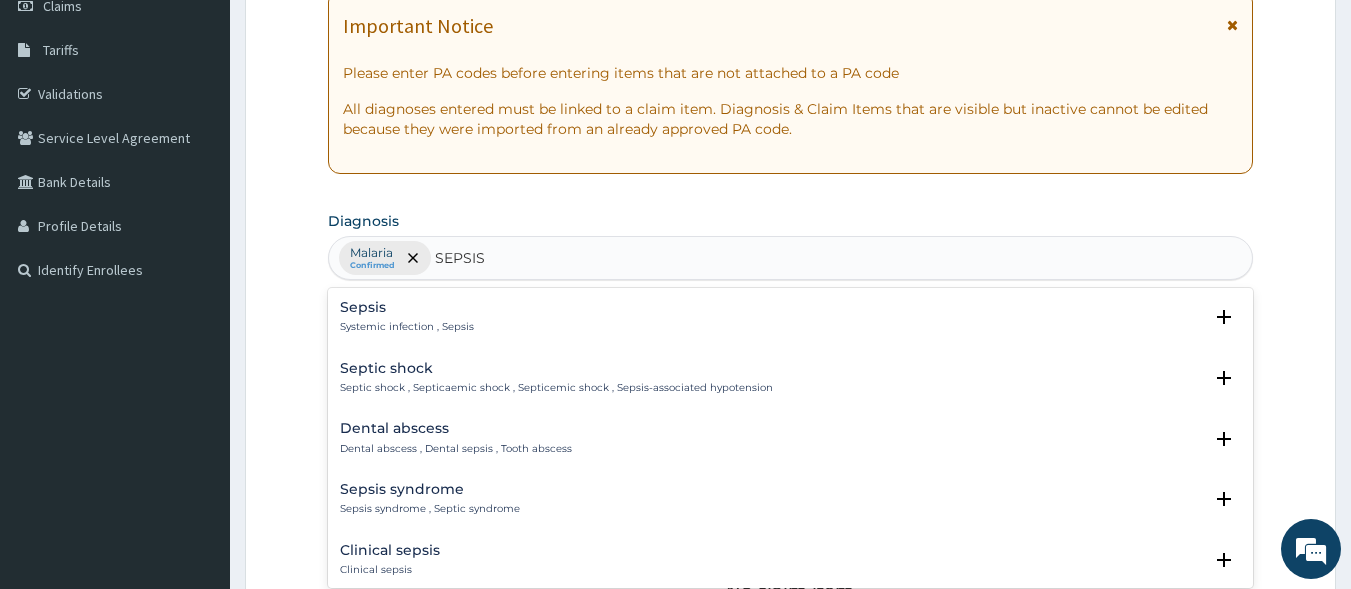 click on "Sepsis" at bounding box center (407, 307) 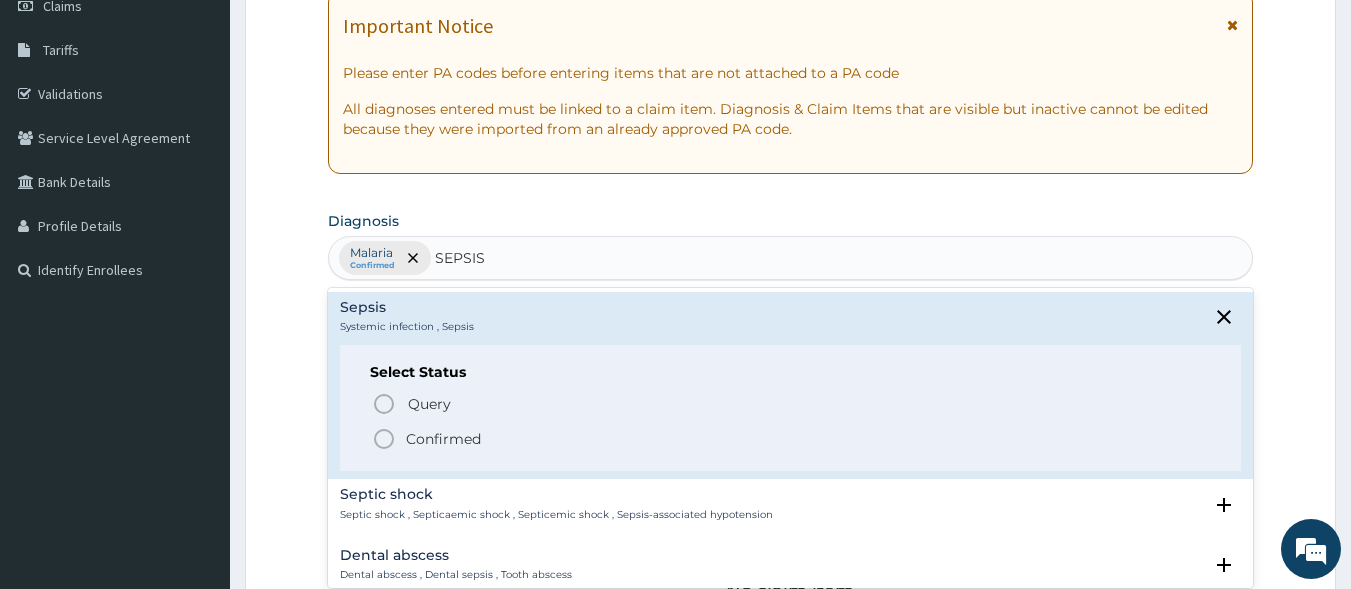 click 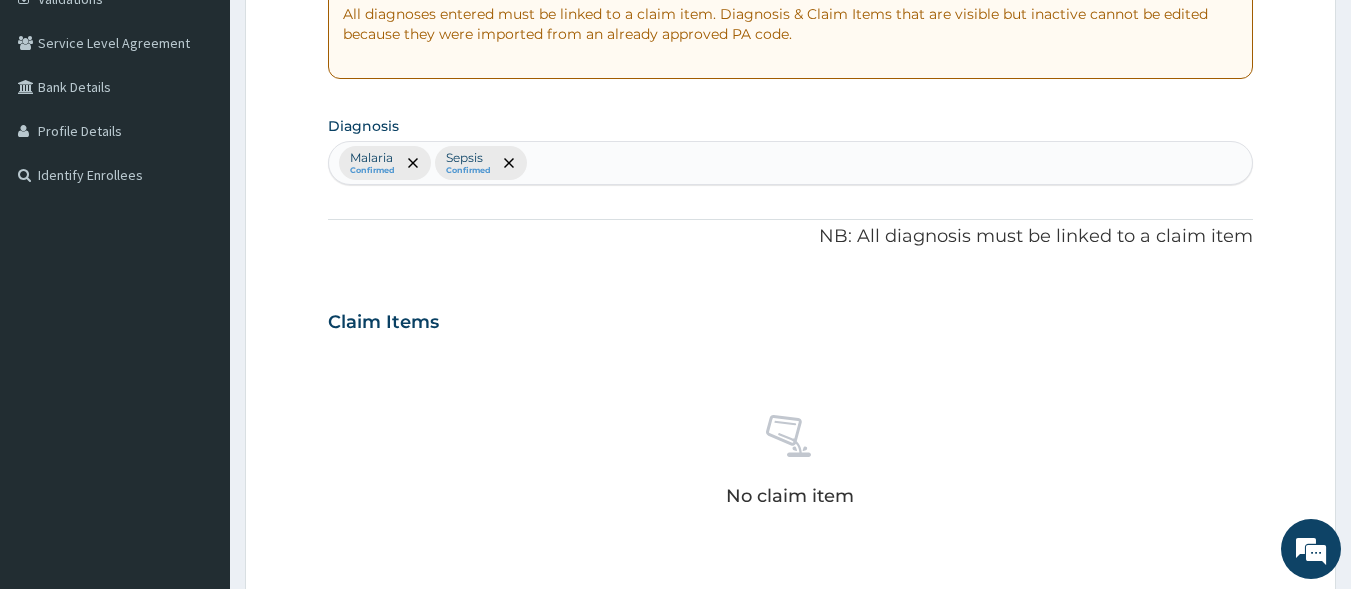 scroll, scrollTop: 700, scrollLeft: 0, axis: vertical 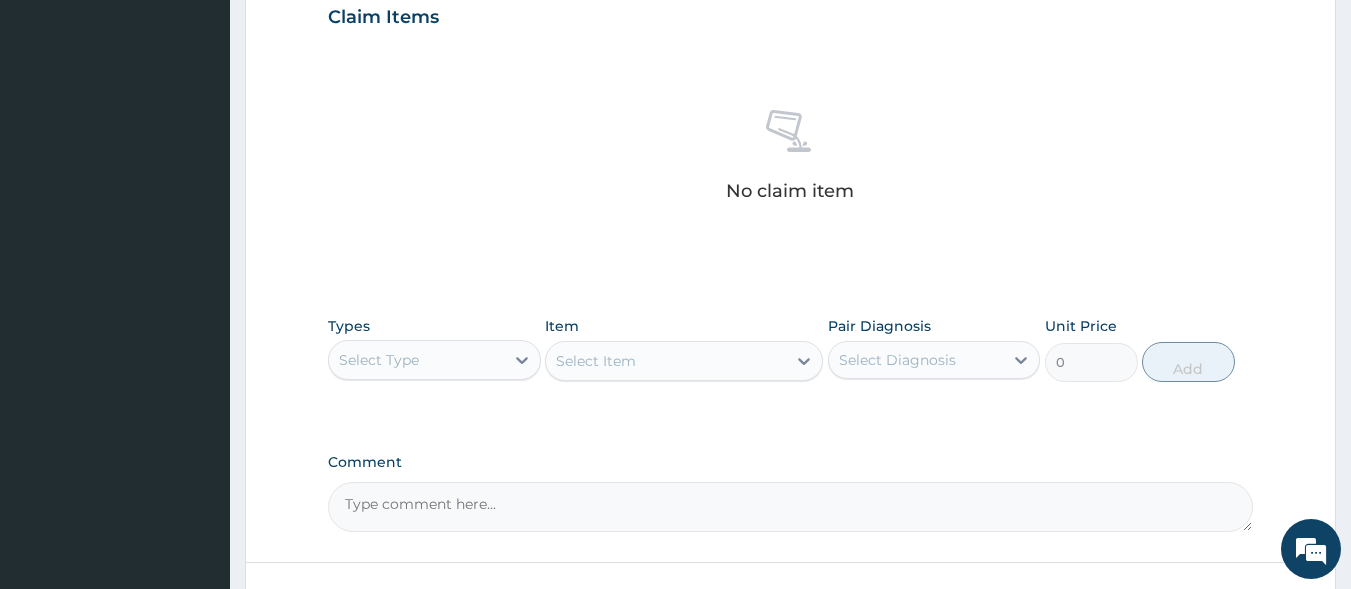 click on "Select Type" at bounding box center (379, 360) 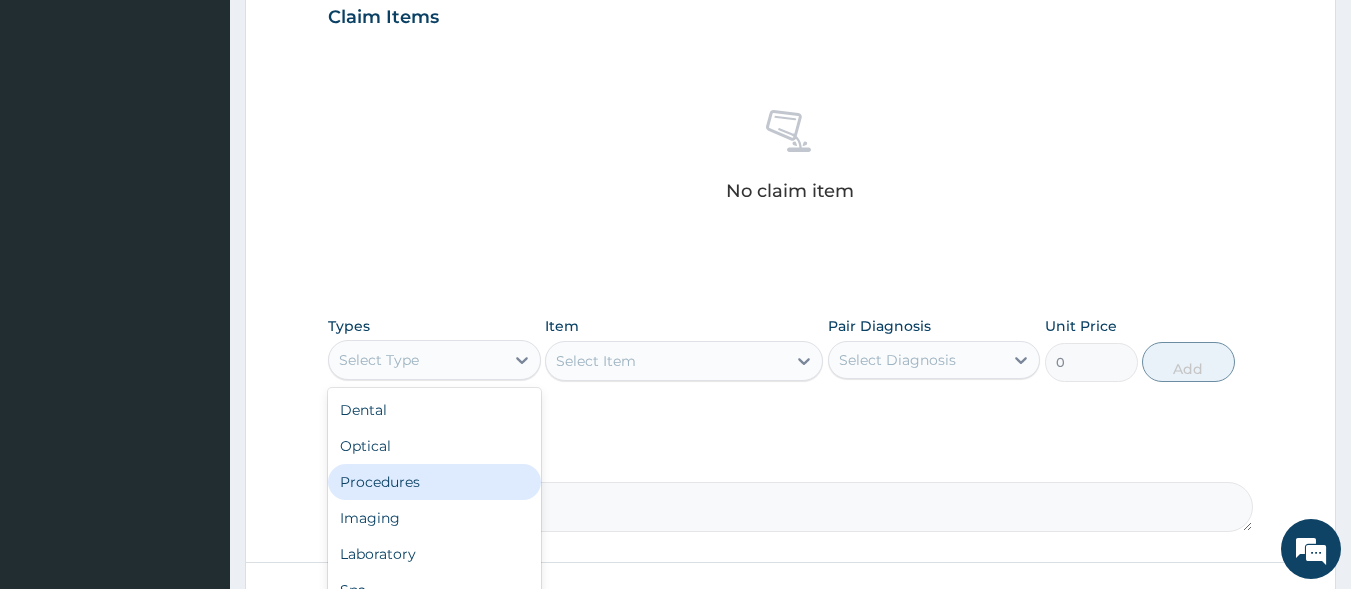 click on "Procedures" at bounding box center [434, 482] 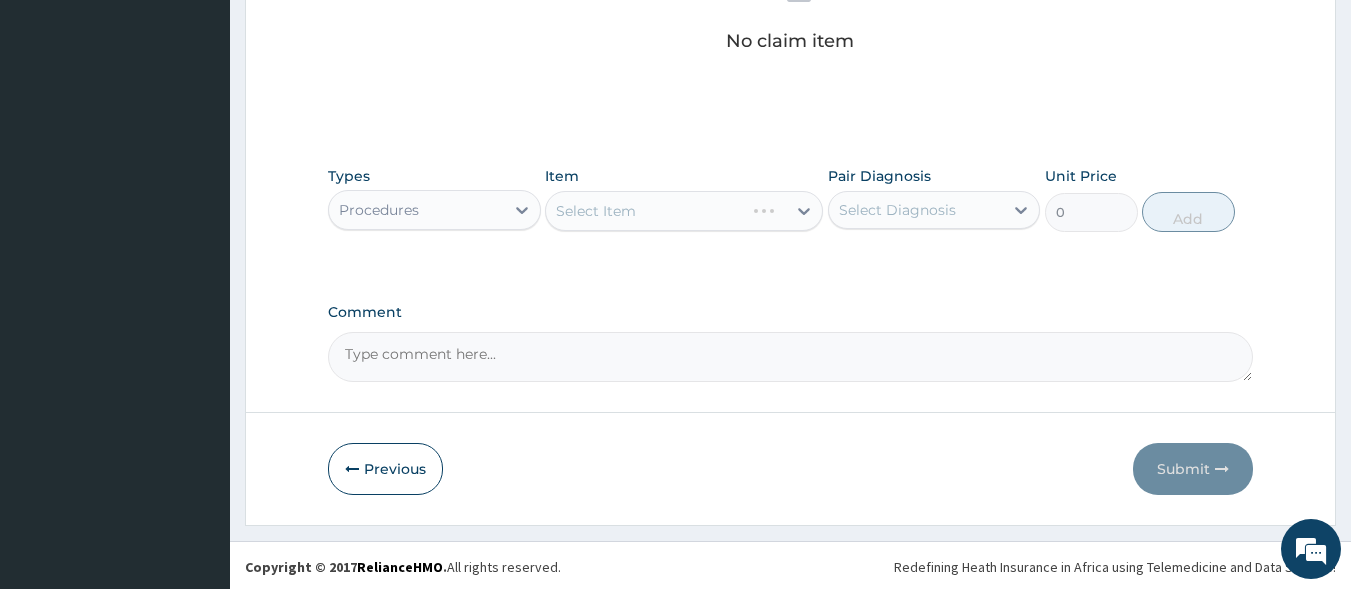scroll, scrollTop: 853, scrollLeft: 0, axis: vertical 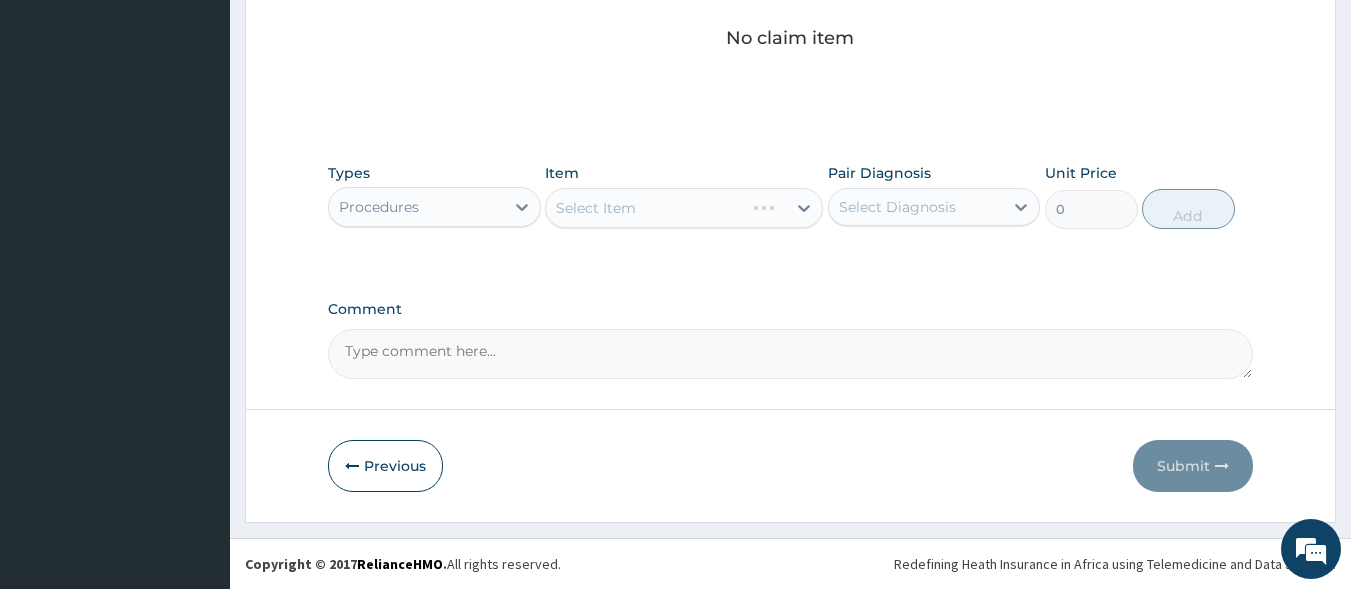 click on "Select Item" at bounding box center [684, 208] 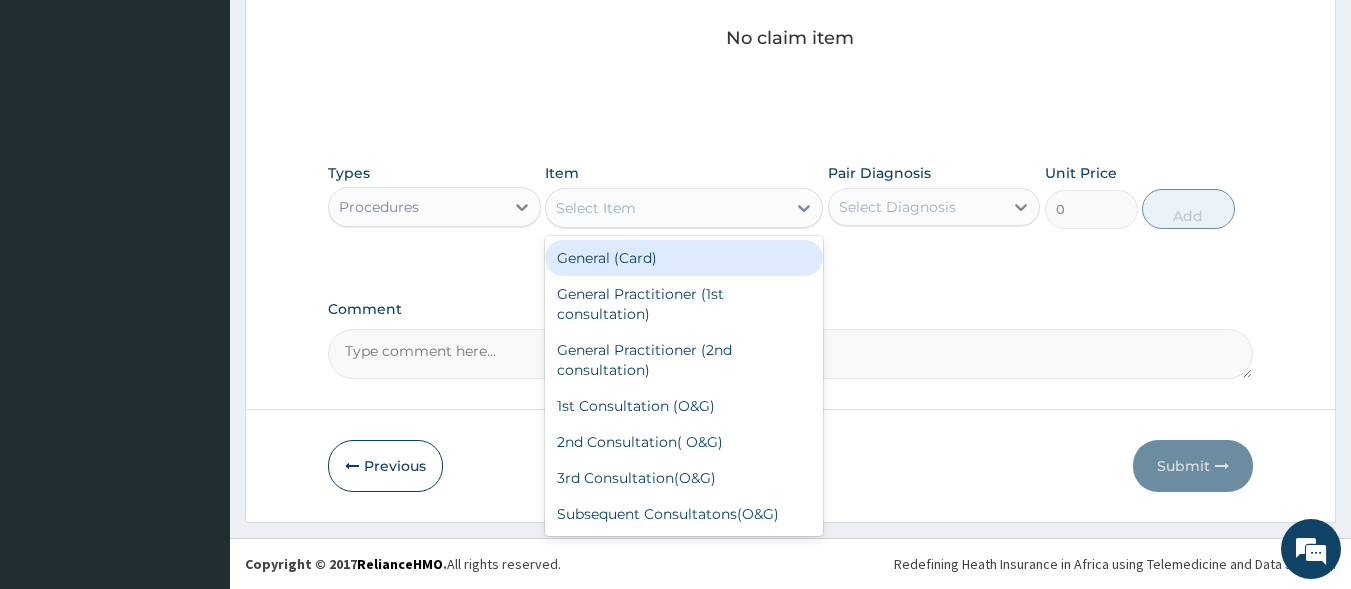 click on "Select Item" at bounding box center [596, 208] 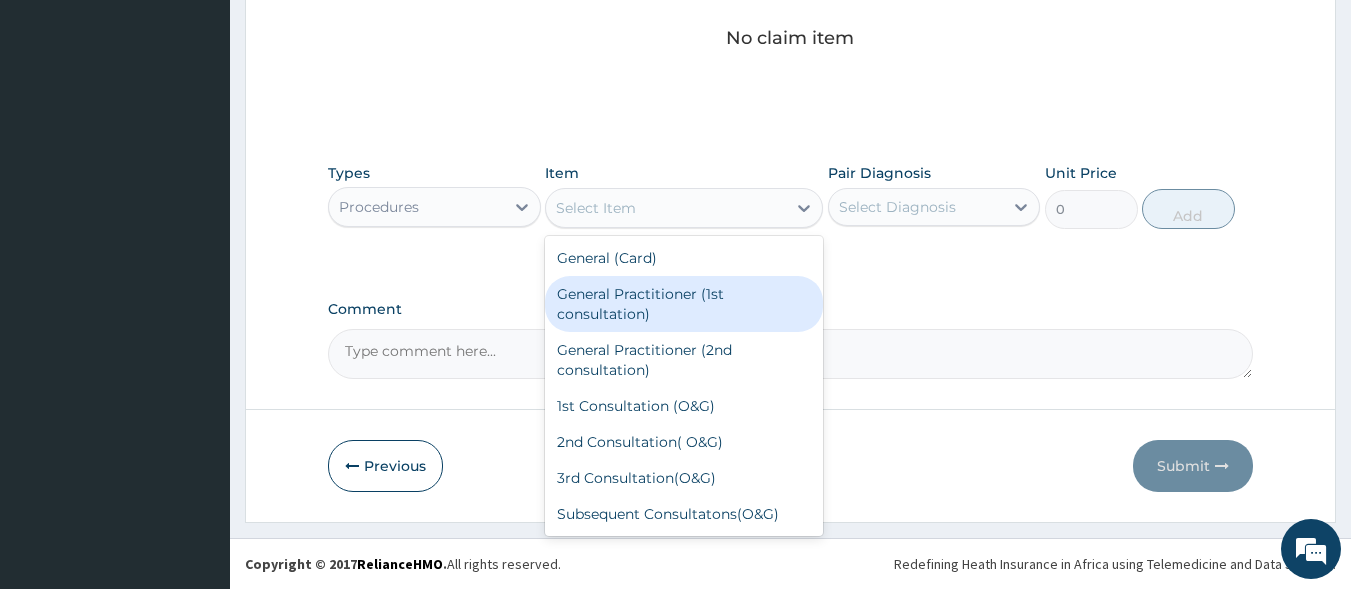 click on "General Practitioner (1st consultation)" at bounding box center [684, 304] 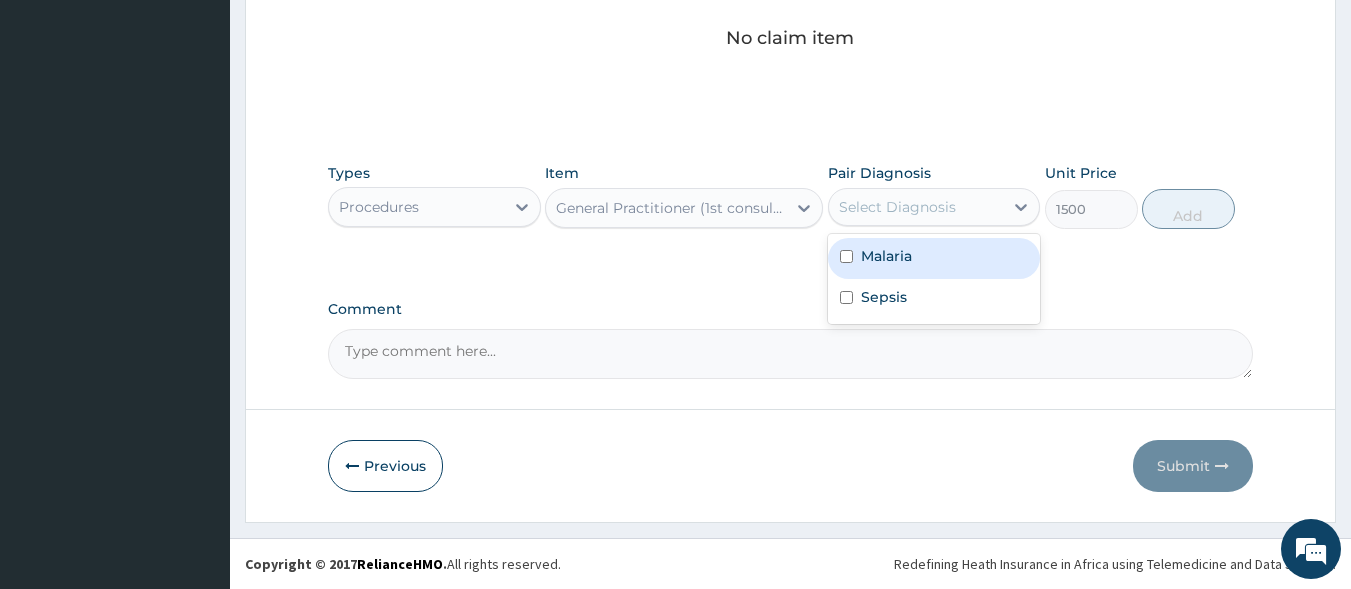 click on "Select Diagnosis" at bounding box center (916, 207) 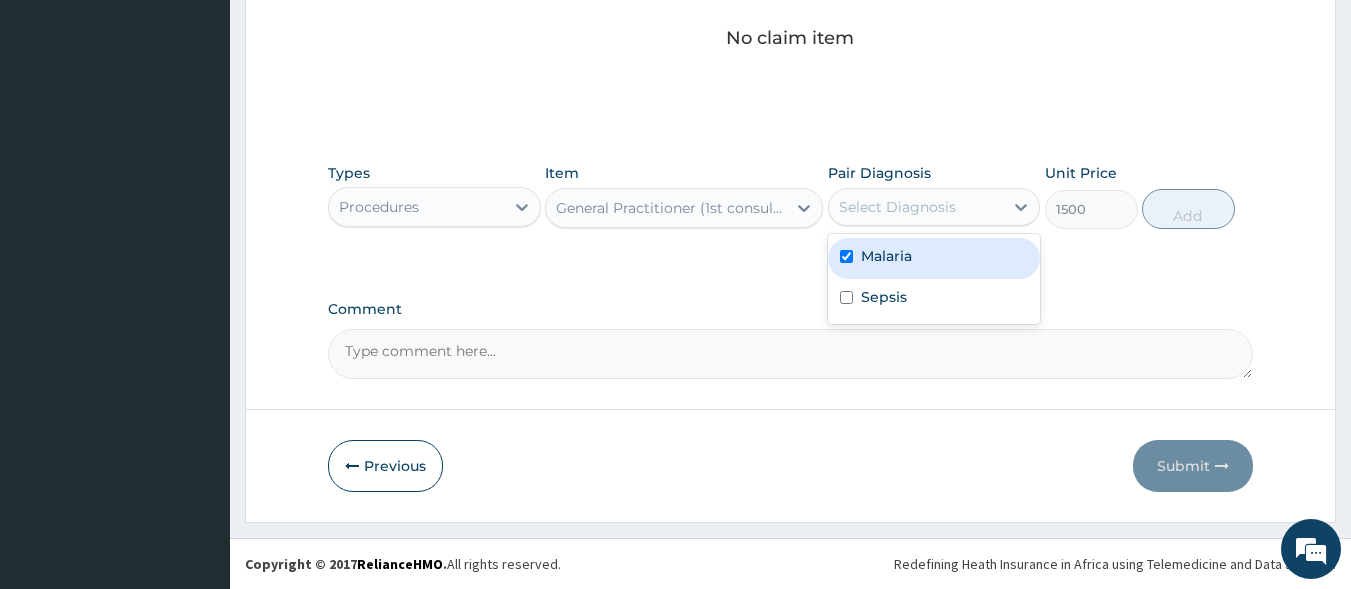 checkbox on "true" 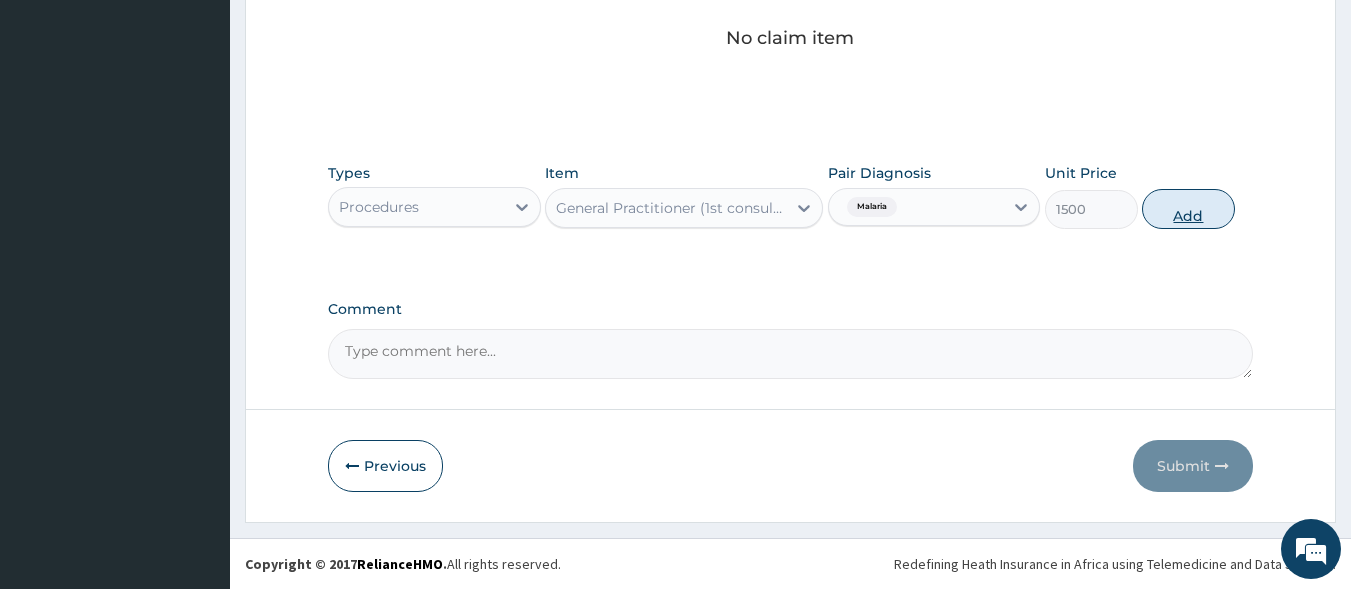 click on "Add" at bounding box center (1188, 209) 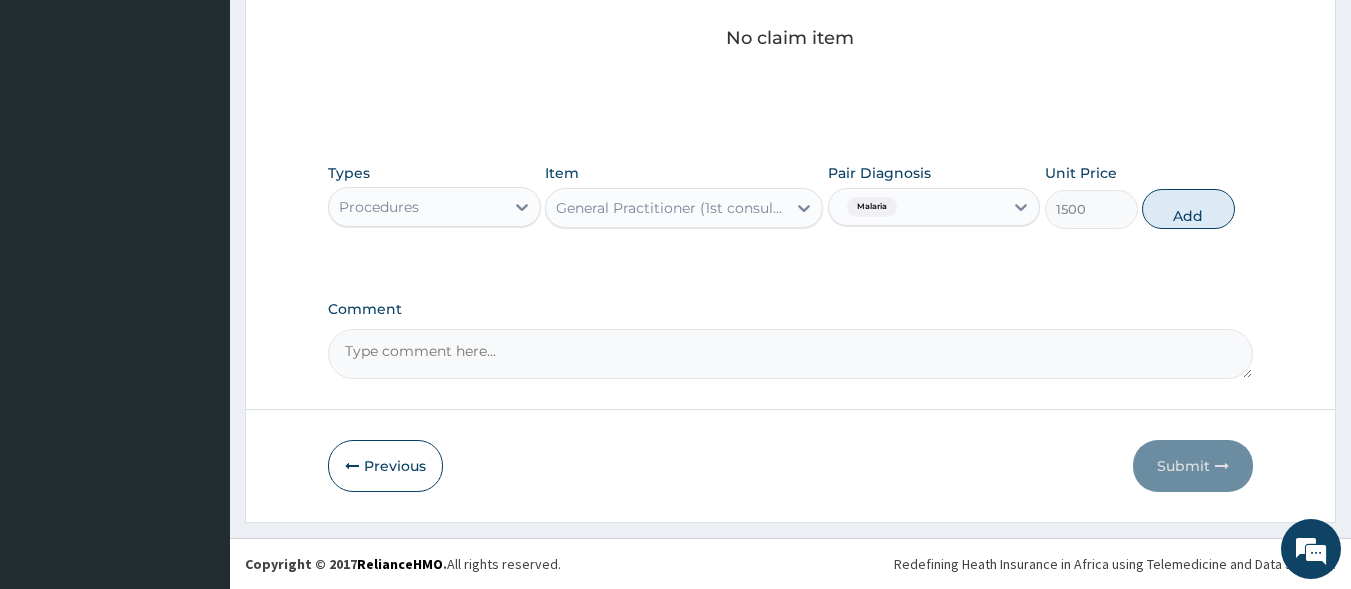 type on "0" 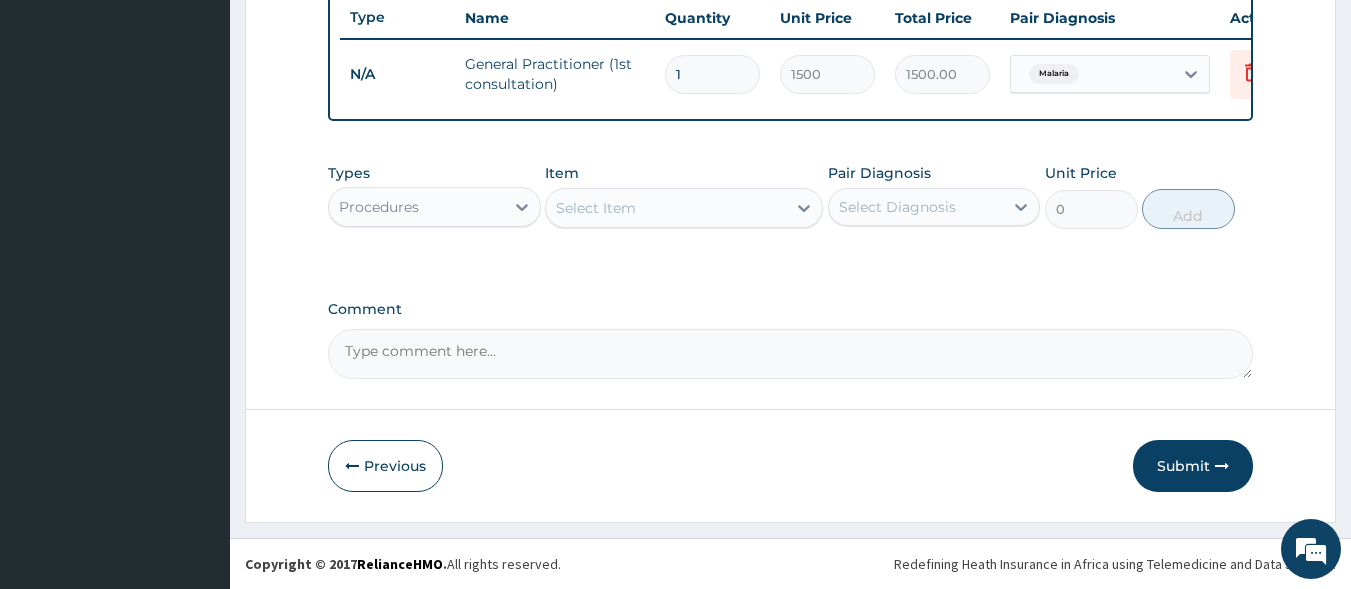 scroll, scrollTop: 773, scrollLeft: 0, axis: vertical 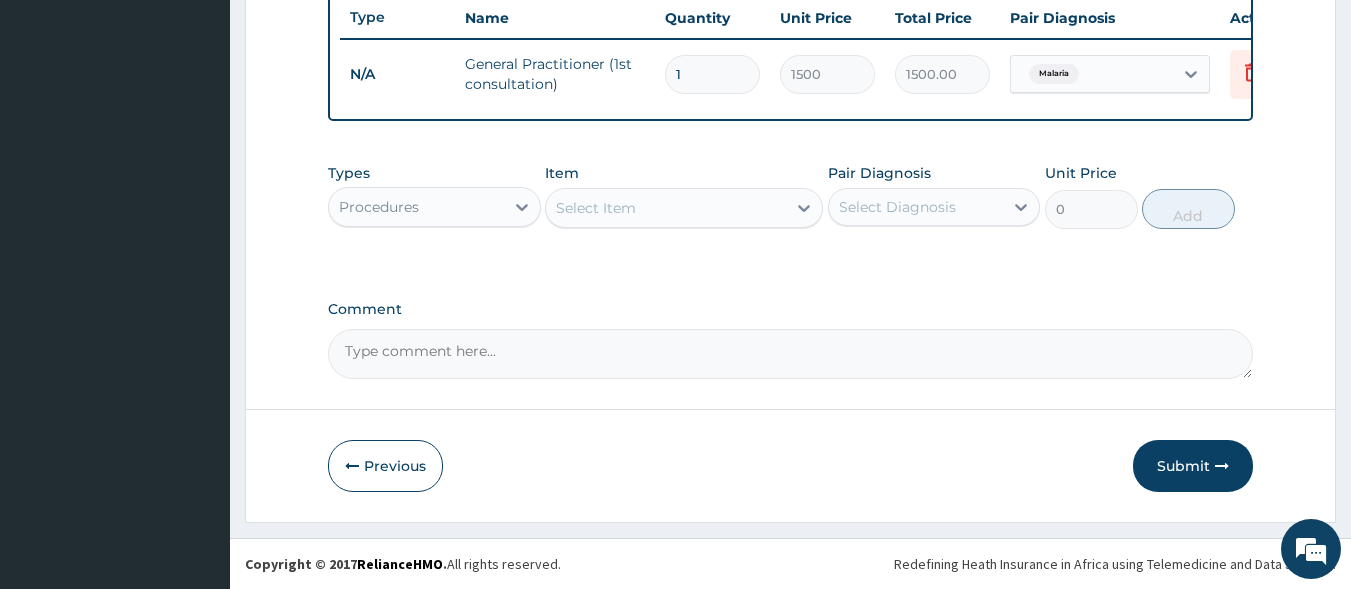 click on "Procedures" at bounding box center (416, 207) 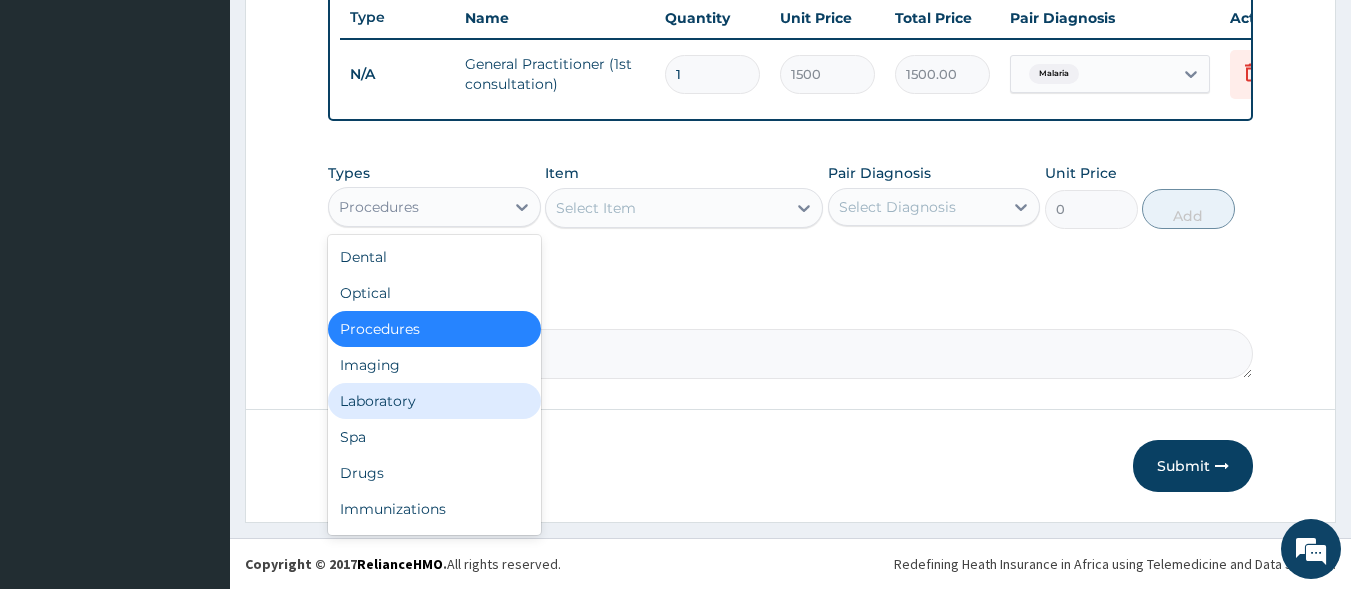 drag, startPoint x: 475, startPoint y: 405, endPoint x: 523, endPoint y: 382, distance: 53.225933 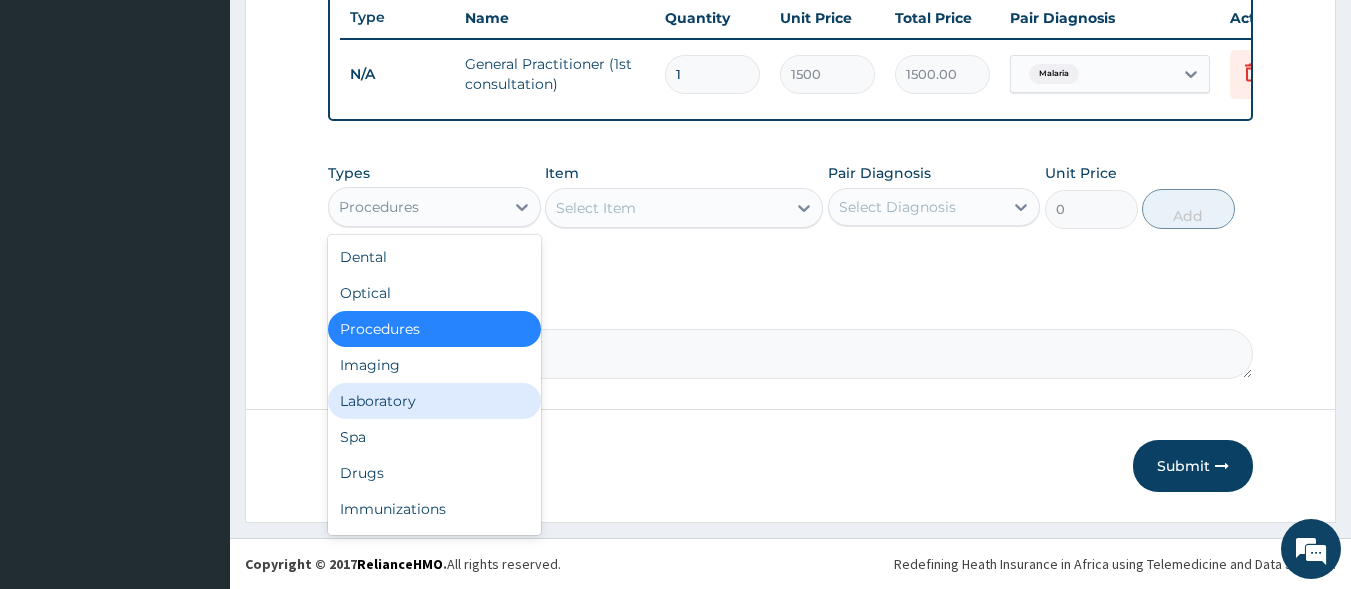 click on "Laboratory" at bounding box center [434, 401] 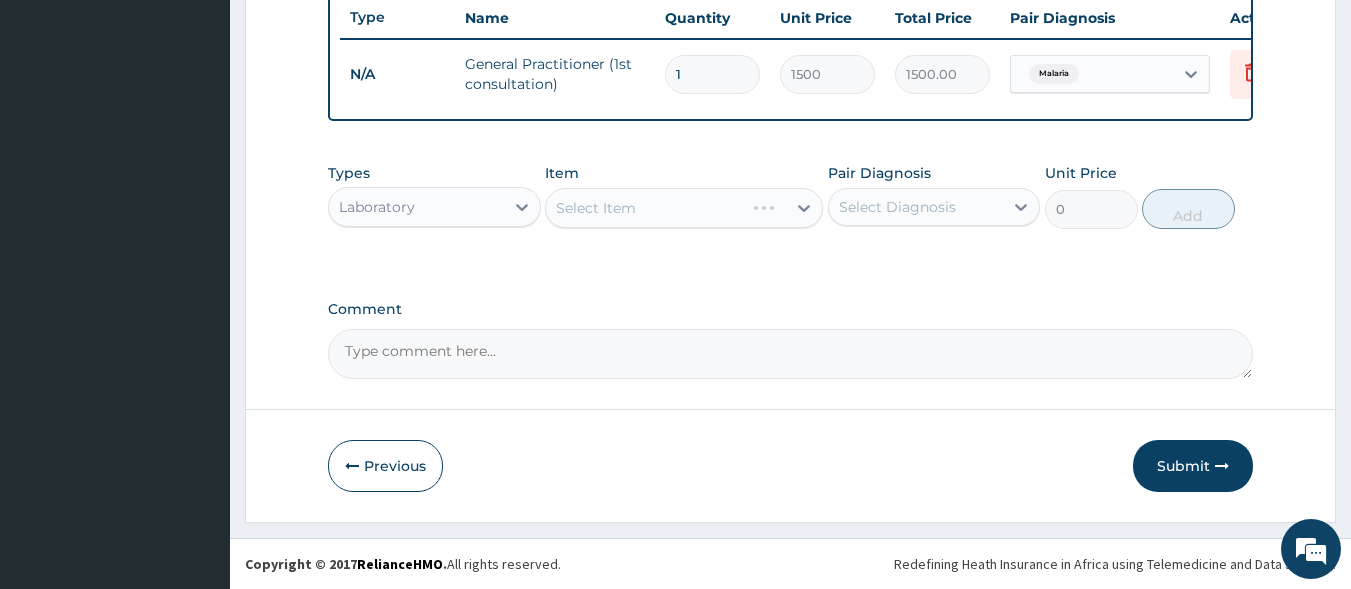 click on "Select Item" at bounding box center [684, 208] 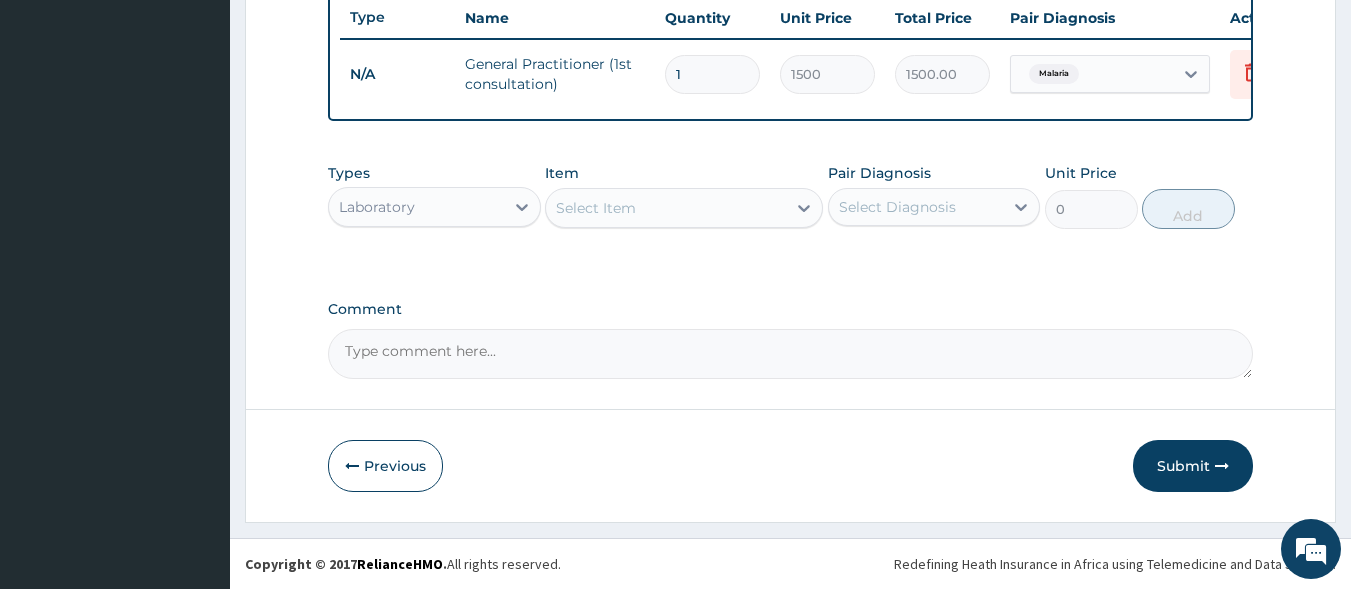 click on "Select Item" at bounding box center (666, 208) 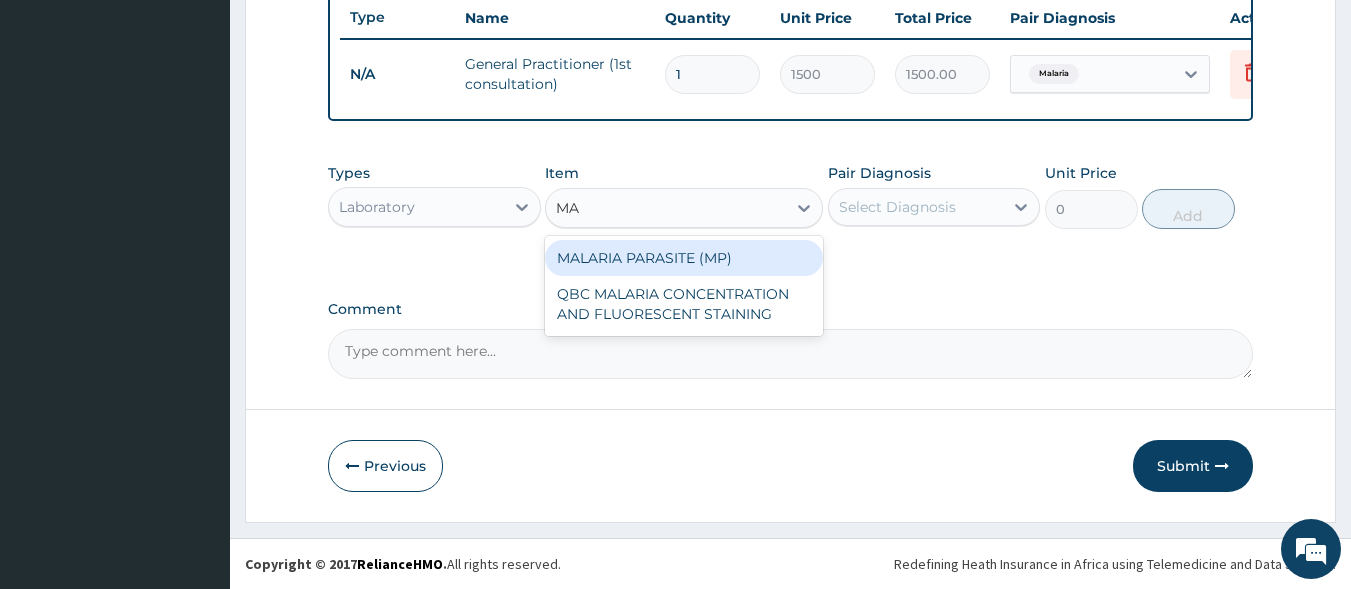 type on "MAL" 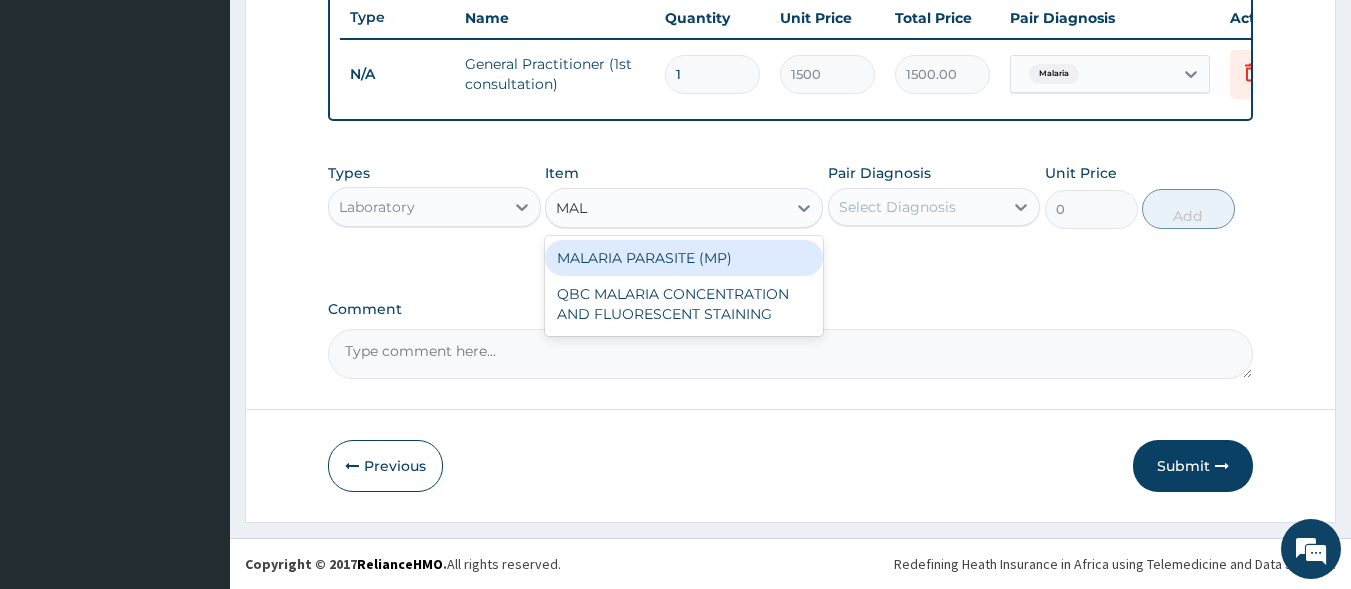 click on "MALARIA PARASITE (MP)" at bounding box center (684, 258) 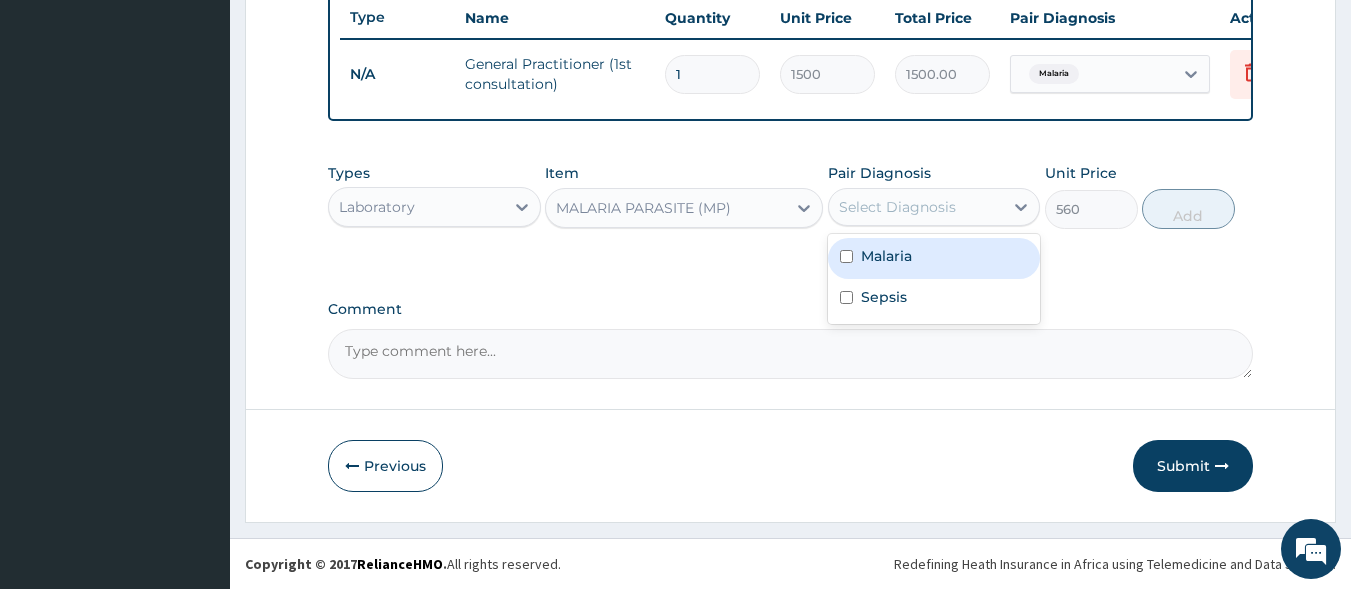 drag, startPoint x: 970, startPoint y: 205, endPoint x: 923, endPoint y: 227, distance: 51.894123 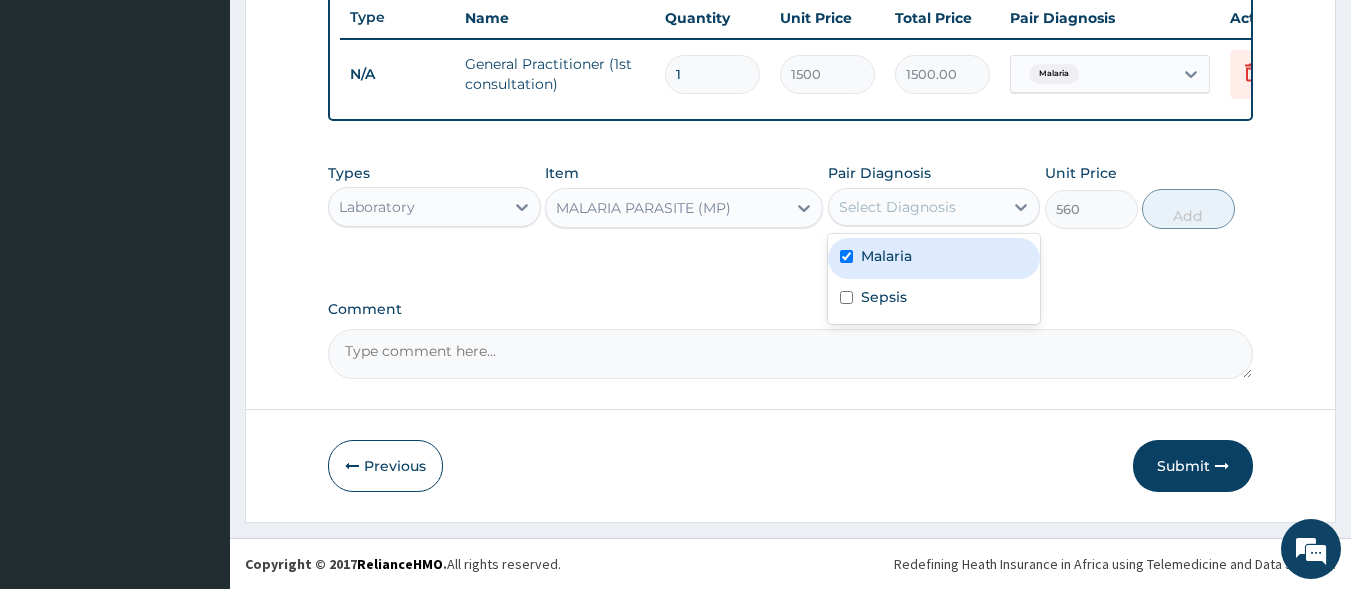 checkbox on "true" 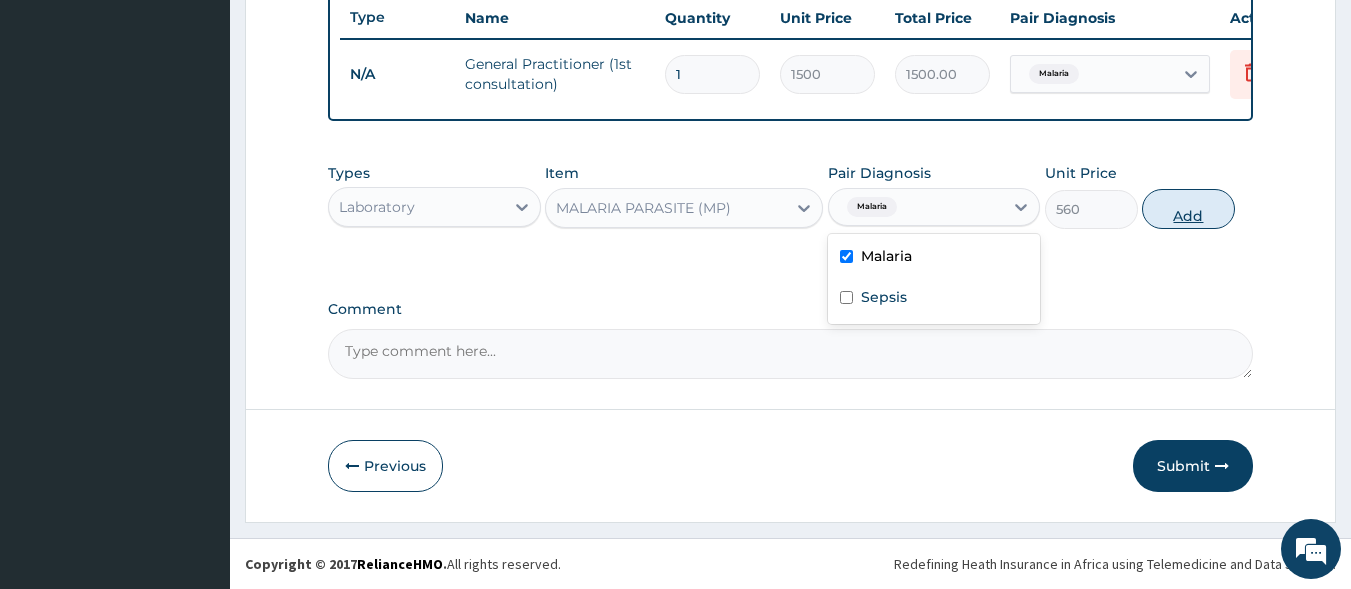 click on "Add" at bounding box center [1188, 209] 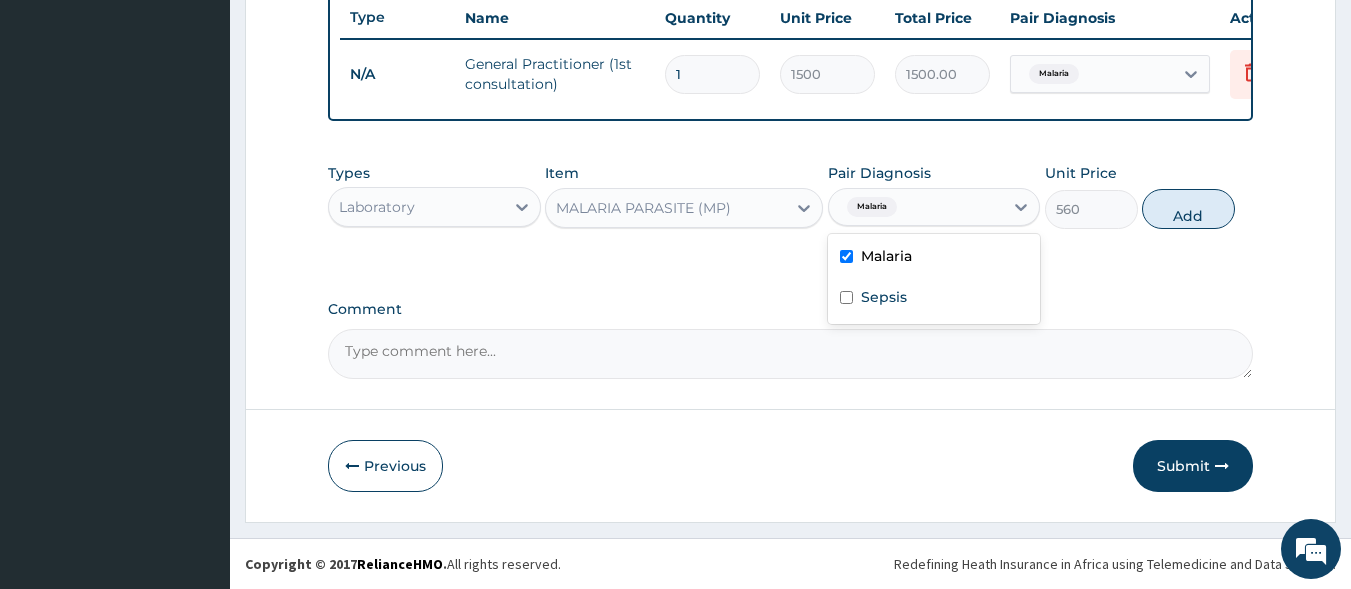 type on "0" 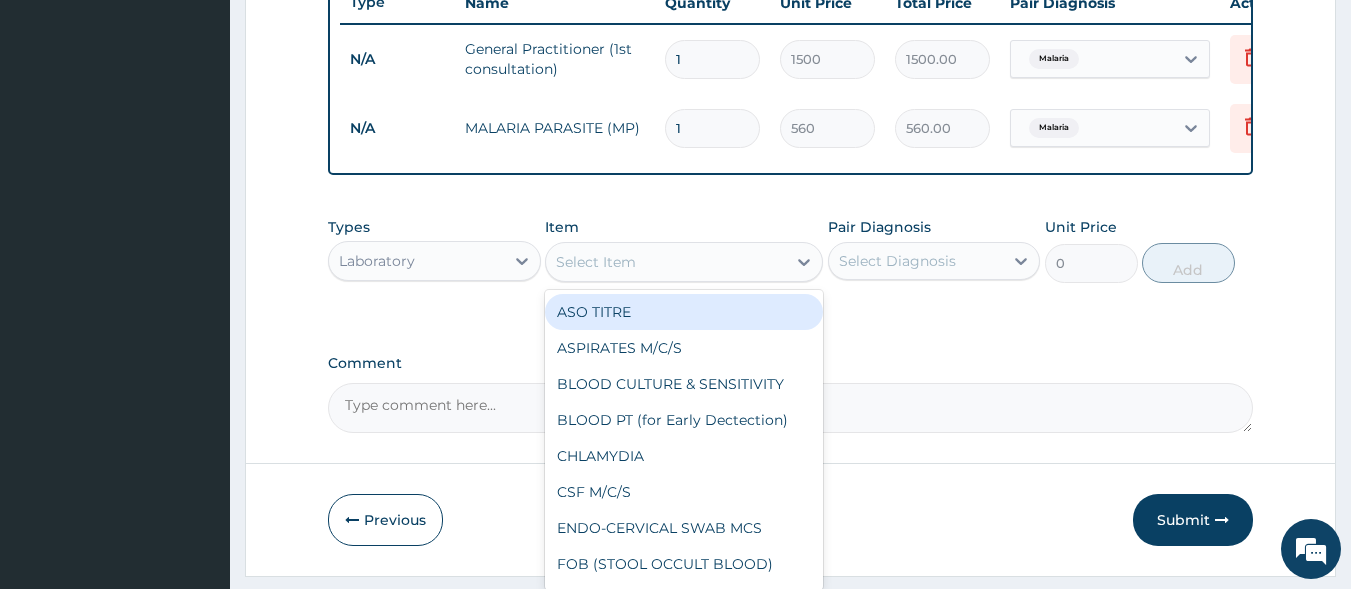 click on "Select Item" at bounding box center (596, 262) 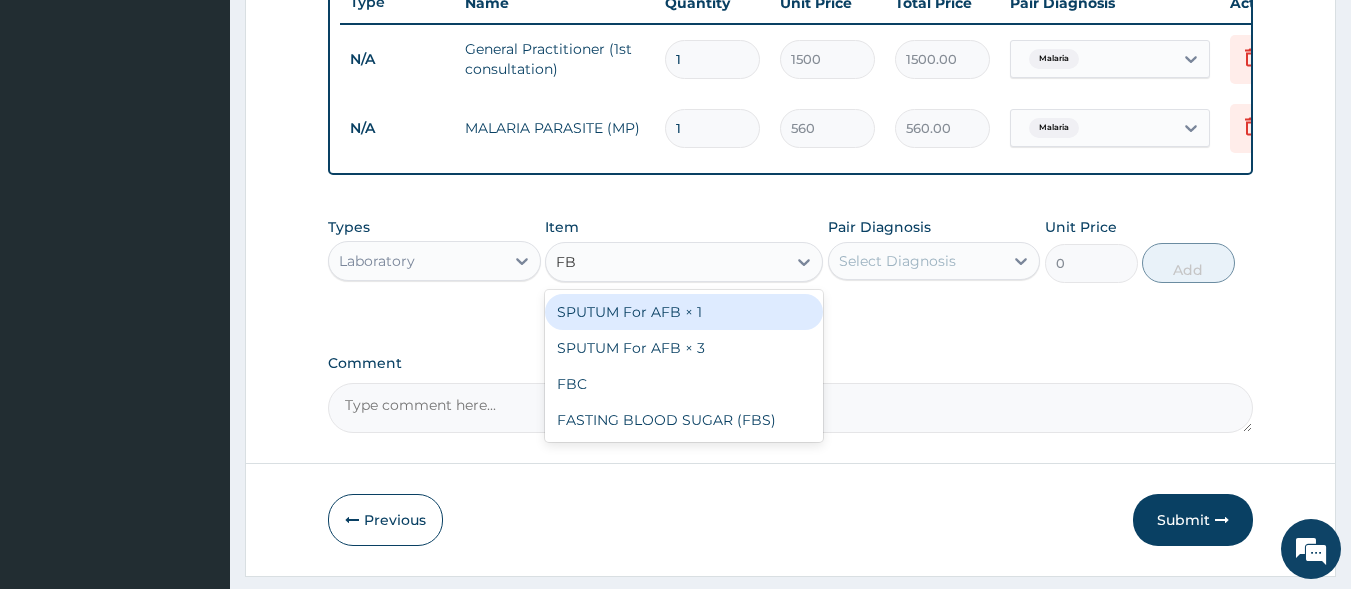 type on "FBC" 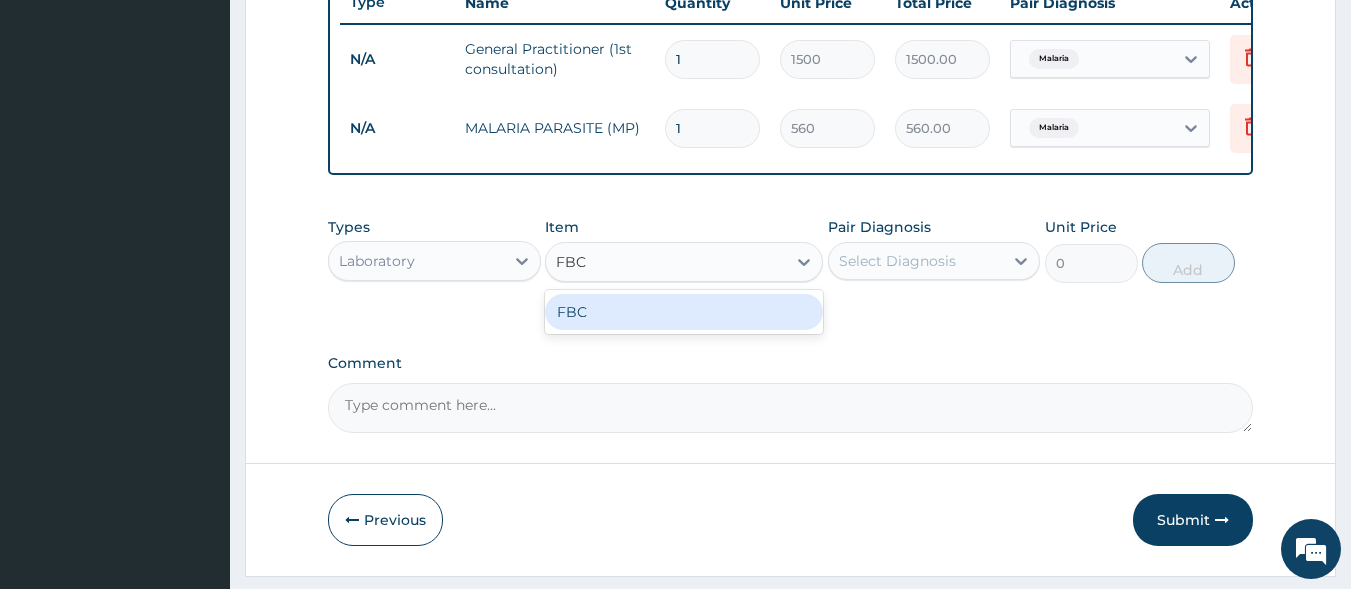 drag, startPoint x: 608, startPoint y: 340, endPoint x: 911, endPoint y: 321, distance: 303.59512 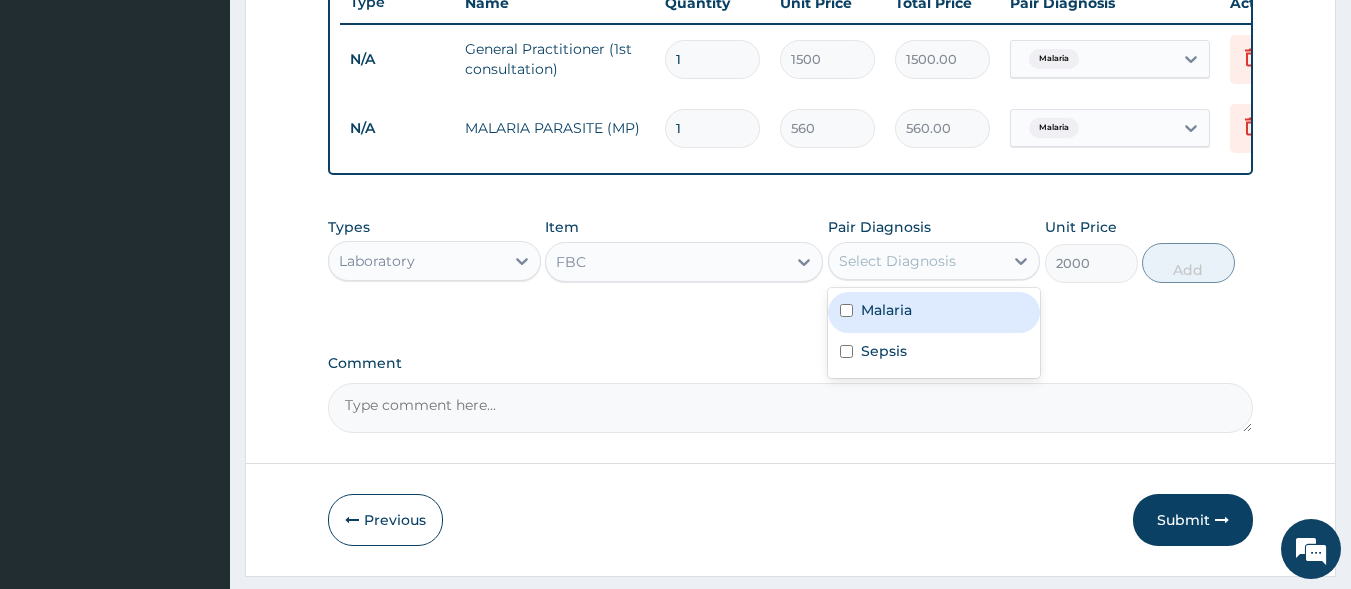 click on "Select Diagnosis" at bounding box center [916, 261] 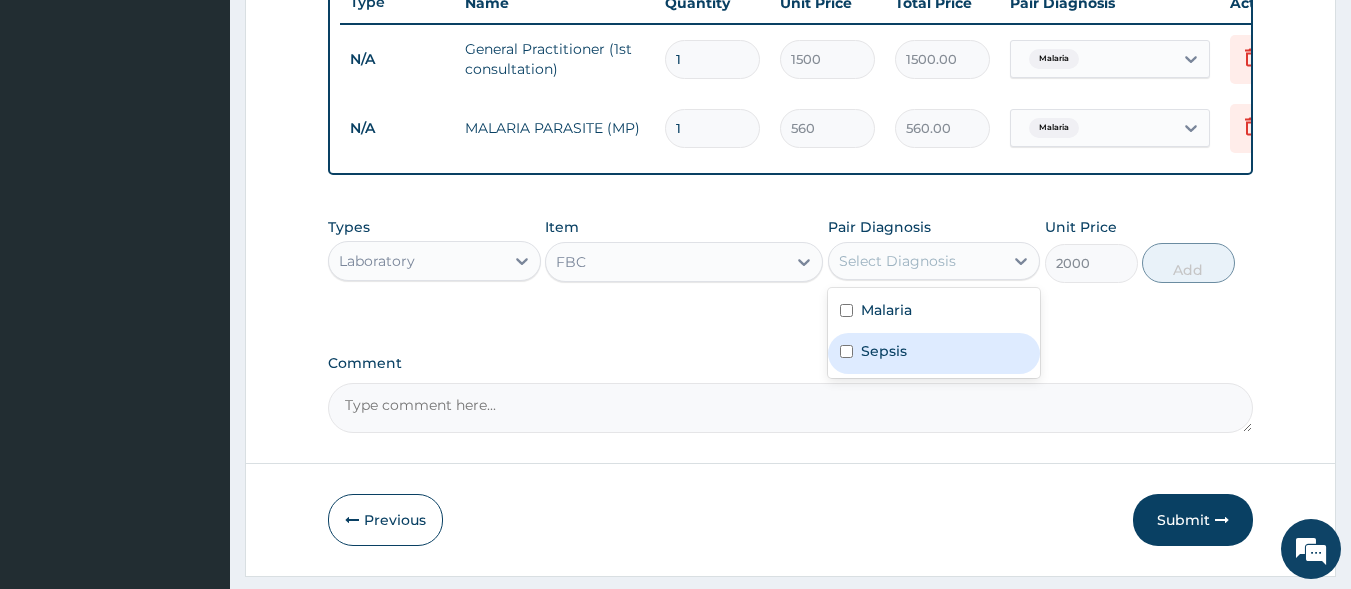 click on "Sepsis" at bounding box center (884, 351) 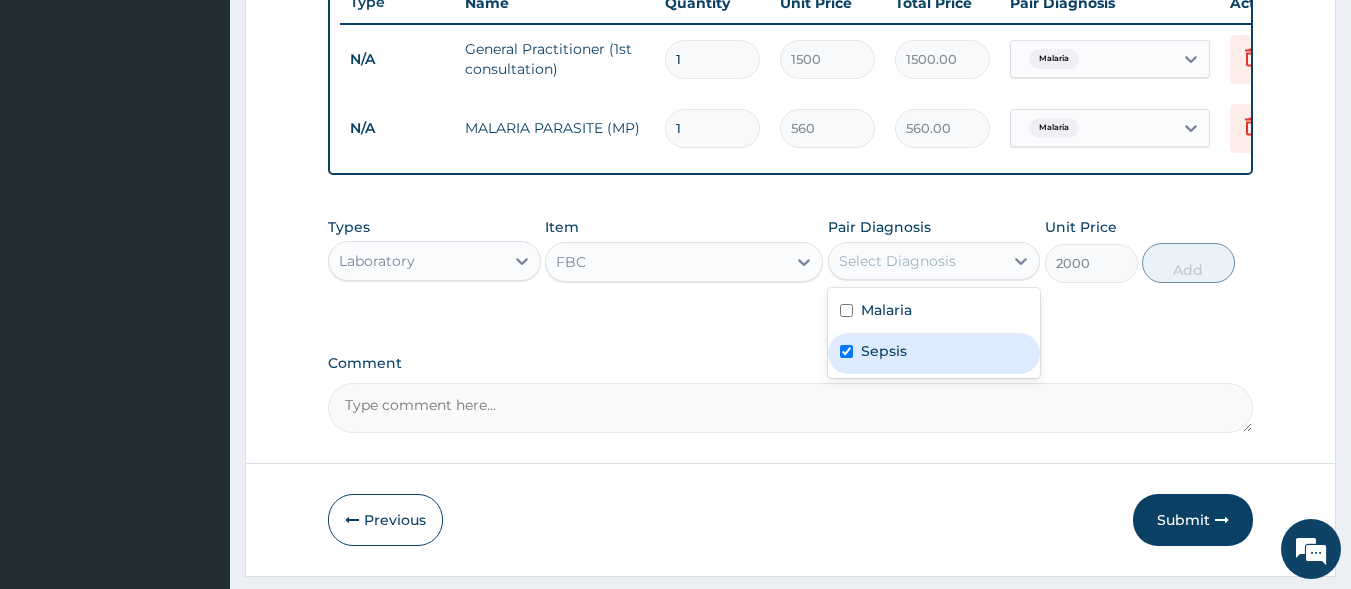 checkbox on "true" 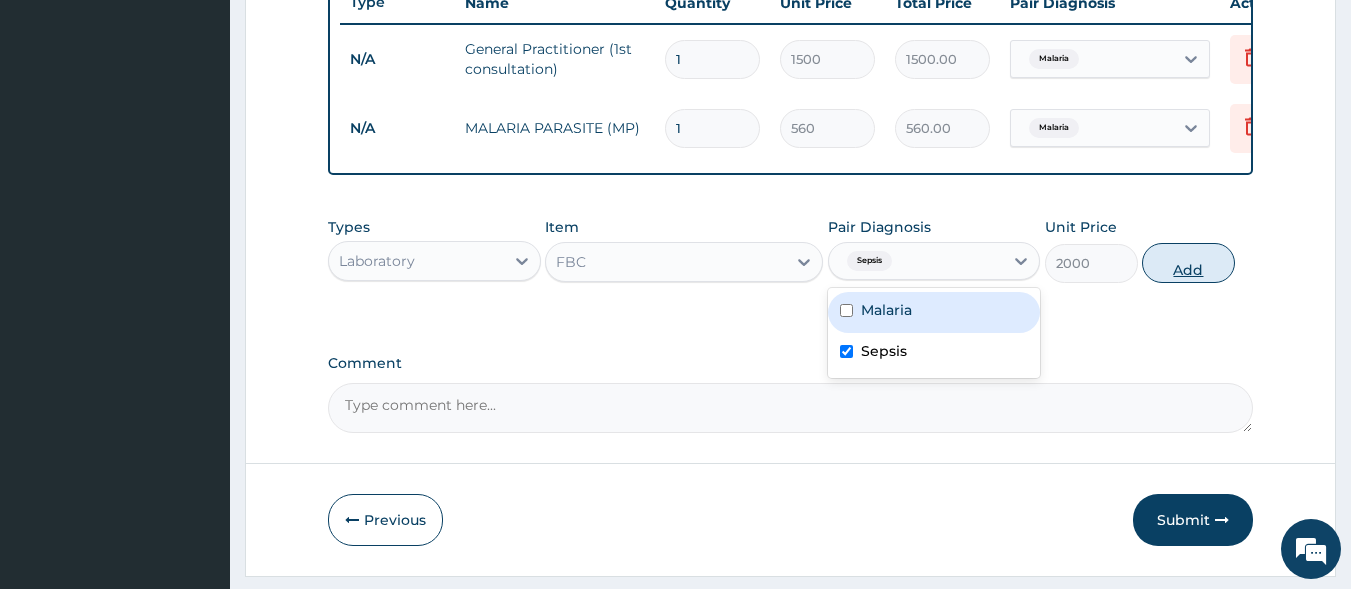 click on "Add" at bounding box center [1188, 263] 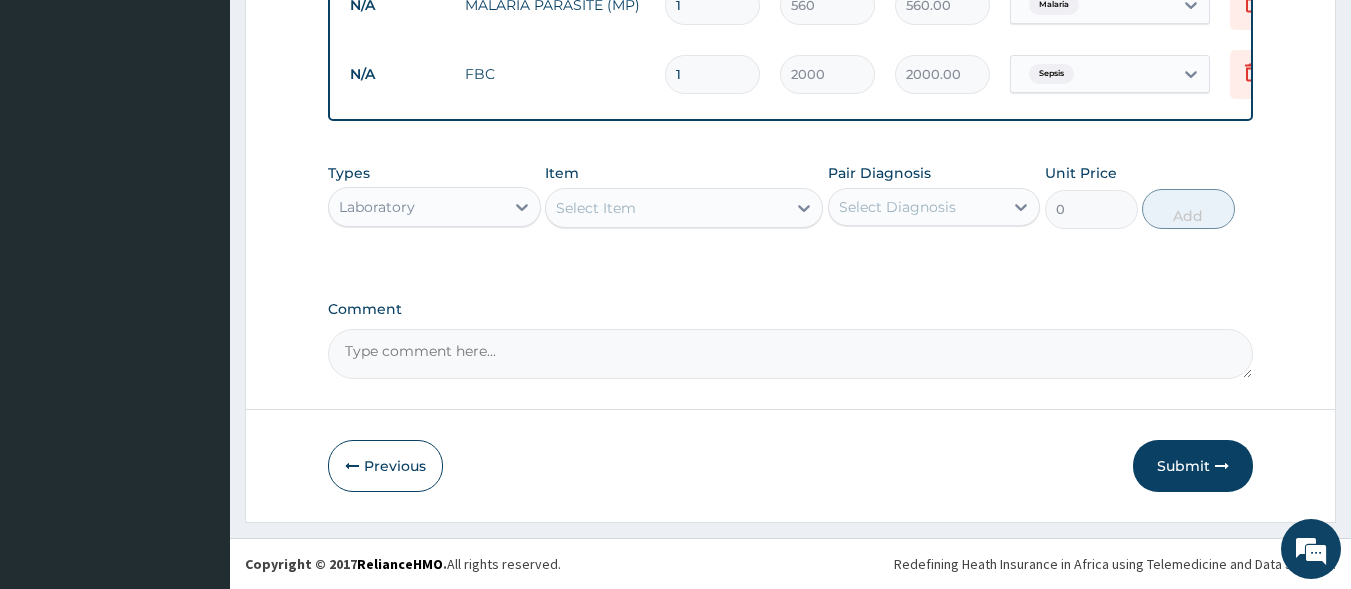 scroll, scrollTop: 911, scrollLeft: 0, axis: vertical 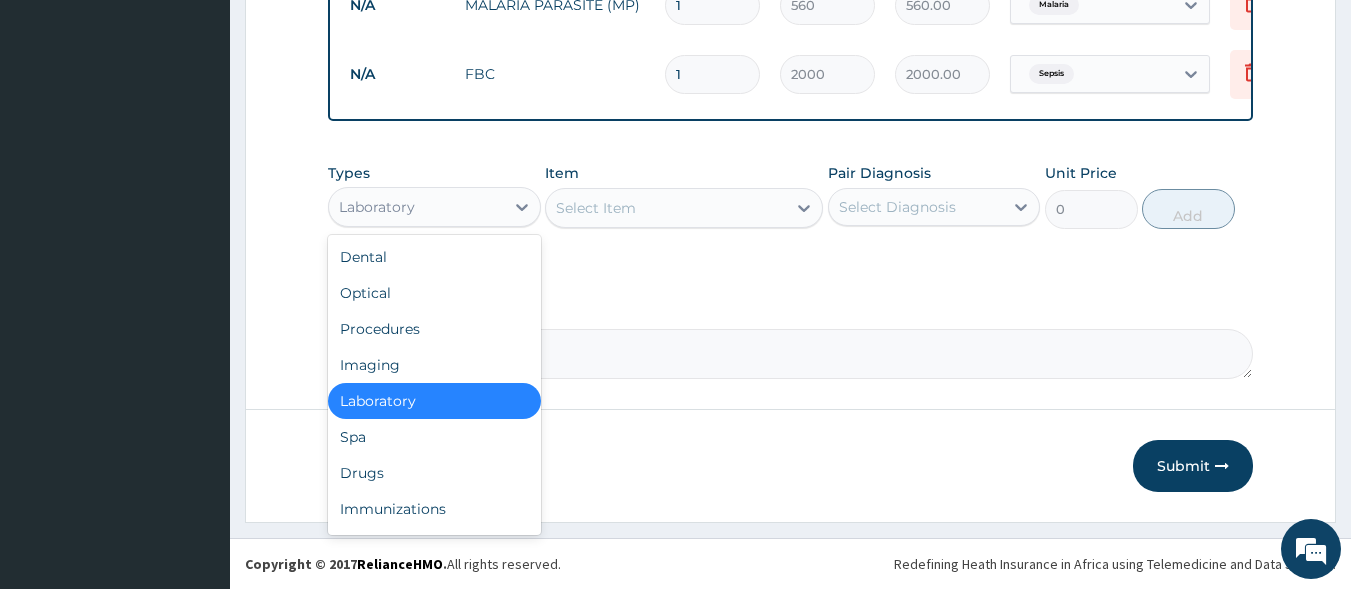 click on "Laboratory" at bounding box center [416, 207] 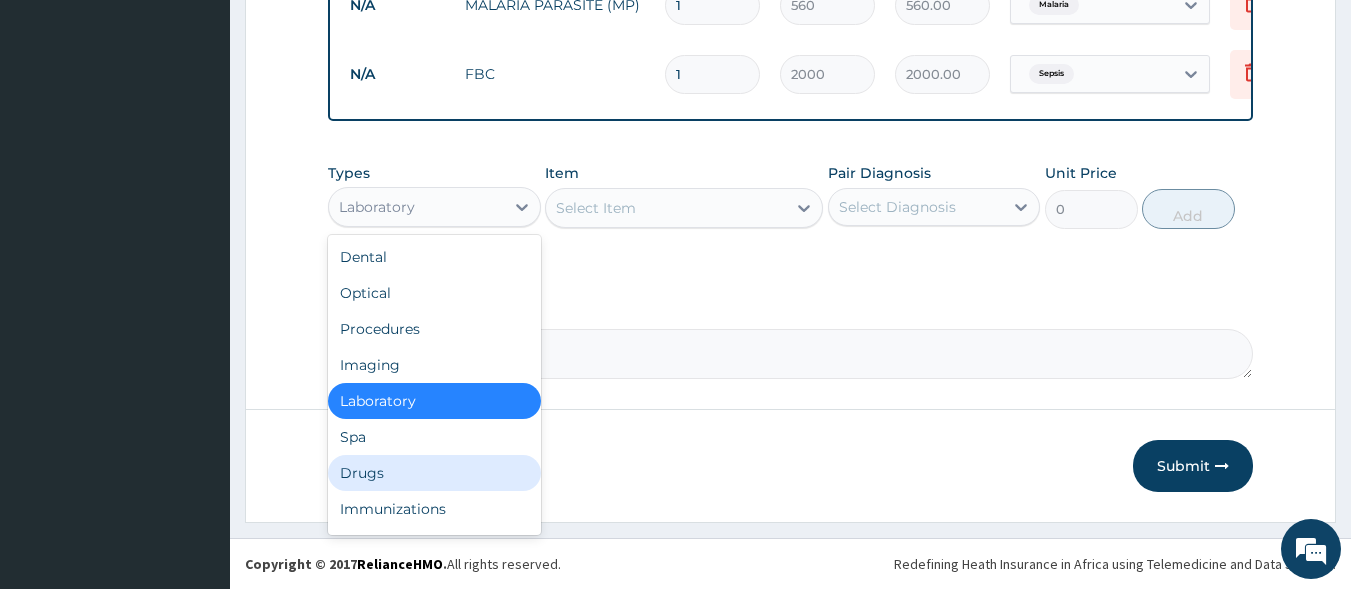 click on "Drugs" at bounding box center [434, 473] 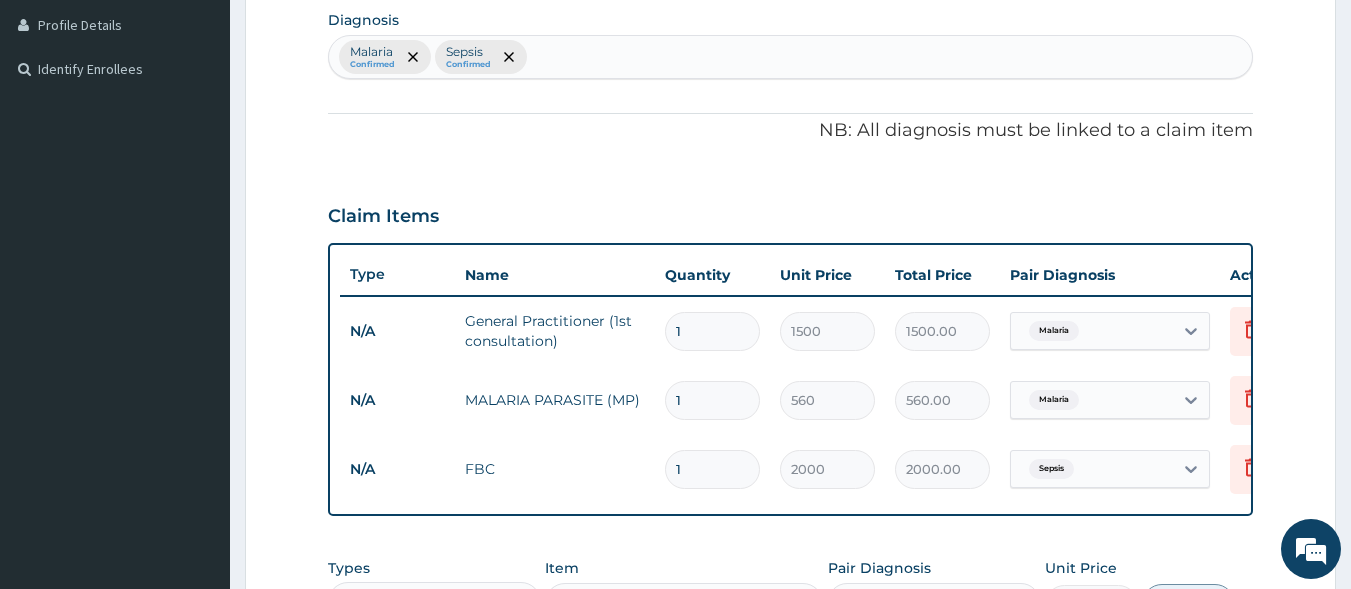 scroll, scrollTop: 911, scrollLeft: 0, axis: vertical 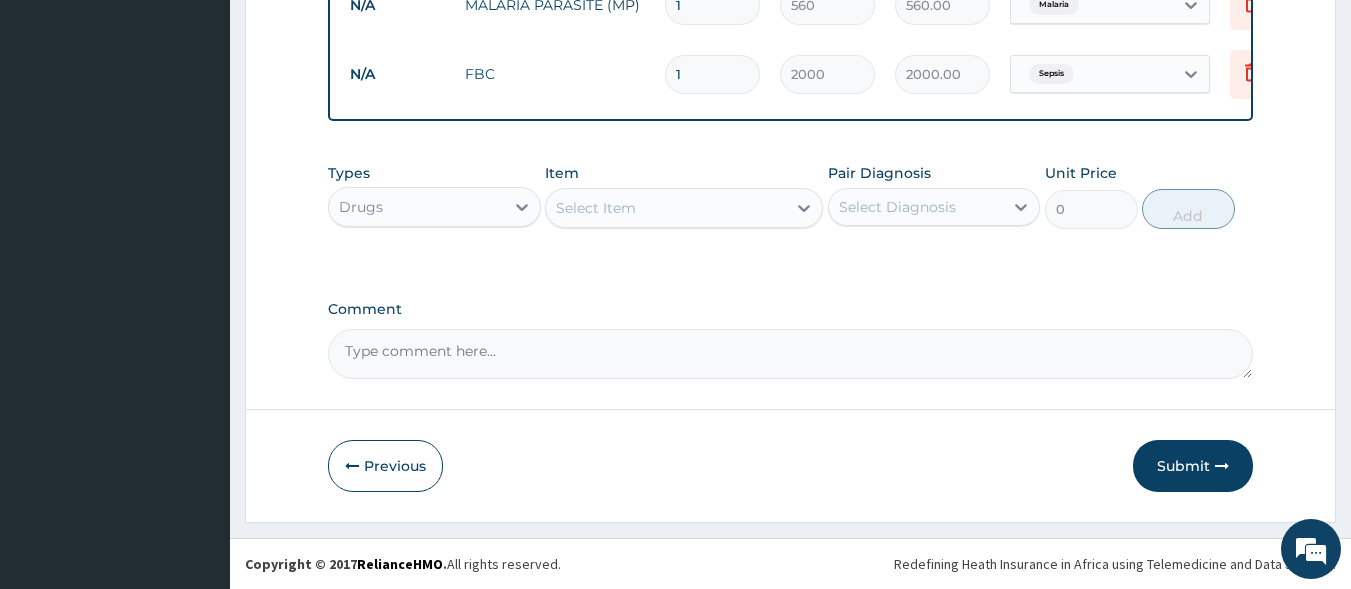 click on "Select Item" at bounding box center [666, 208] 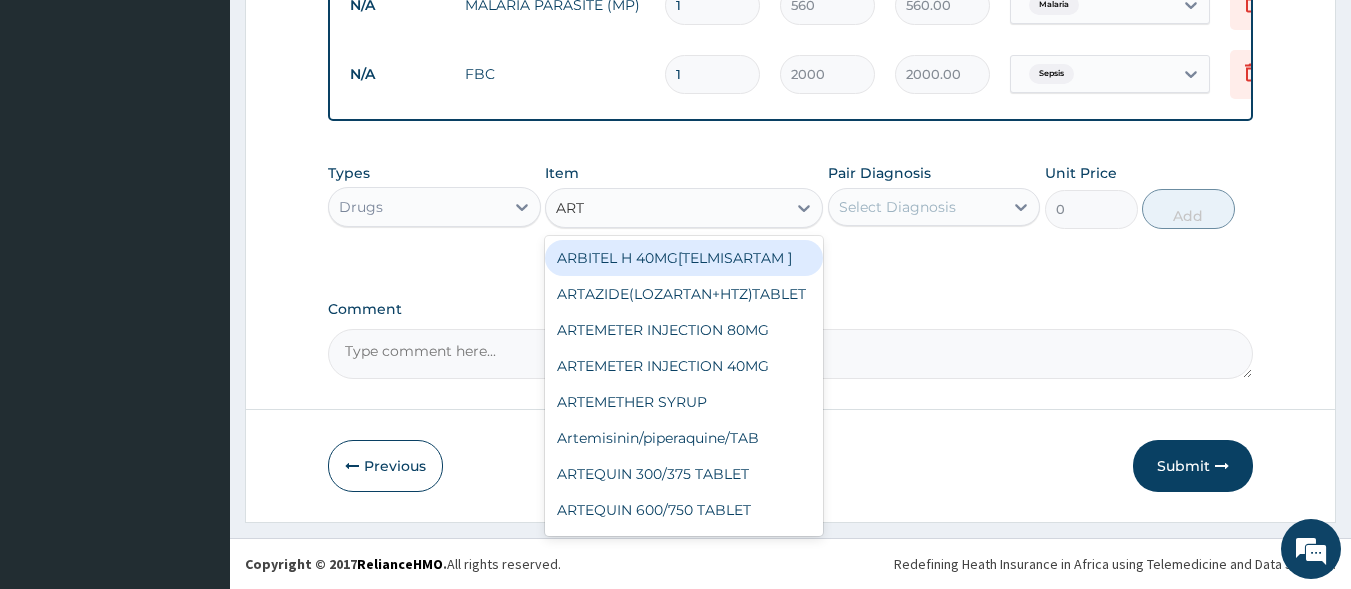 type on "ARTE" 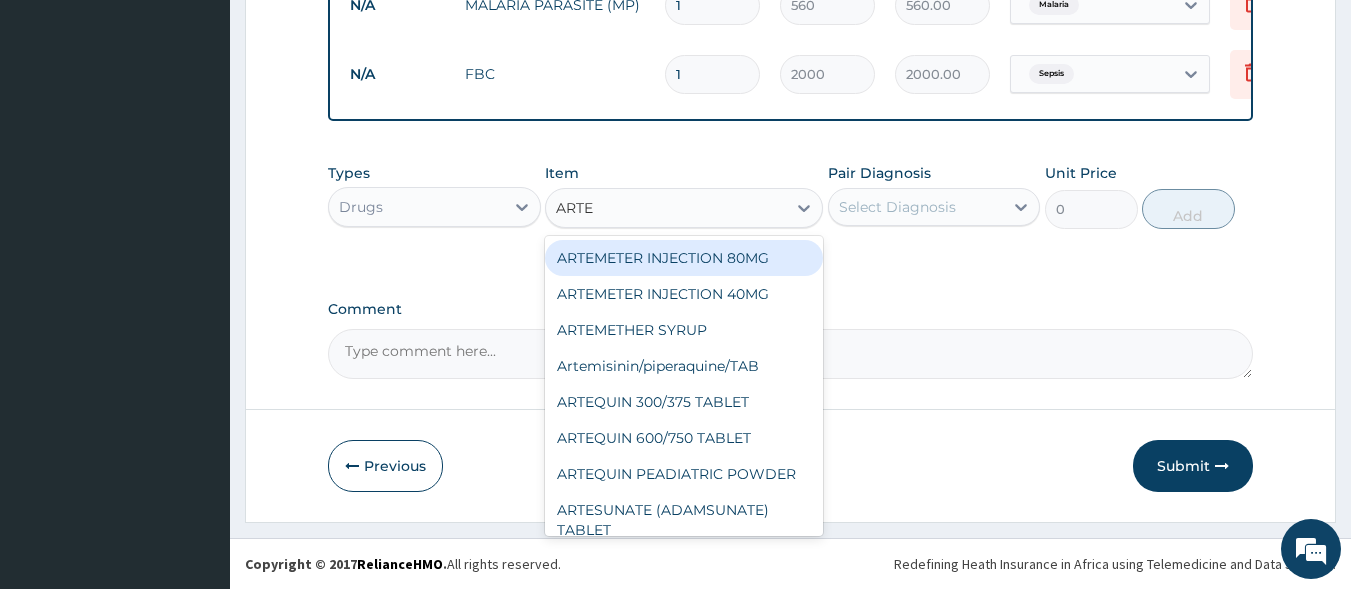 click on "ARTEMETER INJECTION  80MG" at bounding box center [684, 258] 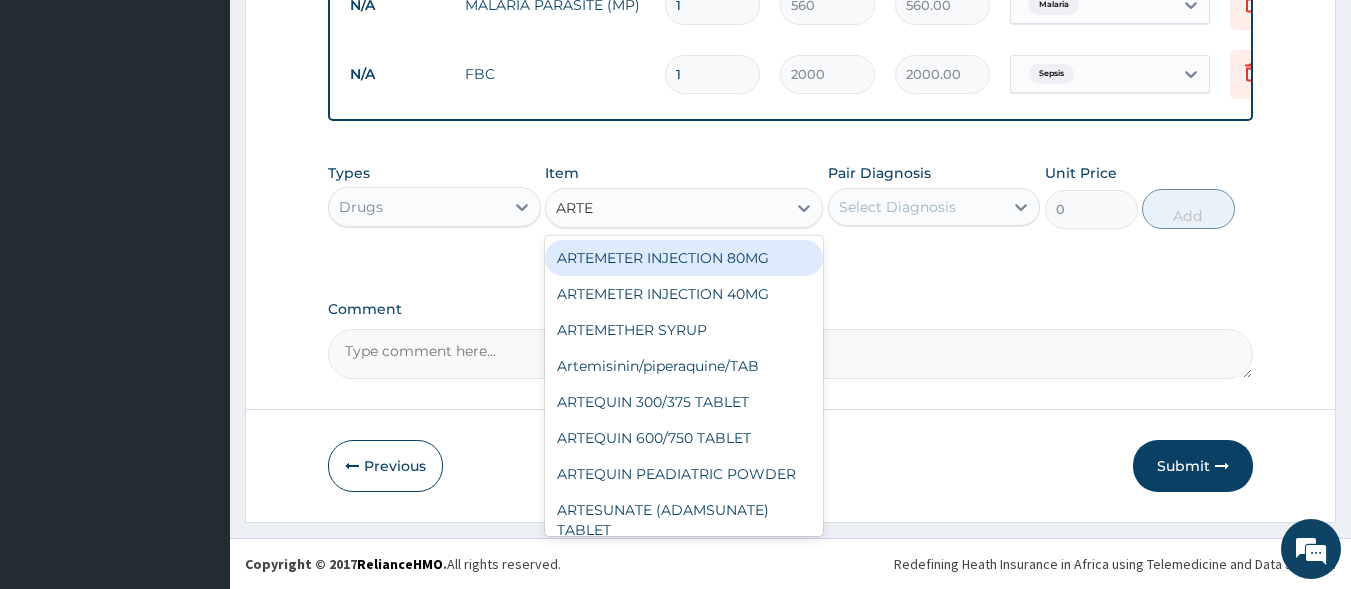 type 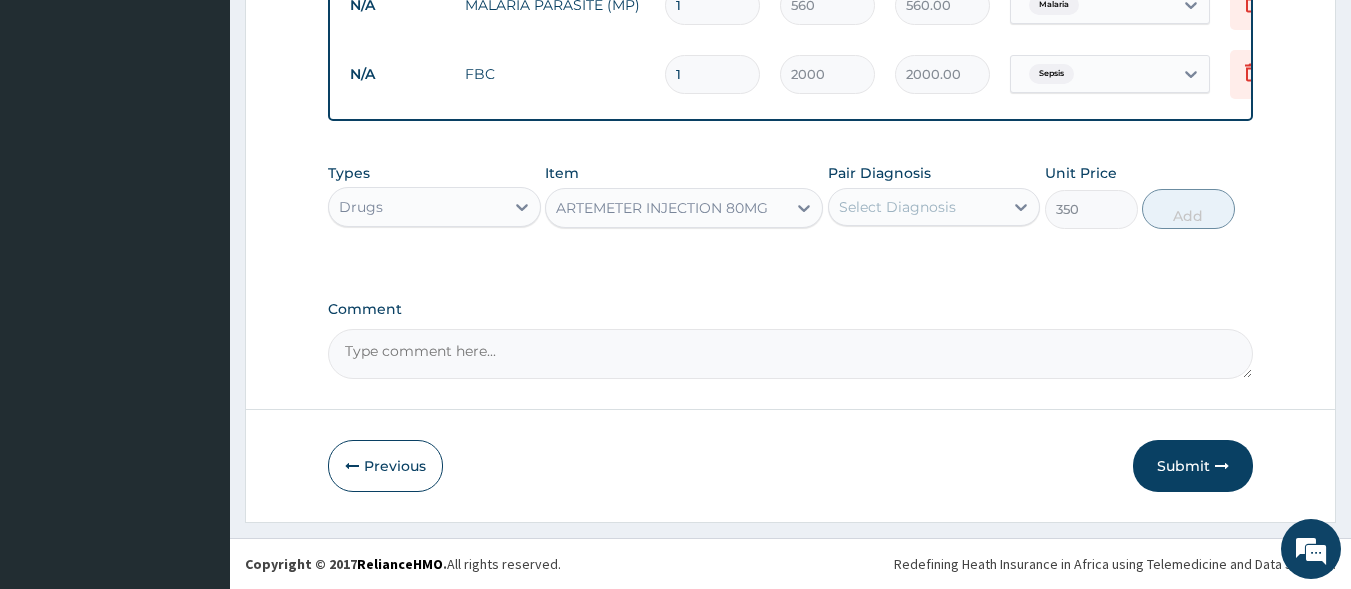click on "Select Diagnosis" at bounding box center [897, 207] 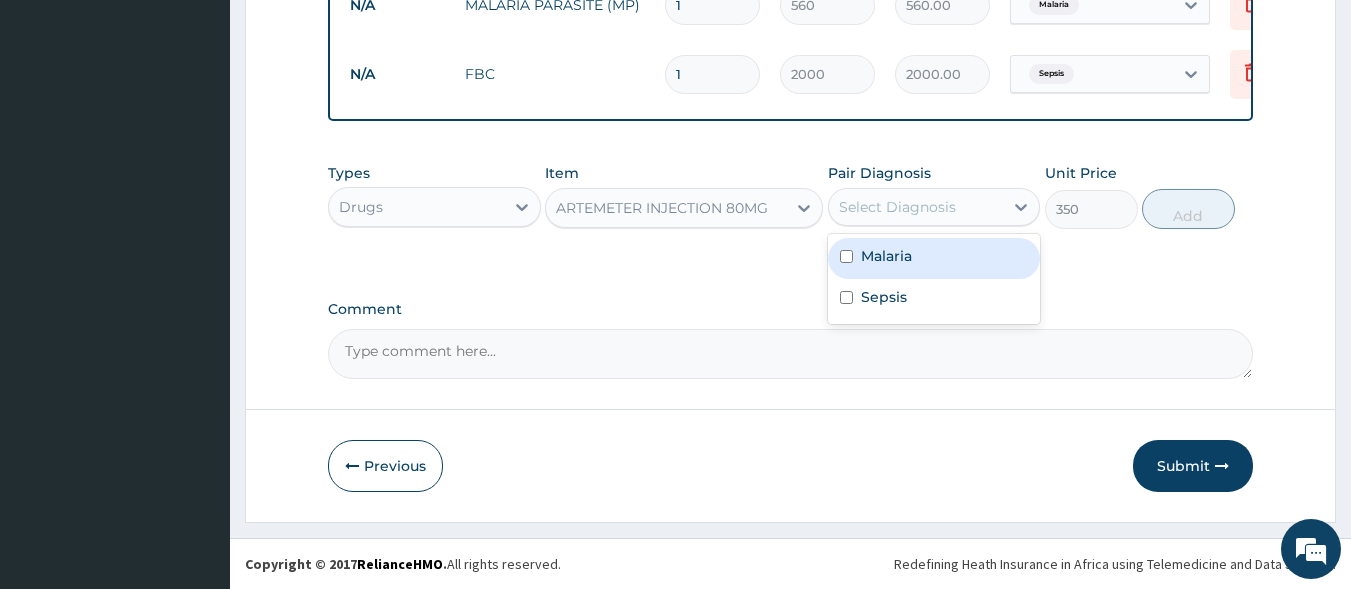 click on "Malaria" at bounding box center [934, 258] 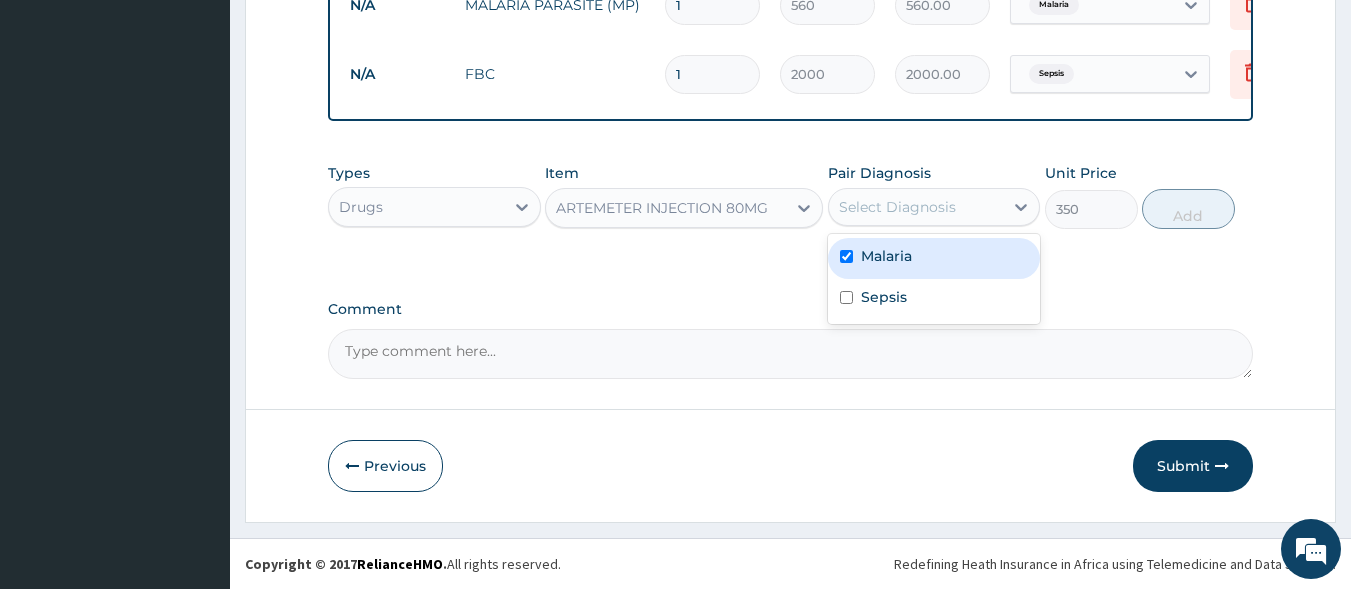 checkbox on "true" 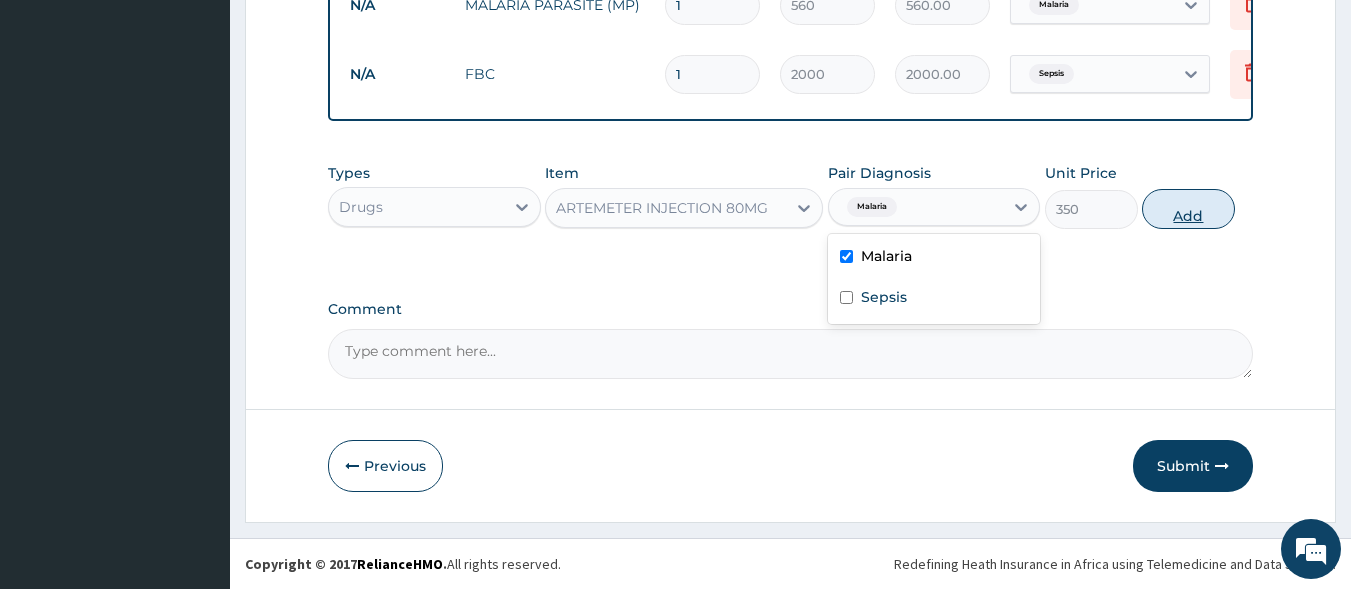 click on "Add" at bounding box center [1188, 209] 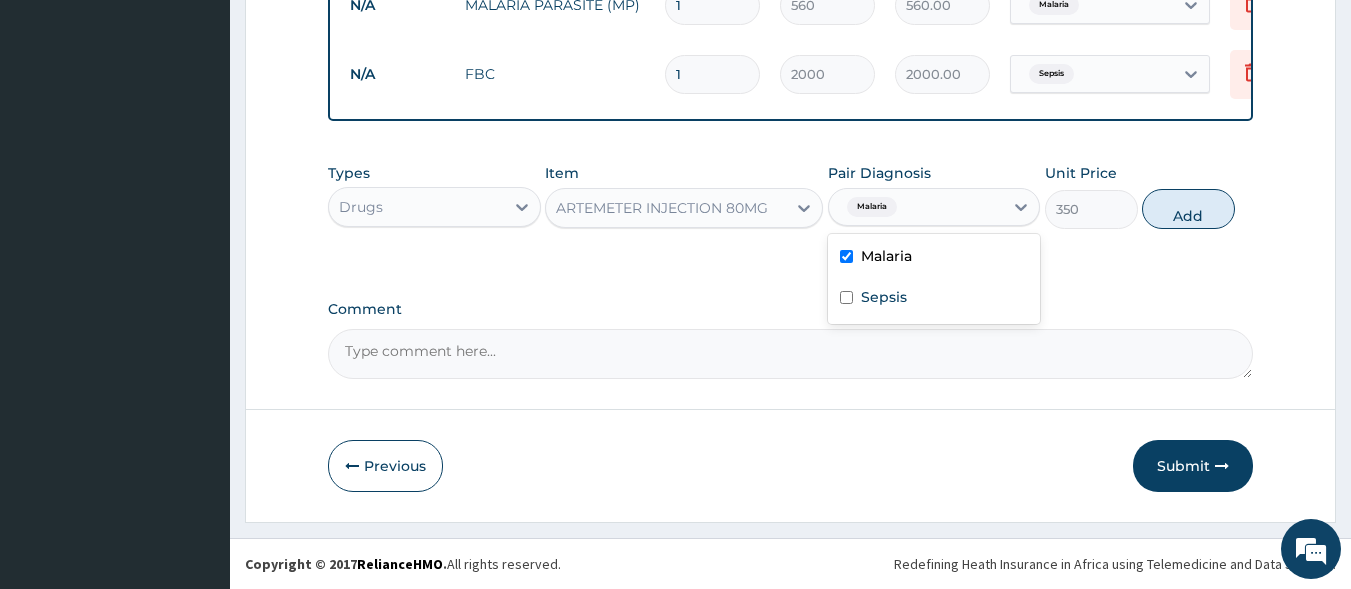 type on "0" 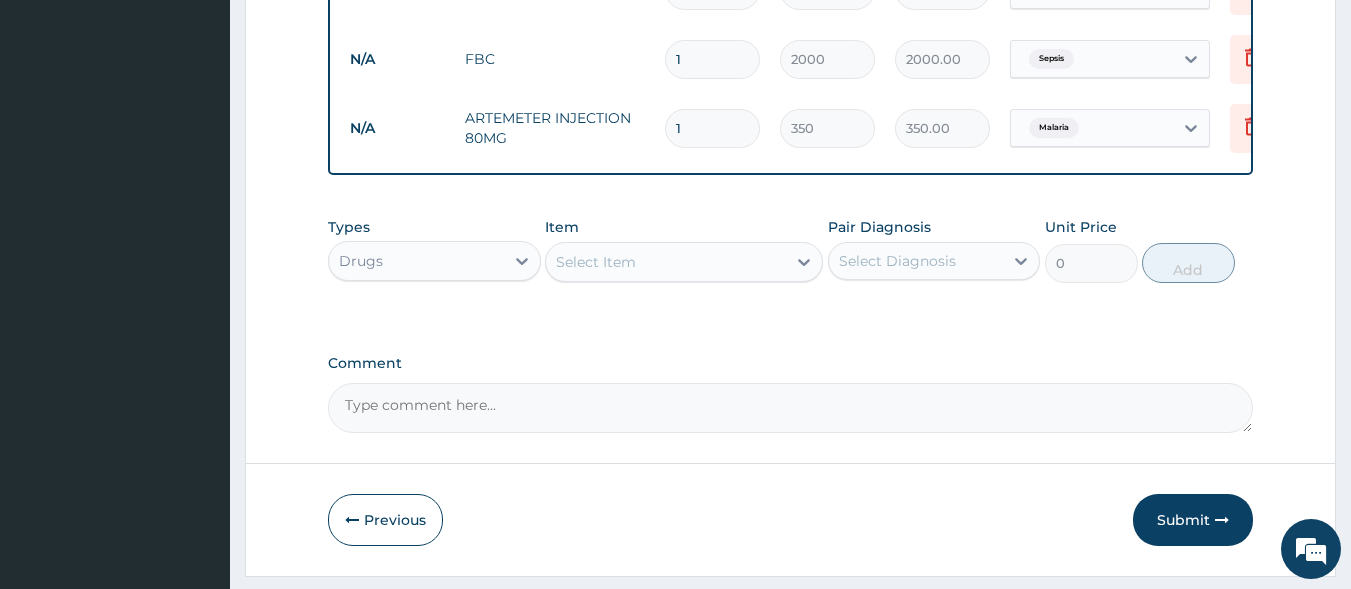 type 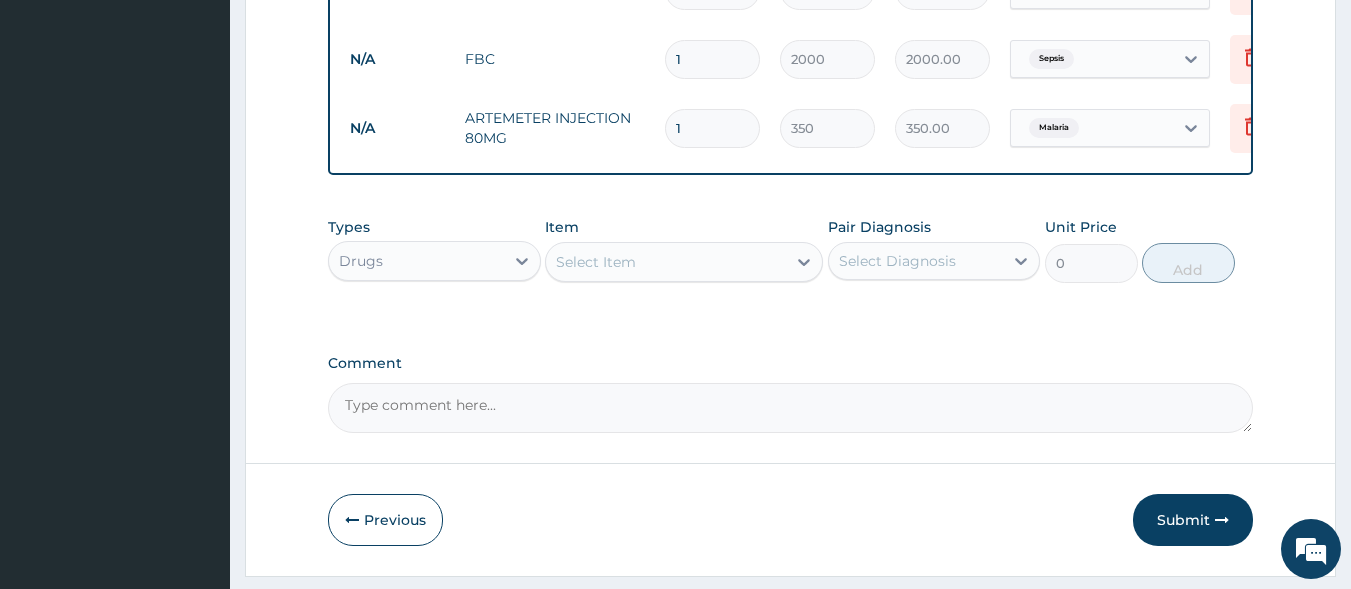 type on "0.00" 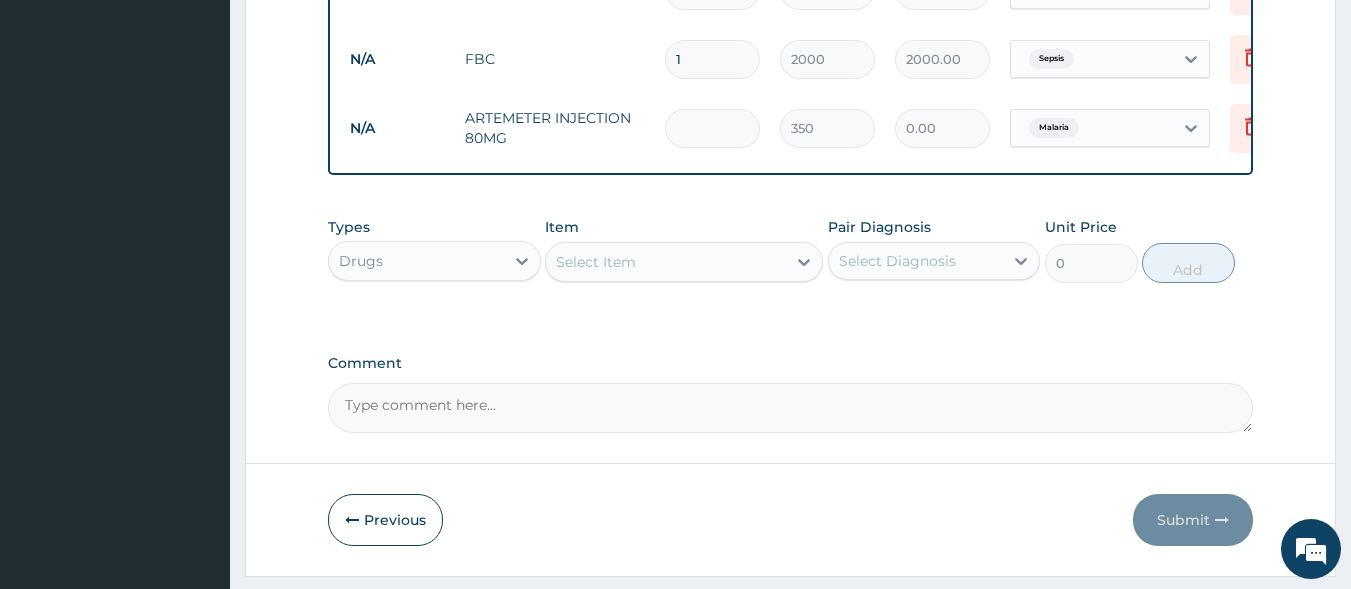 type on "6" 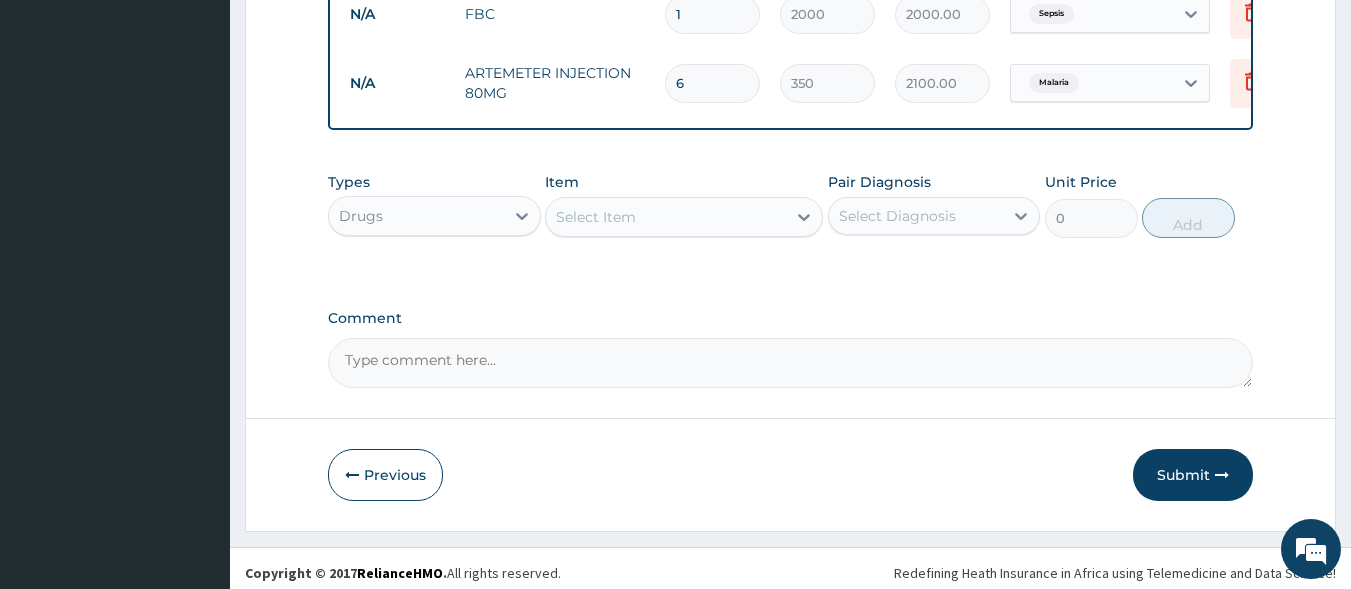 scroll, scrollTop: 980, scrollLeft: 0, axis: vertical 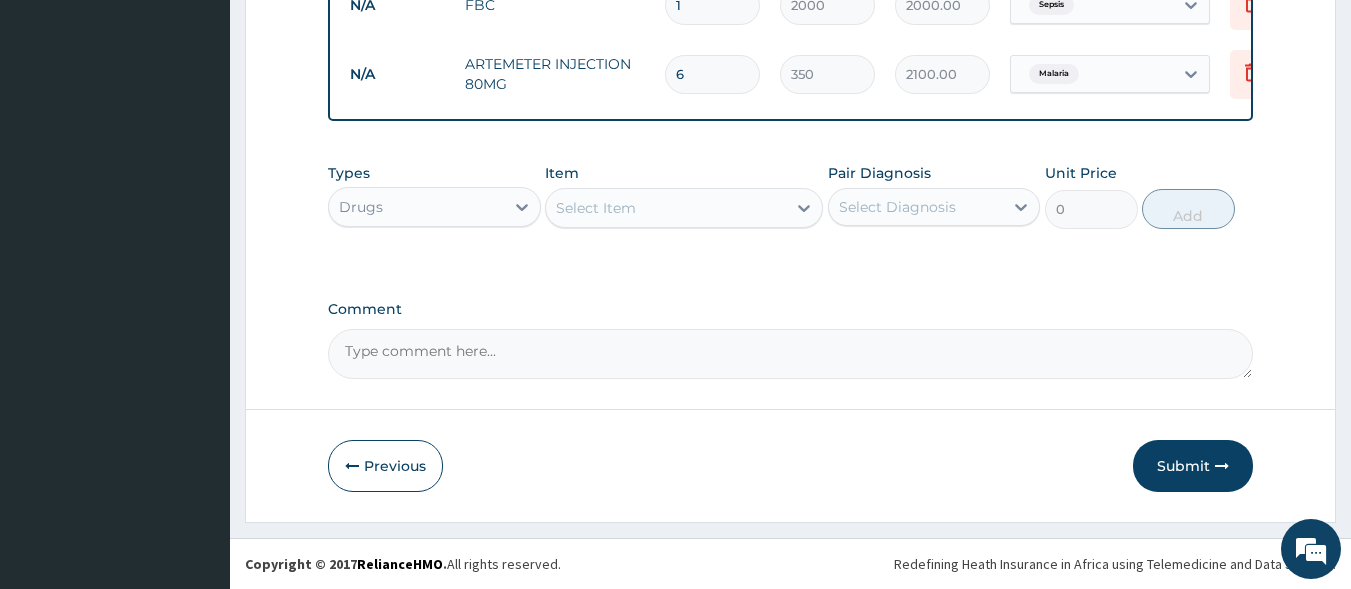 type on "6" 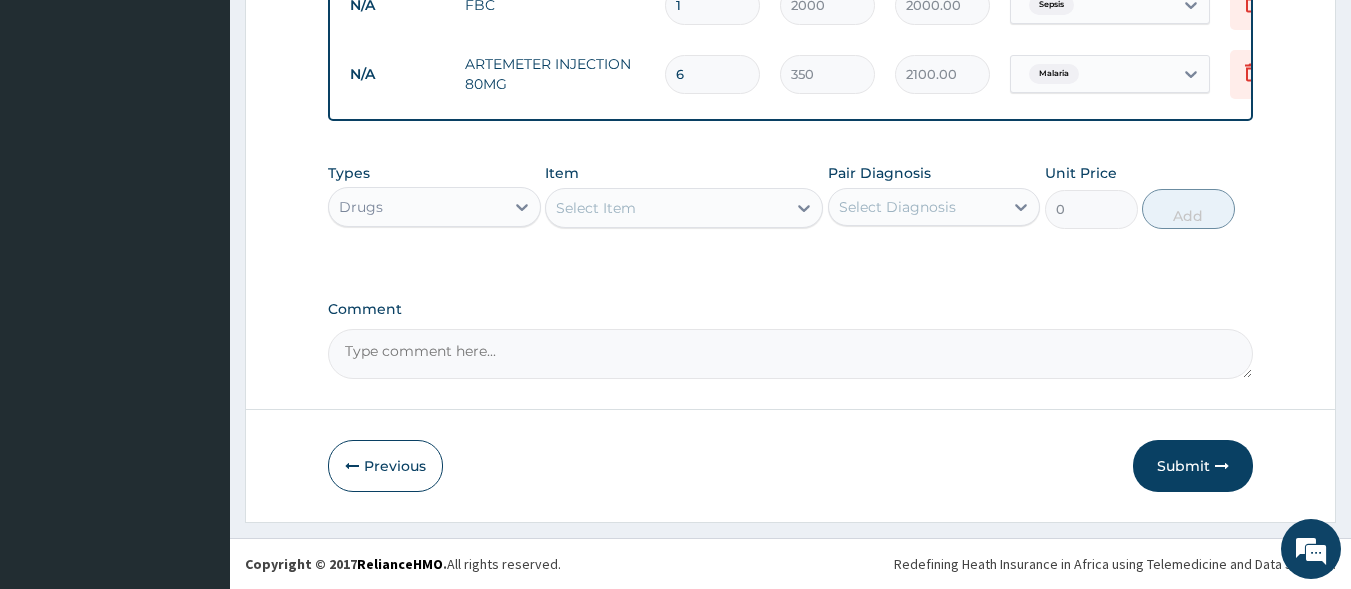 click on "Select Item" at bounding box center [666, 208] 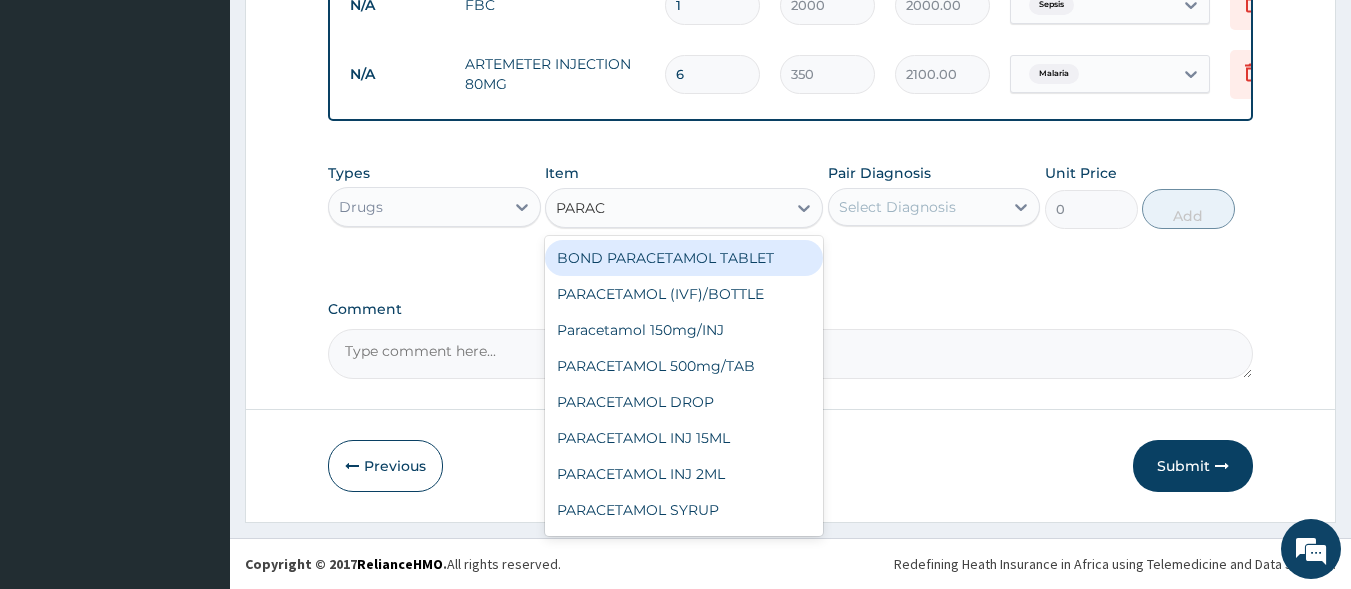 type on "PARACE" 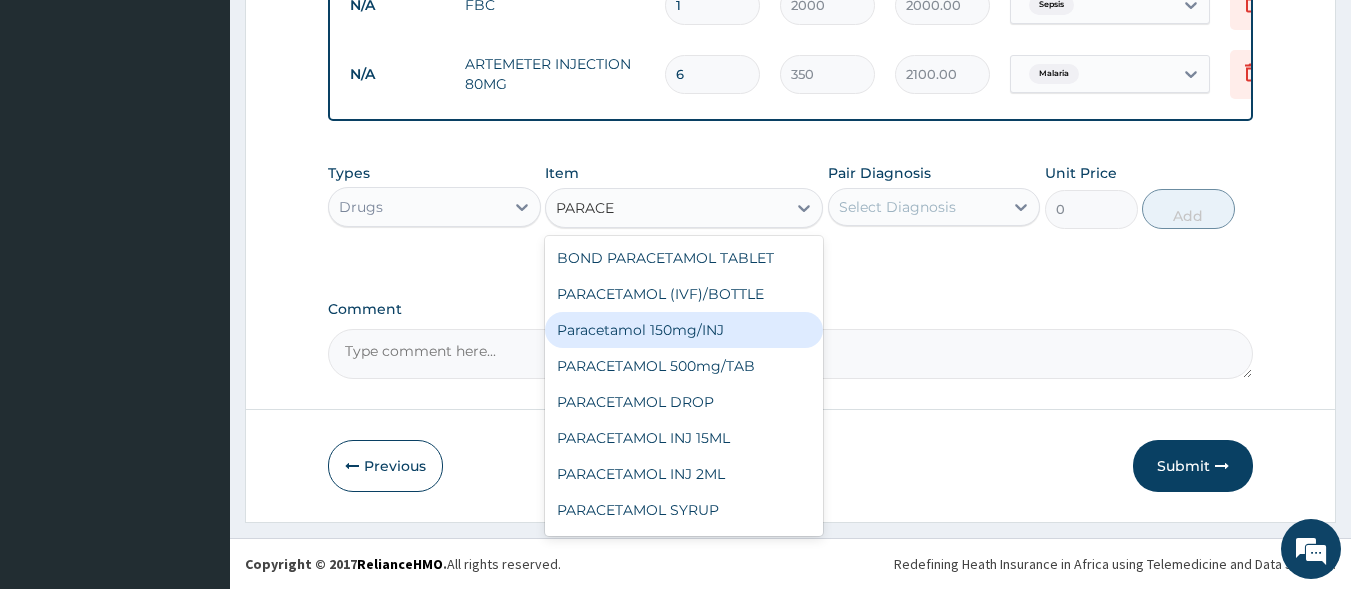 click on "Paracetamol 150mg/INJ" at bounding box center (684, 330) 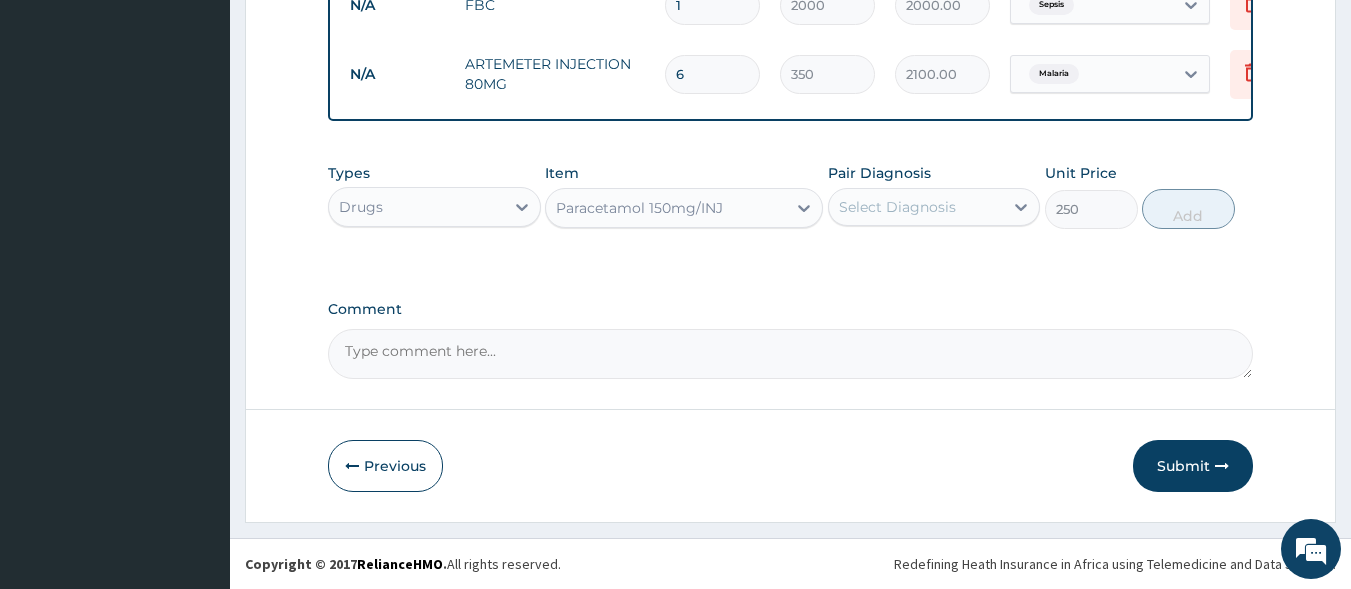 click on "Select Diagnosis" at bounding box center [897, 207] 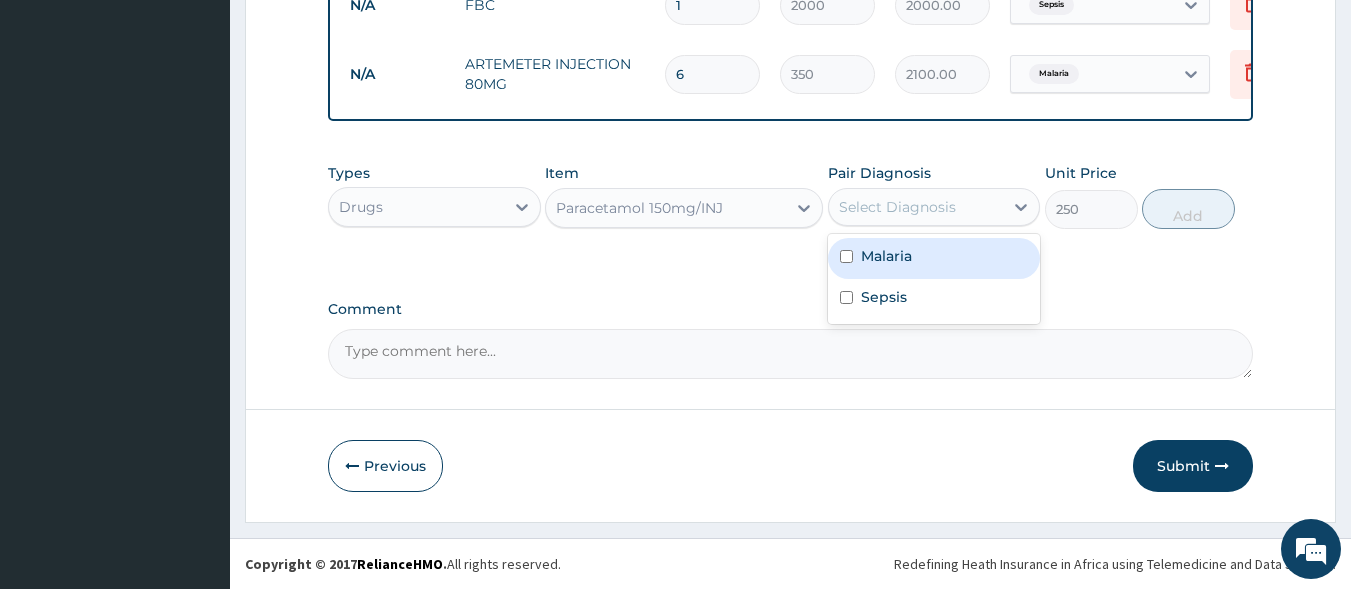 click on "Malaria" at bounding box center (886, 256) 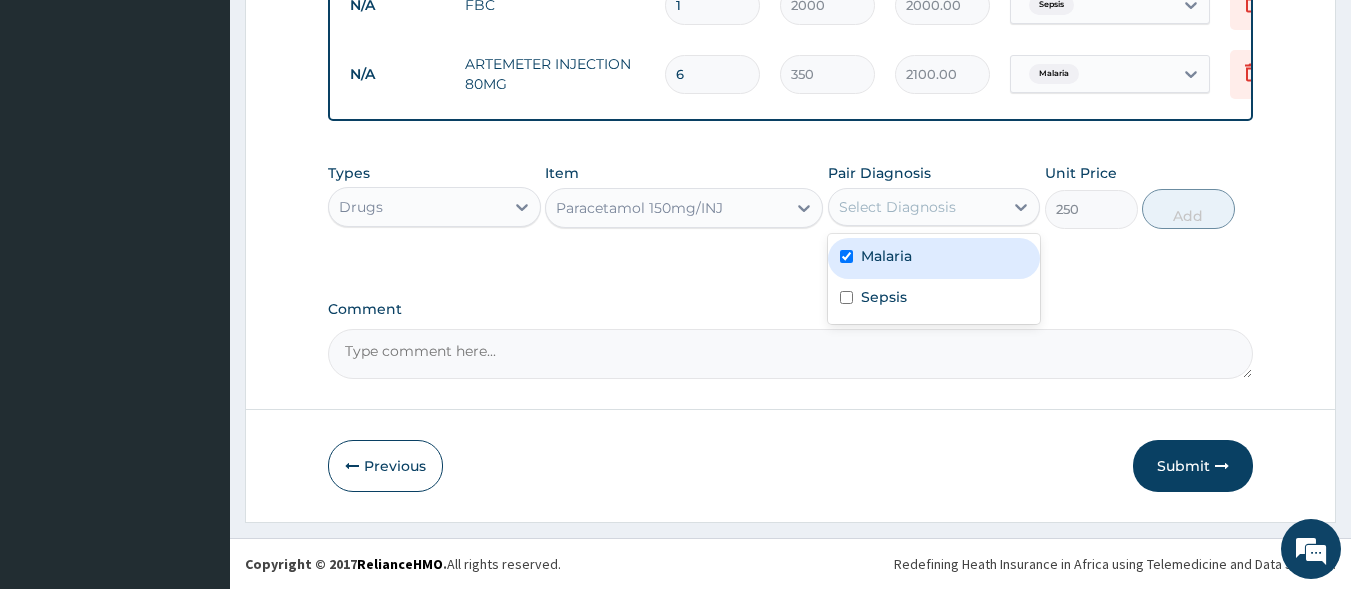 checkbox on "true" 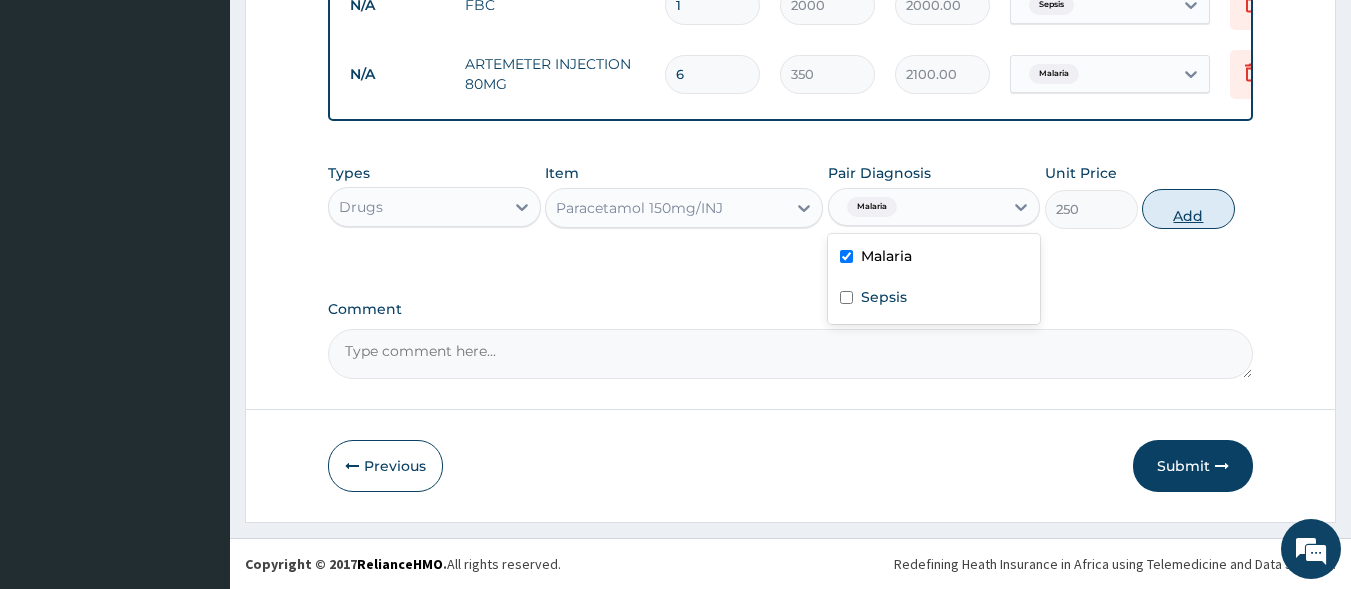 click on "Add" at bounding box center [1188, 209] 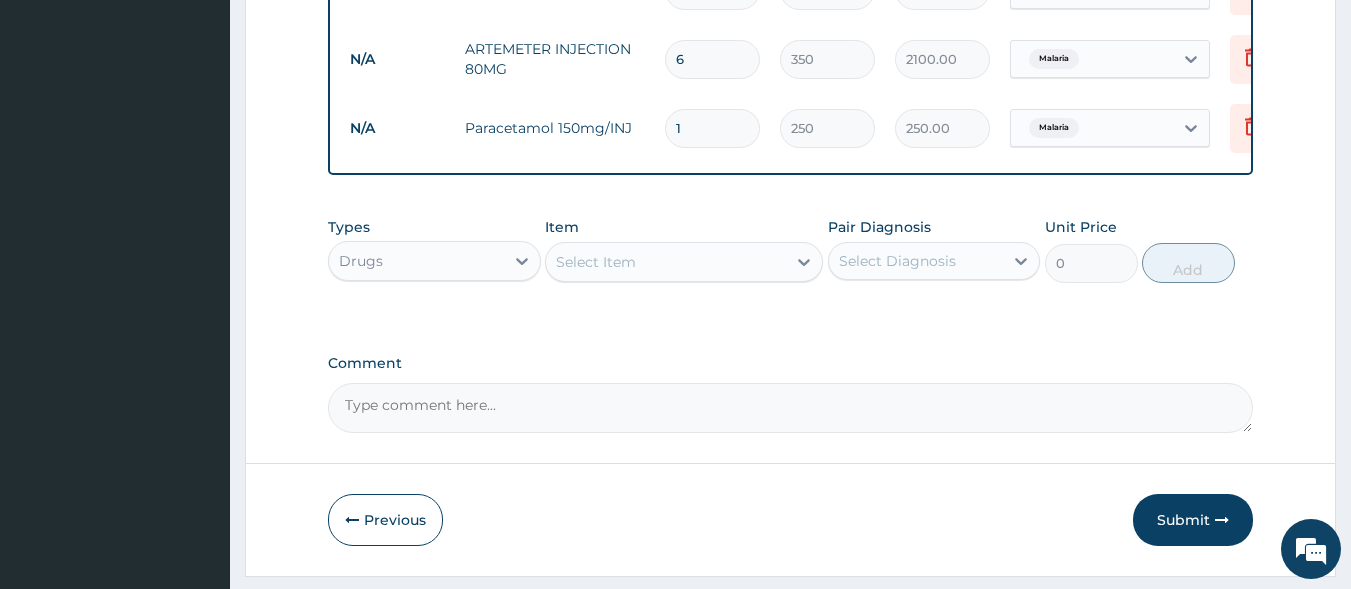 type 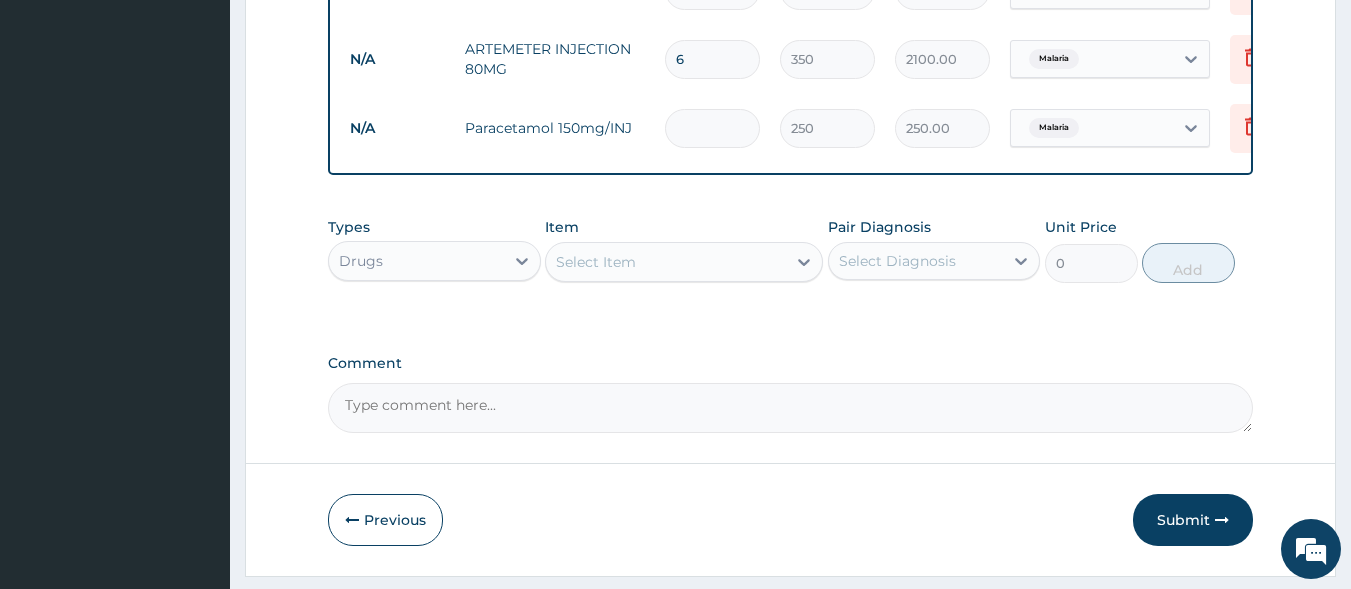 type on "0.00" 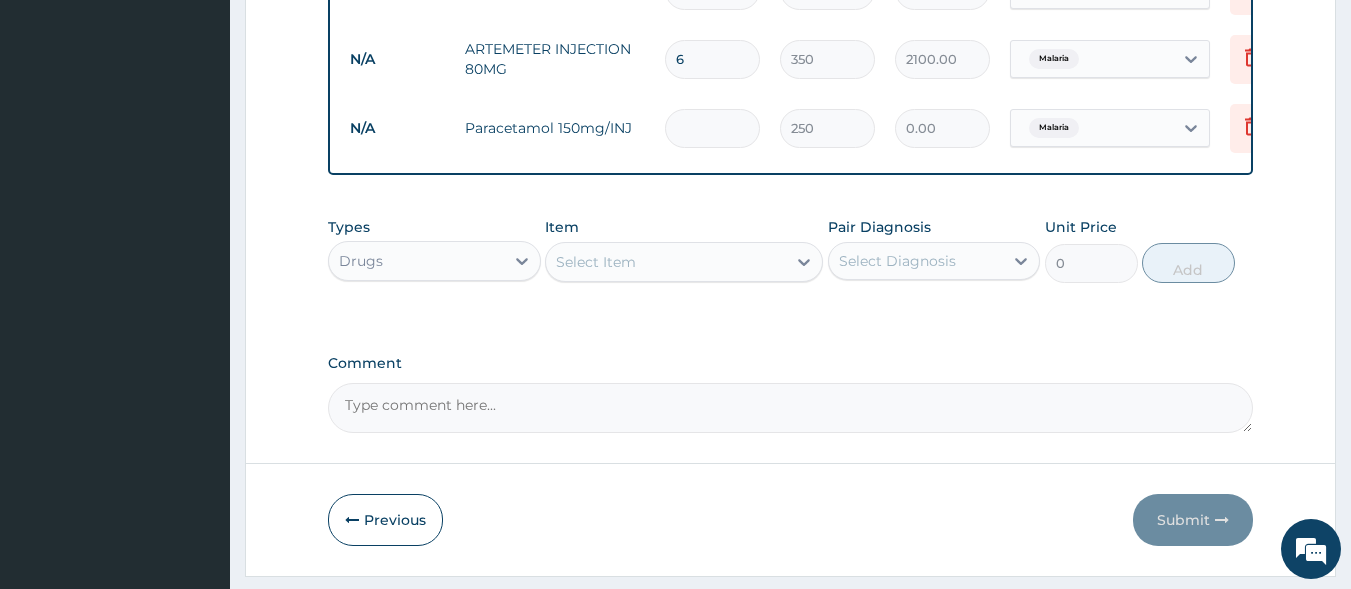 type on "6" 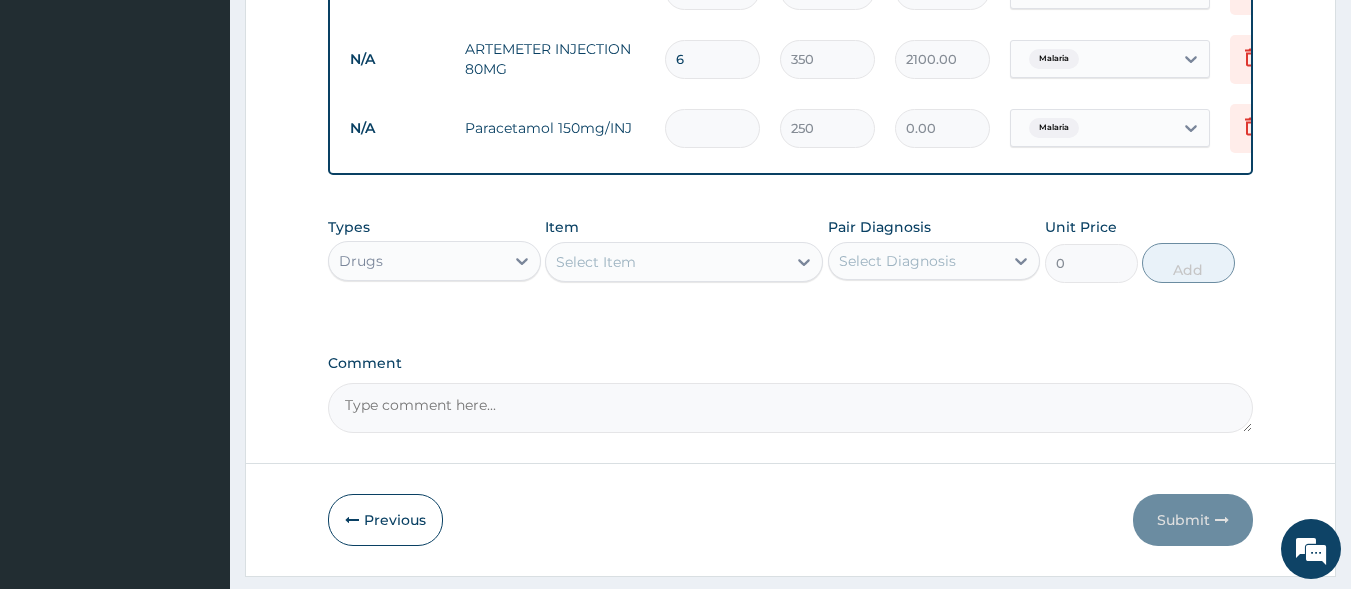 type on "1500.00" 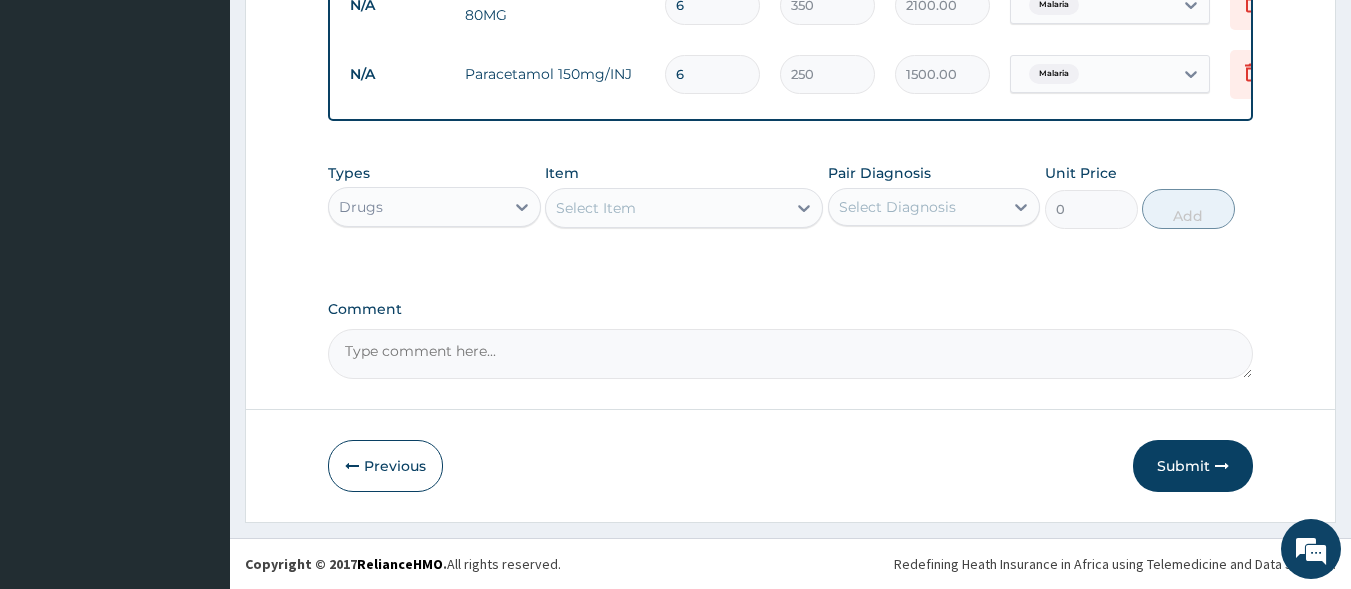 scroll, scrollTop: 1049, scrollLeft: 0, axis: vertical 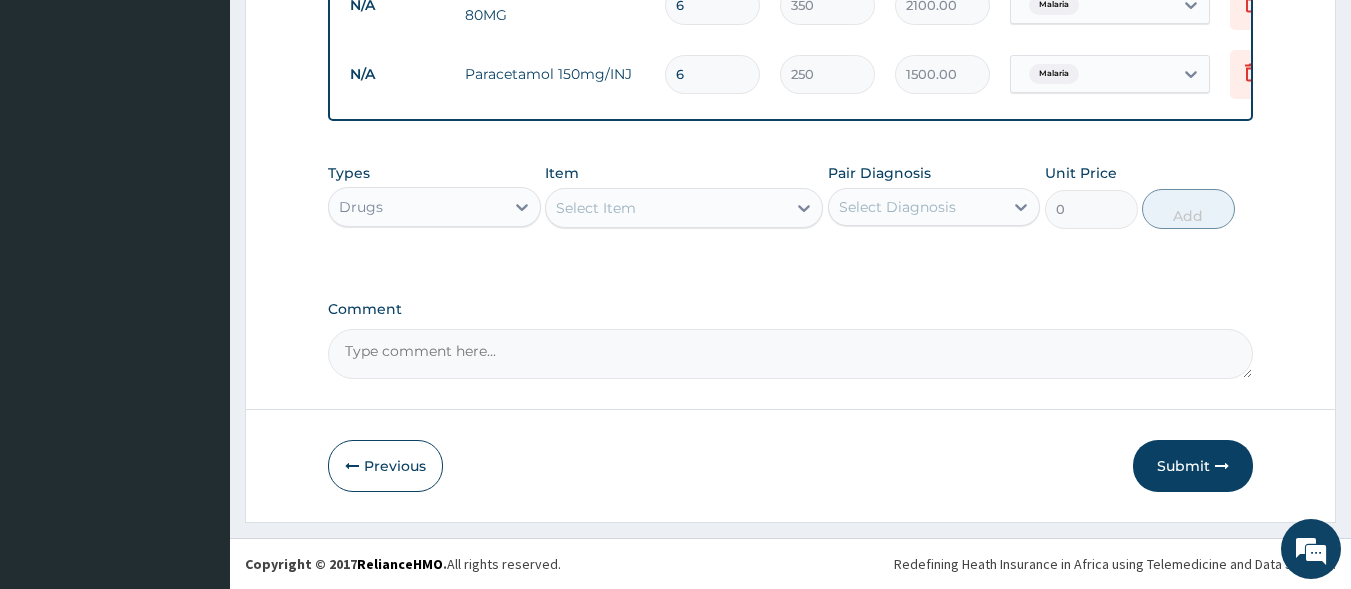 type on "6" 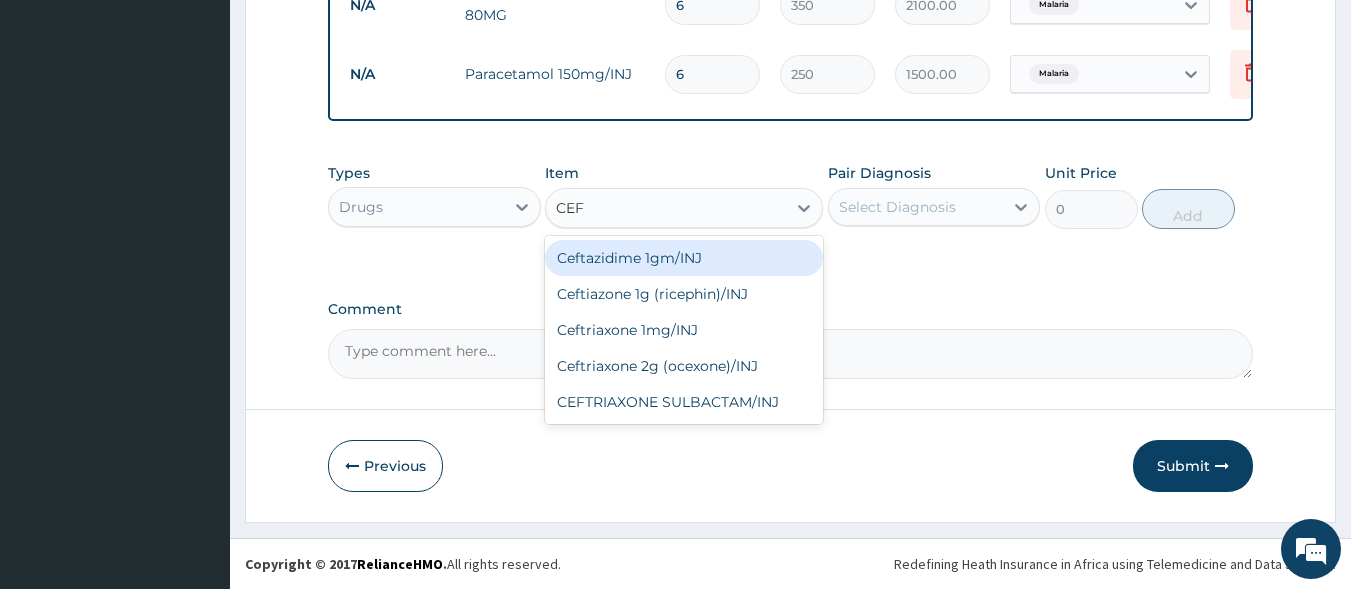 type on "CEFT" 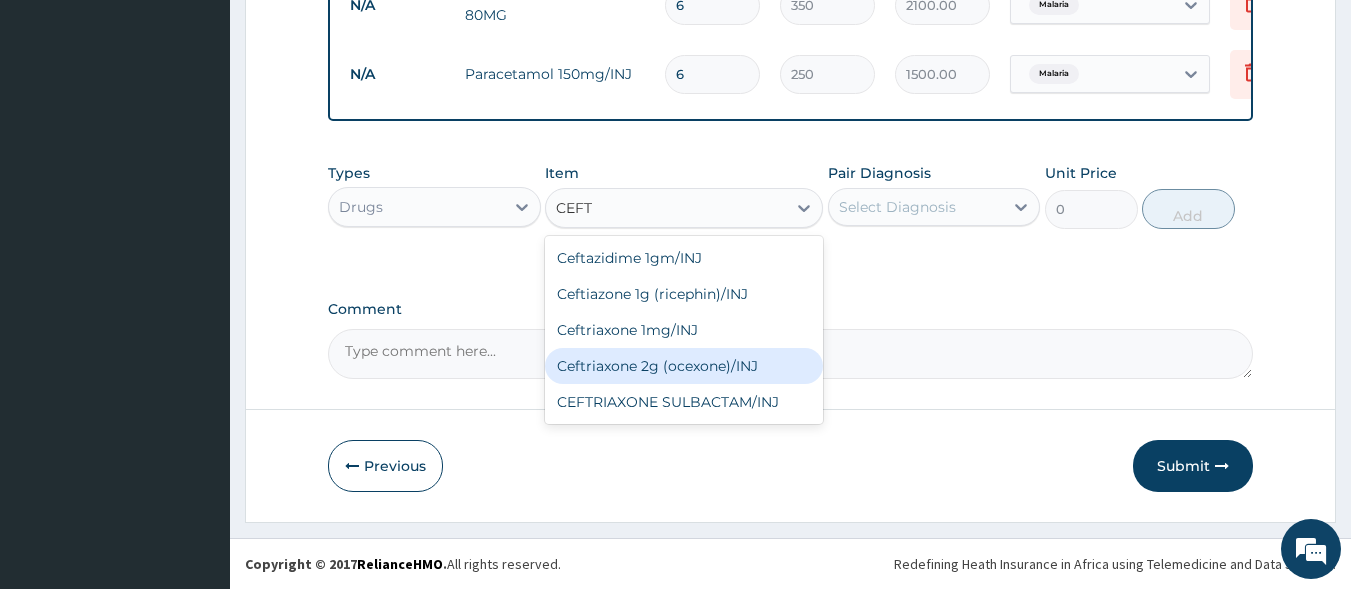 click on "Ceftazidime 1gm/INJ Ceftiazone 1g (ricephin)/INJ Ceftriaxone 1mg/INJ Ceftriaxone 2g (ocexone)/INJ CEFTRIAXONE SULBACTAM/INJ" at bounding box center (684, 330) 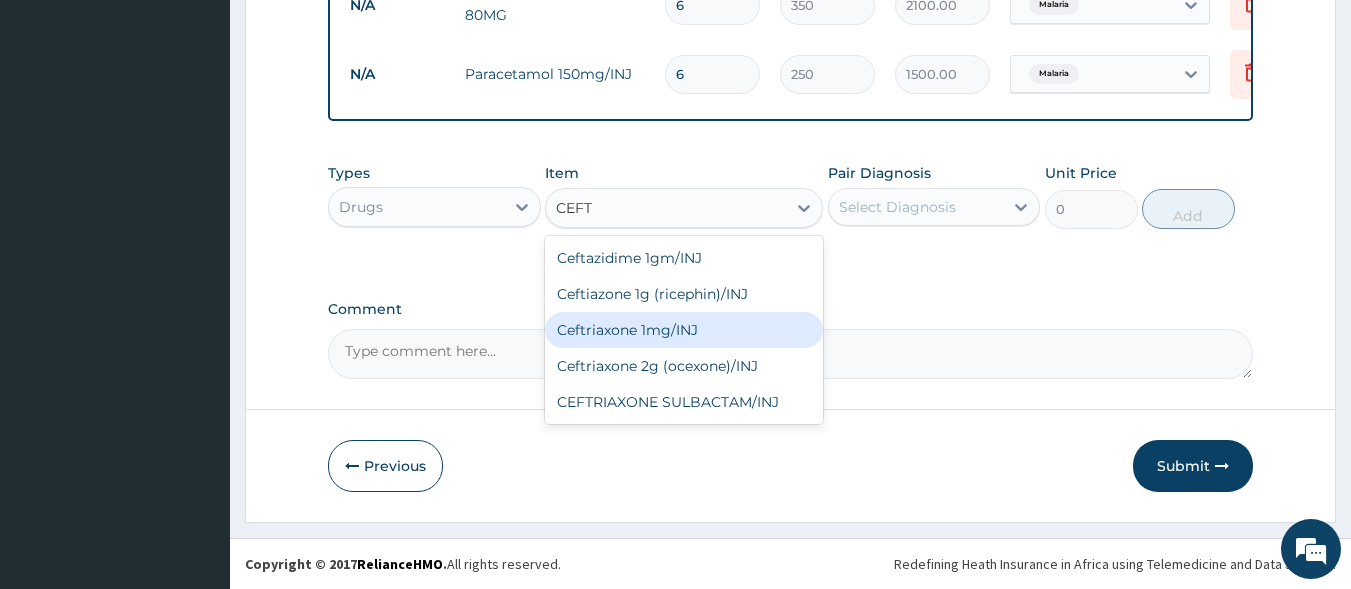click on "Ceftriaxone 1mg/INJ" at bounding box center [684, 330] 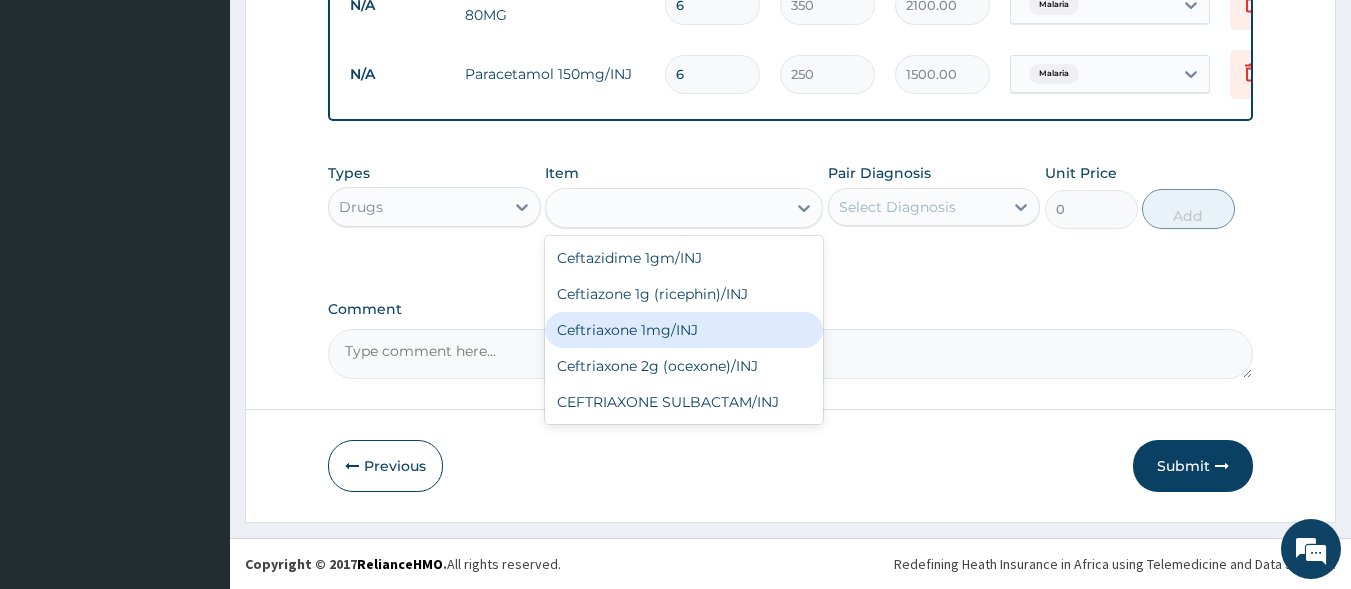 type on "1250" 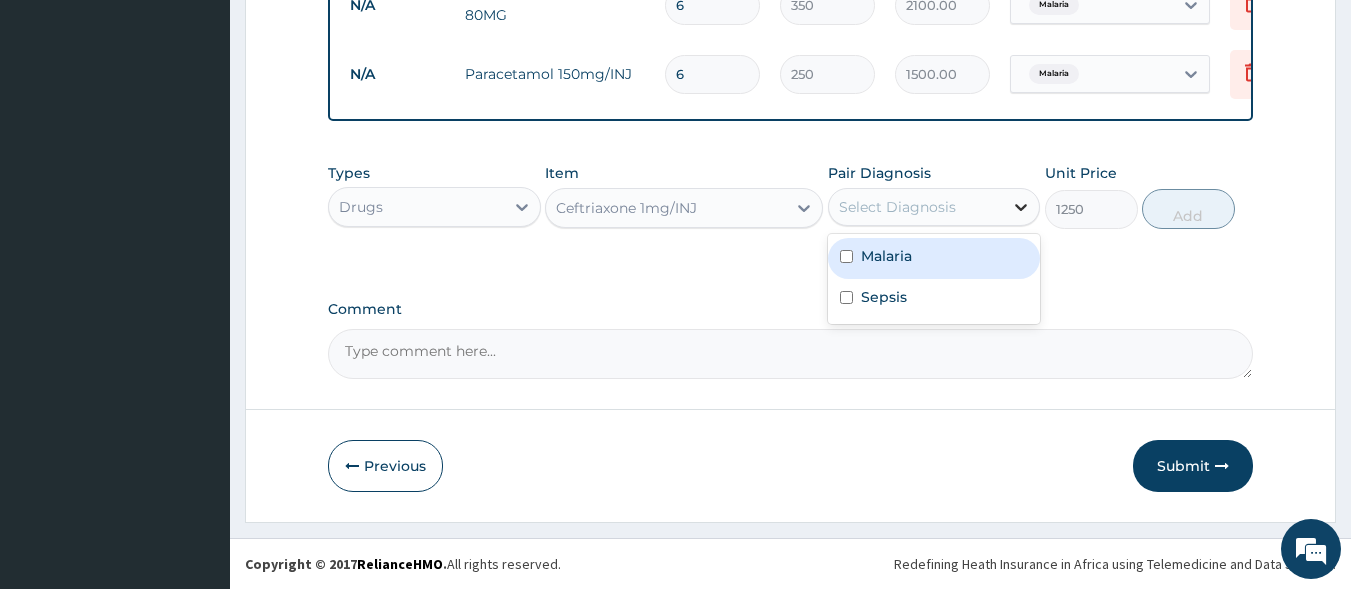 click 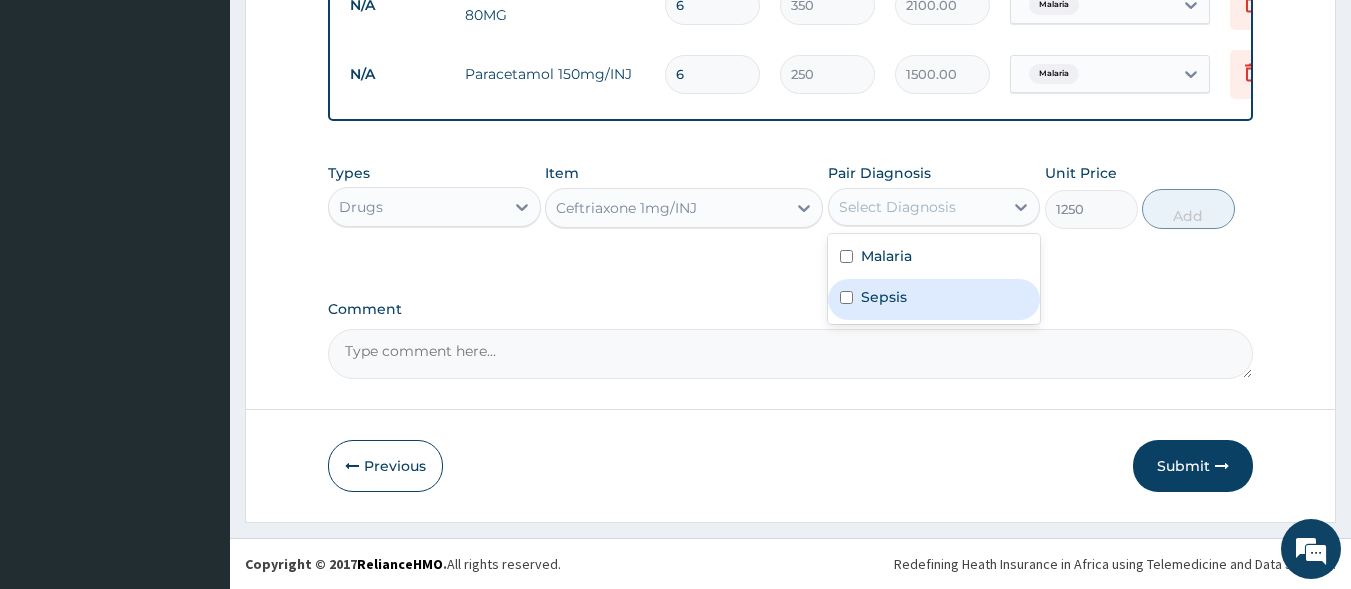click on "Sepsis" at bounding box center (934, 299) 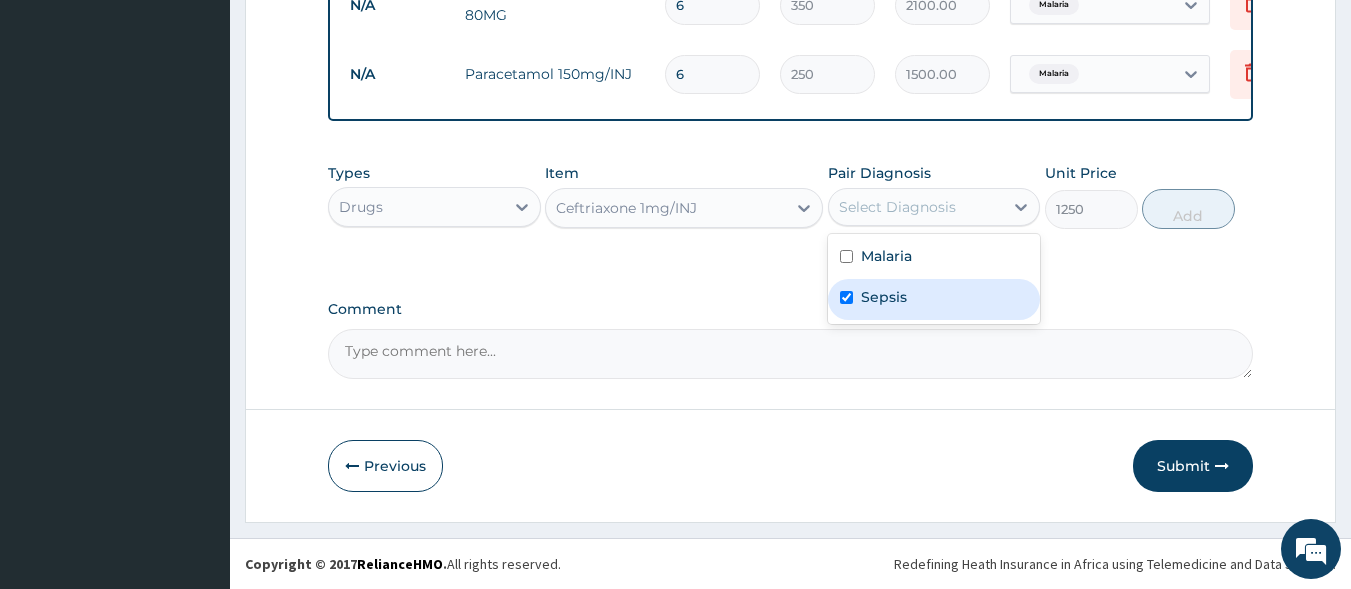 checkbox on "true" 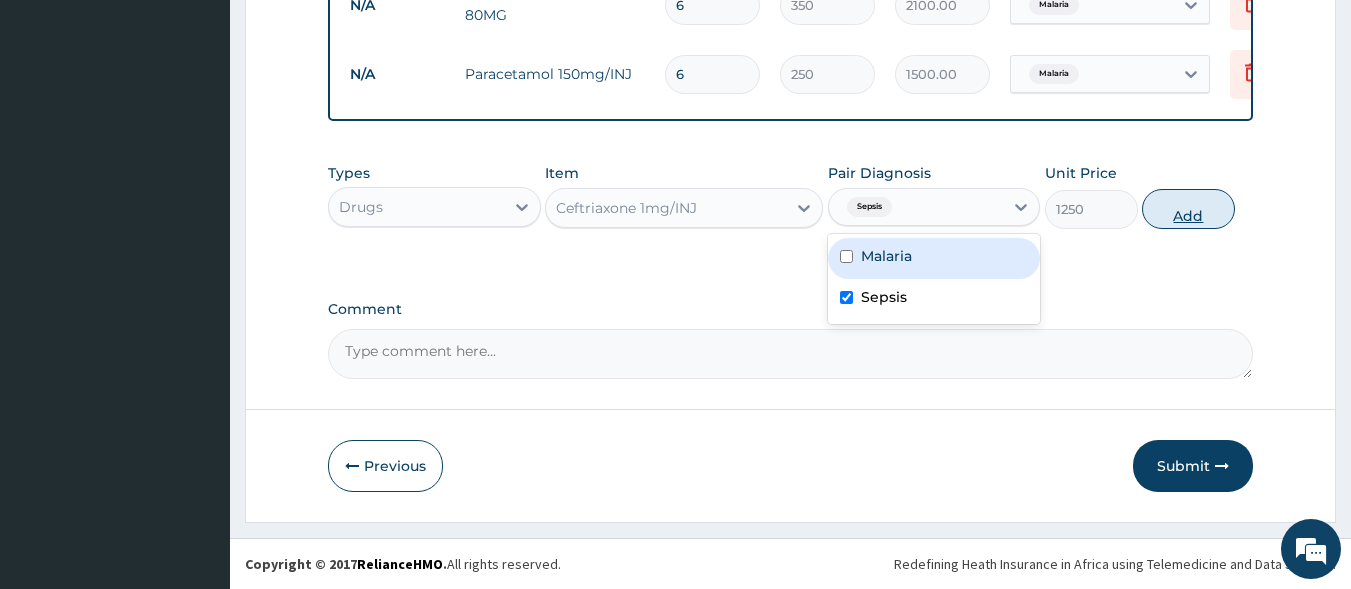 click on "Add" at bounding box center [1188, 209] 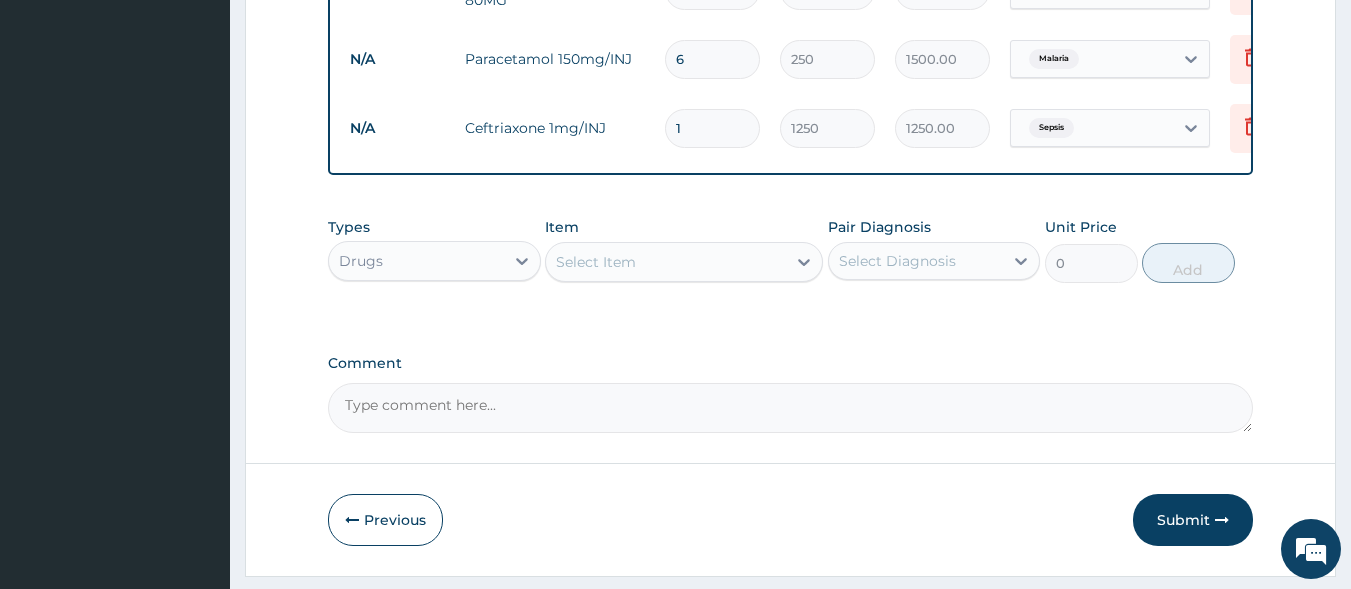 type 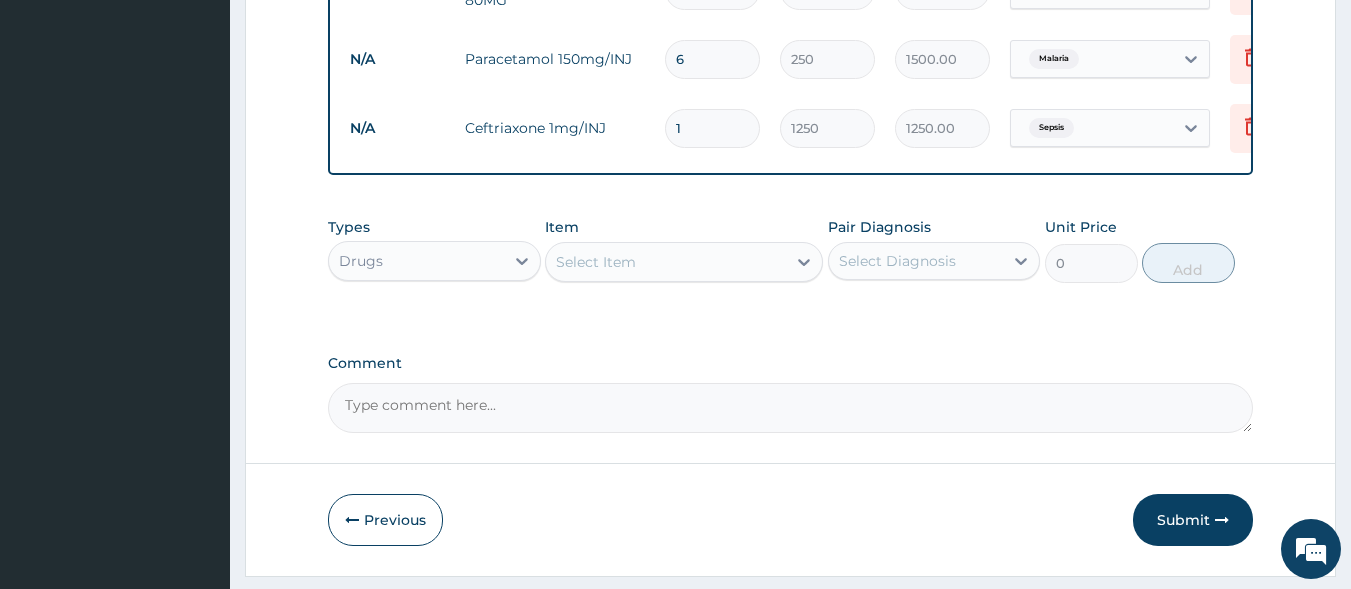 type on "0.00" 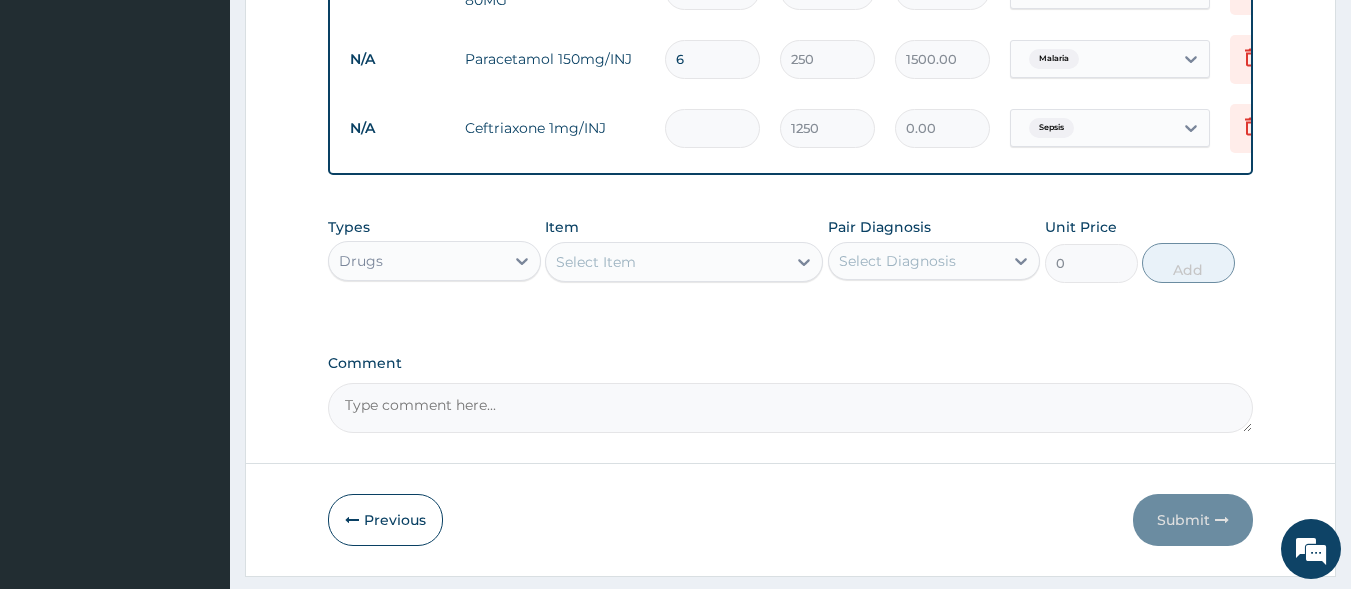 type on "4" 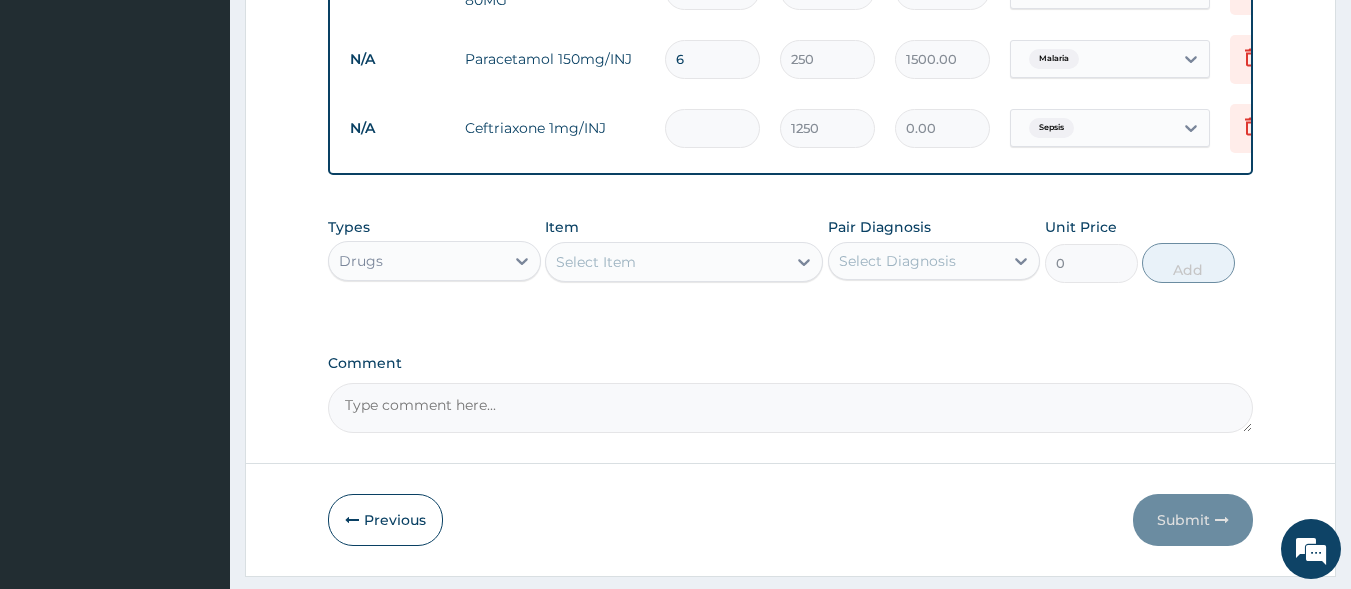 type on "5000.00" 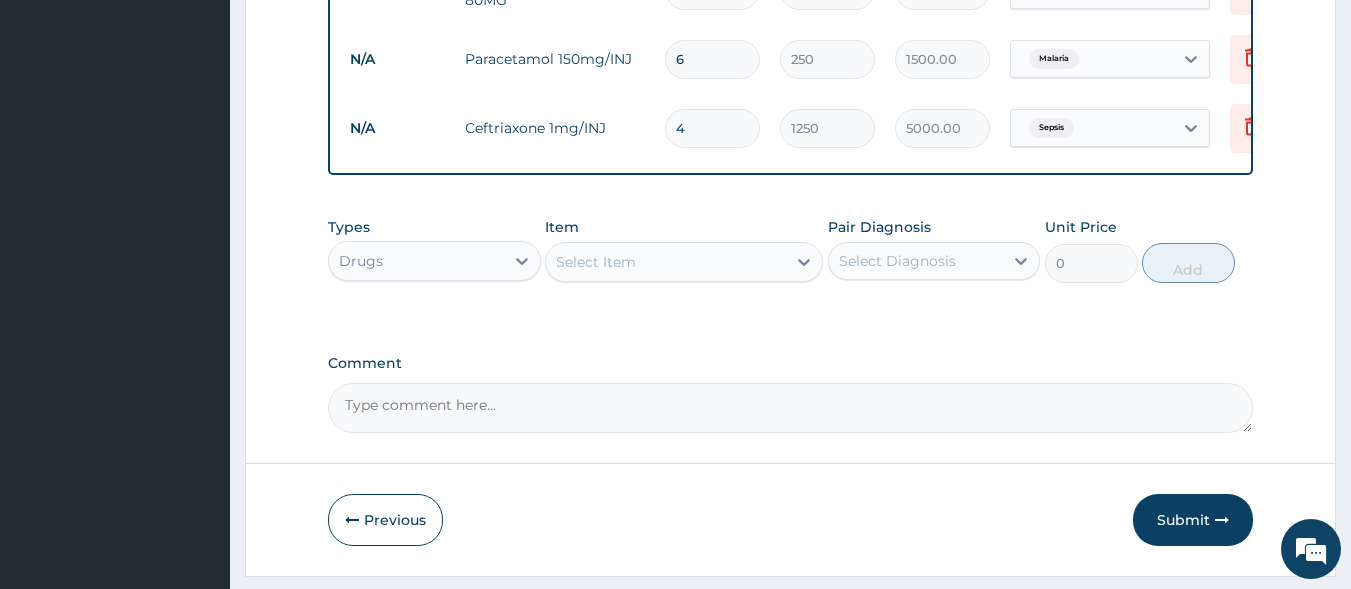 type on "4" 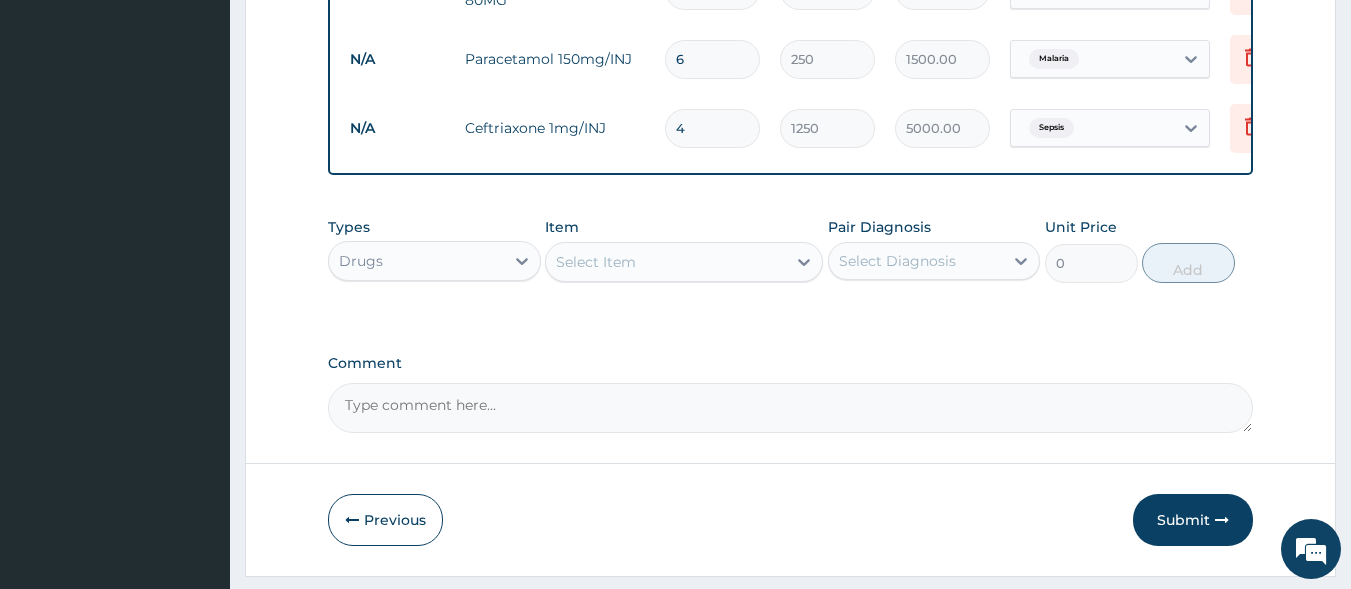 click on "Select Item" at bounding box center (596, 262) 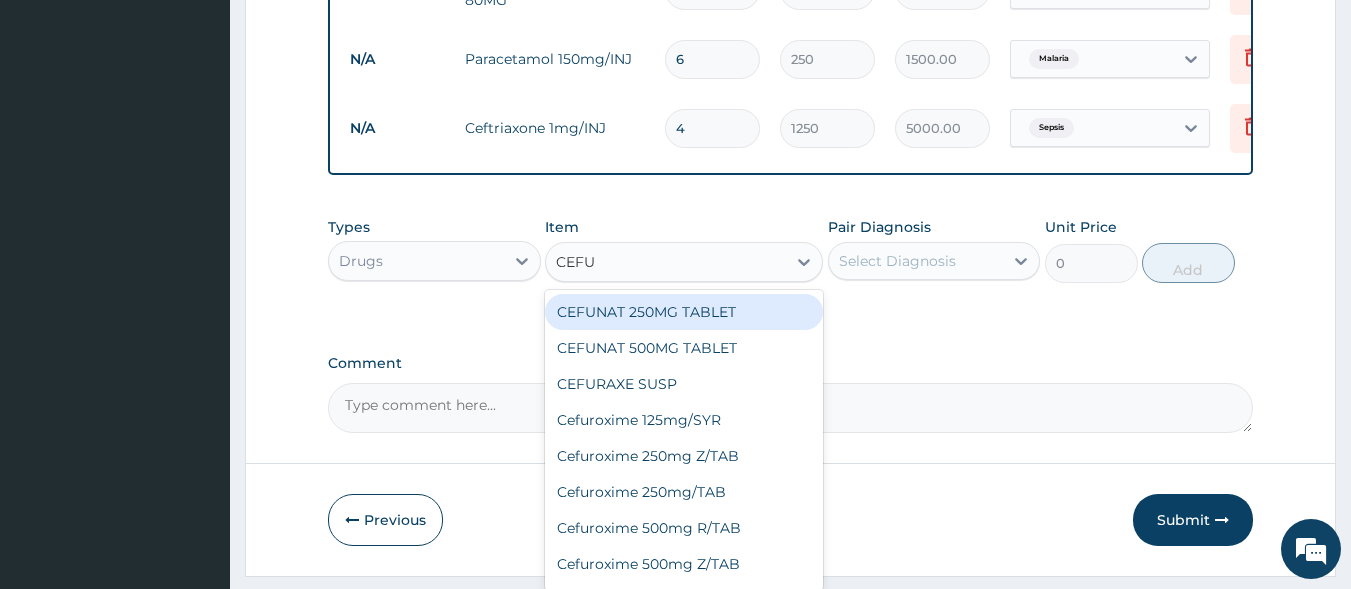 type on "CEFUR" 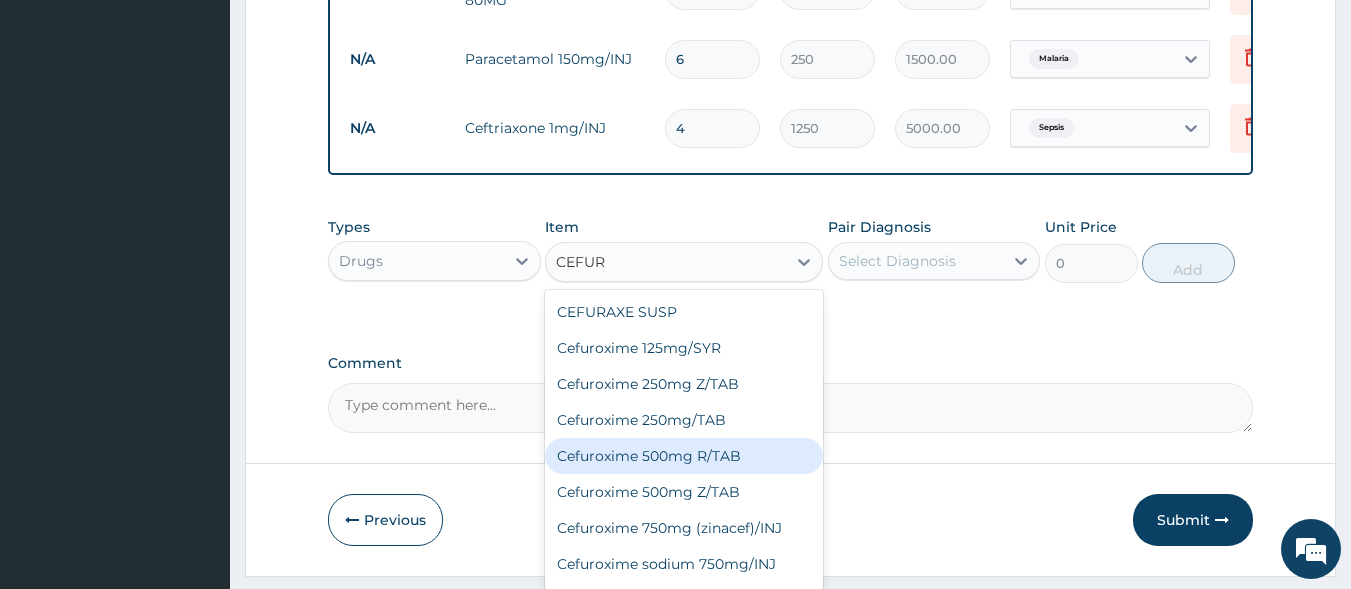 click on "Cefuroxime 500mg R/TAB" at bounding box center (684, 456) 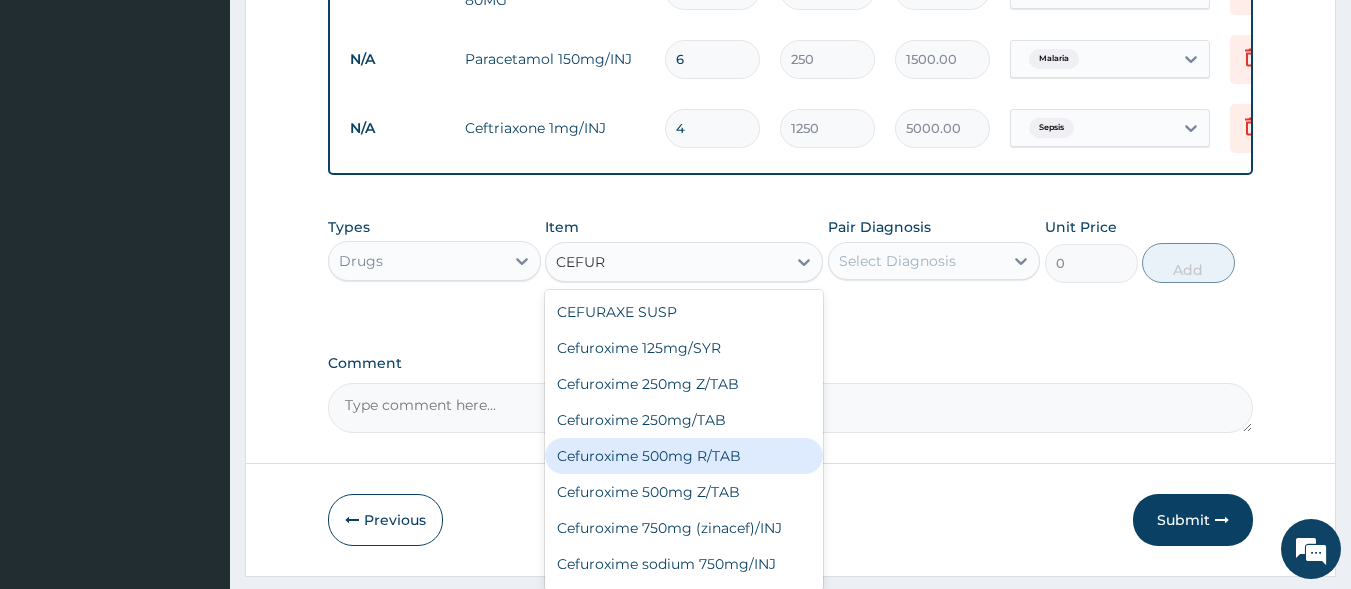 type 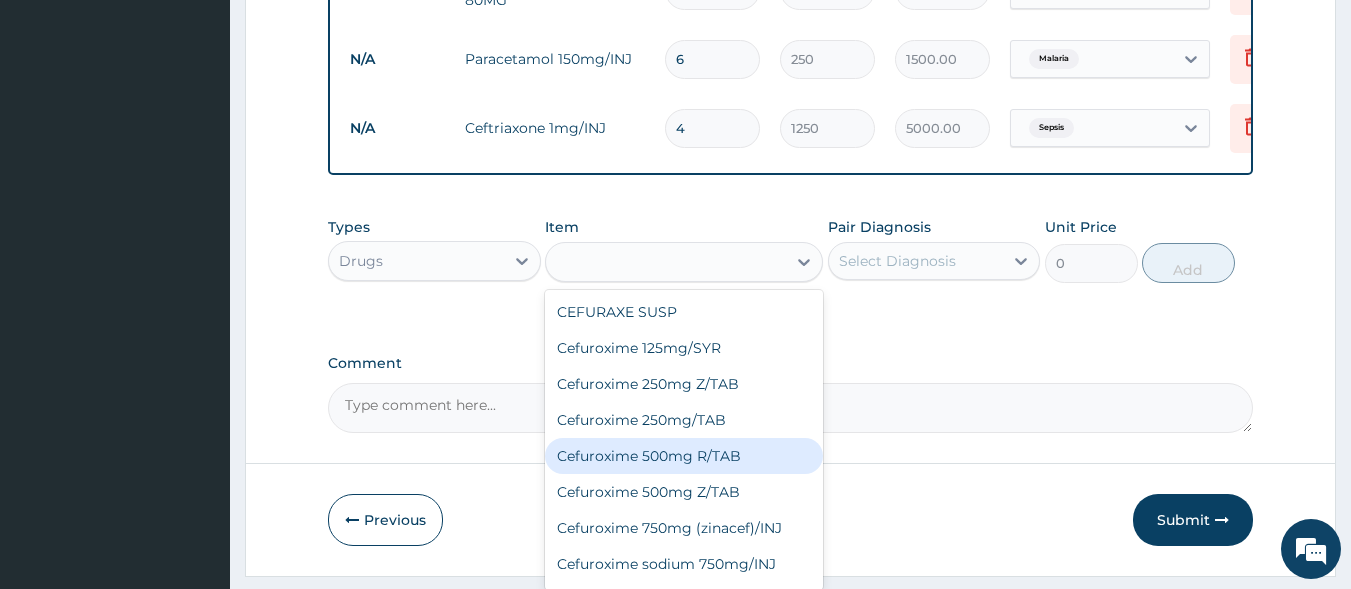 type on "300" 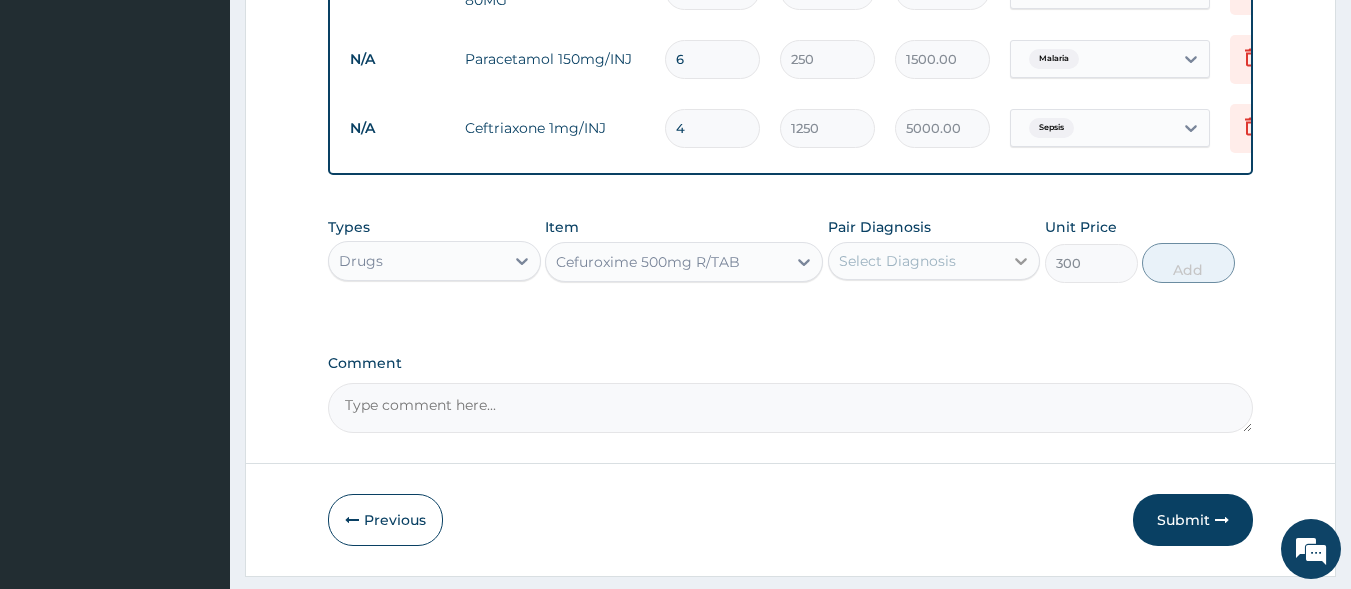 click 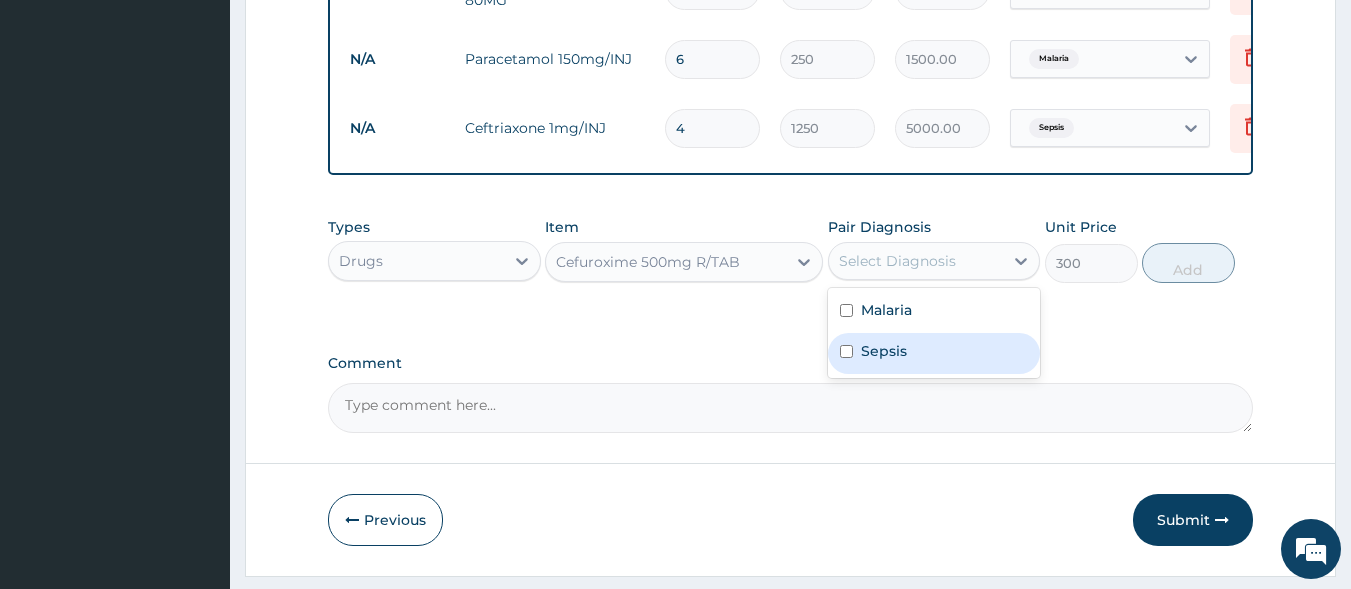 click on "Sepsis" at bounding box center (934, 353) 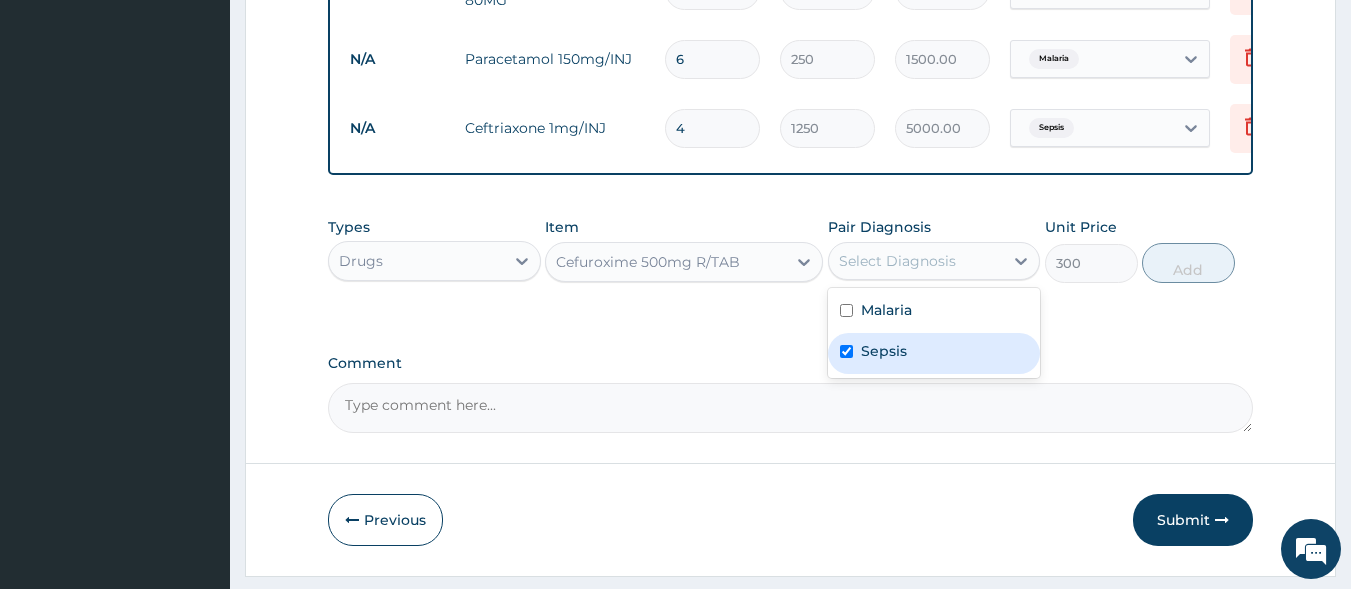 checkbox on "true" 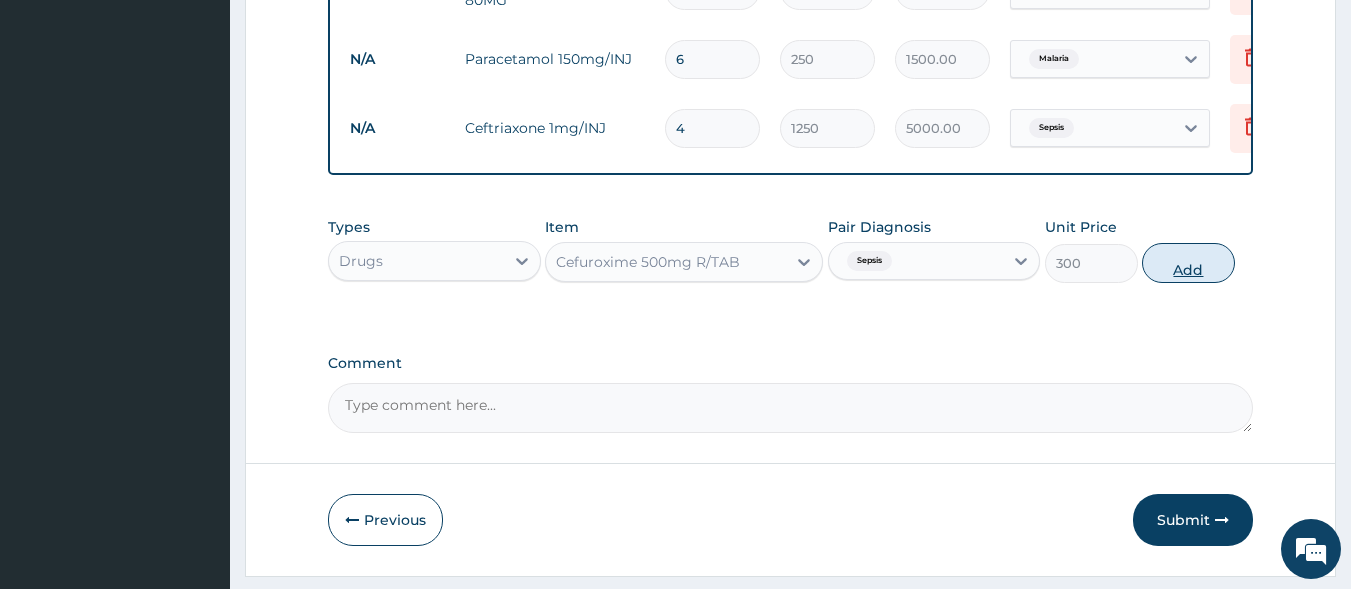 click on "Add" at bounding box center (1188, 263) 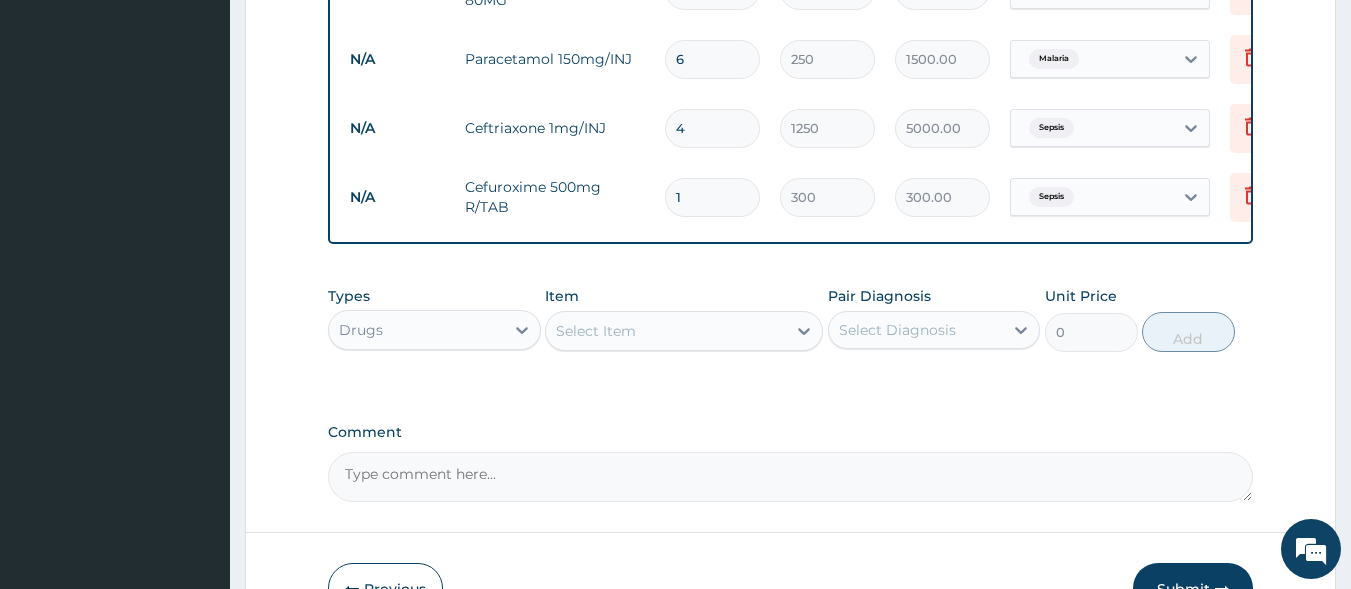 type on "10" 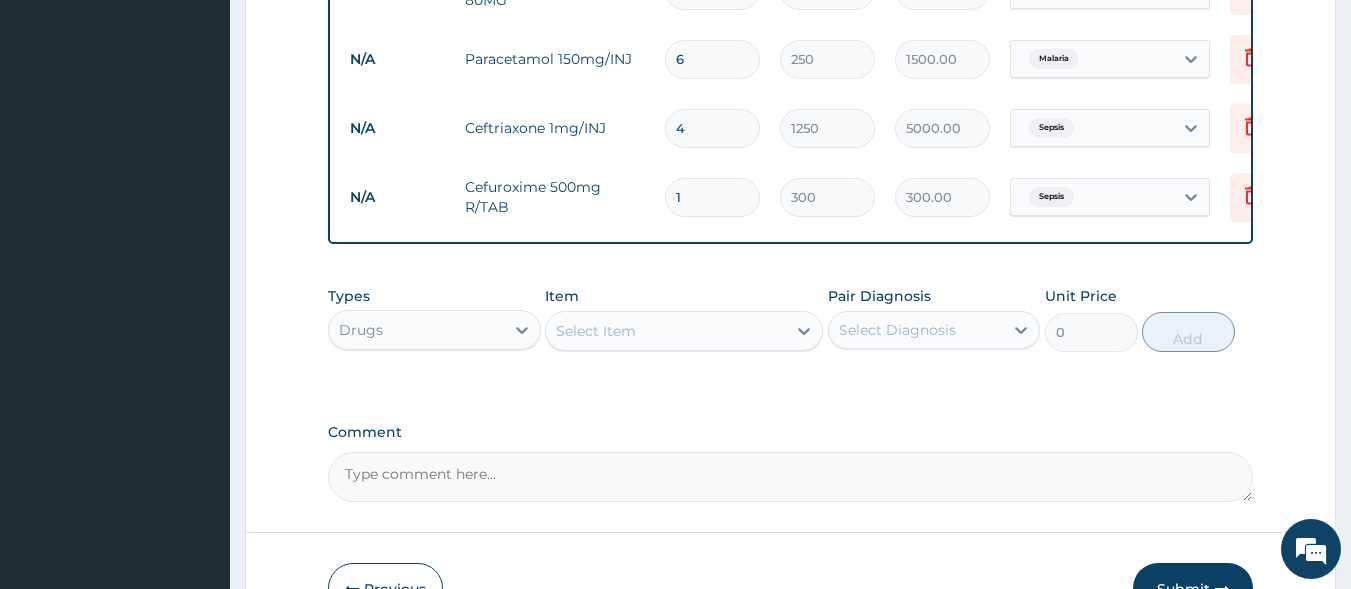 type on "3000.00" 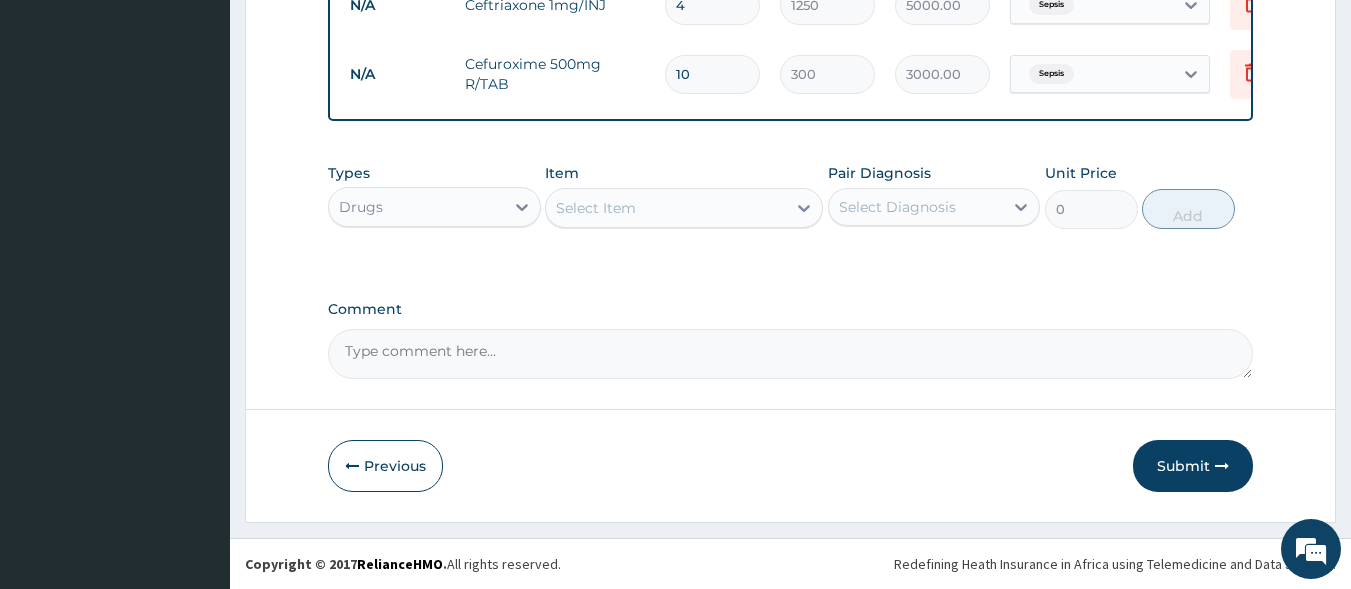 scroll, scrollTop: 1187, scrollLeft: 0, axis: vertical 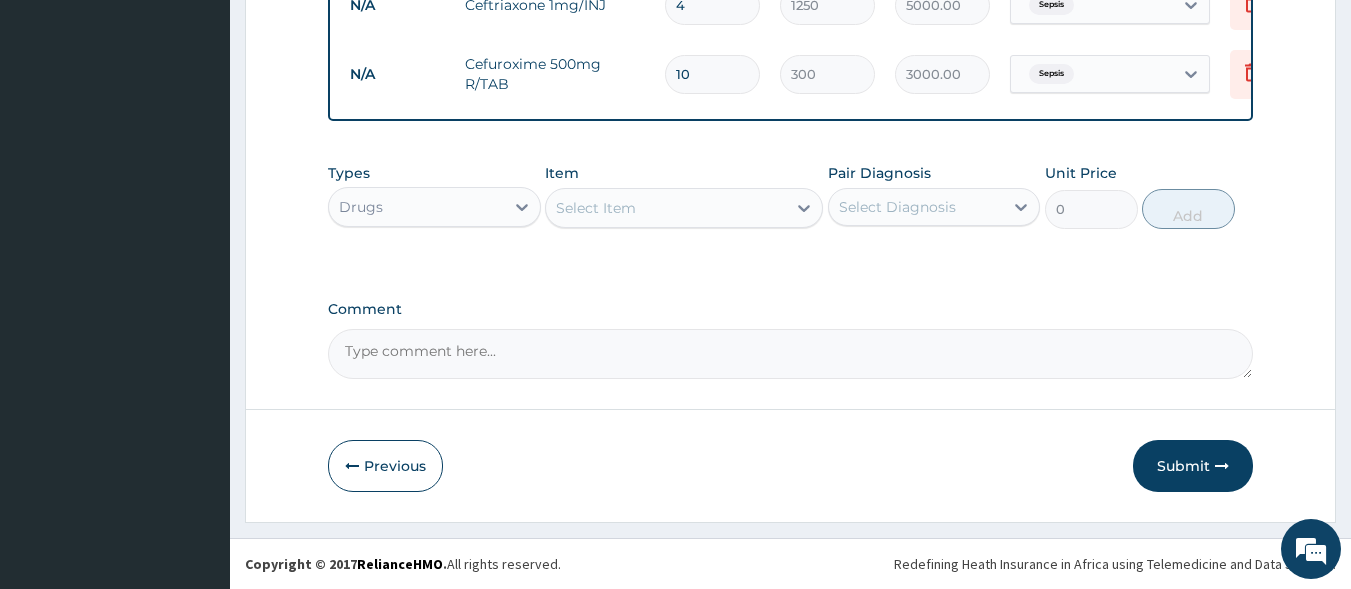 type on "10" 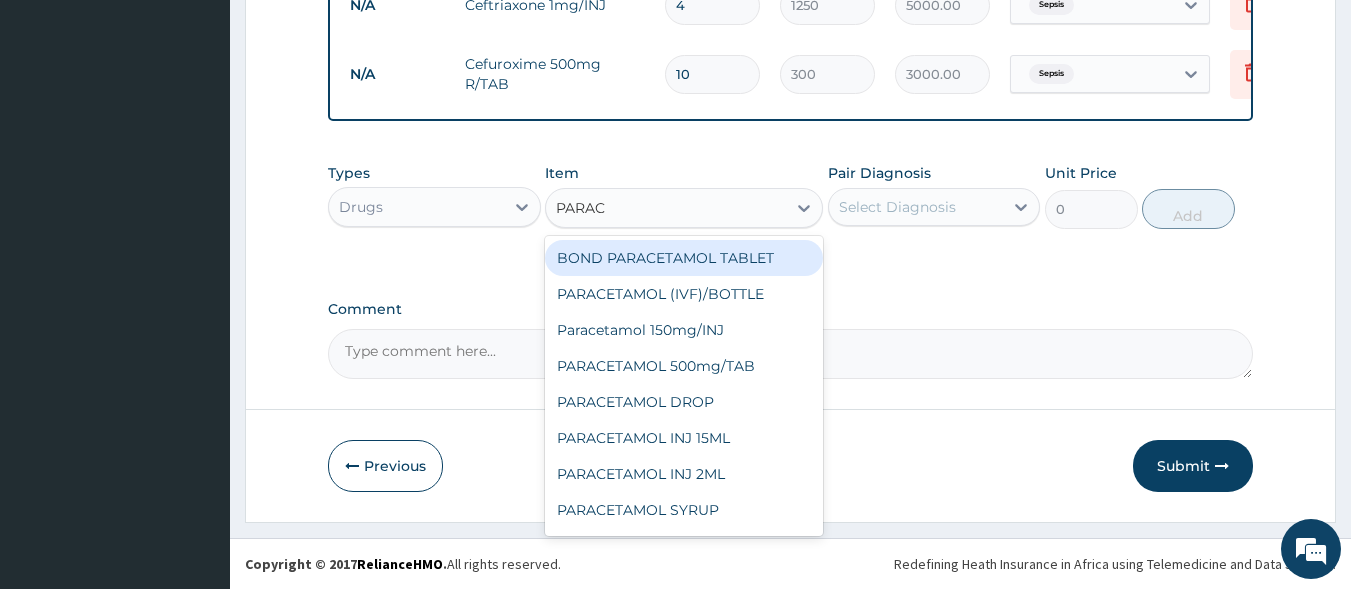 type on "PARACE" 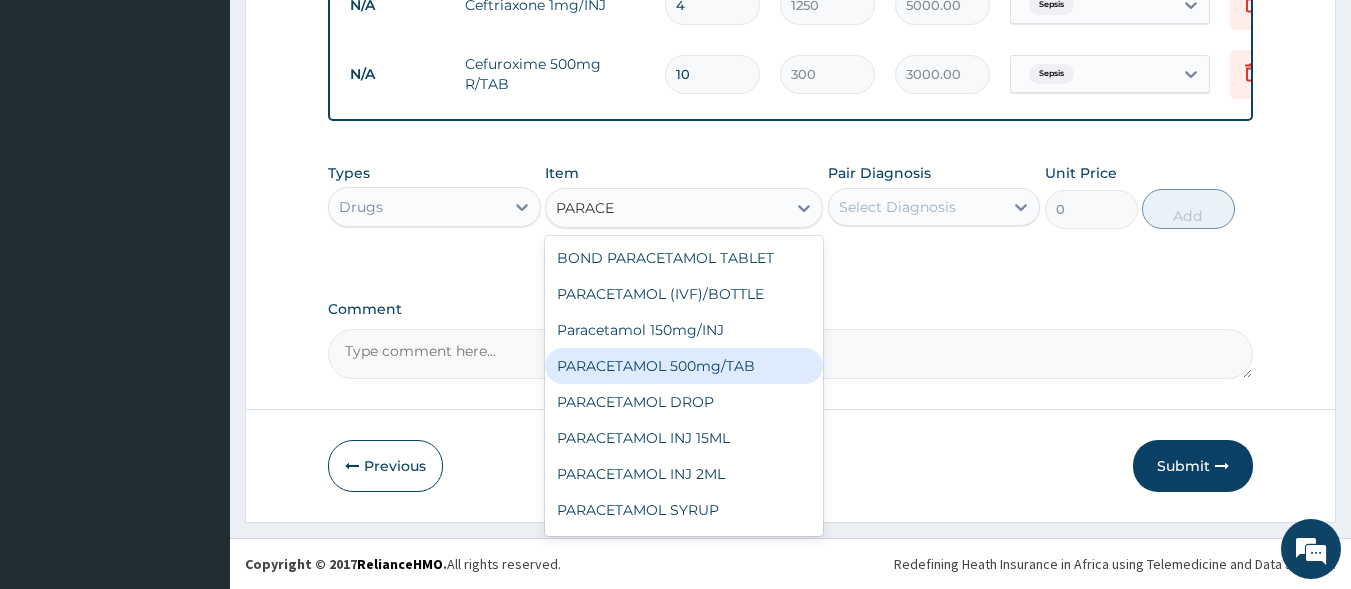 click on "PARACETAMOL 500mg/TAB" at bounding box center (684, 366) 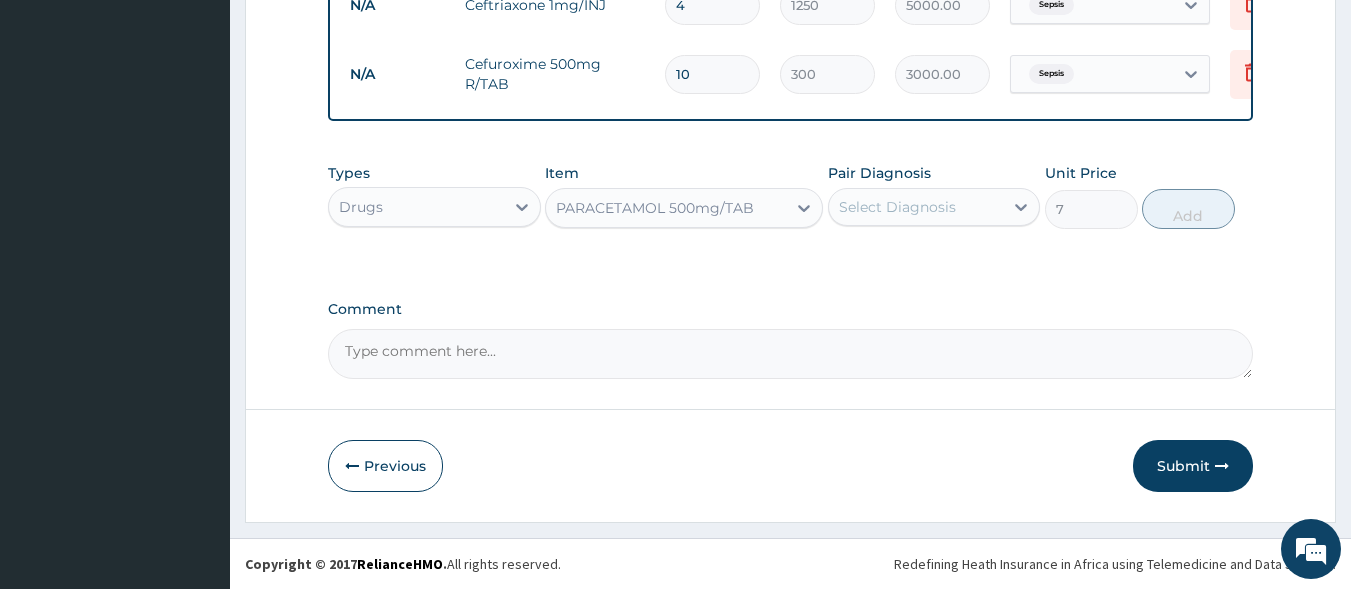 click on "Select Diagnosis" at bounding box center [916, 207] 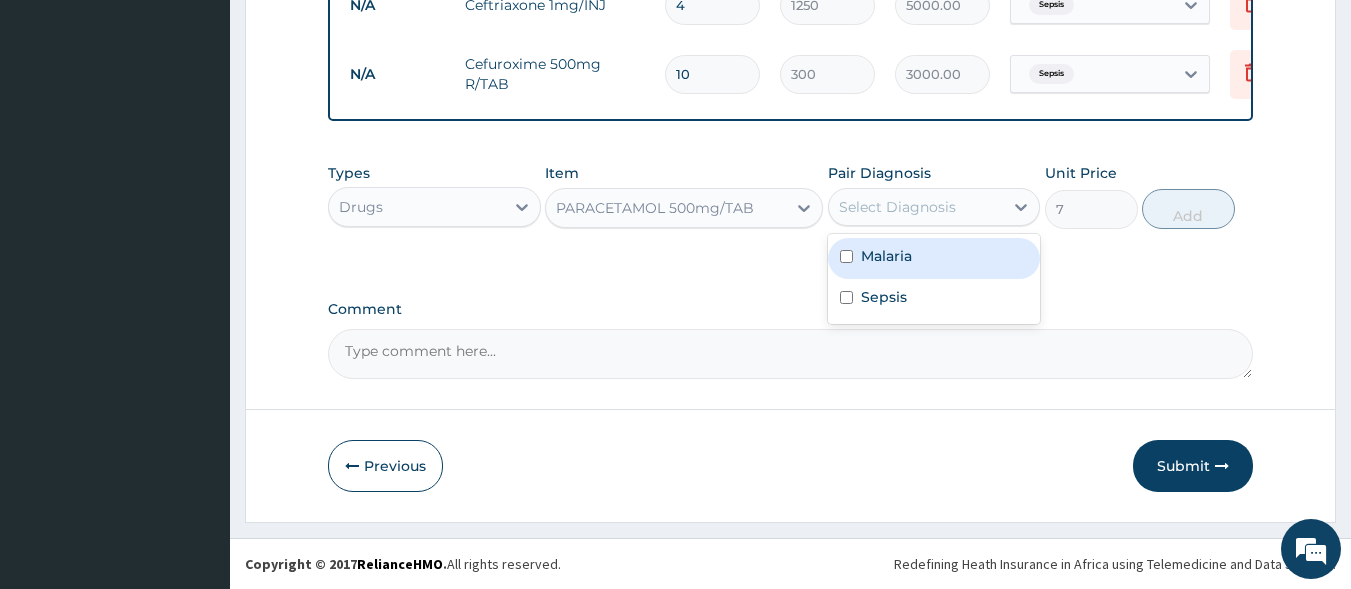 click on "Malaria" at bounding box center [886, 256] 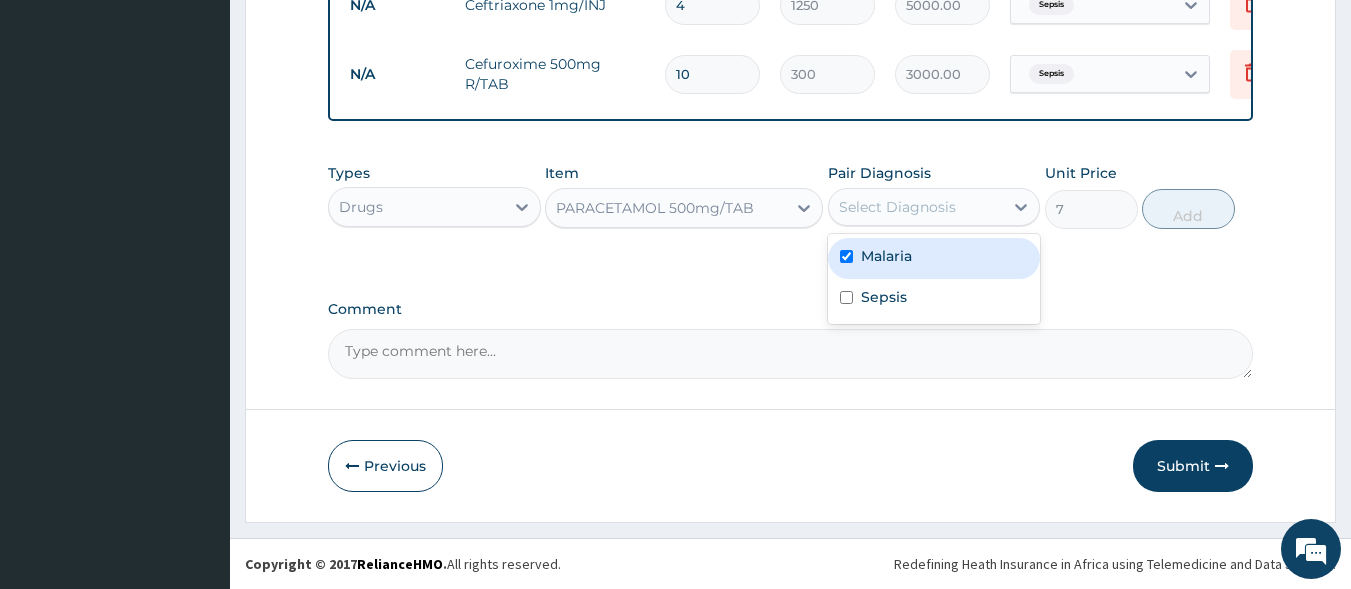 checkbox on "true" 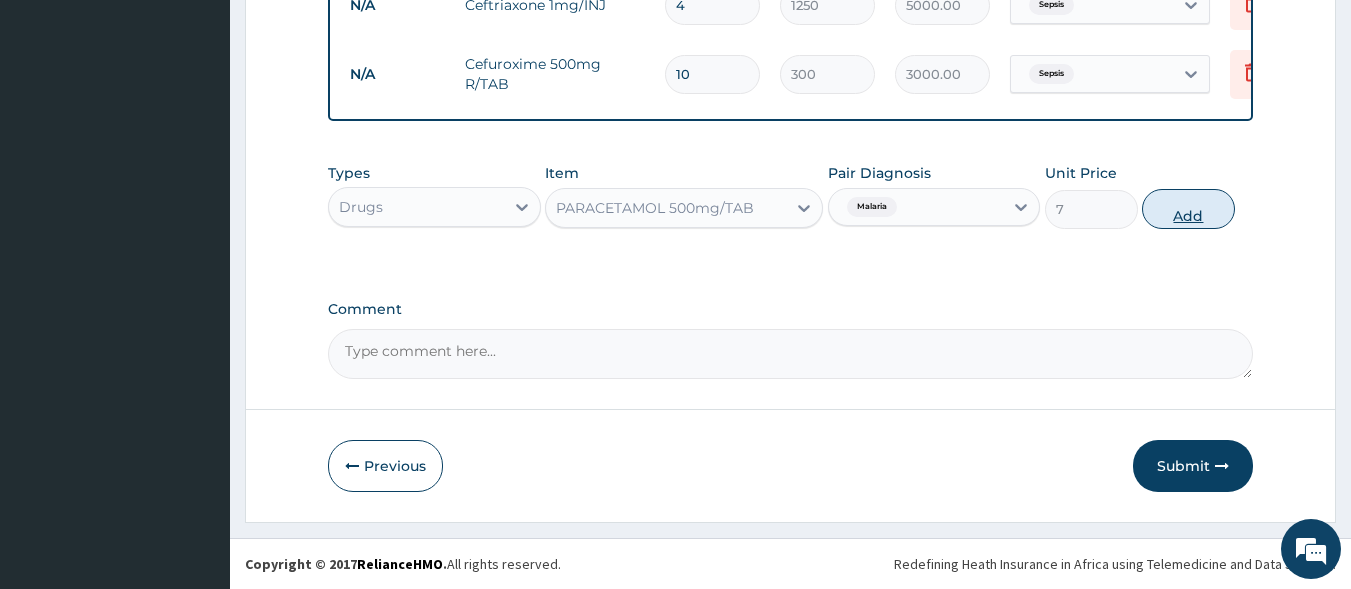 click on "Add" at bounding box center (1188, 209) 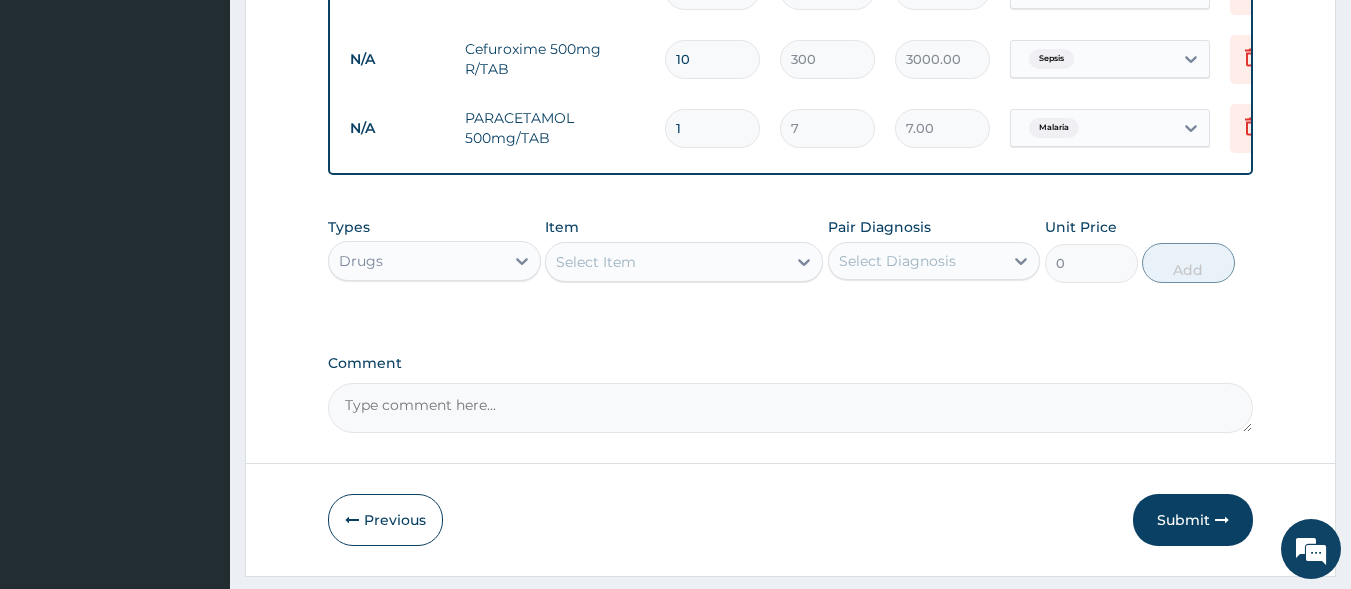 type on "18" 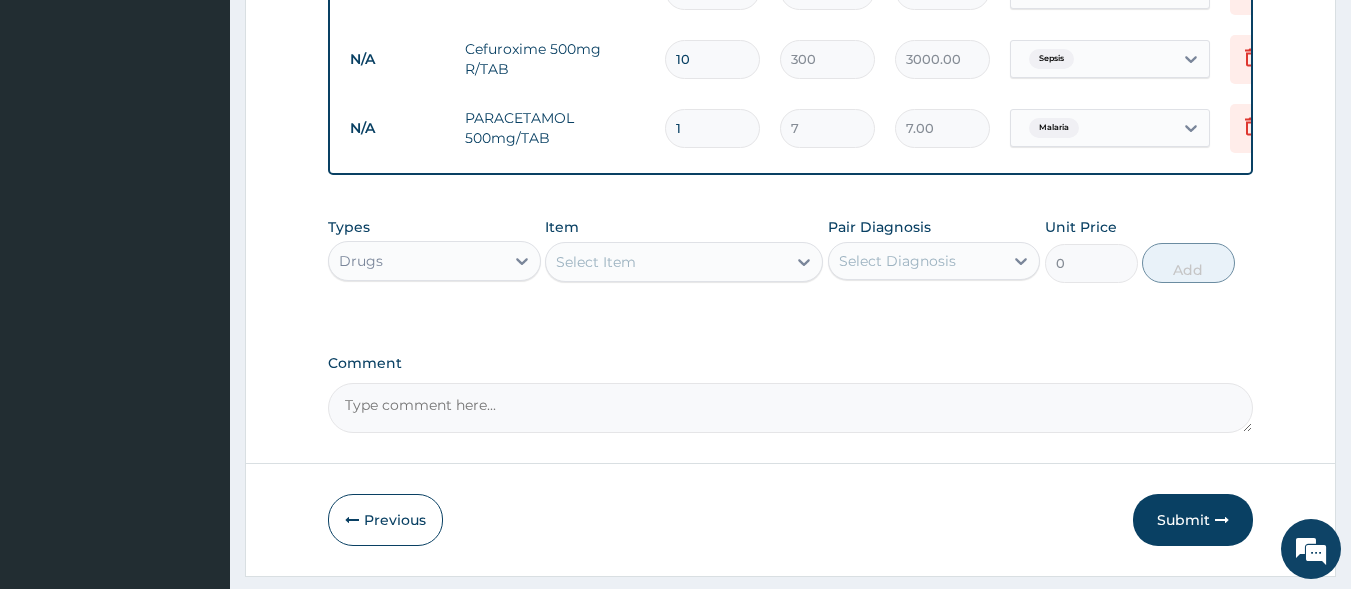 type on "126.00" 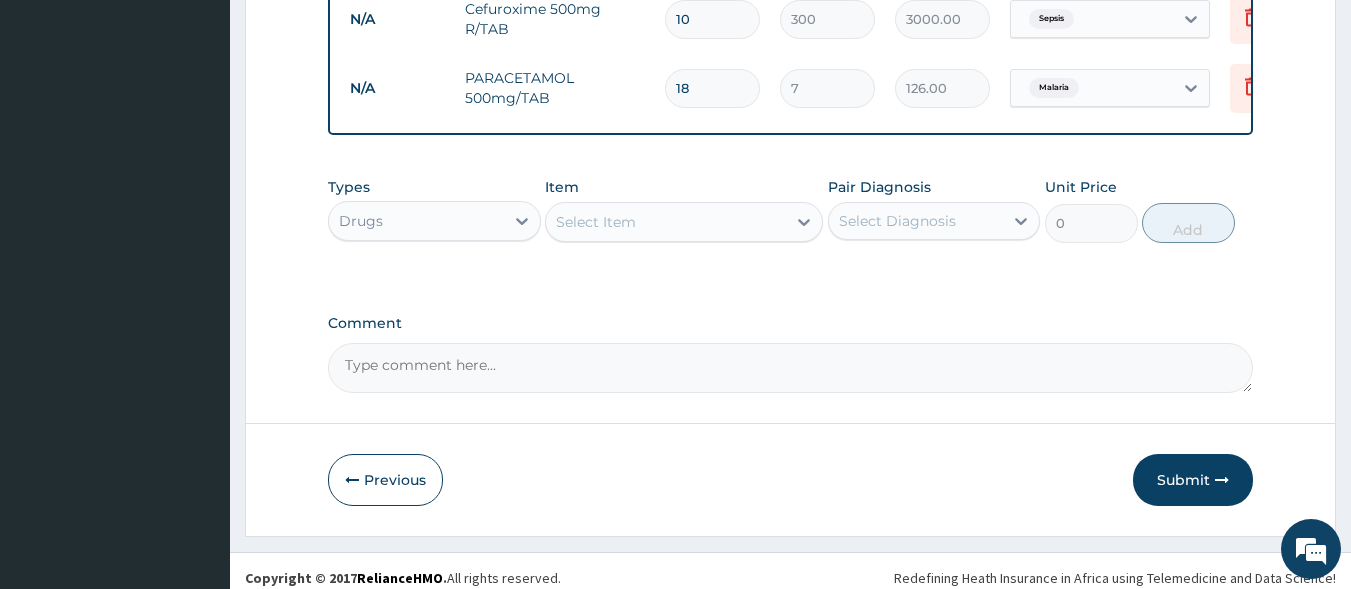 scroll, scrollTop: 1256, scrollLeft: 0, axis: vertical 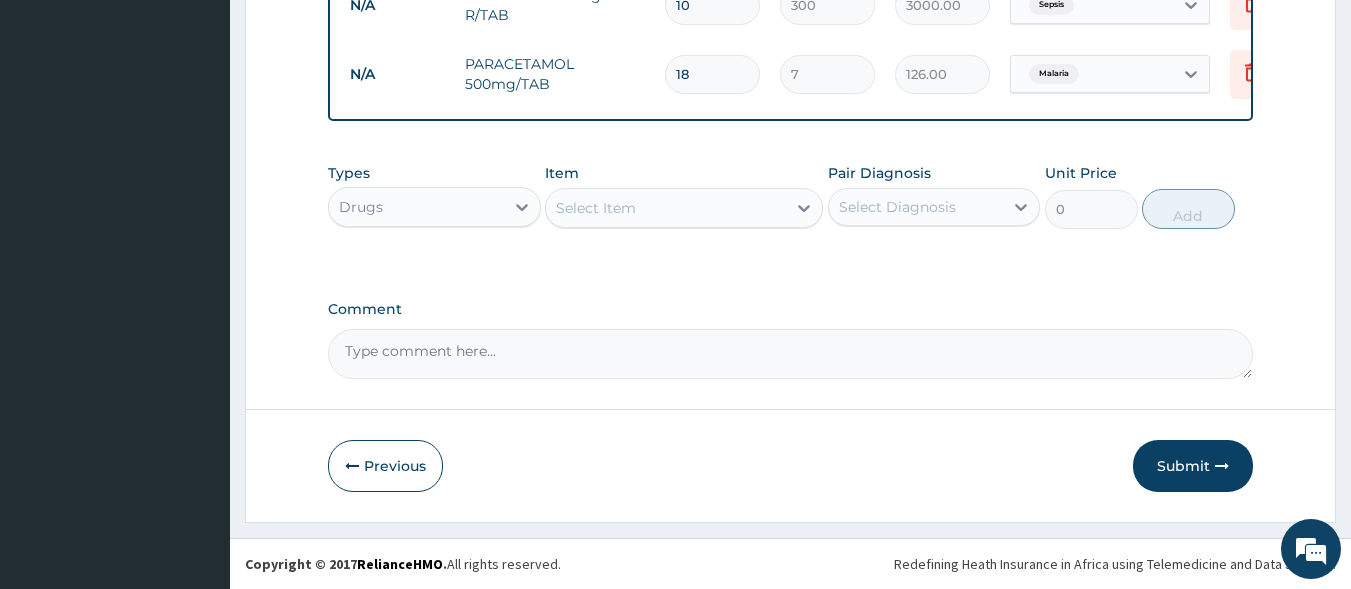 type on "18" 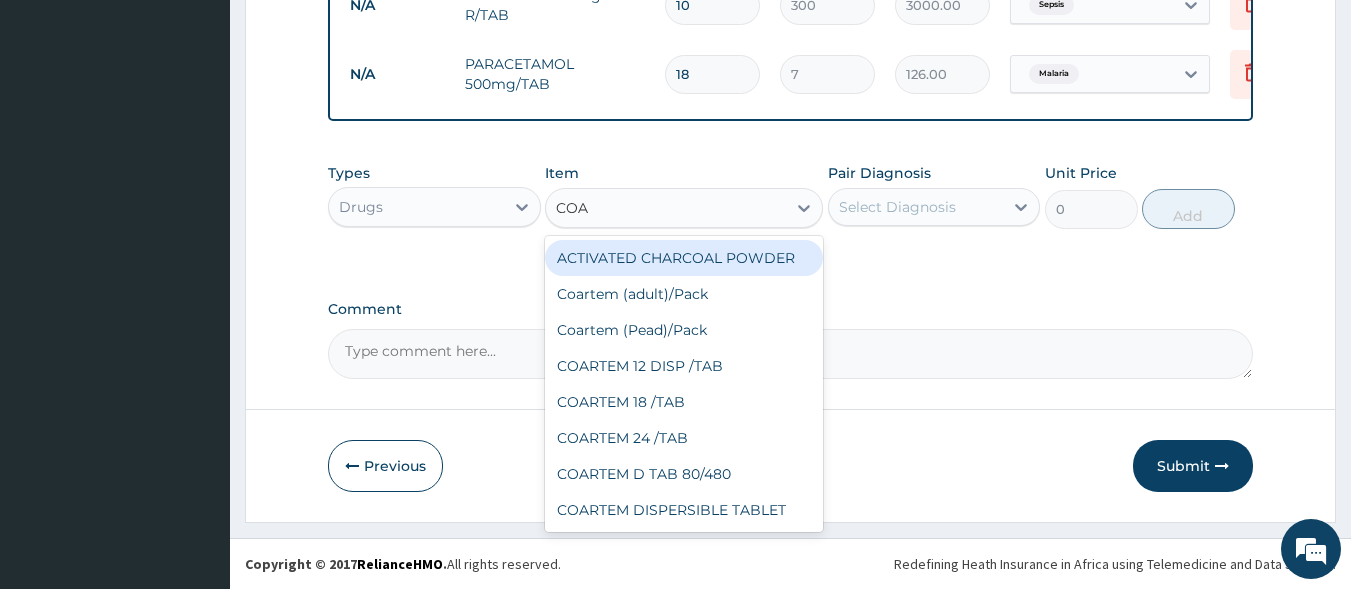 type on "COAR" 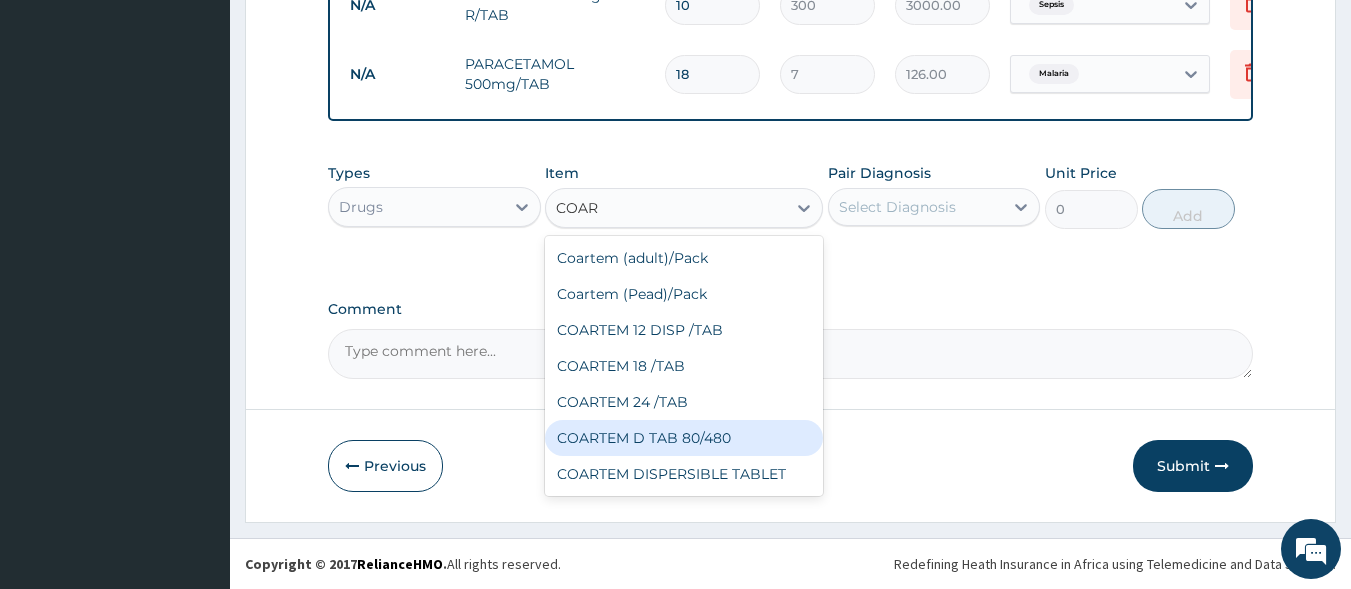 click on "COARTEM D TAB 80/480" at bounding box center [684, 438] 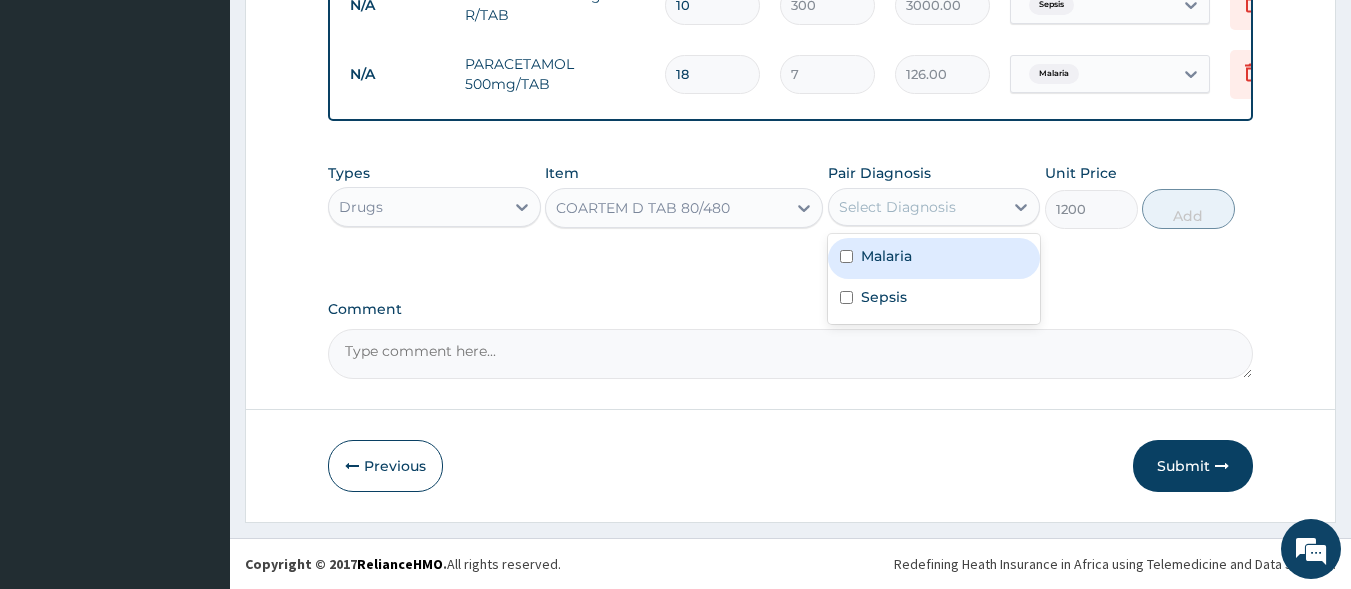 click on "Select Diagnosis" at bounding box center [916, 207] 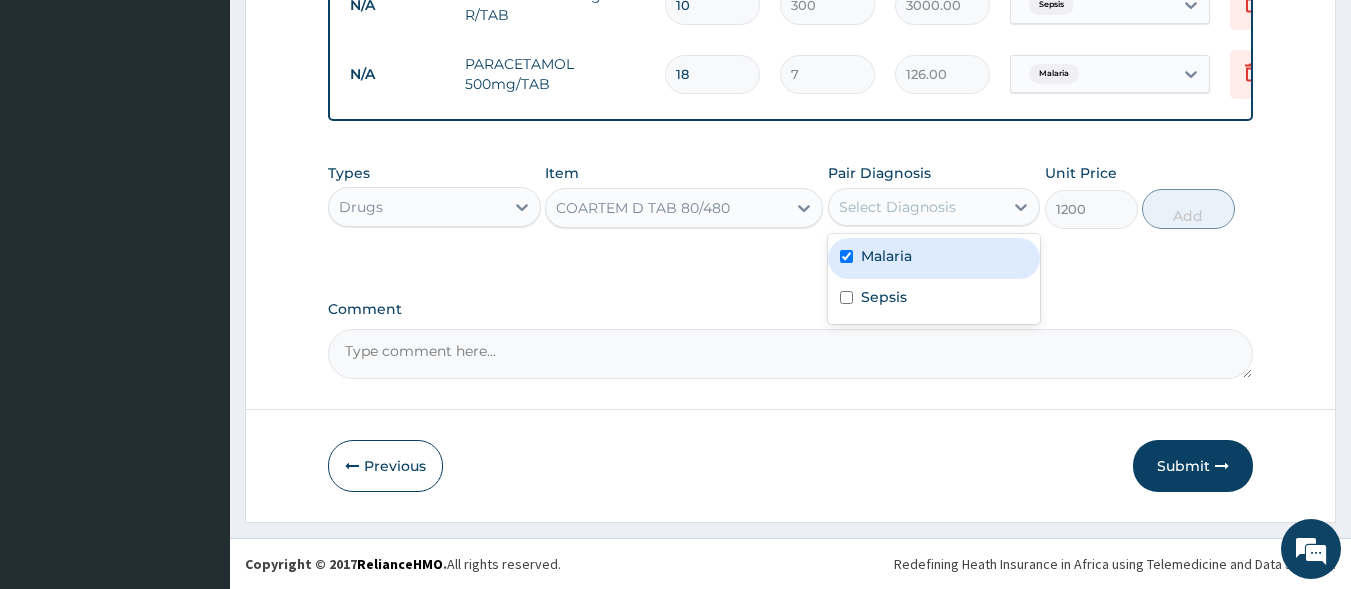 checkbox on "true" 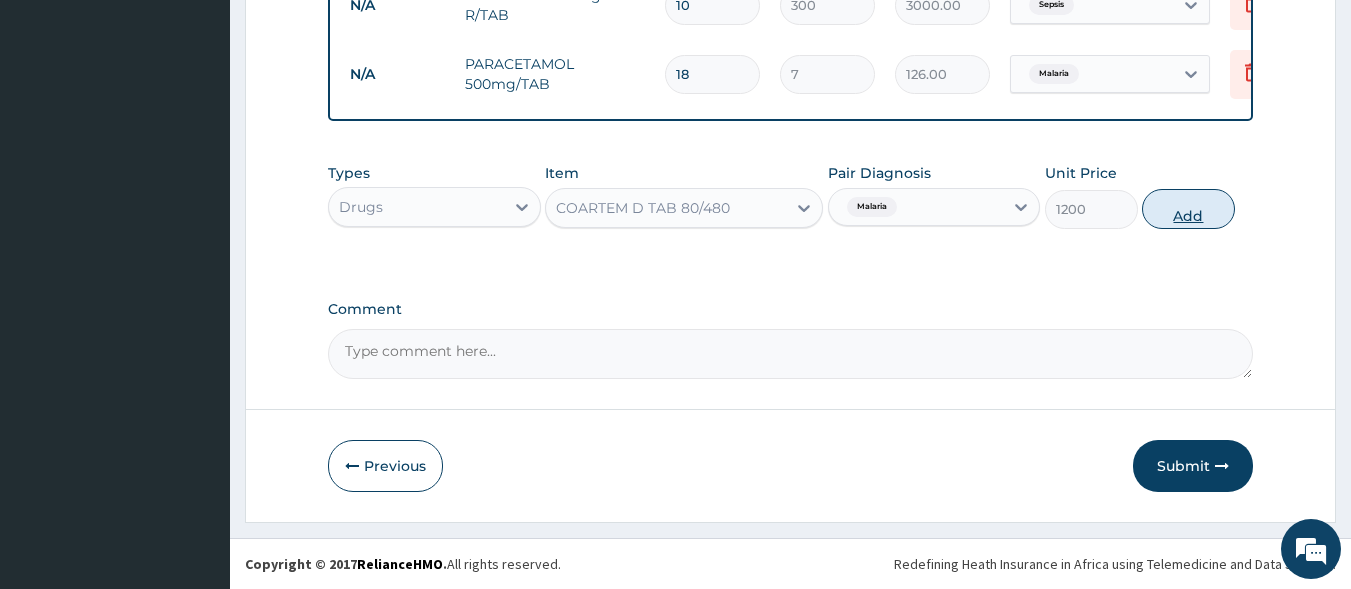 click on "Add" at bounding box center (1188, 209) 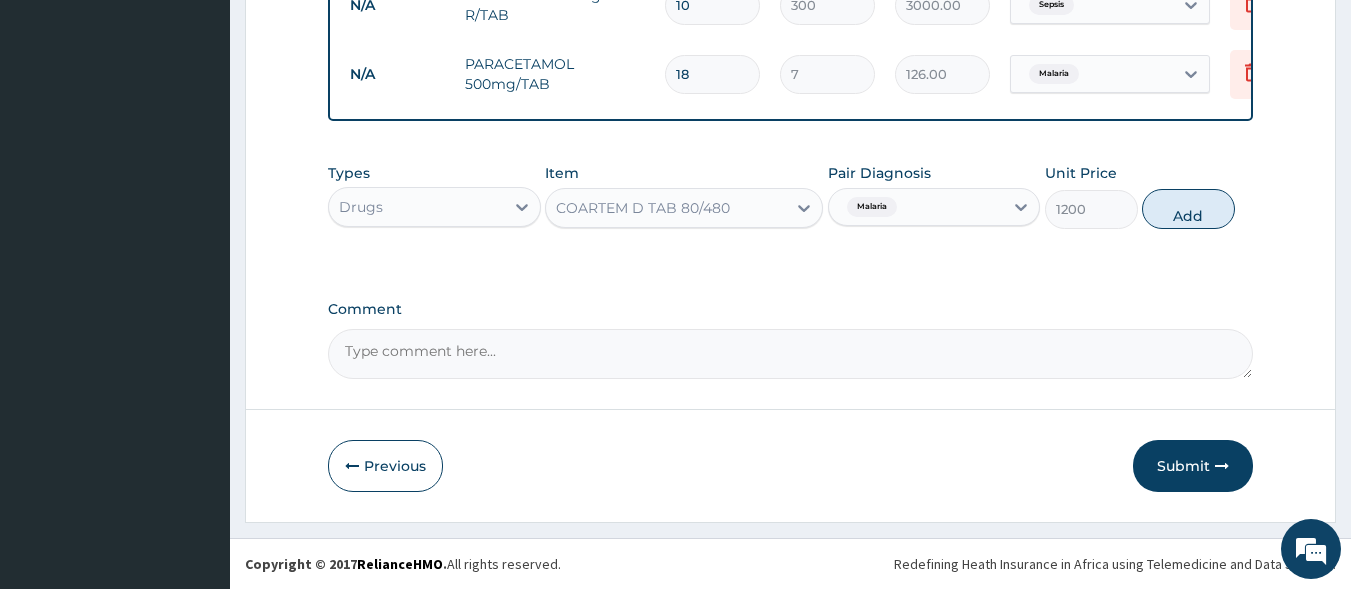 type on "0" 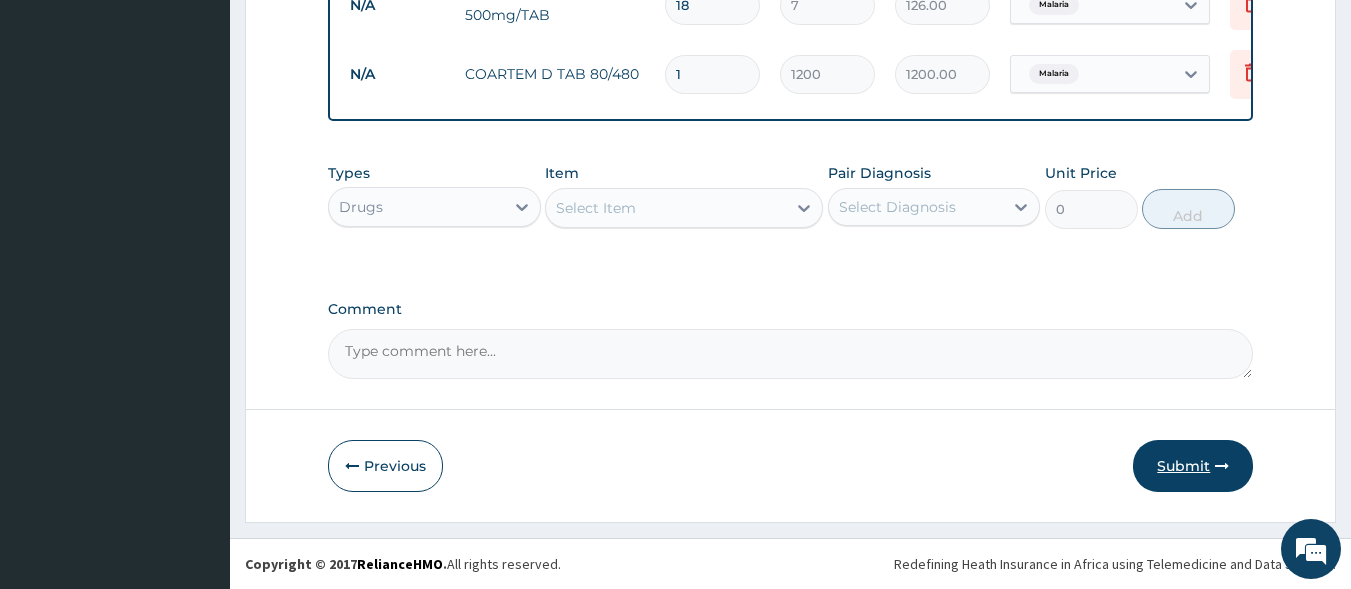 click on "Submit" at bounding box center [1193, 466] 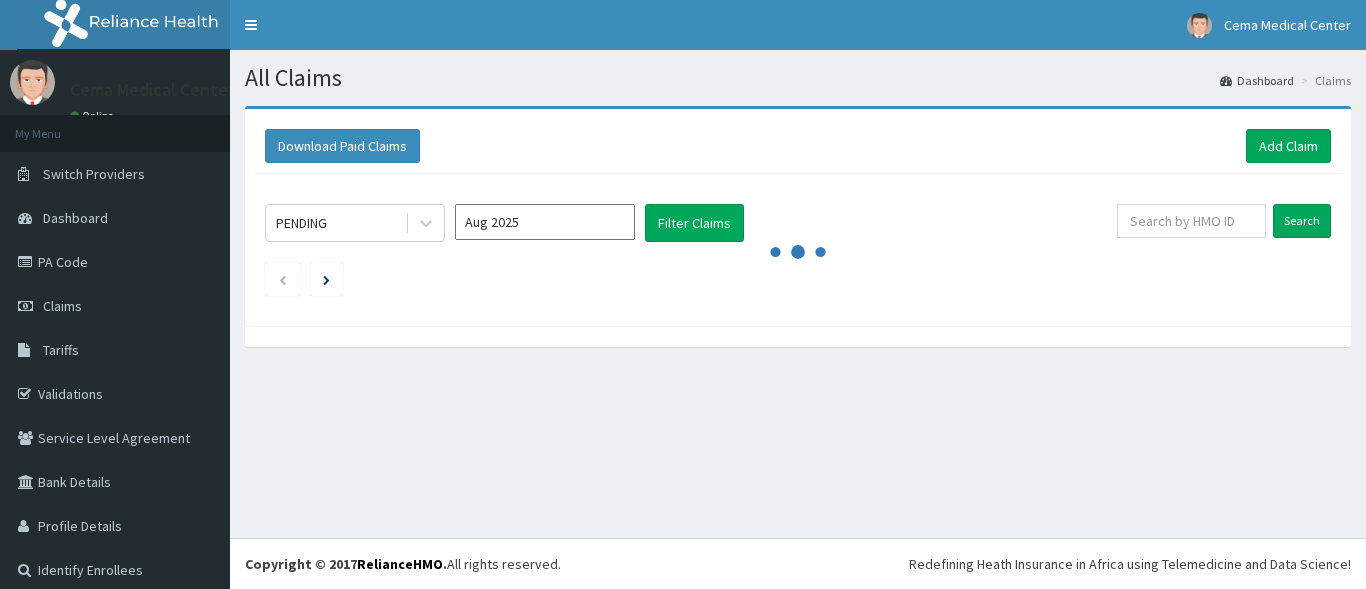 scroll, scrollTop: 0, scrollLeft: 0, axis: both 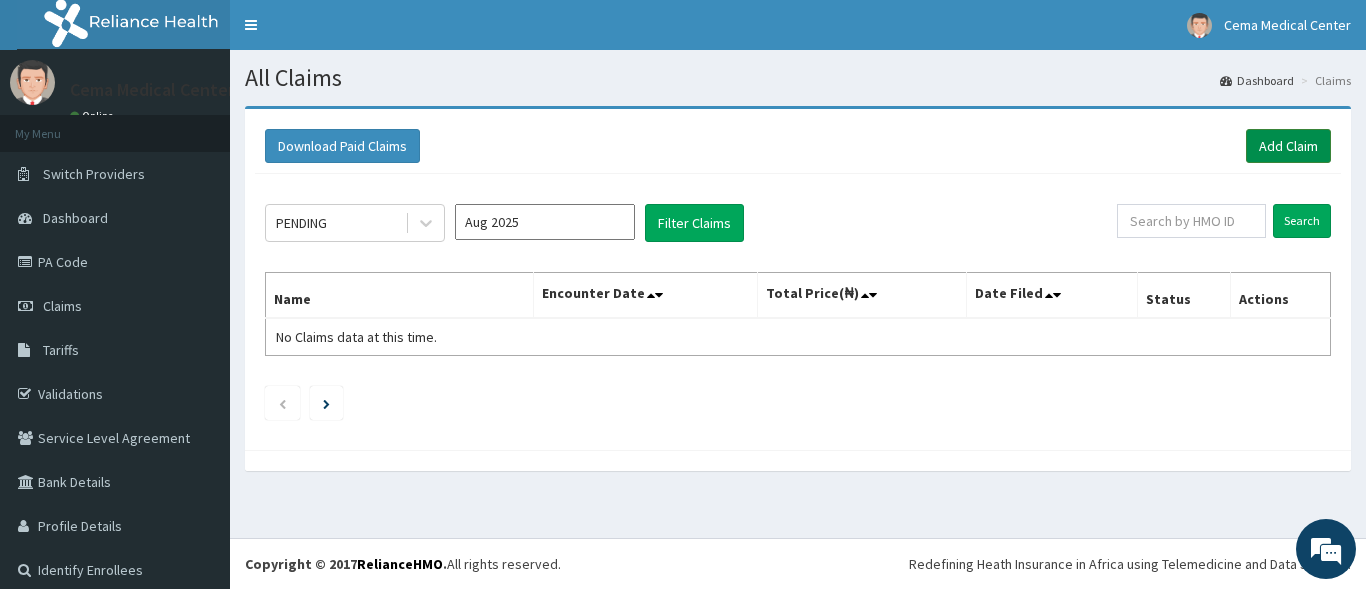 click on "Add Claim" at bounding box center [1288, 146] 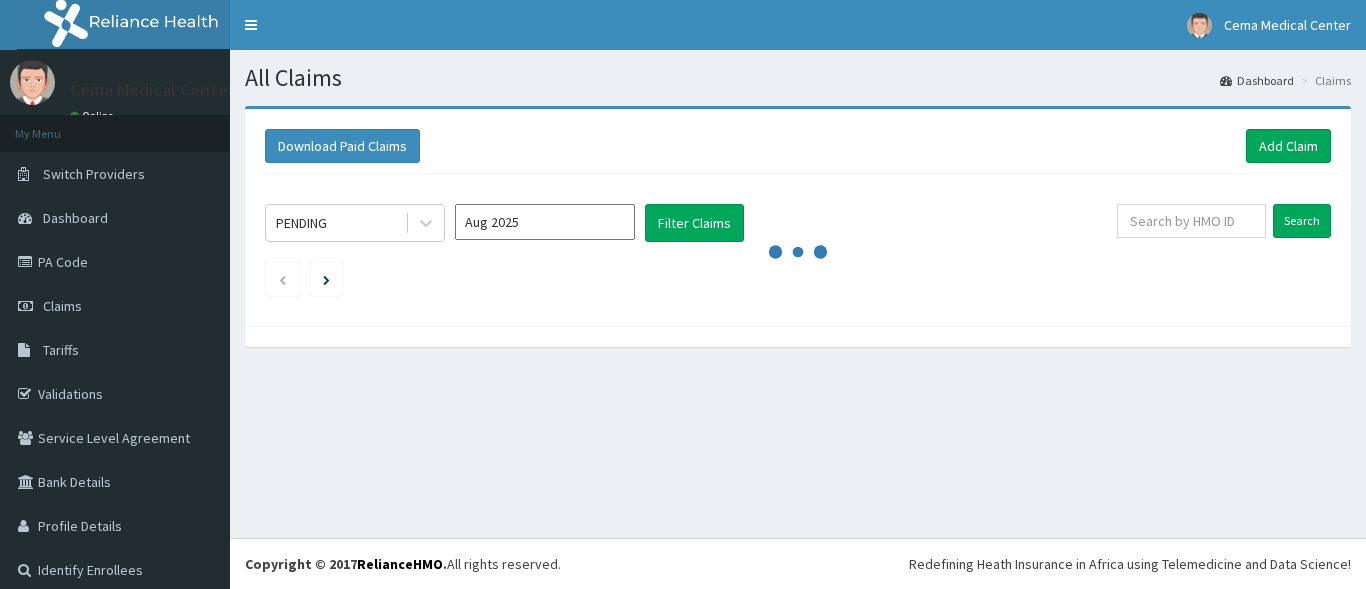 scroll, scrollTop: 0, scrollLeft: 0, axis: both 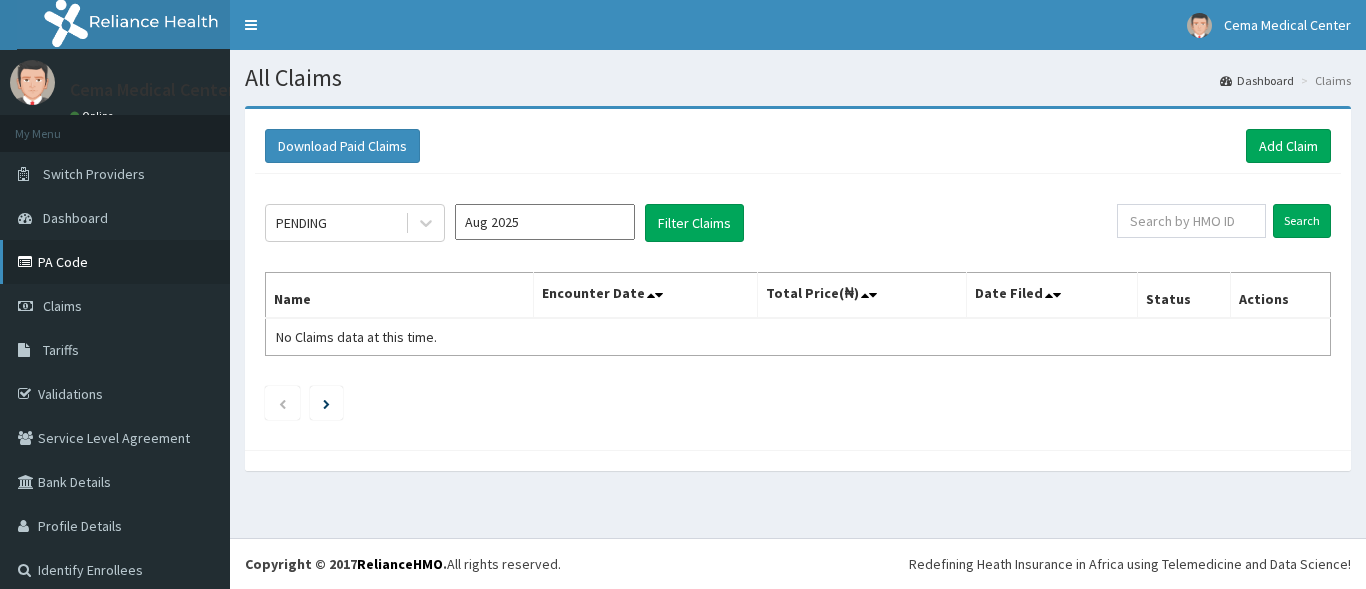 click on "PA Code" at bounding box center (115, 262) 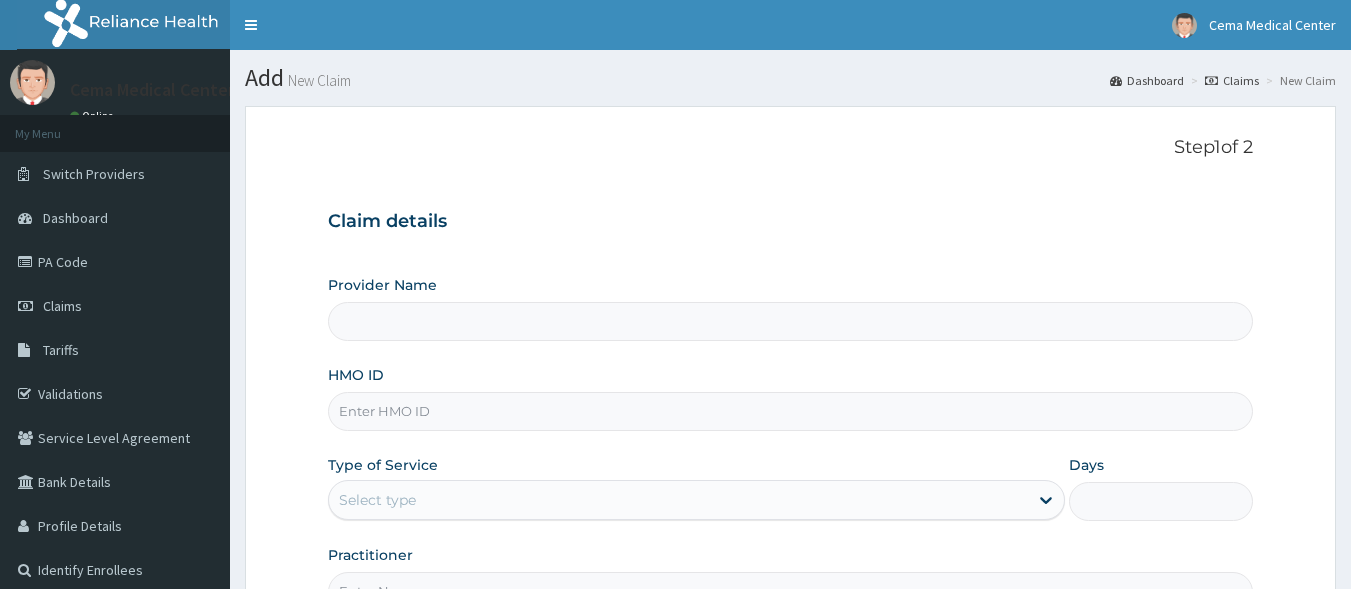 scroll, scrollTop: 0, scrollLeft: 0, axis: both 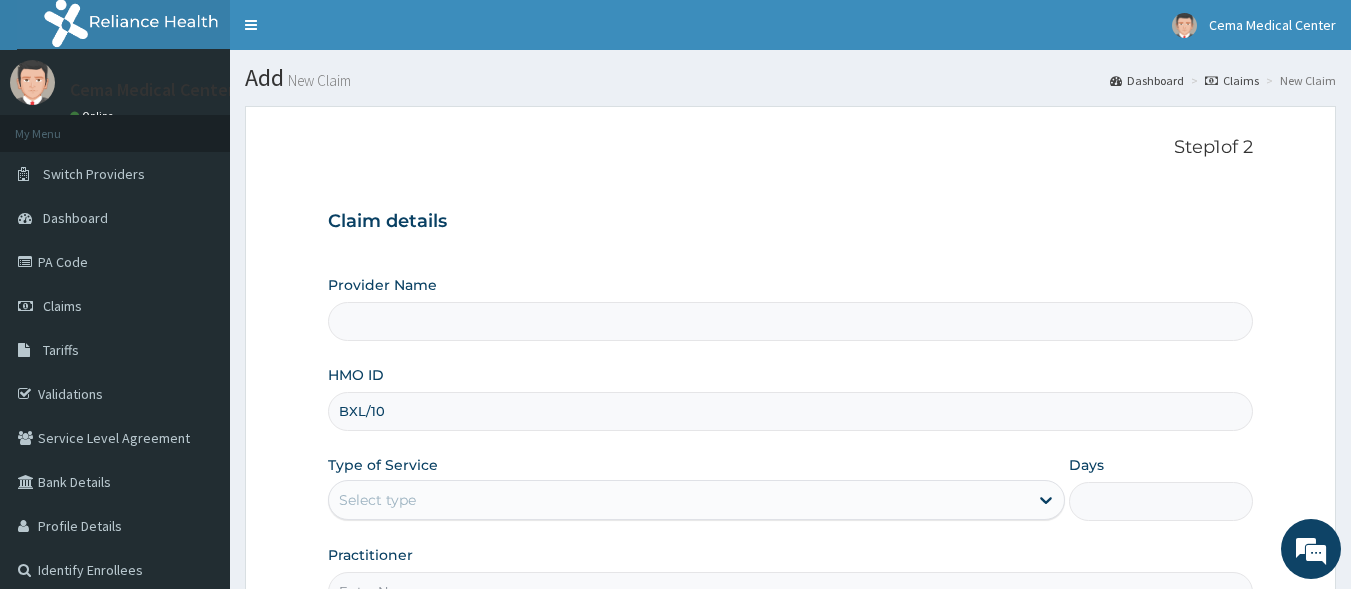 type on "BXL/100" 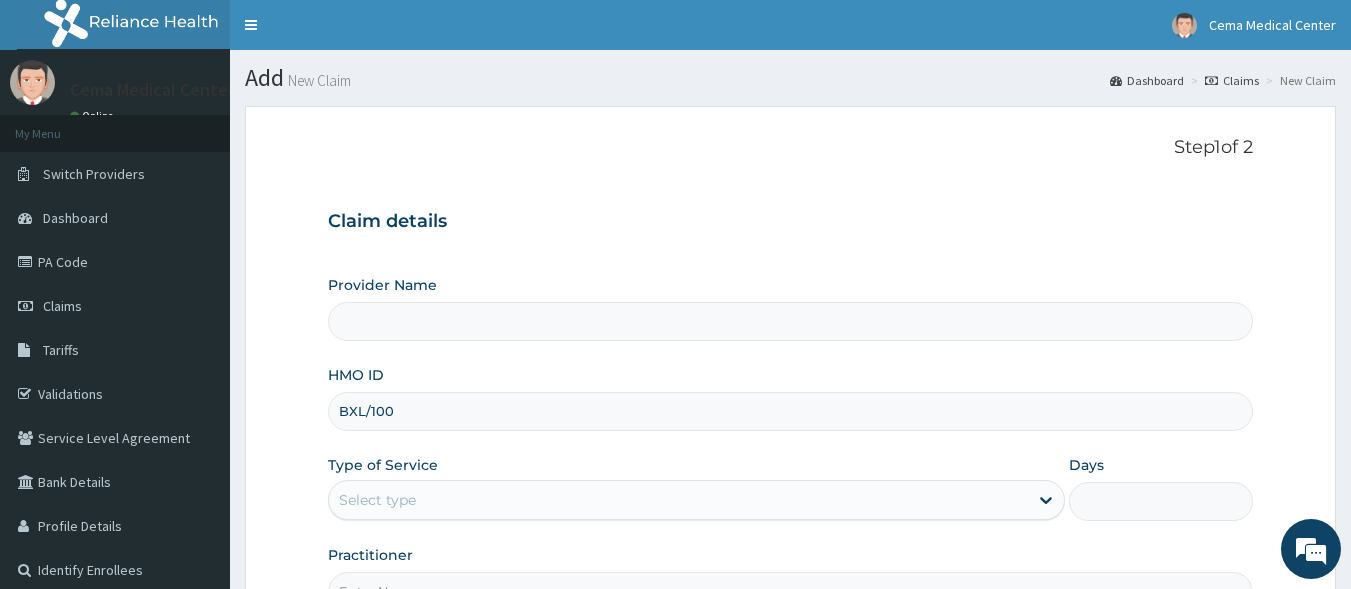type on "Cema Medical Center" 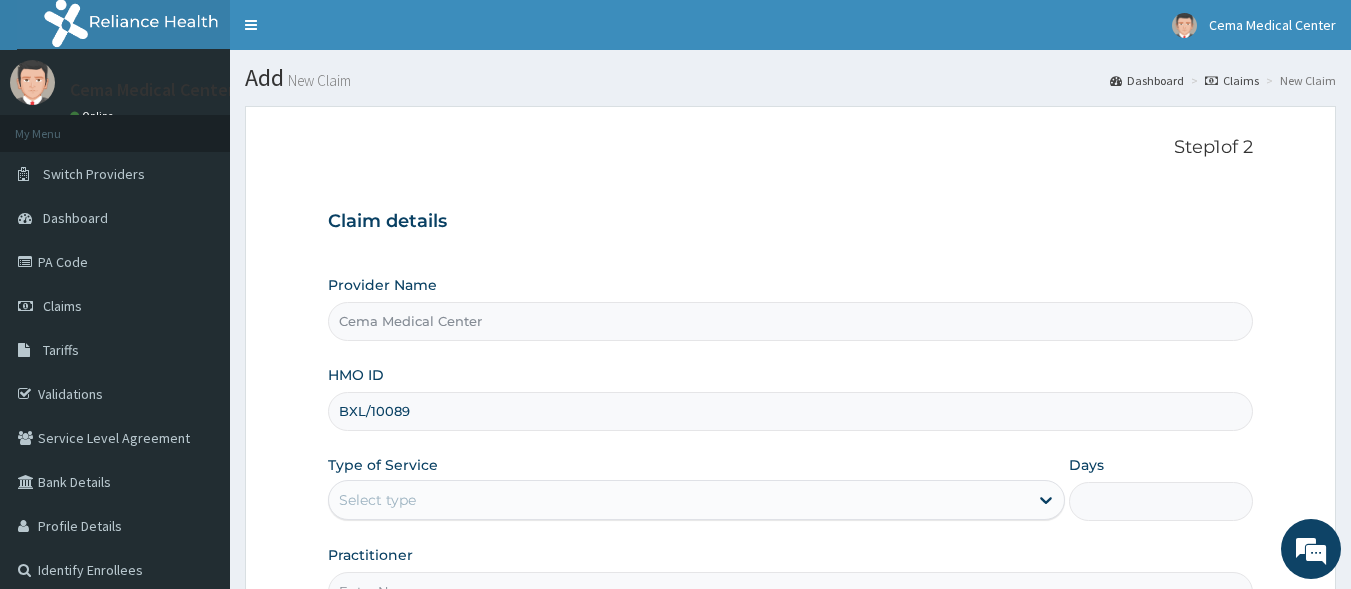 scroll, scrollTop: 0, scrollLeft: 0, axis: both 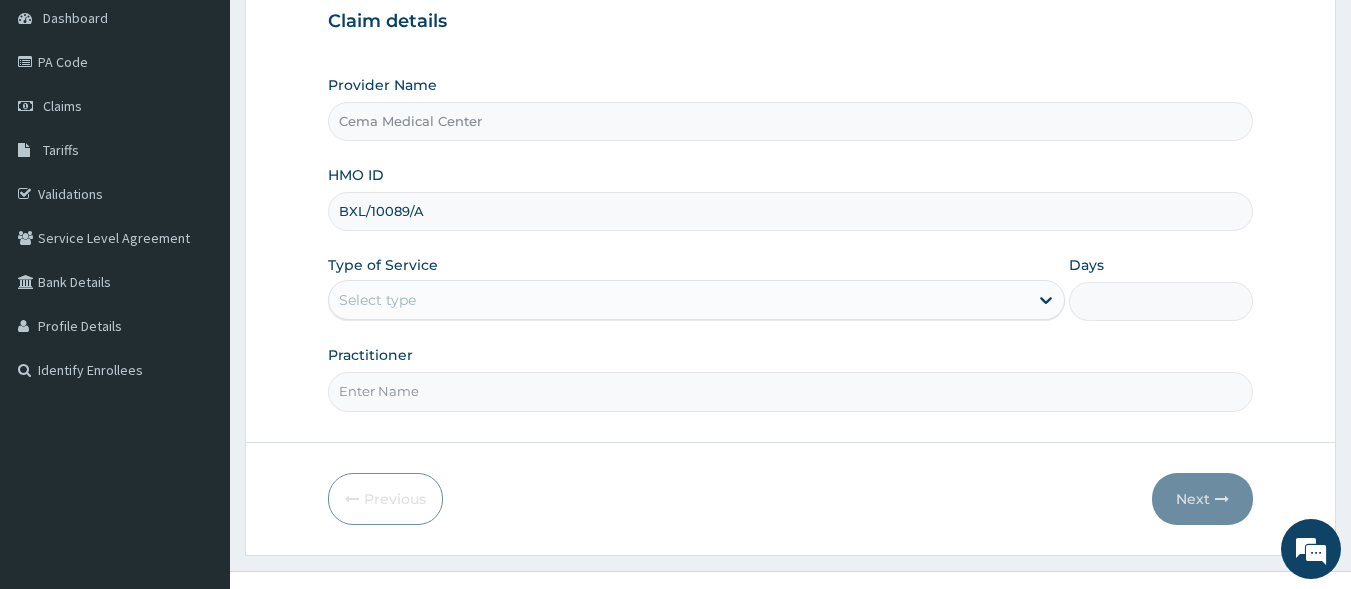 type on "BXL/10089/A" 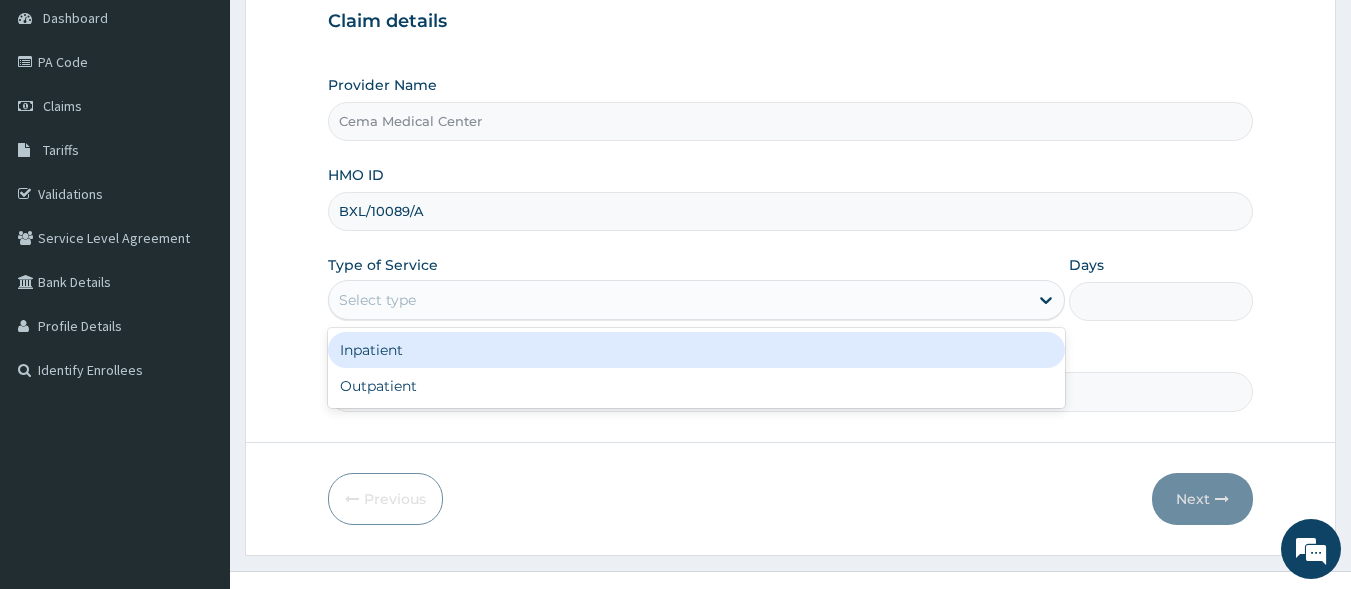 click on "Inpatient" at bounding box center (696, 350) 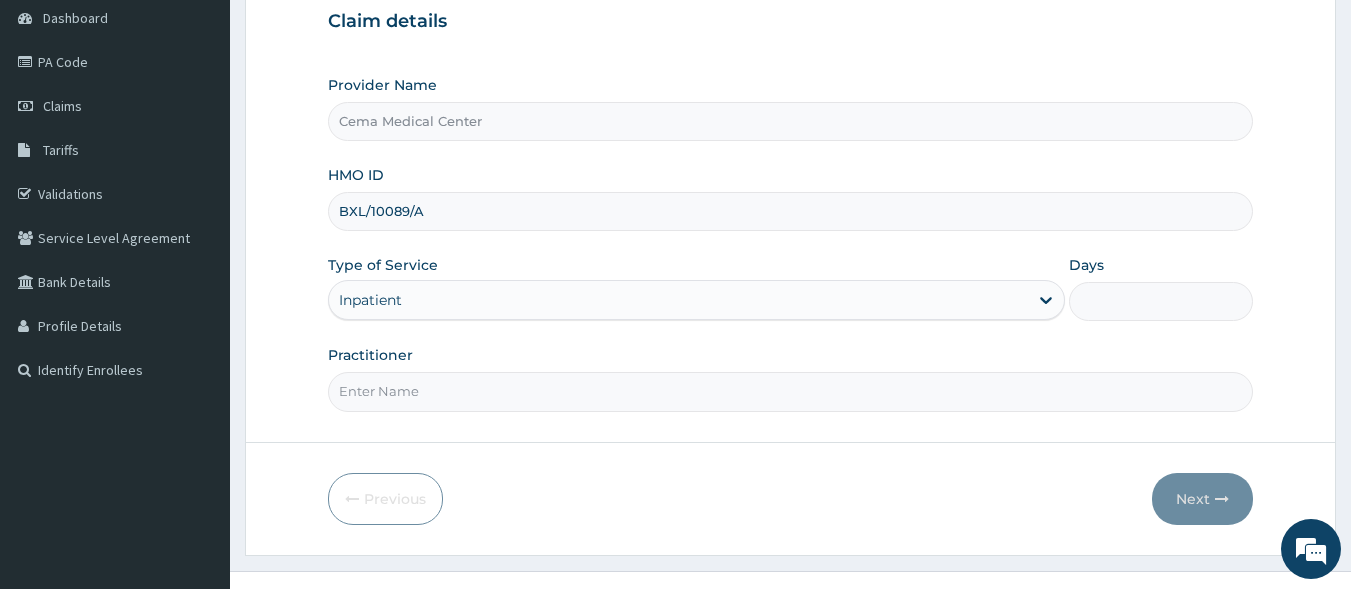click on "Days" at bounding box center [1161, 301] 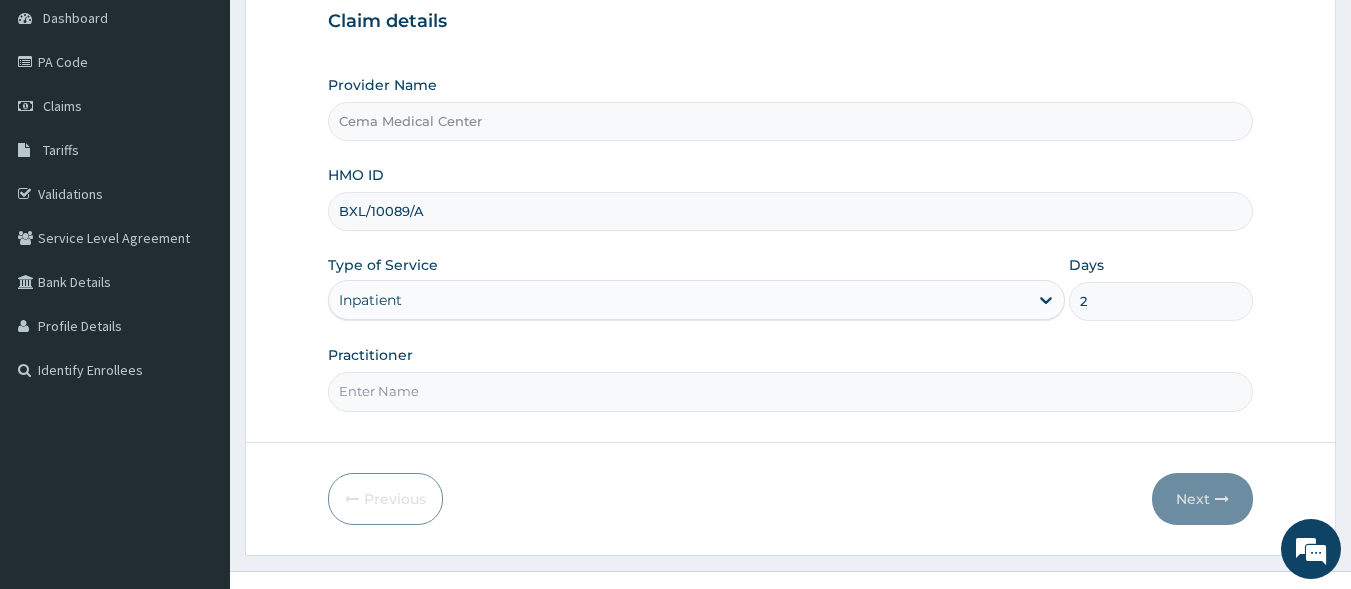 type on "2" 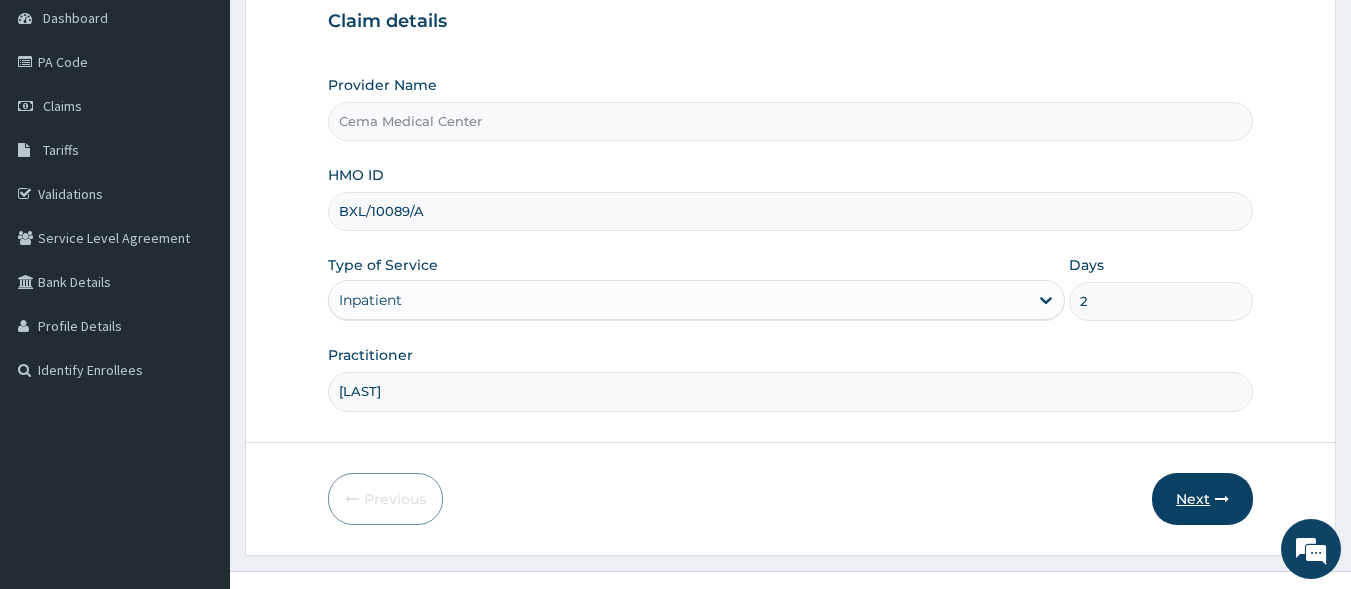 click on "Next" at bounding box center (1202, 499) 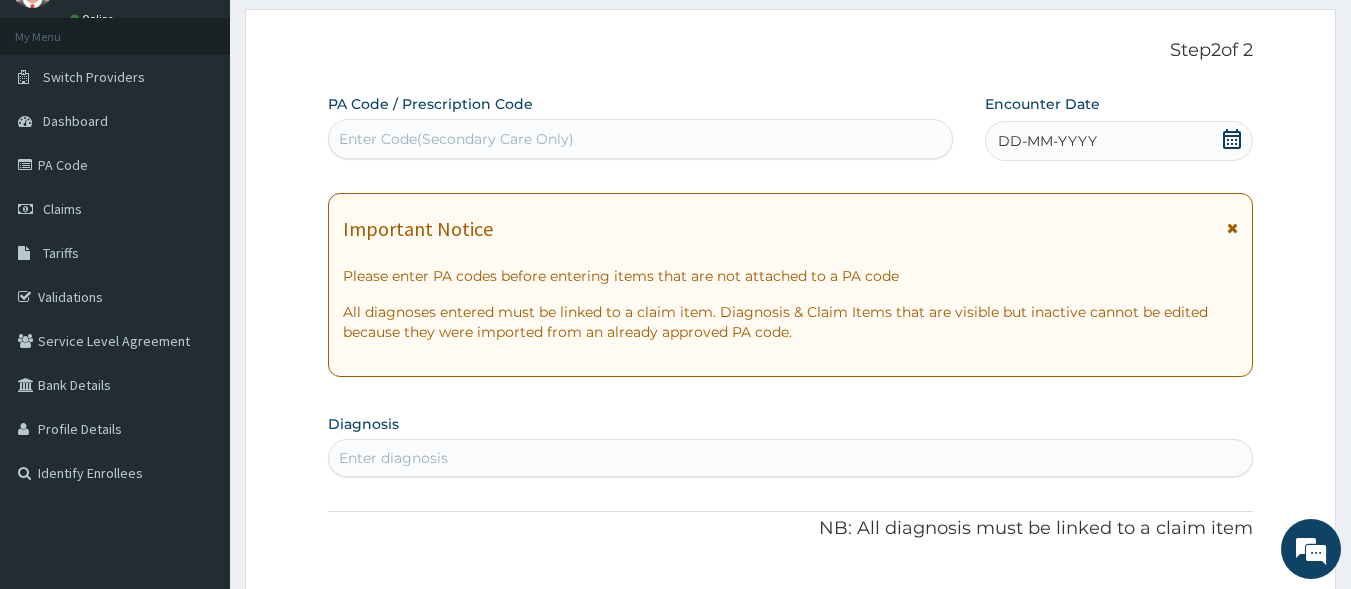 scroll, scrollTop: 0, scrollLeft: 0, axis: both 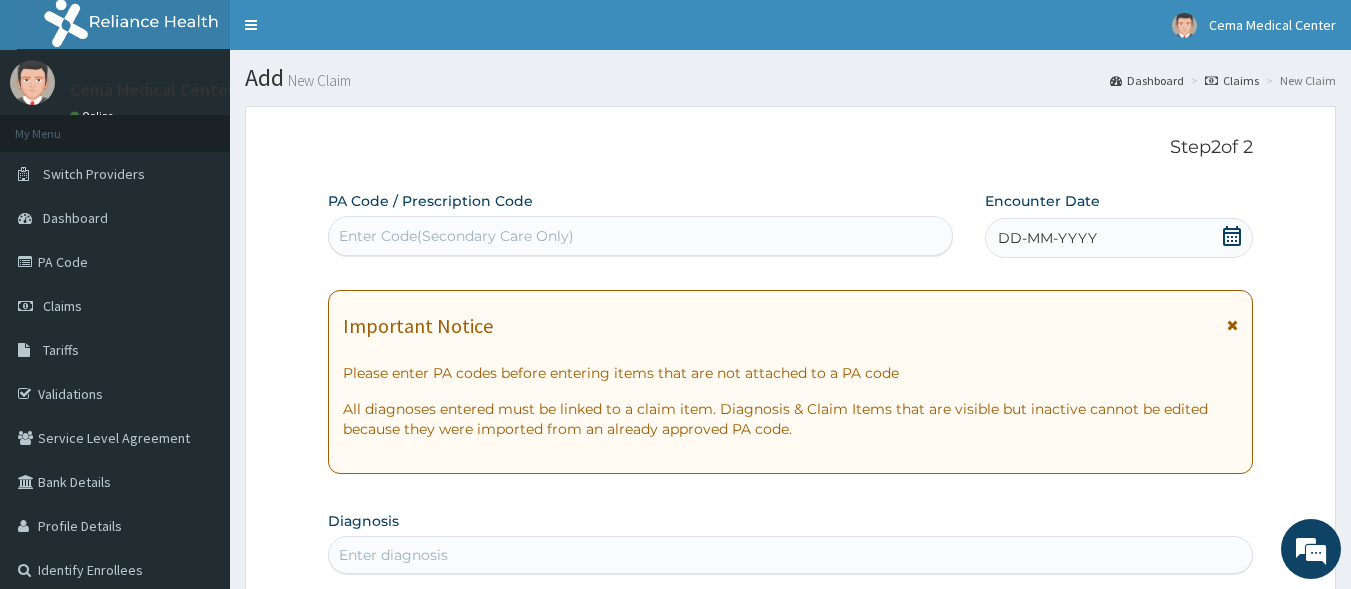 click on "Enter Code(Secondary Care Only)" at bounding box center [456, 236] 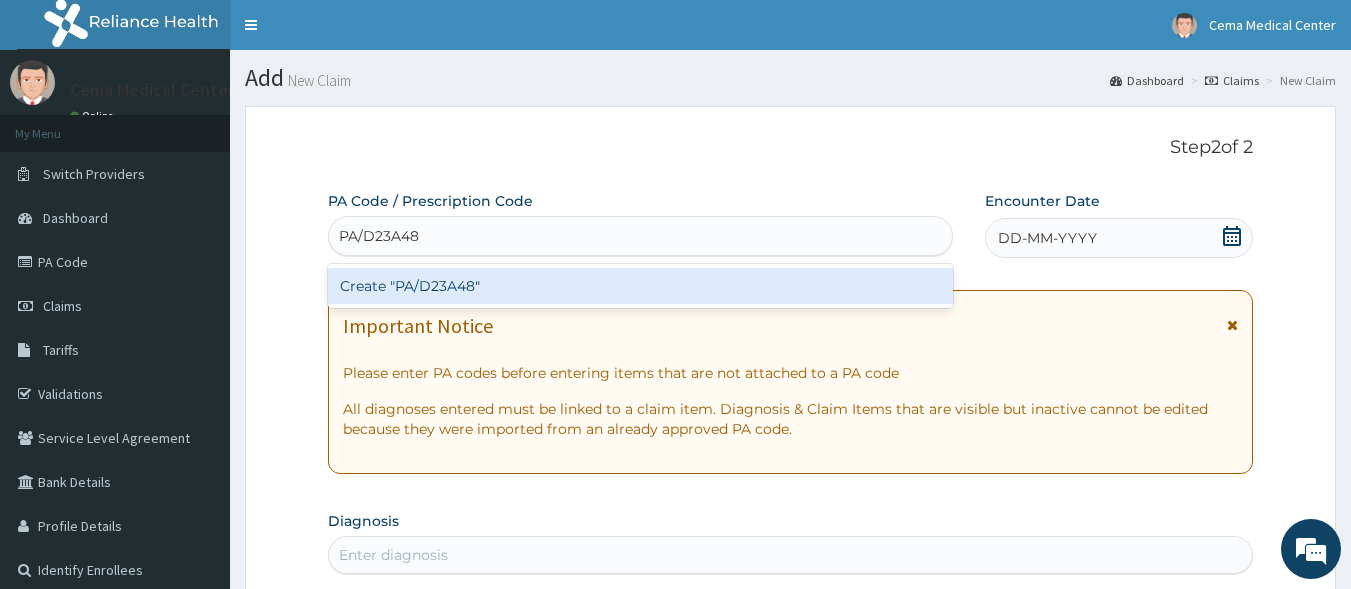 click on "Create "PA/D23A48"" at bounding box center (641, 286) 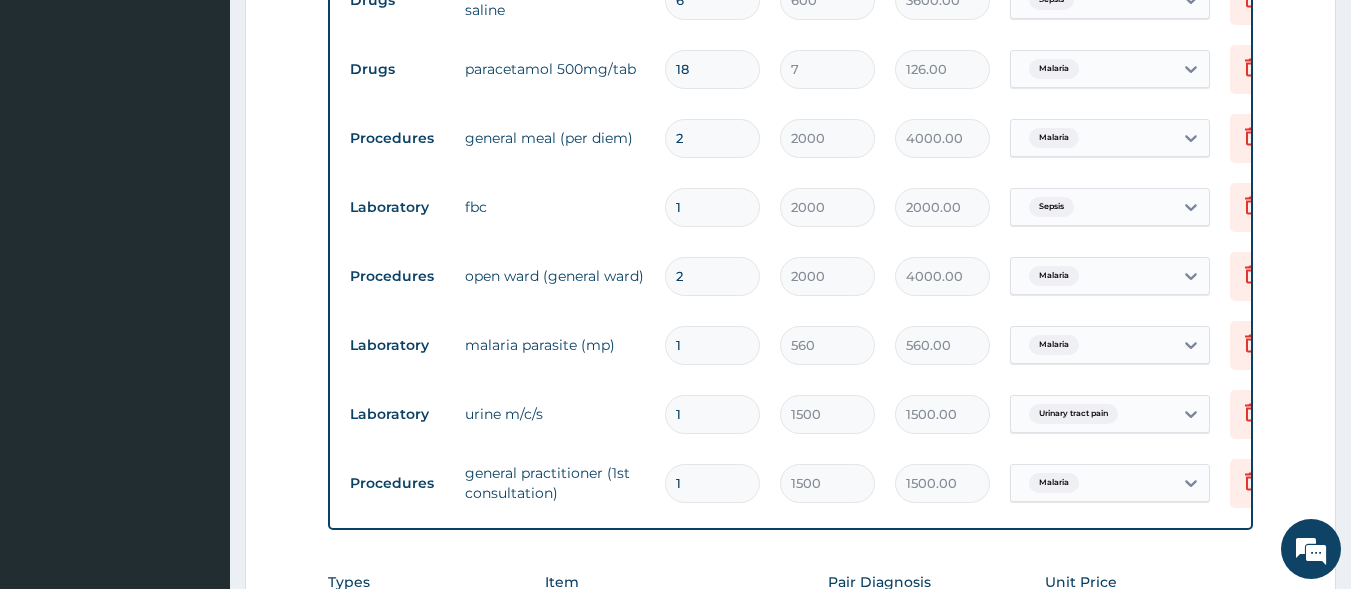 scroll, scrollTop: 1235, scrollLeft: 0, axis: vertical 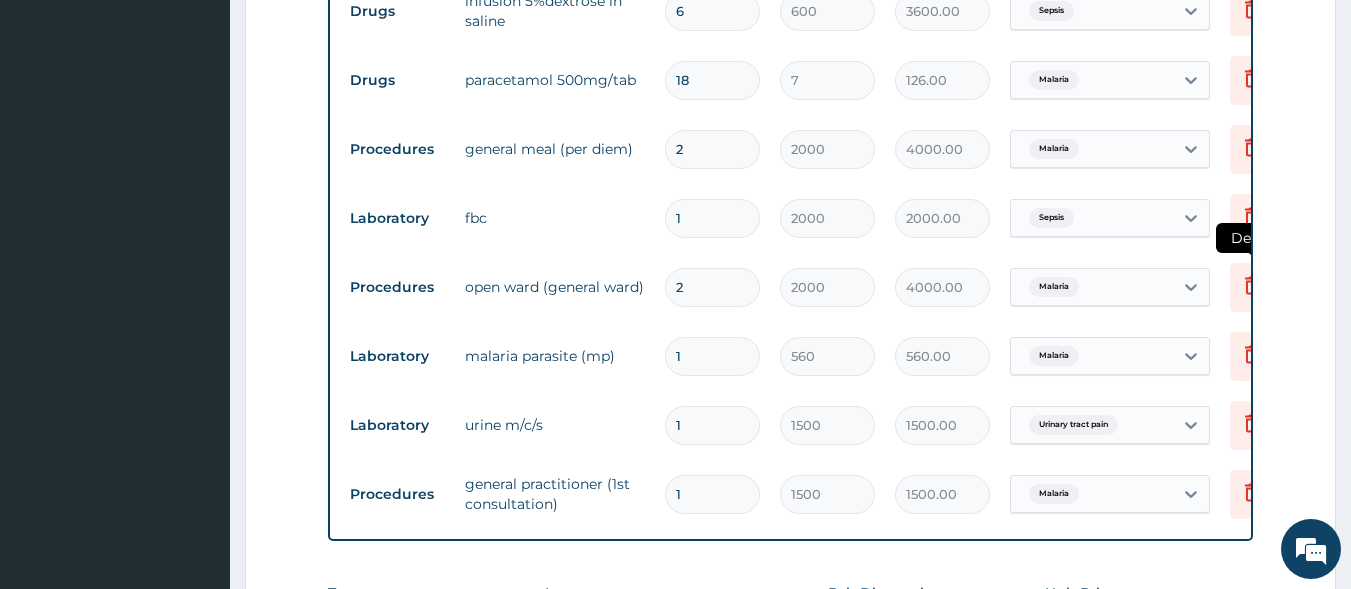 click 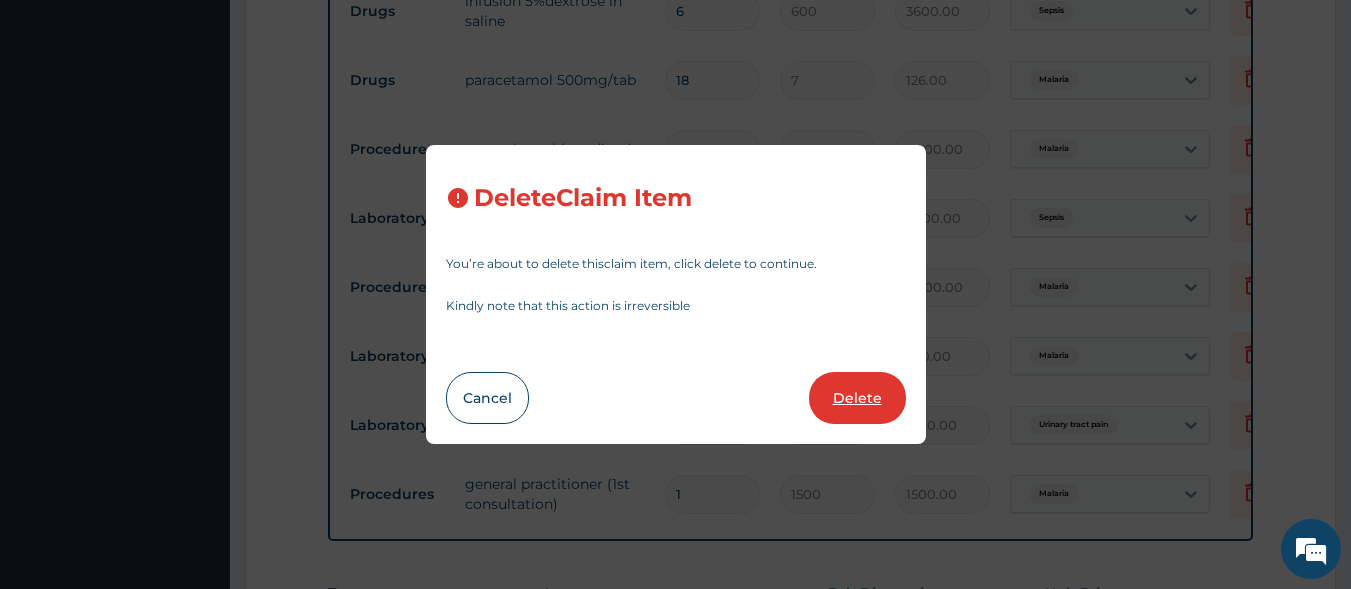 click on "Delete" at bounding box center (857, 398) 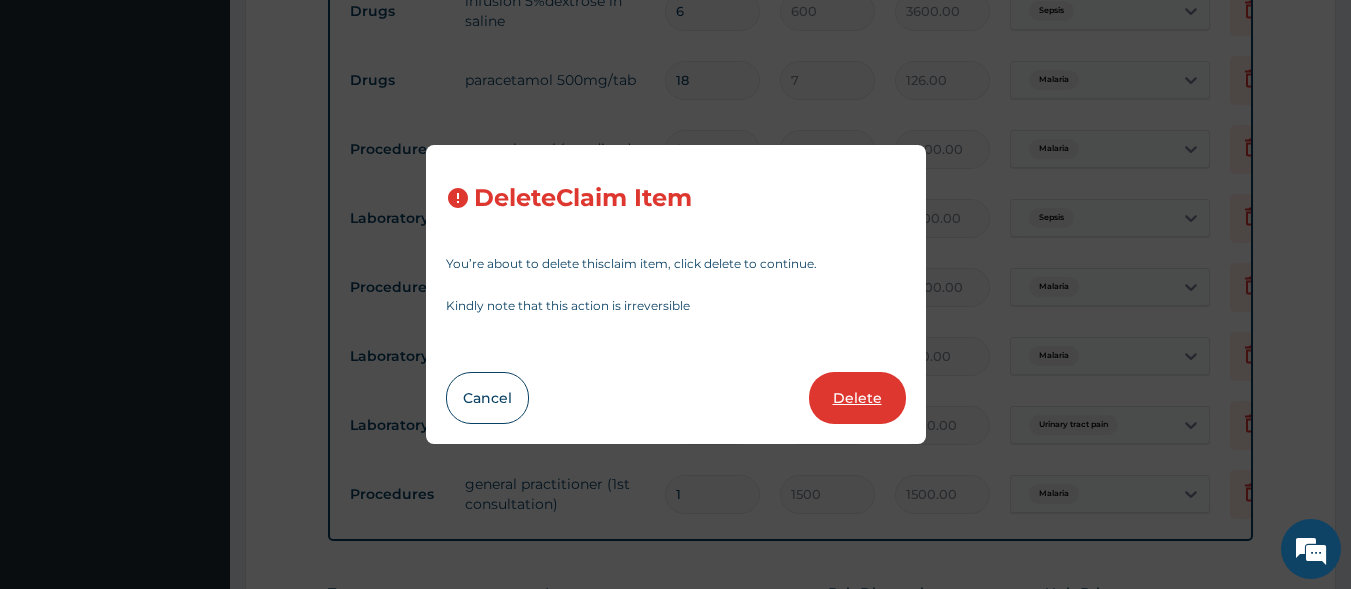 type on "1500" 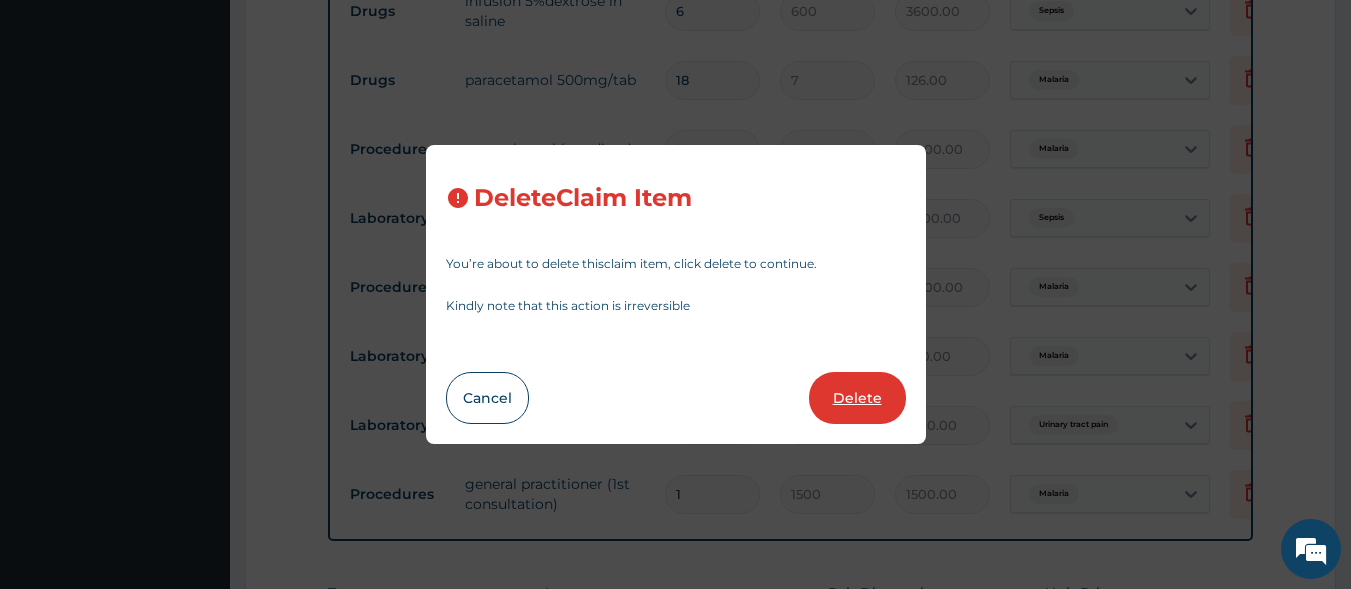 type on "1500.00" 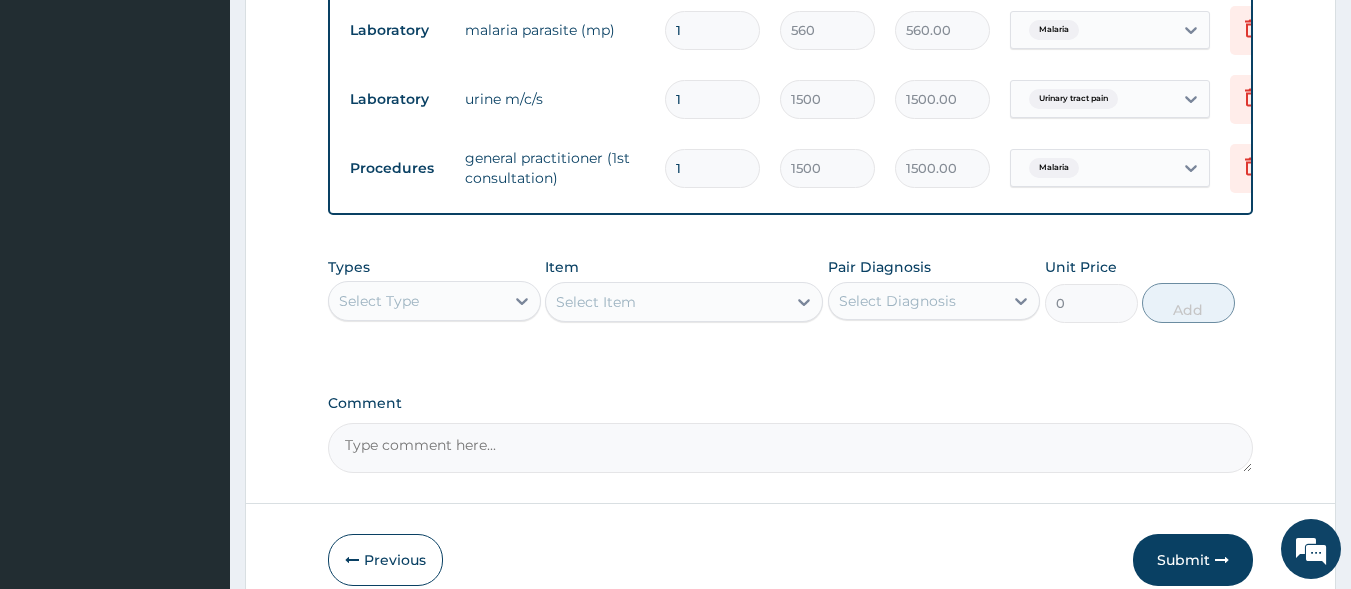 scroll, scrollTop: 1535, scrollLeft: 0, axis: vertical 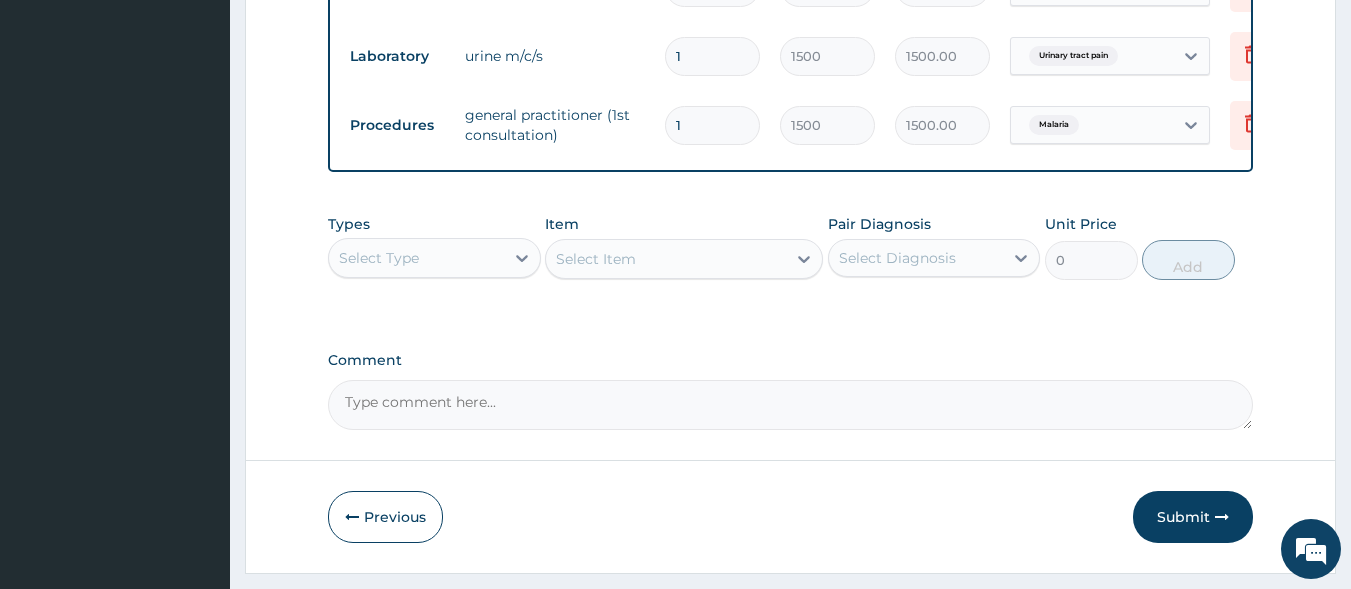 click on "Select Type" at bounding box center (379, 258) 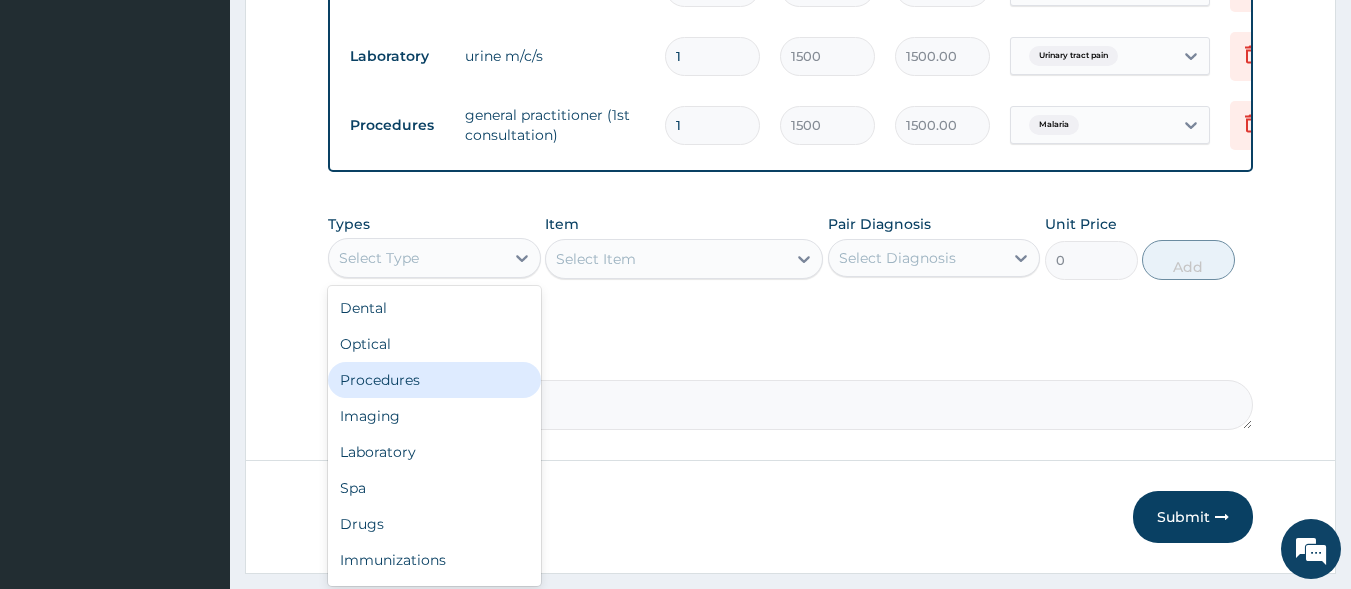 click on "Procedures" at bounding box center (434, 380) 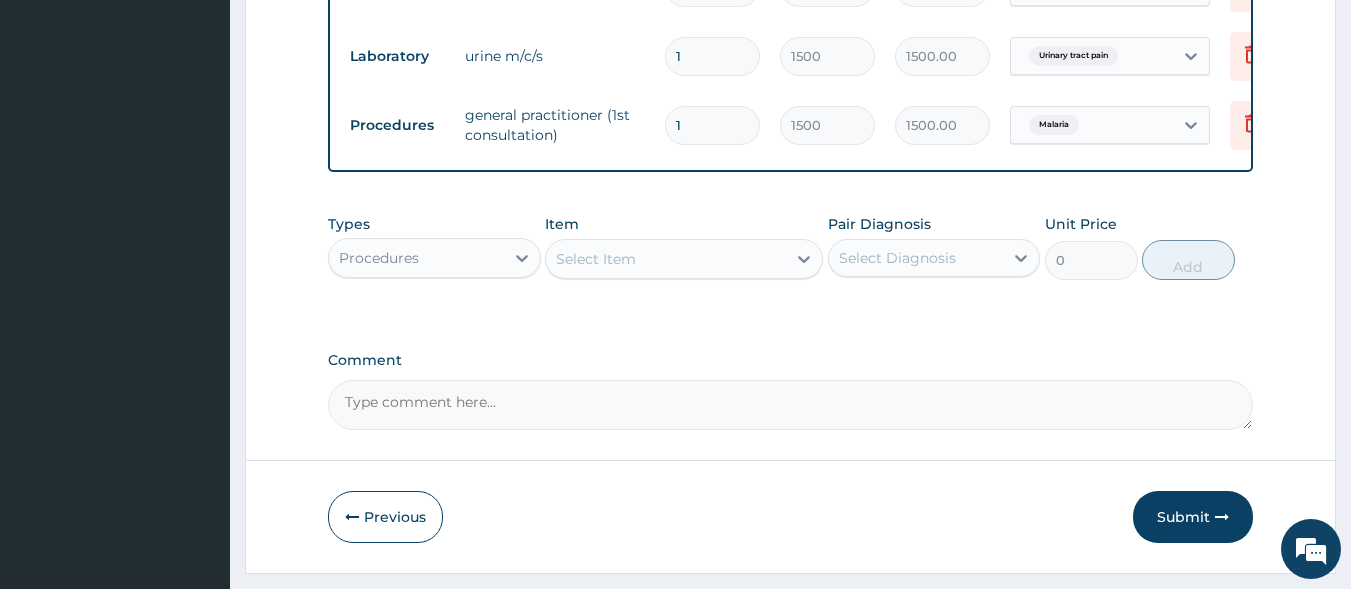 click on "Select Item" at bounding box center (666, 259) 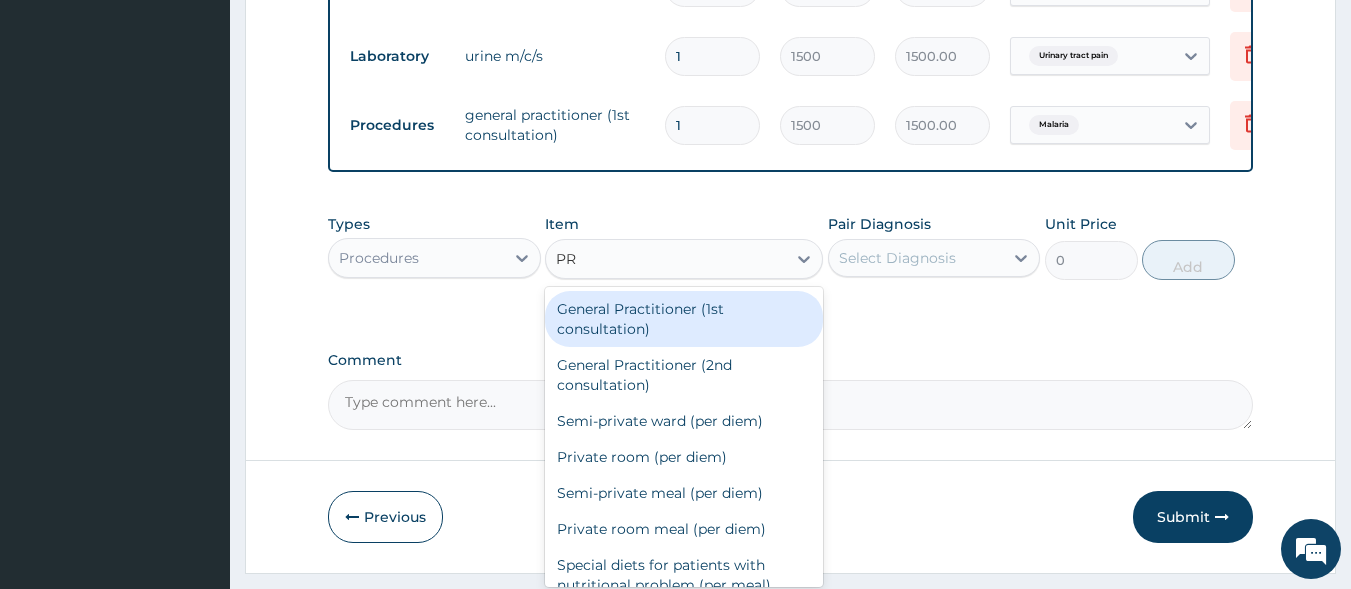 type on "P" 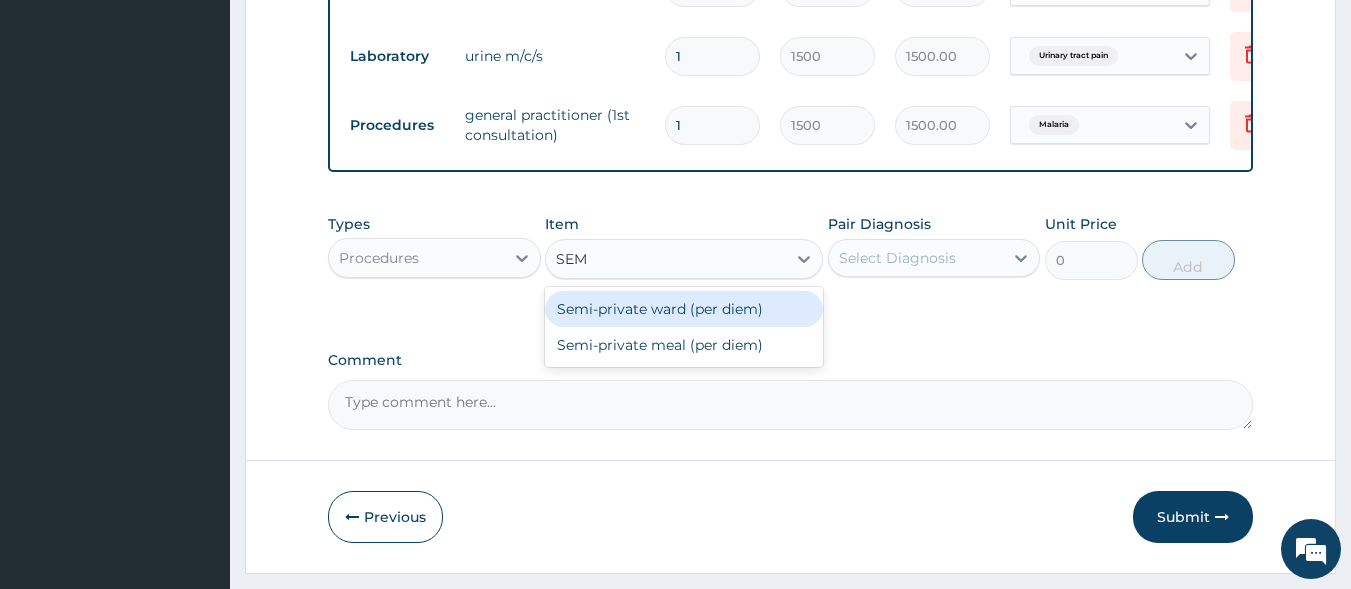 type on "SEMI" 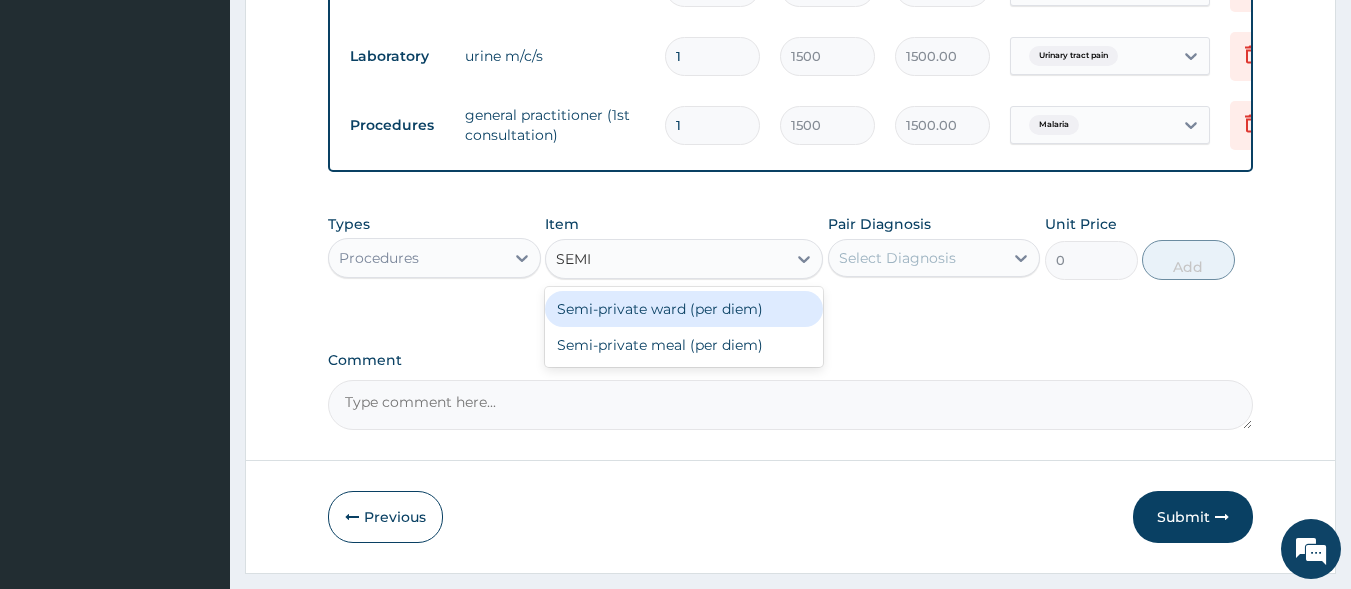 click on "Semi-private ward  (per diem)" at bounding box center (684, 309) 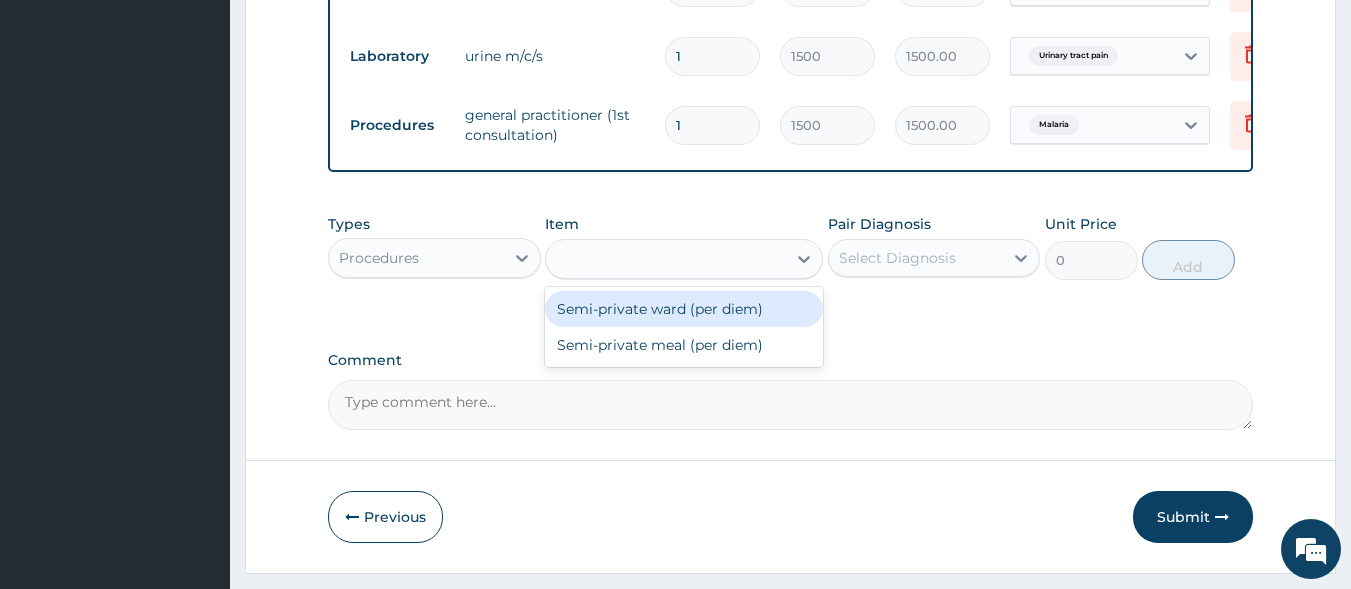 type on "4000" 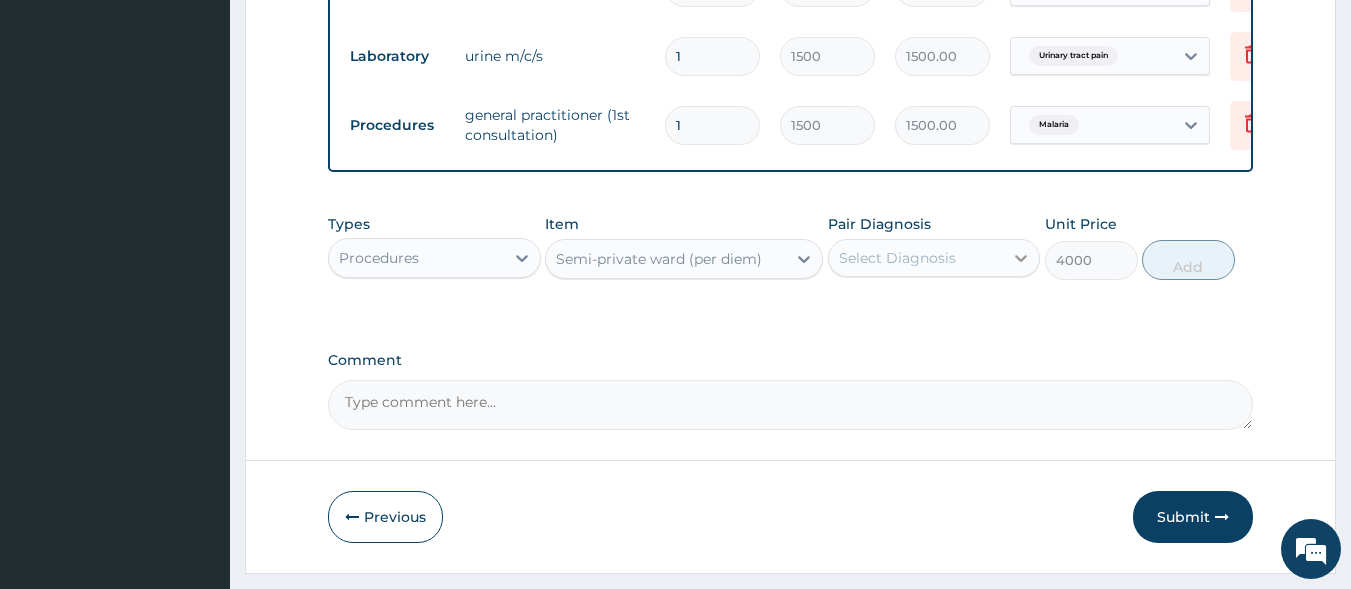 click 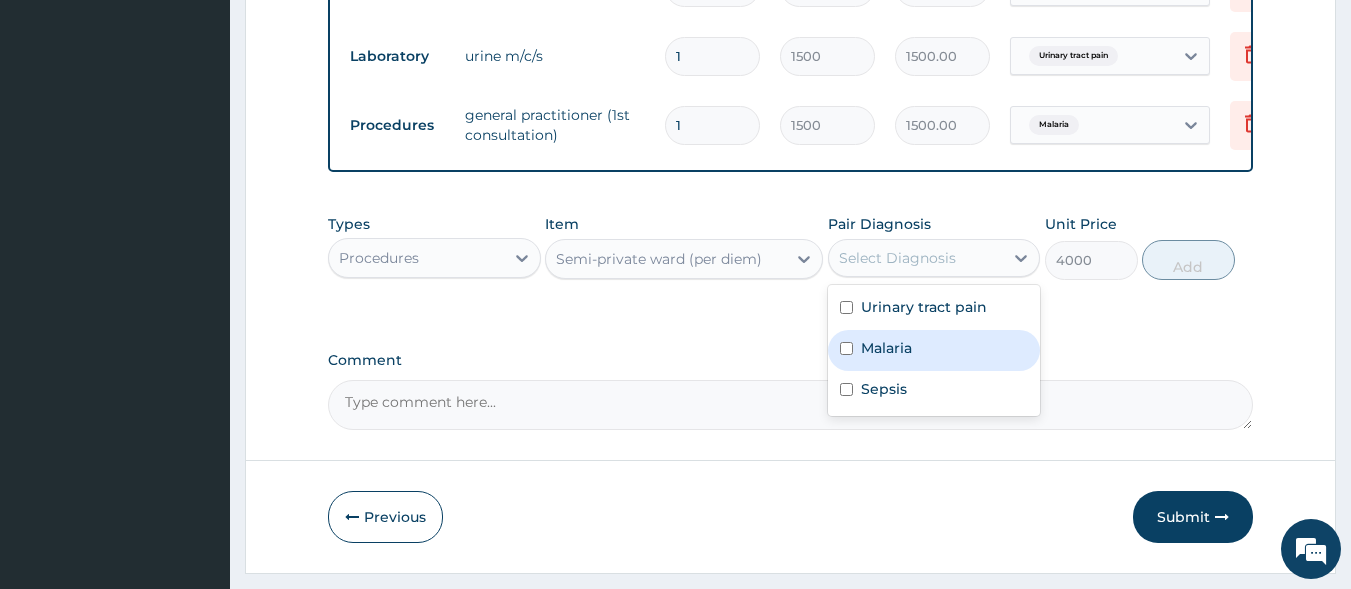 click at bounding box center (846, 348) 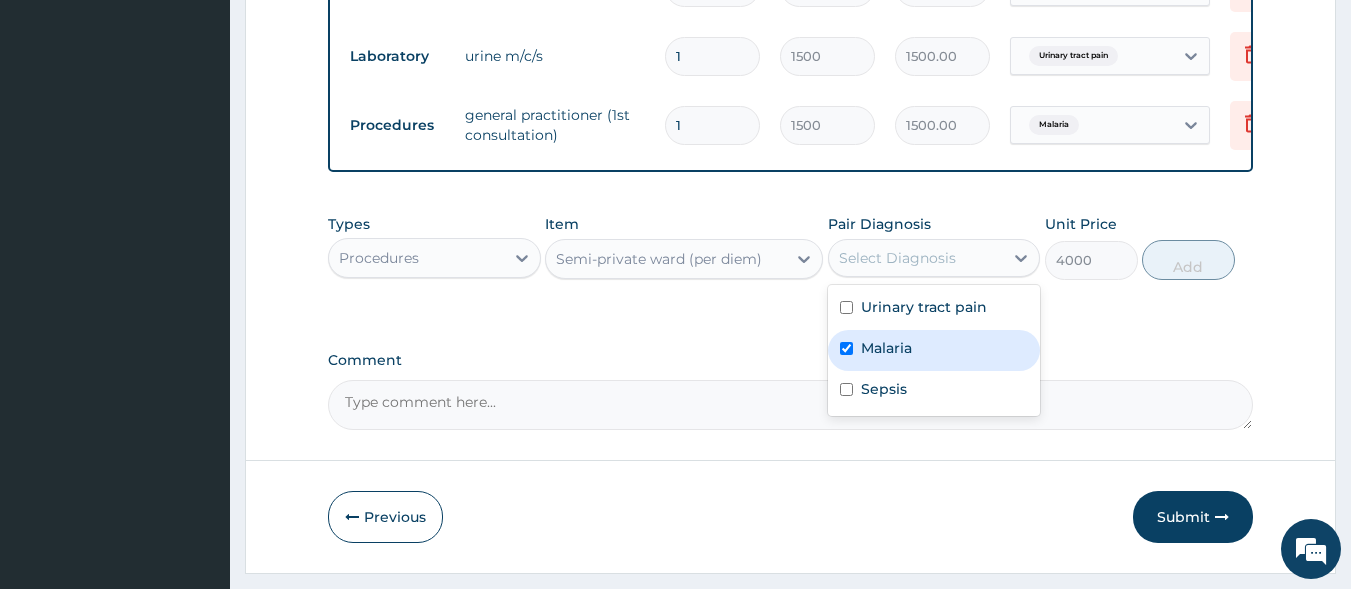 checkbox on "true" 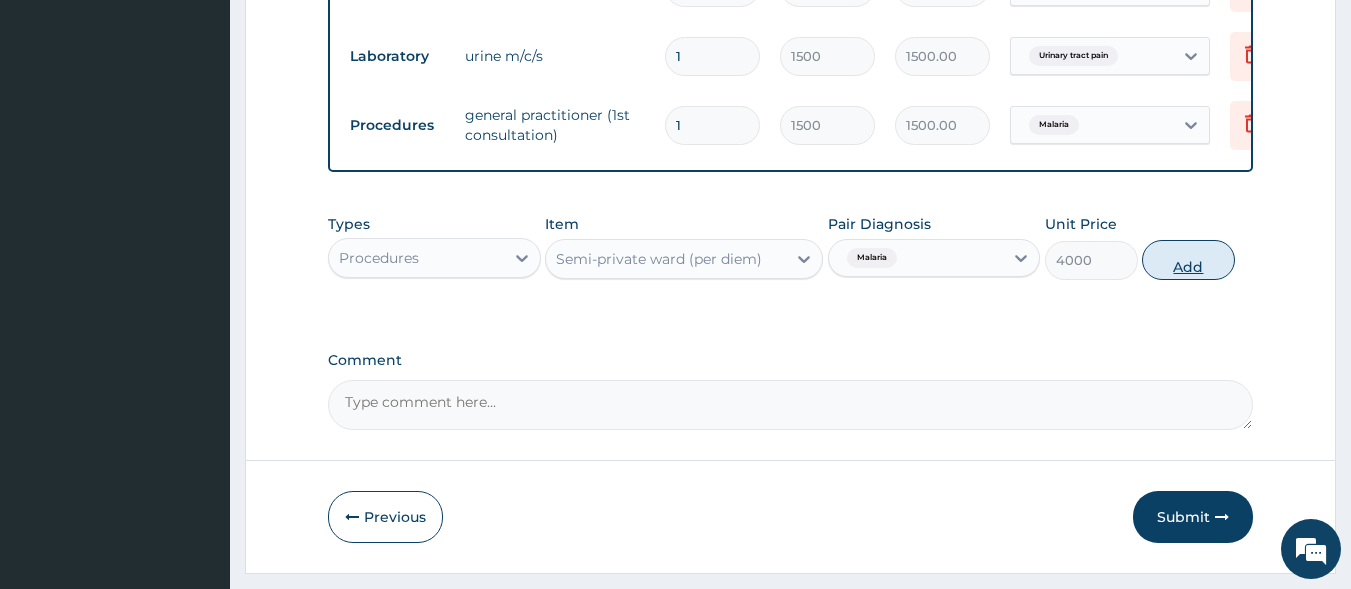 click on "Add" at bounding box center [1188, 260] 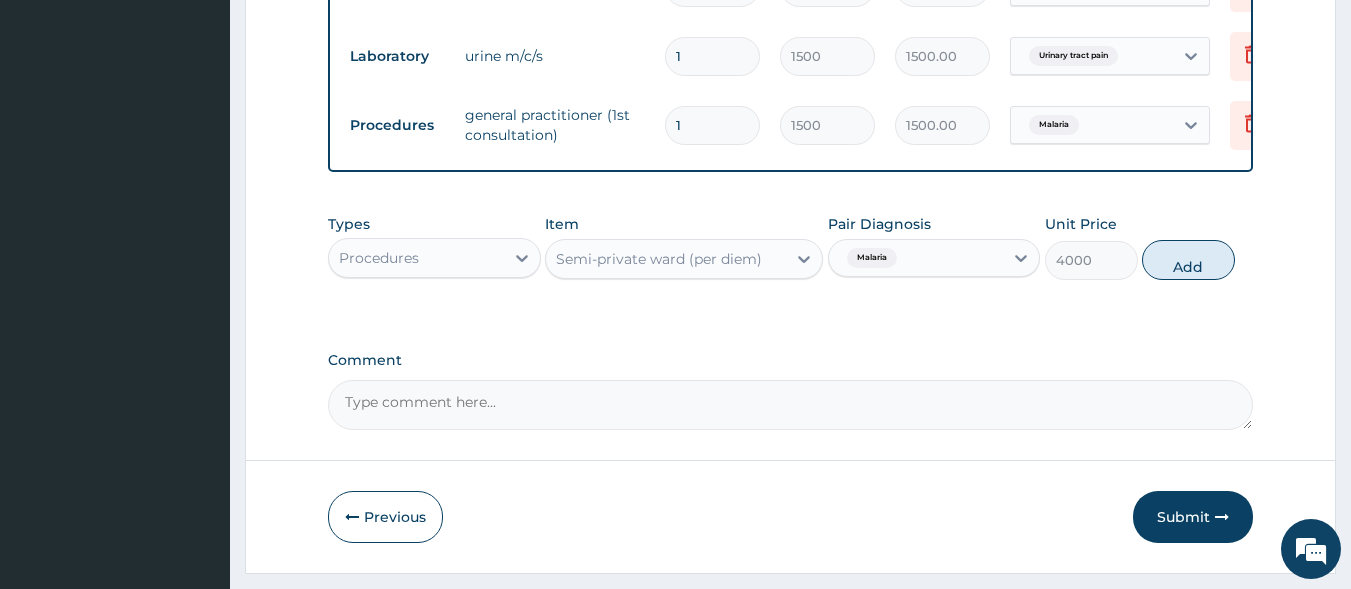 type on "0" 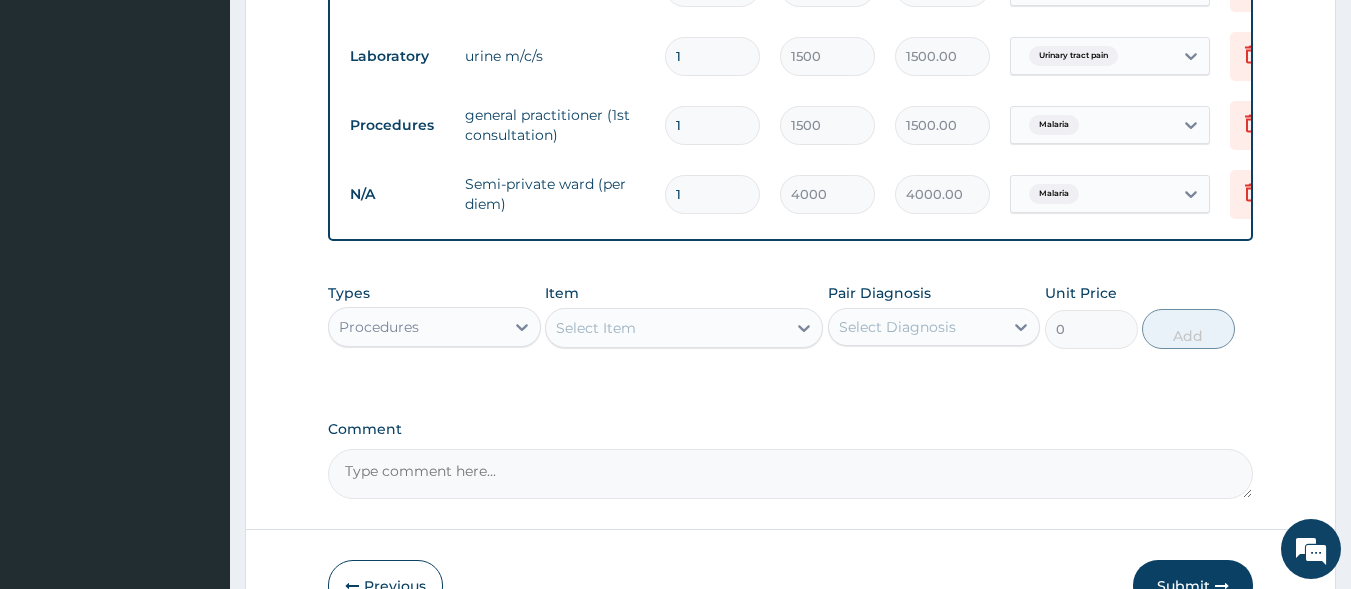 type 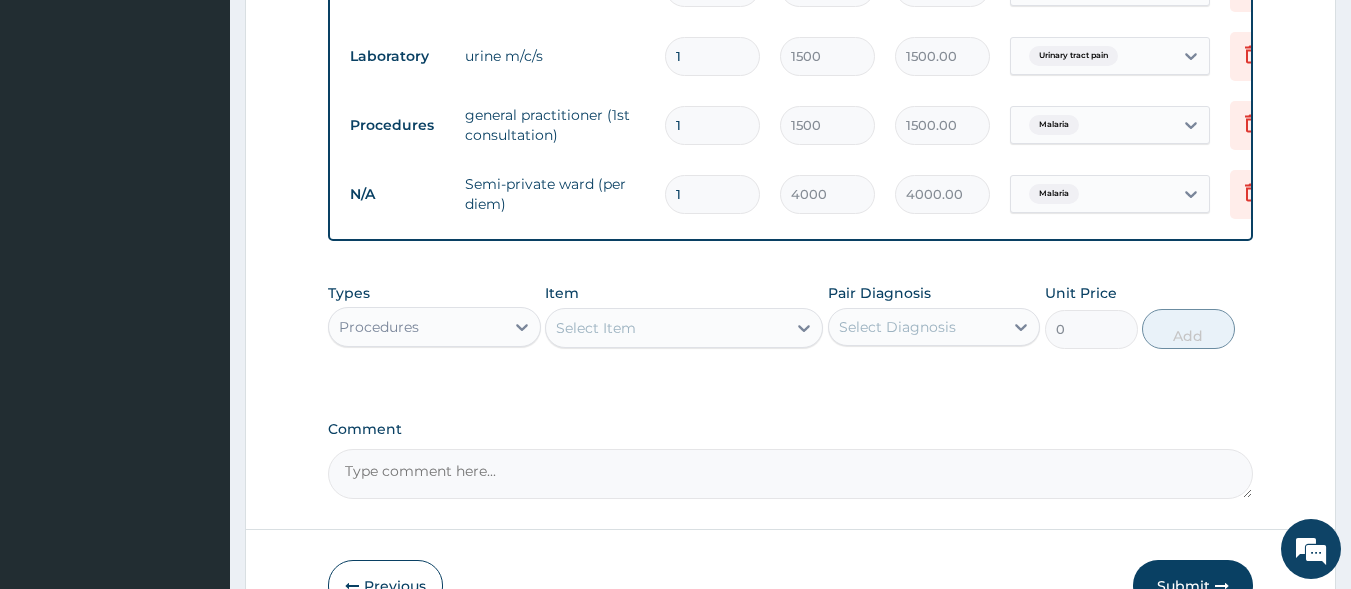 type on "0.00" 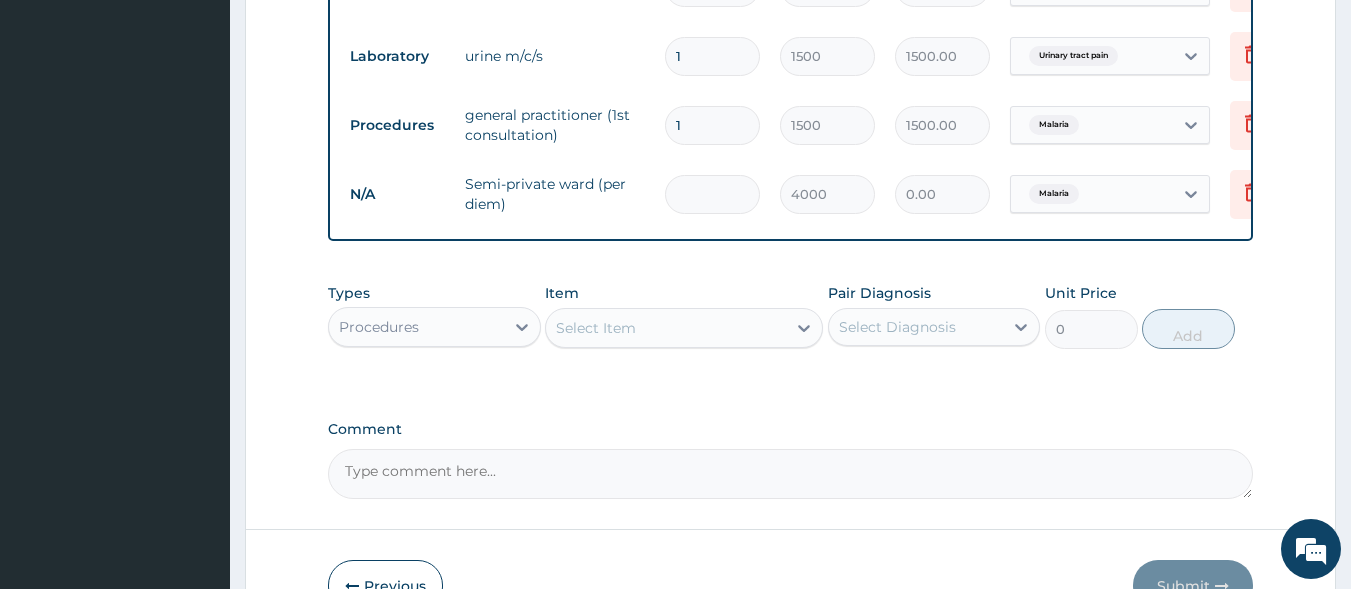 type on "2" 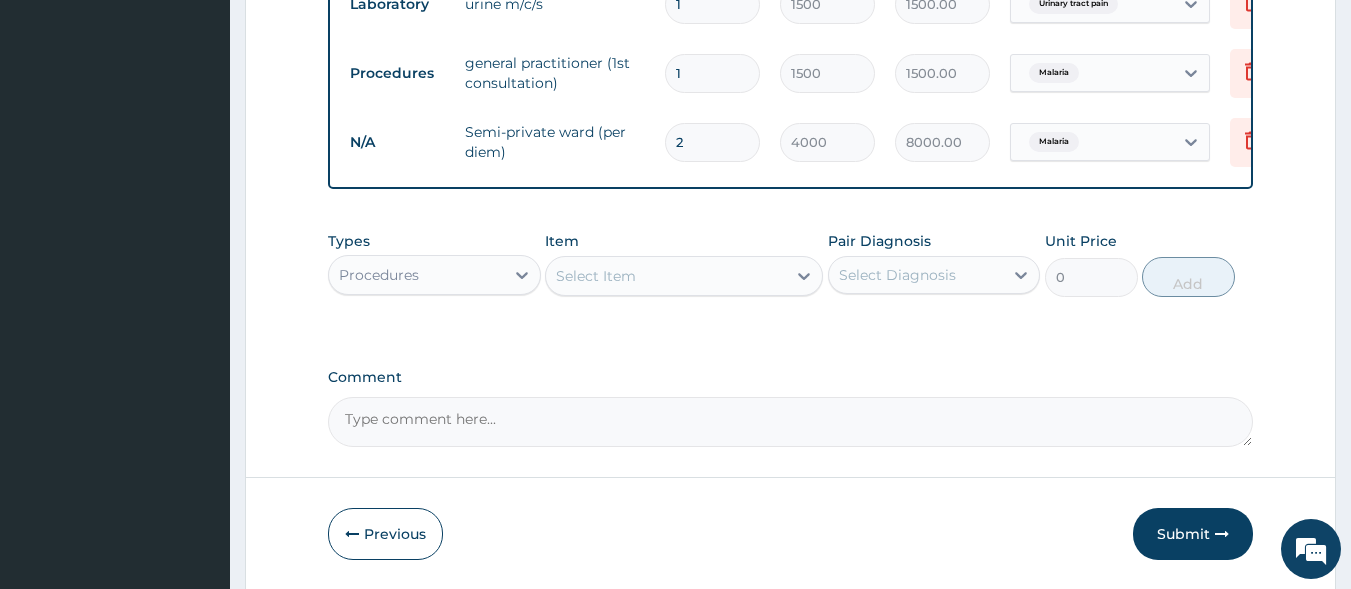 scroll, scrollTop: 1670, scrollLeft: 0, axis: vertical 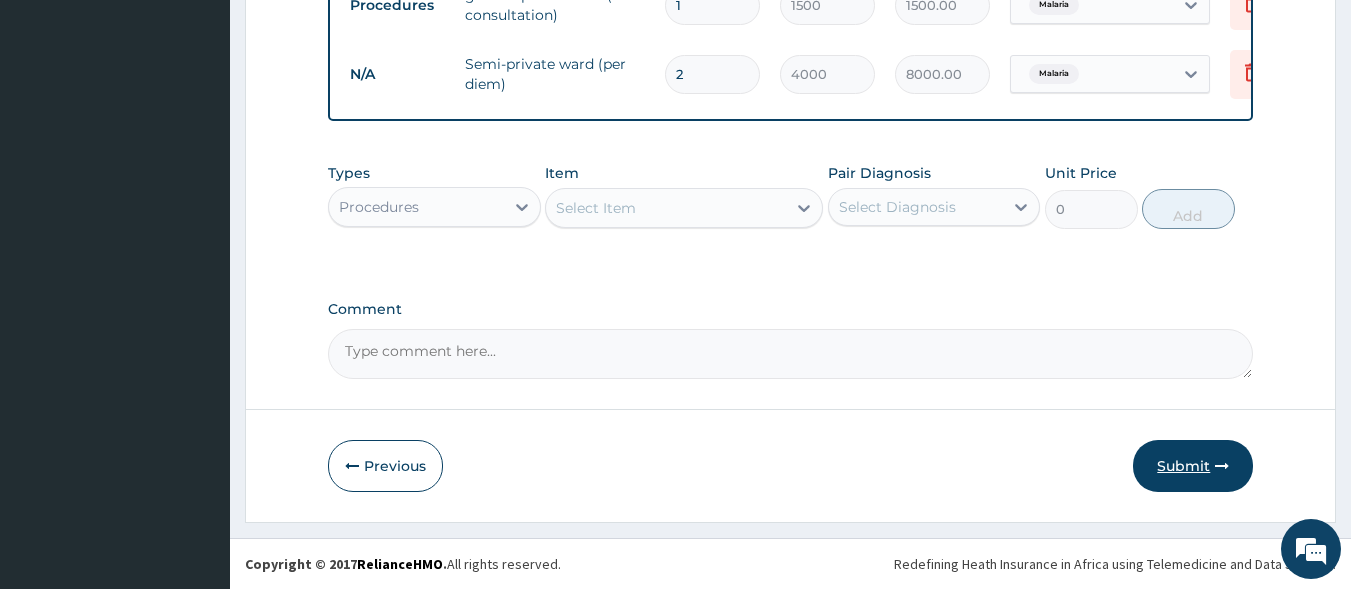 type on "2" 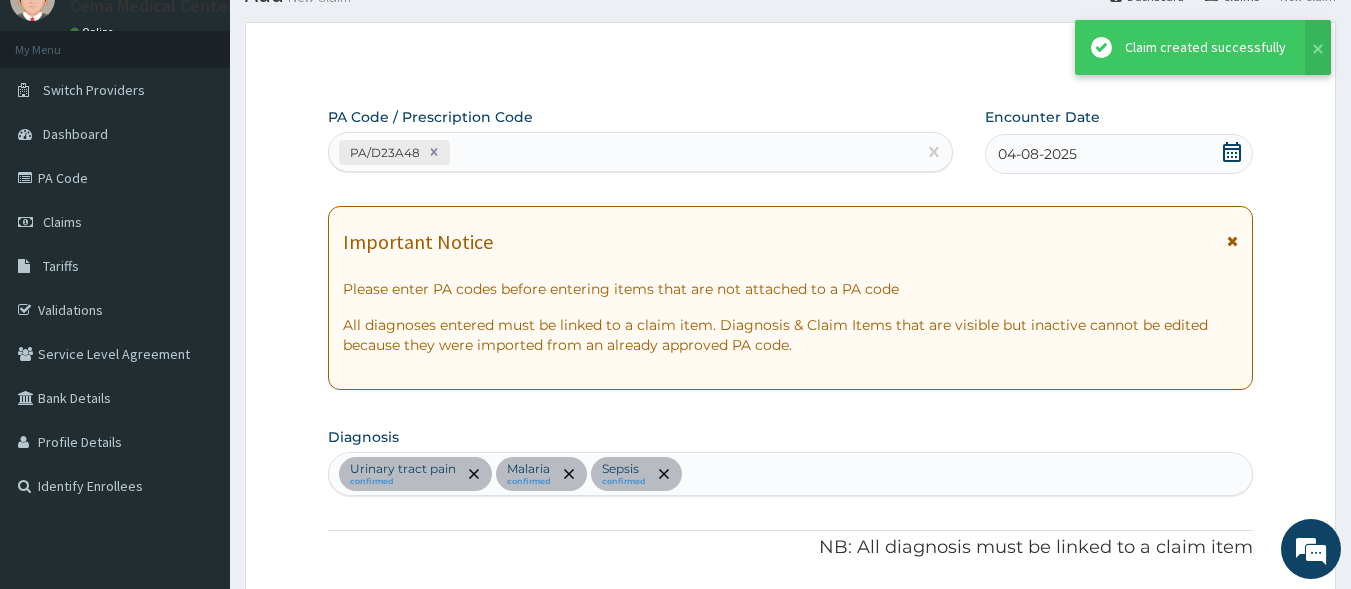 scroll, scrollTop: 1670, scrollLeft: 0, axis: vertical 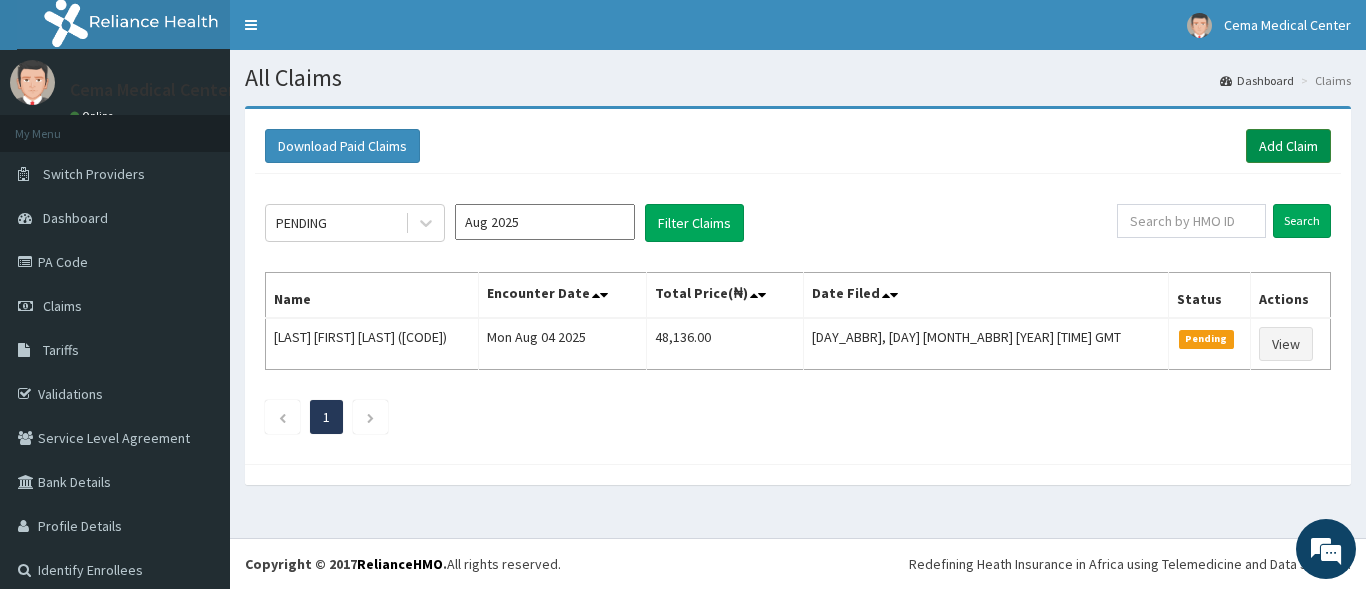 click on "Add Claim" at bounding box center [1288, 146] 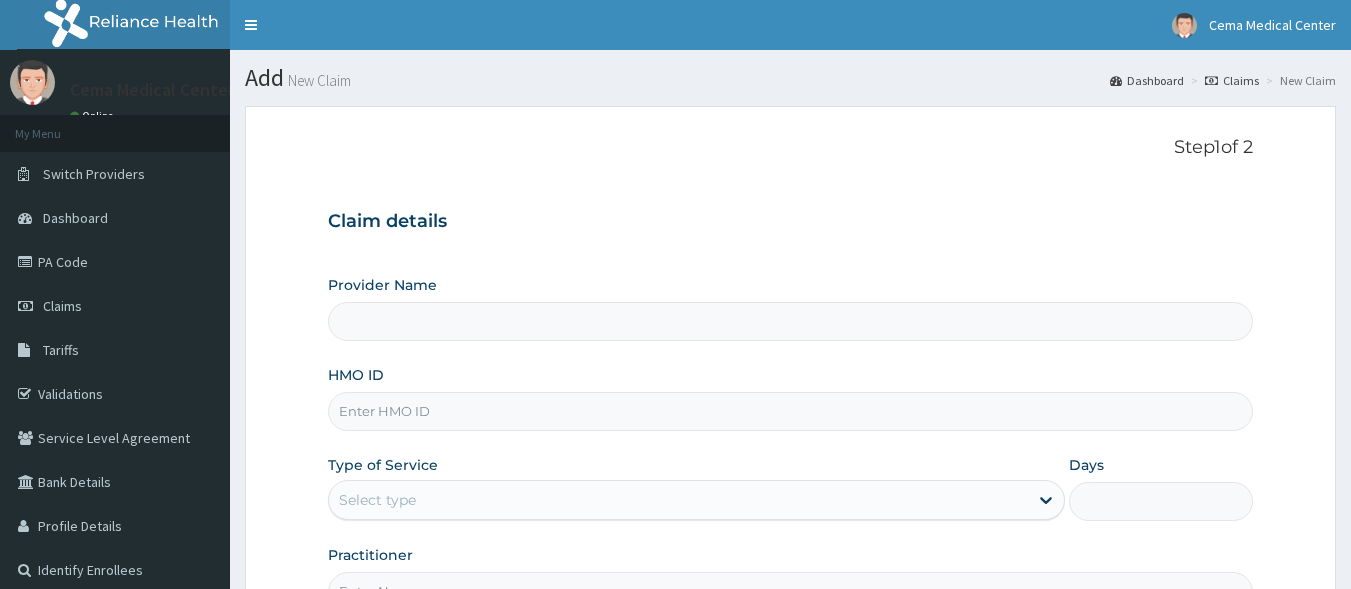 scroll, scrollTop: 0, scrollLeft: 0, axis: both 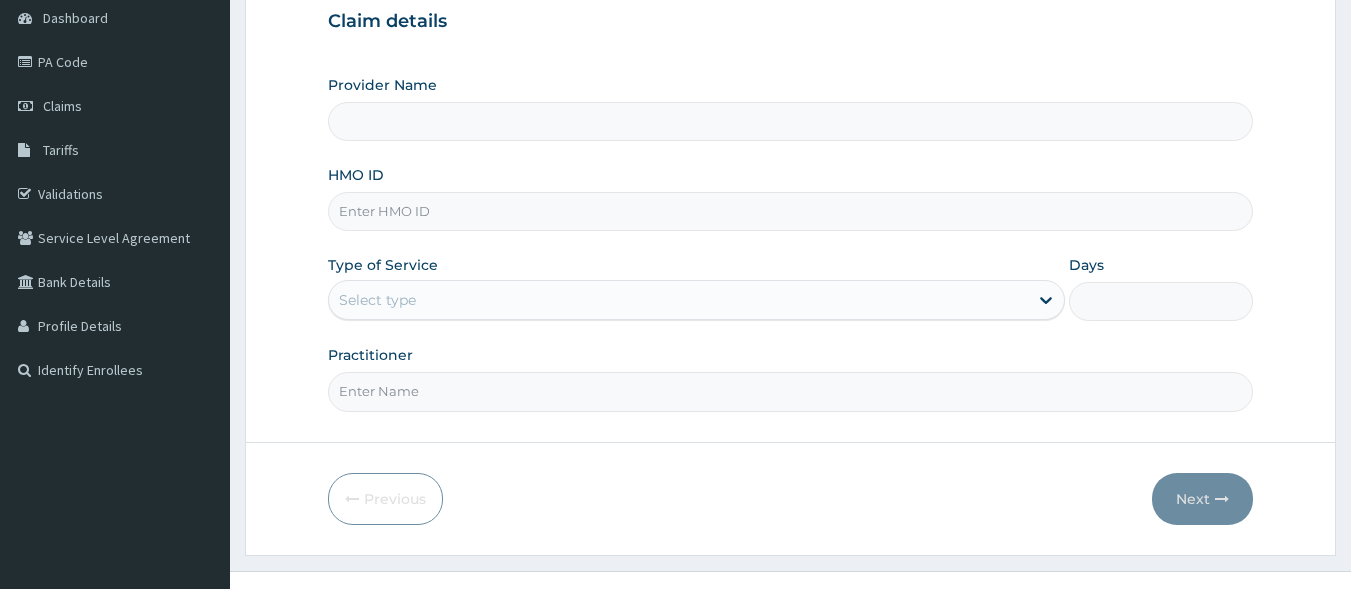 click on "HMO ID" at bounding box center (791, 211) 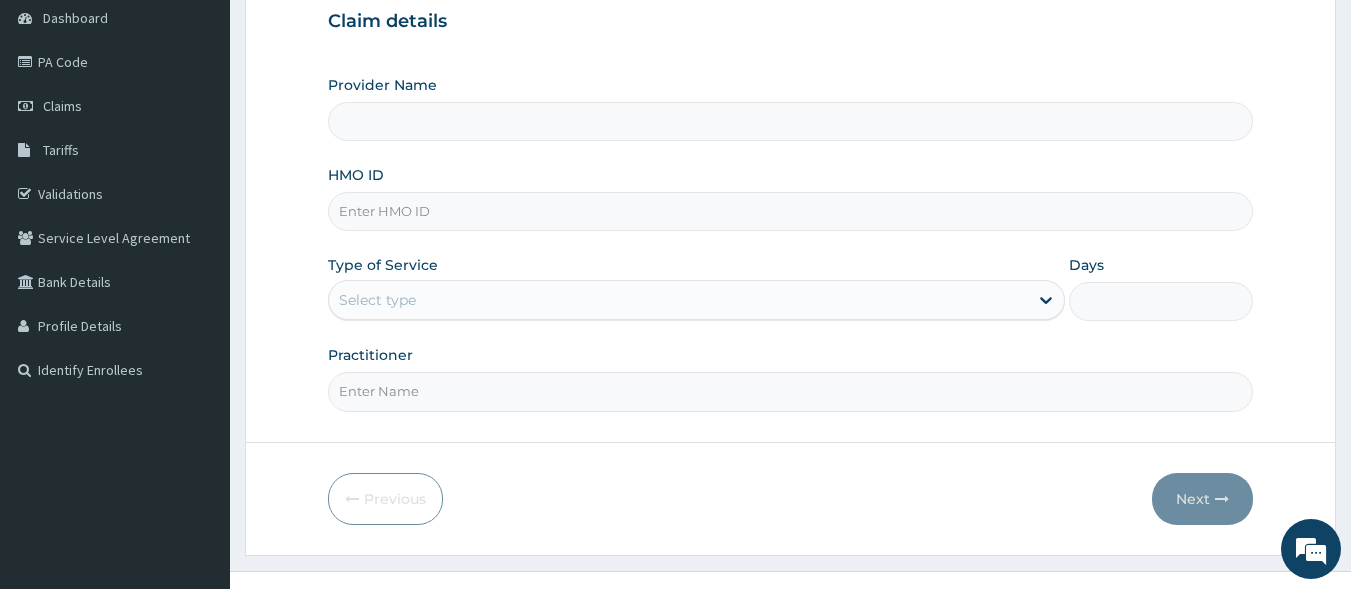 type on "Cema Medical Center" 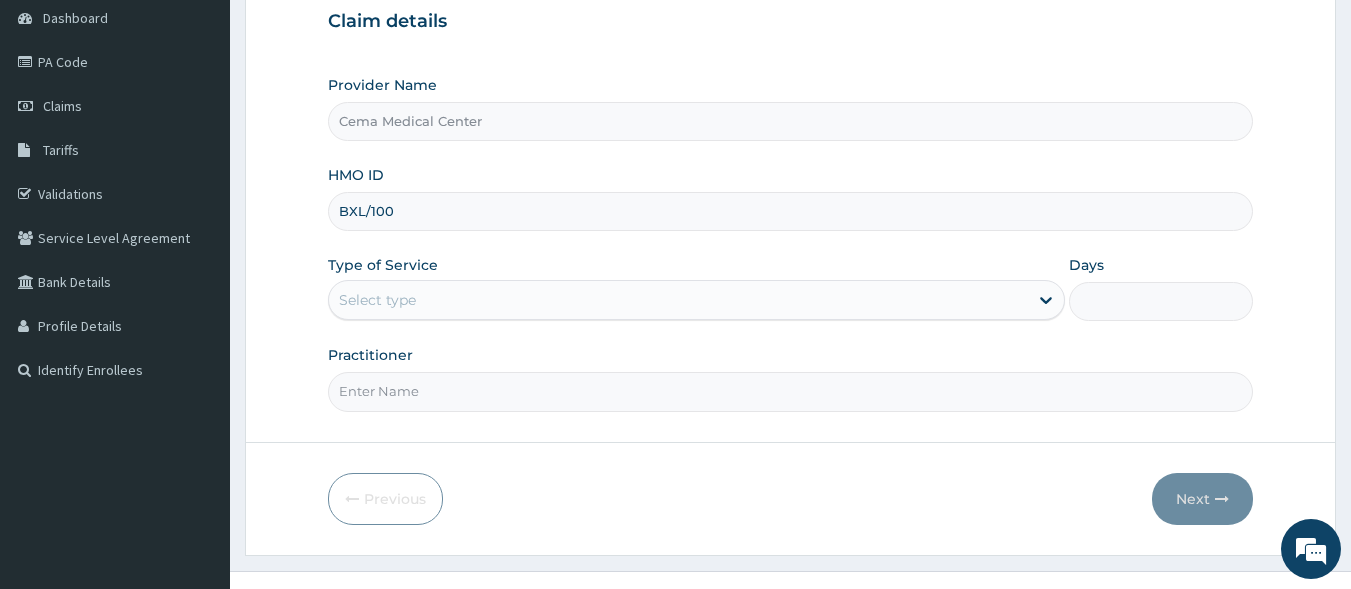 scroll, scrollTop: 0, scrollLeft: 0, axis: both 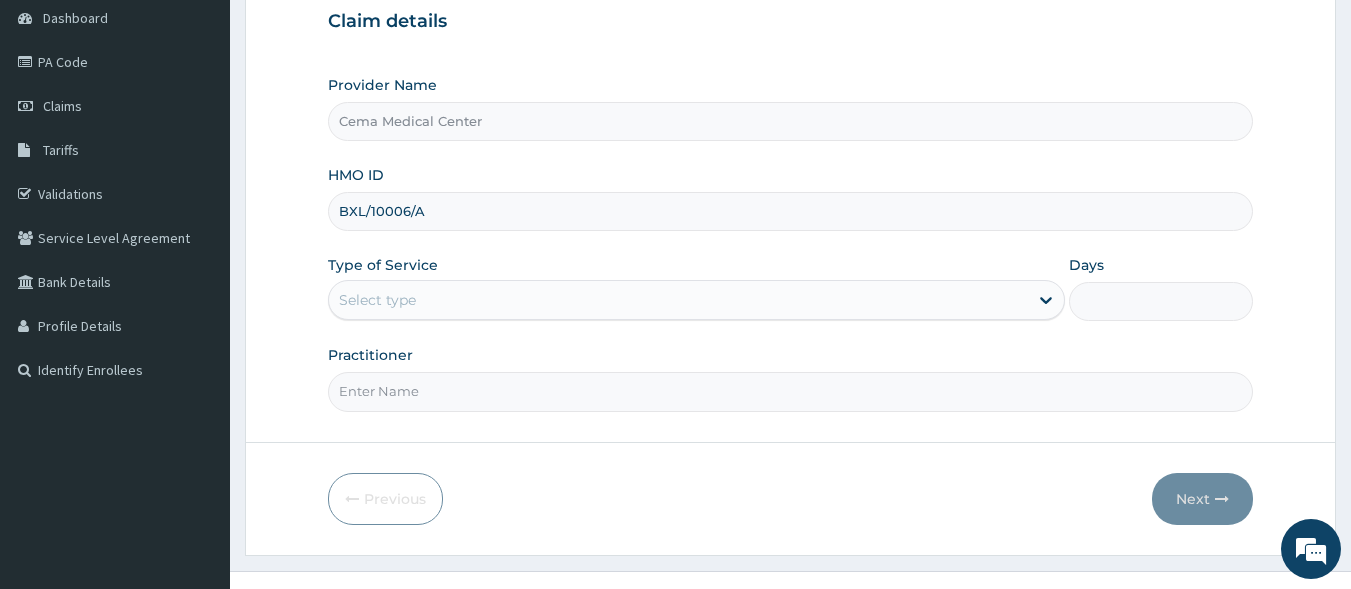 type on "BXL/10006/A" 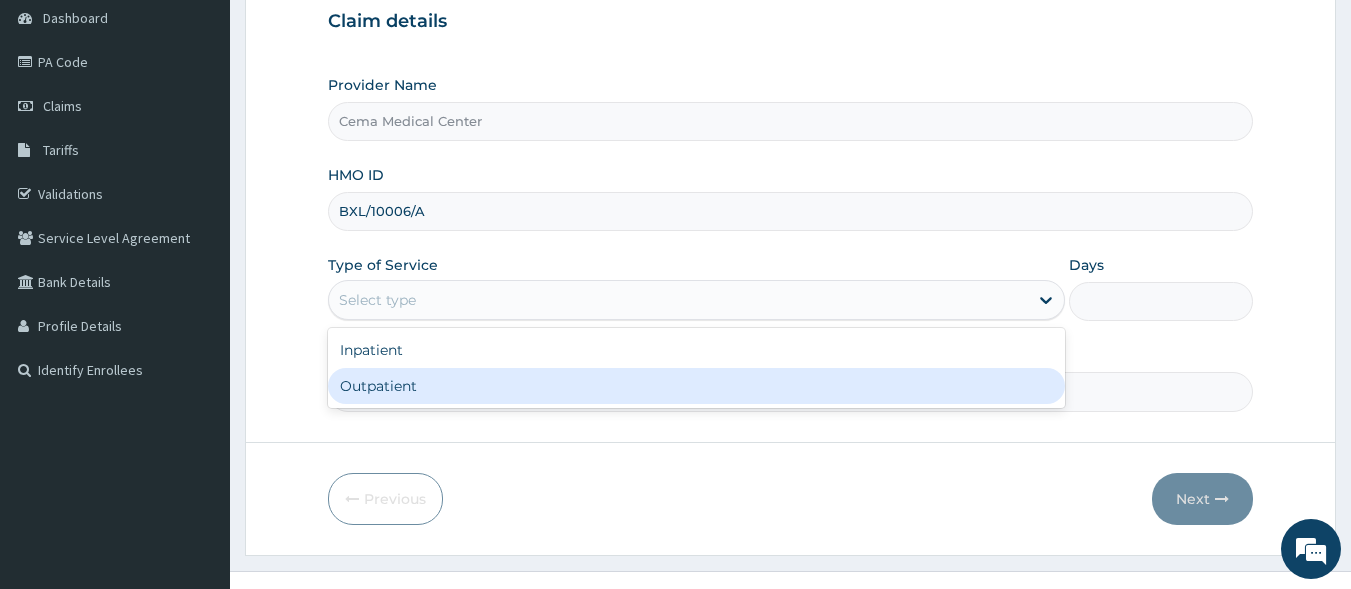 click on "Outpatient" at bounding box center [696, 386] 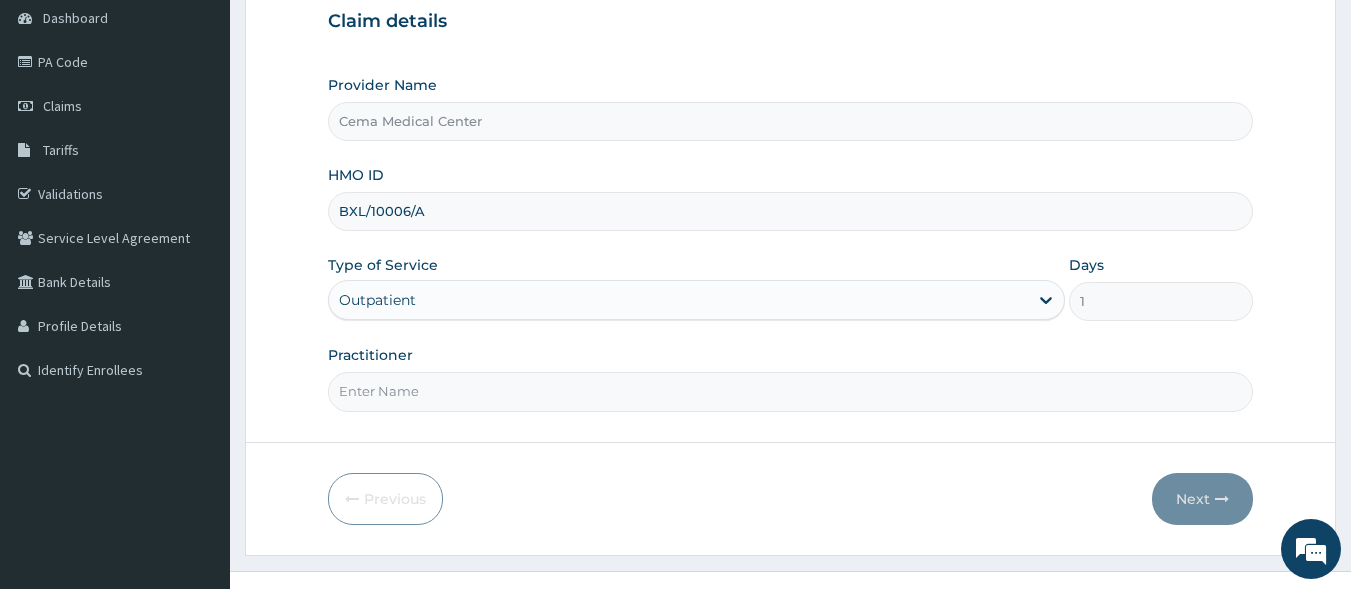 click on "Practitioner" at bounding box center [791, 391] 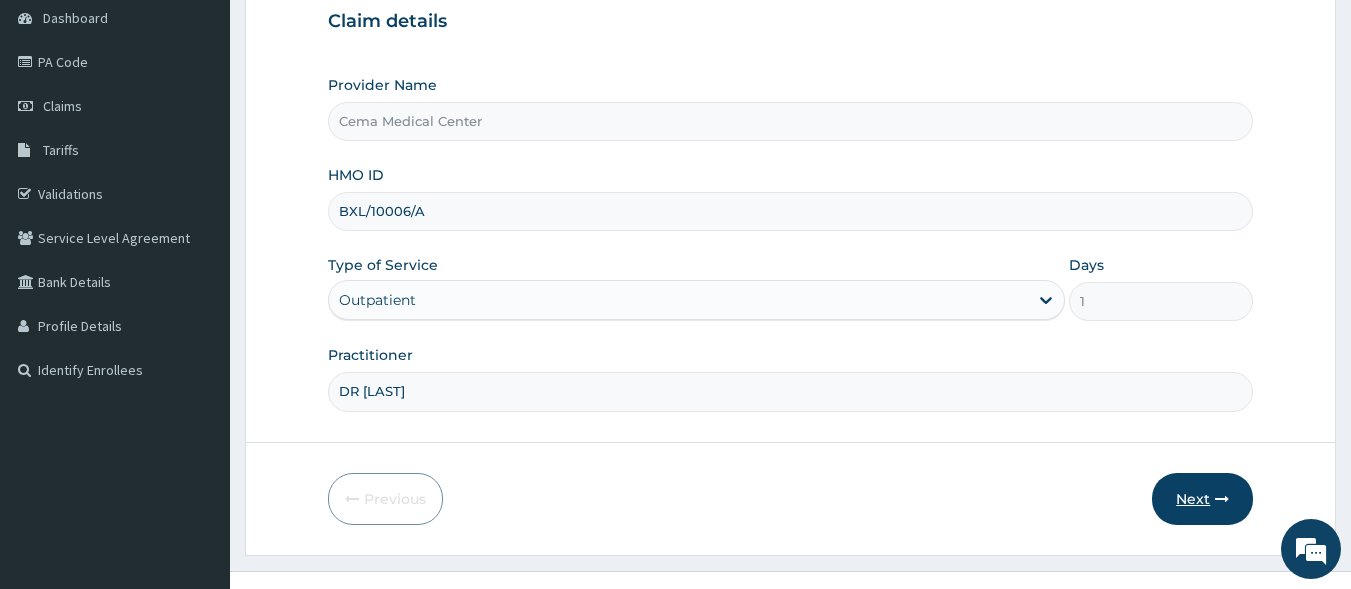 click on "Next" at bounding box center (1202, 499) 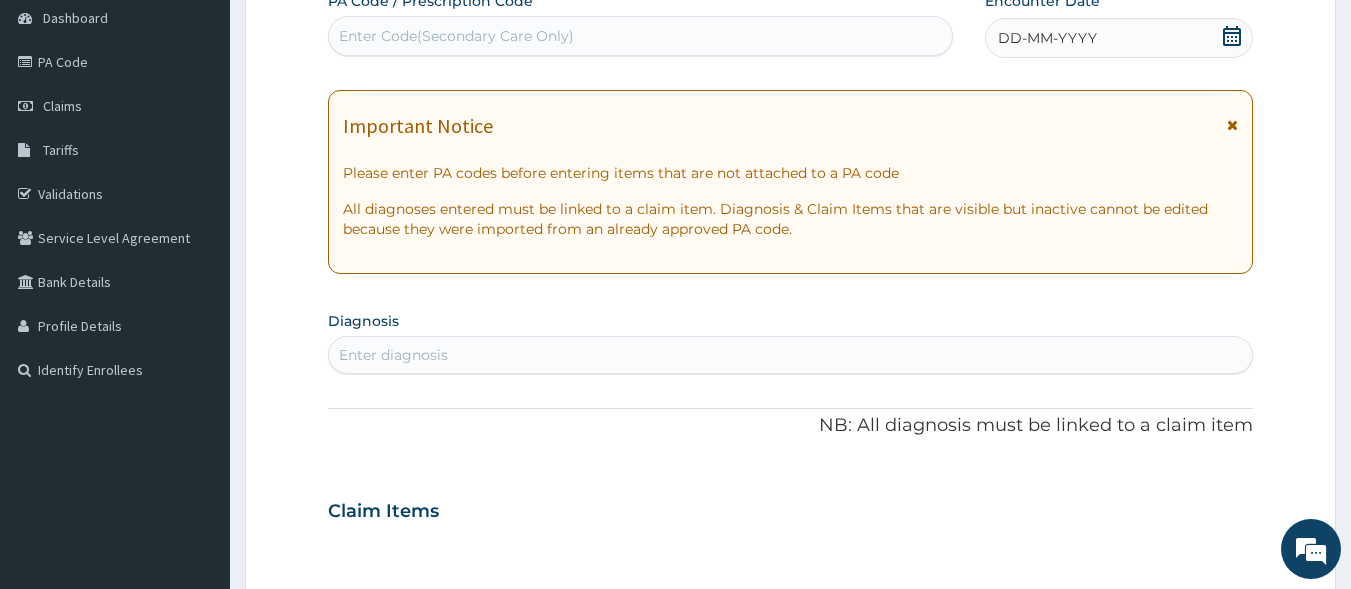 click 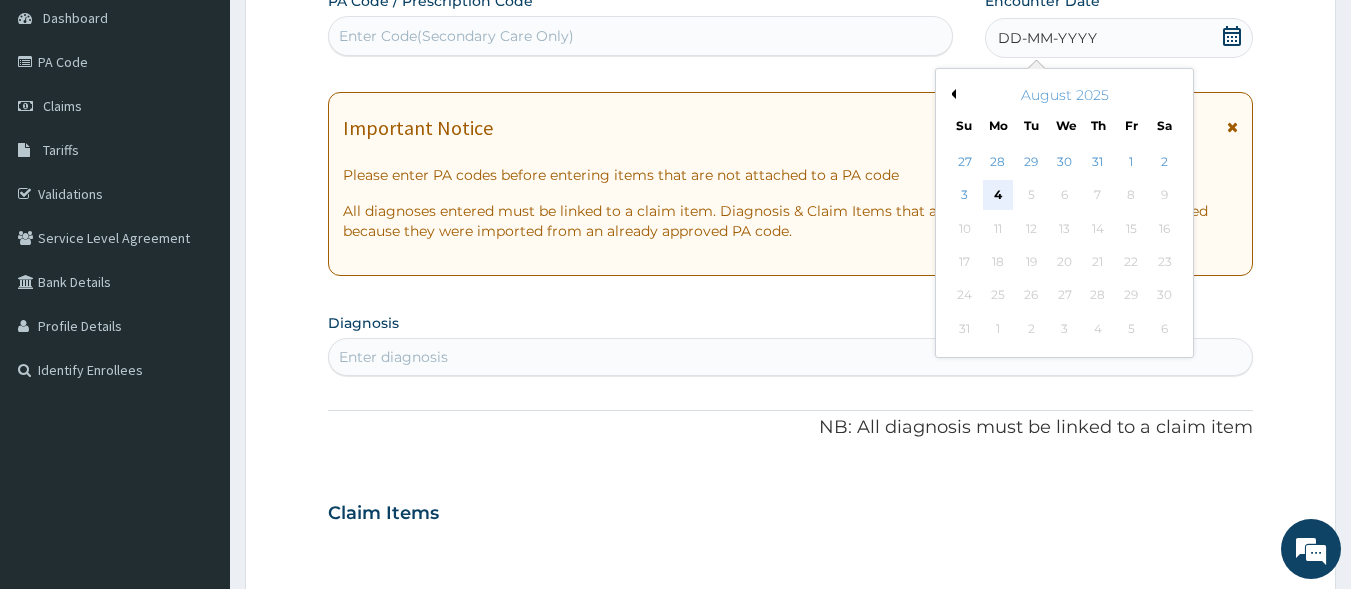 click on "4" at bounding box center [998, 196] 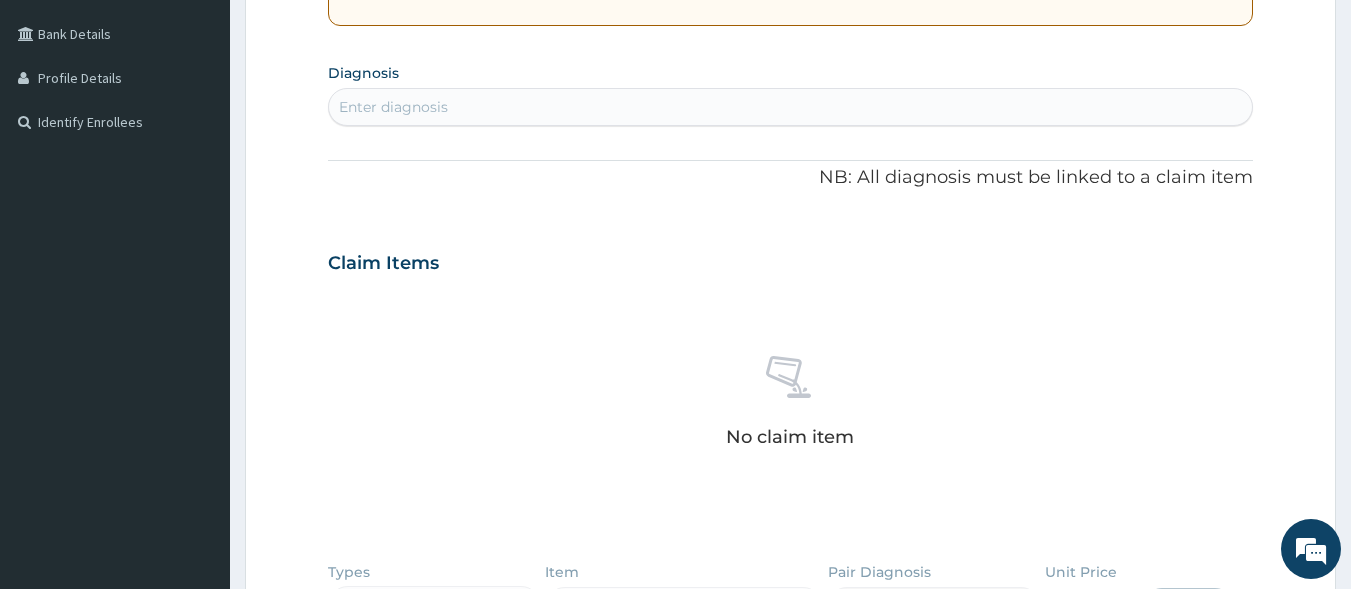 scroll, scrollTop: 500, scrollLeft: 0, axis: vertical 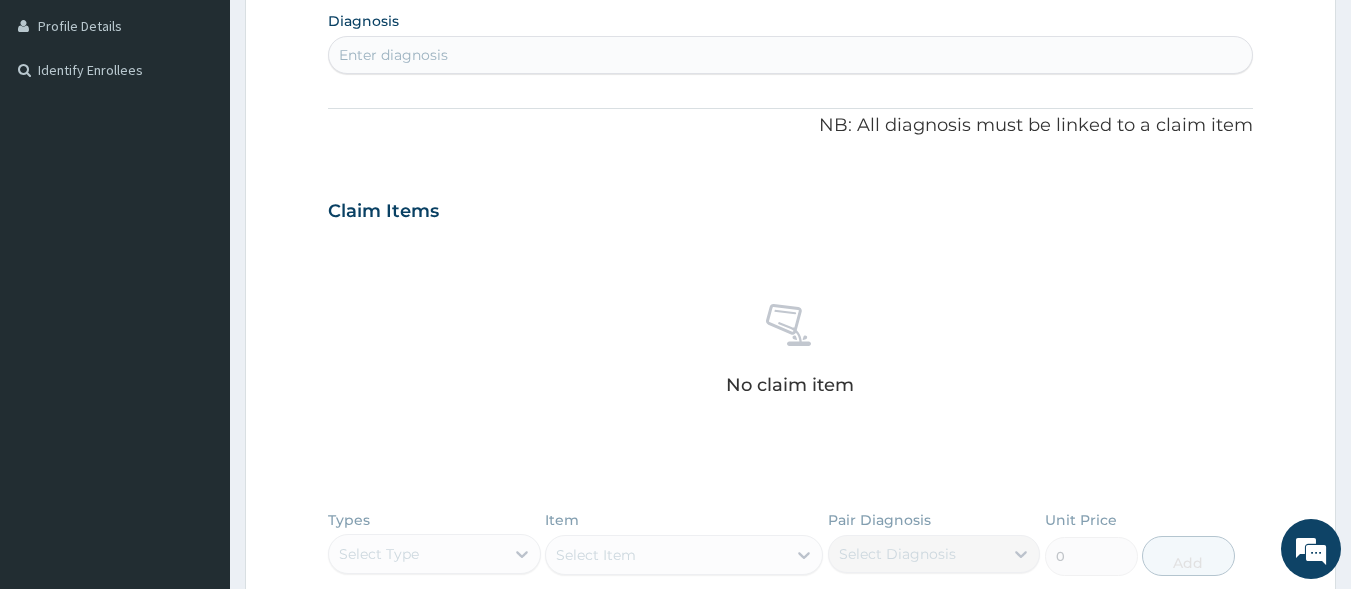 click on "Enter diagnosis" at bounding box center (393, 55) 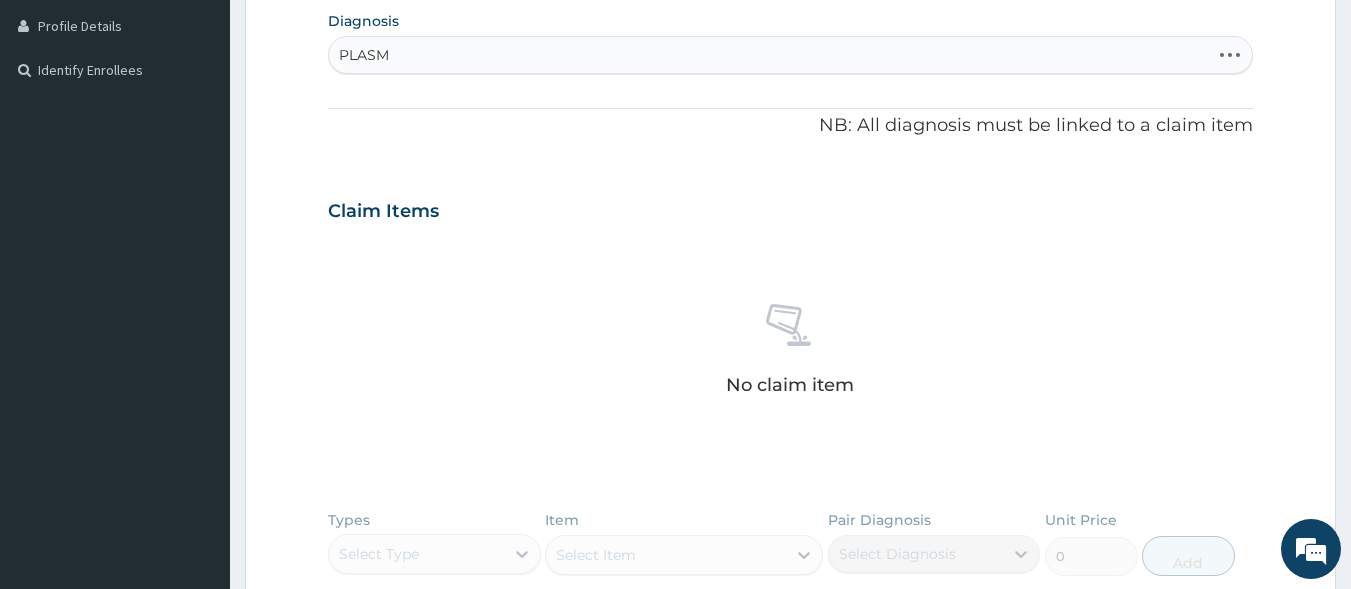 type on "PLASMO" 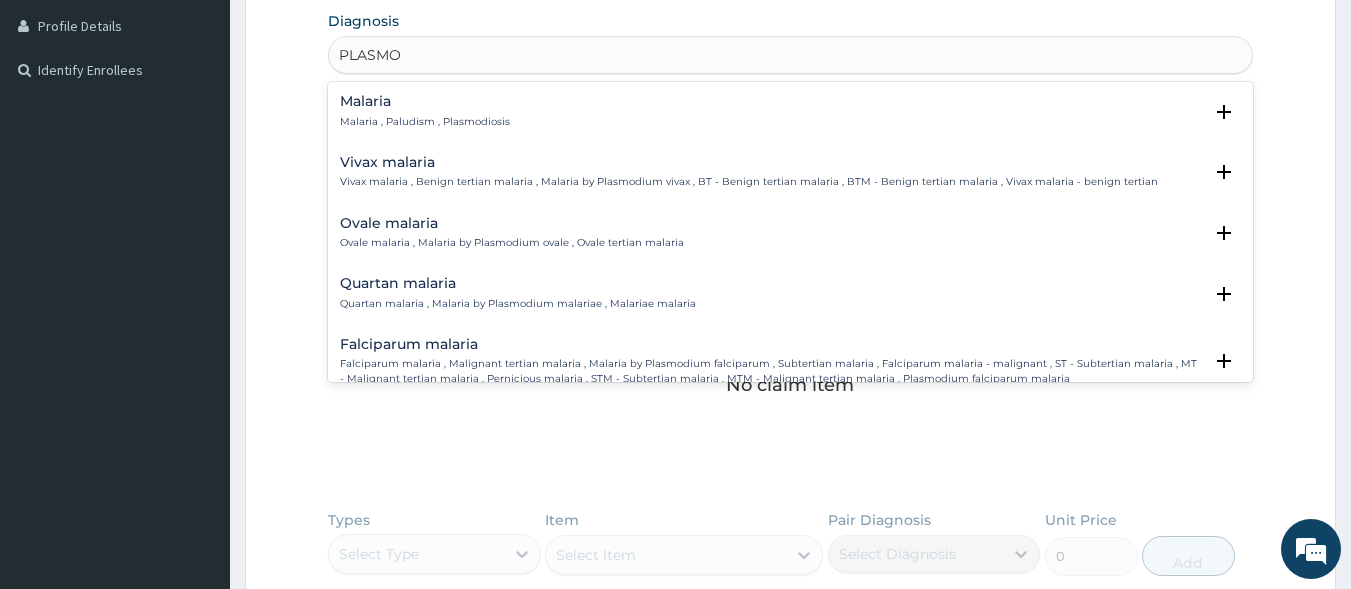 drag, startPoint x: 392, startPoint y: 105, endPoint x: 380, endPoint y: 112, distance: 13.892444 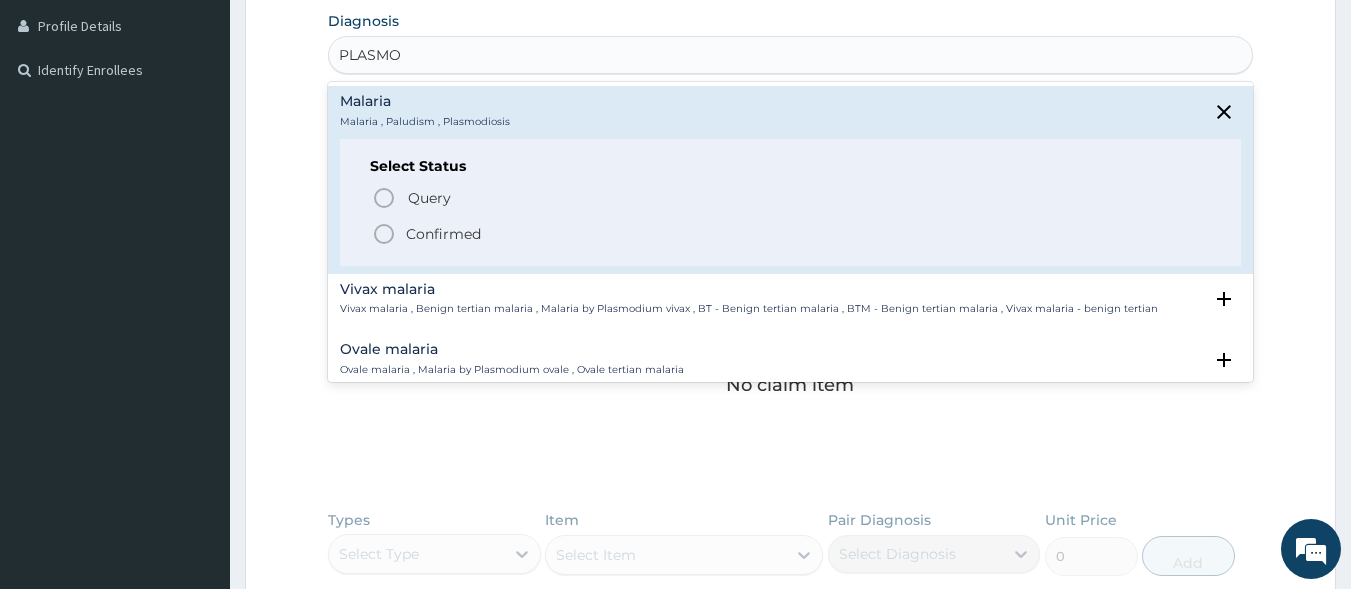 click 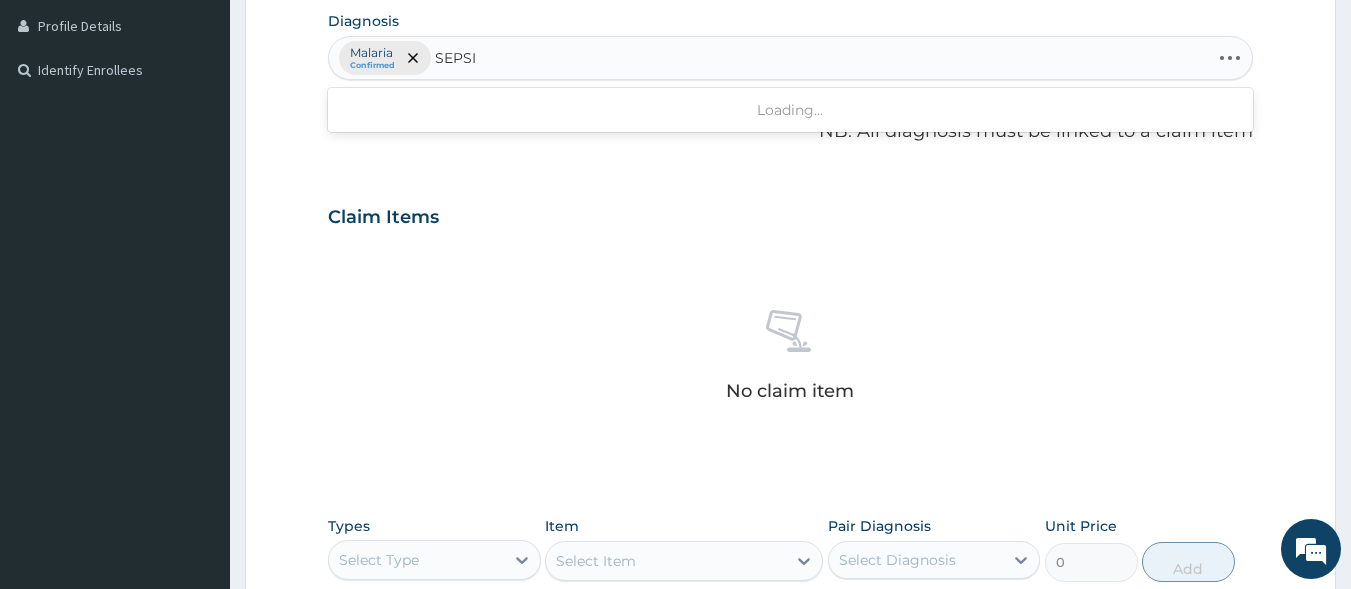 type on "SEPSIS" 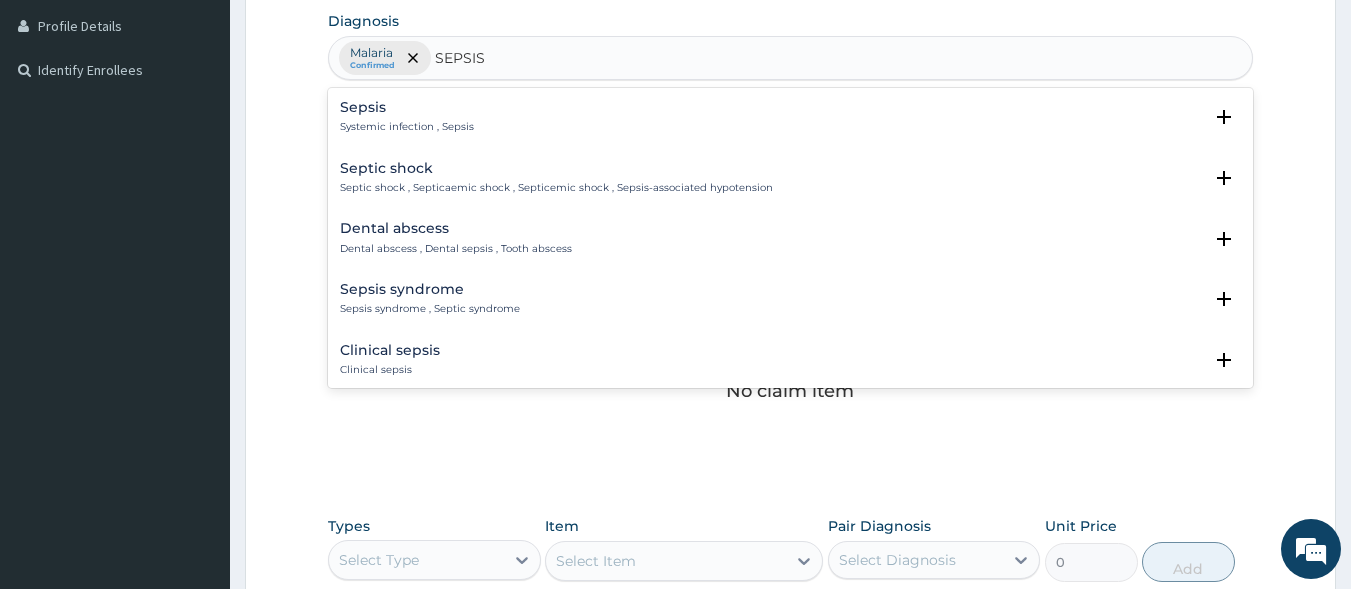click on "Systemic infection , Sepsis" at bounding box center [407, 127] 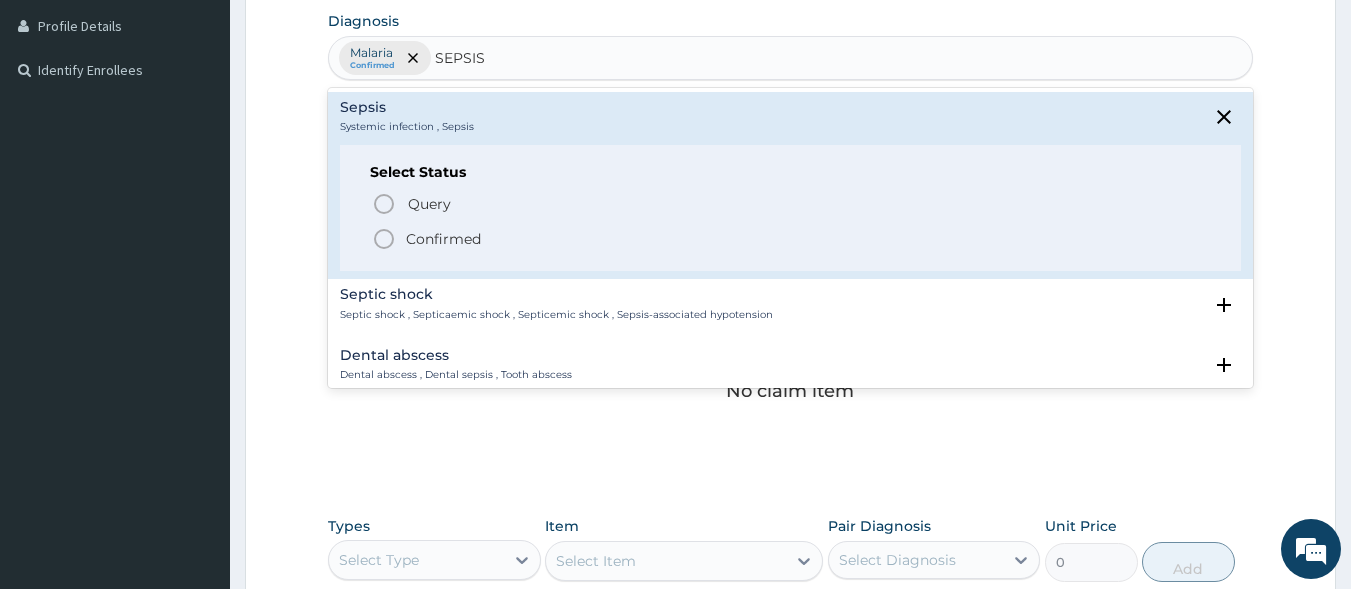 click 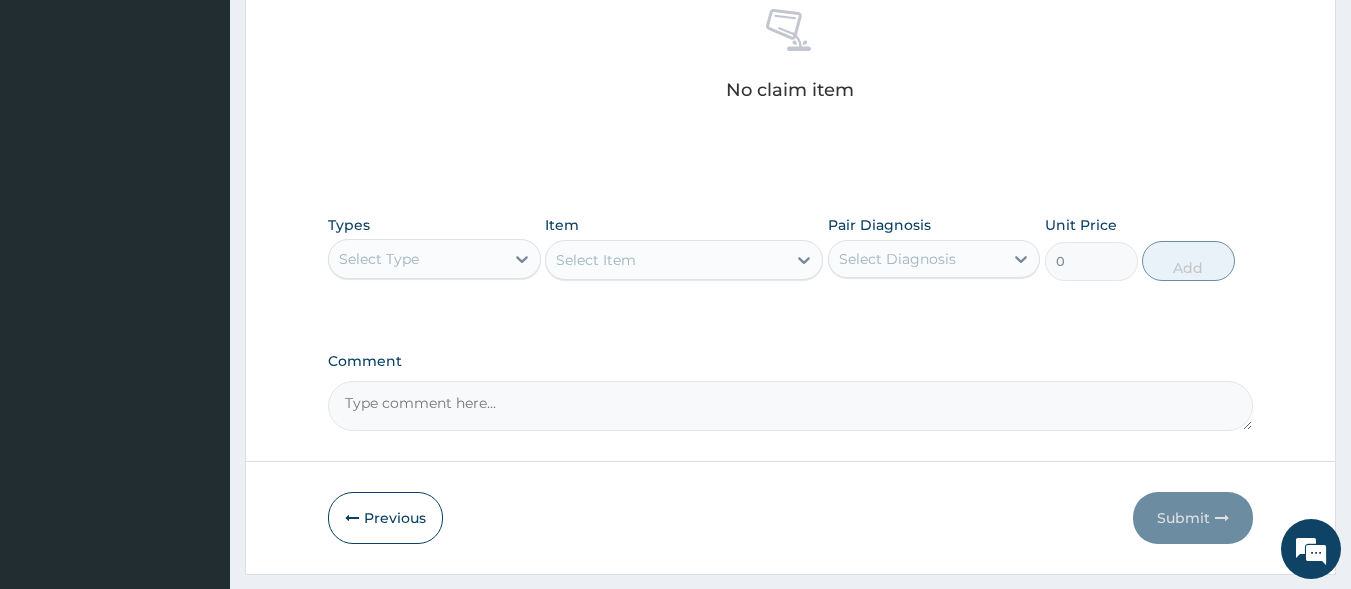 scroll, scrollTop: 853, scrollLeft: 0, axis: vertical 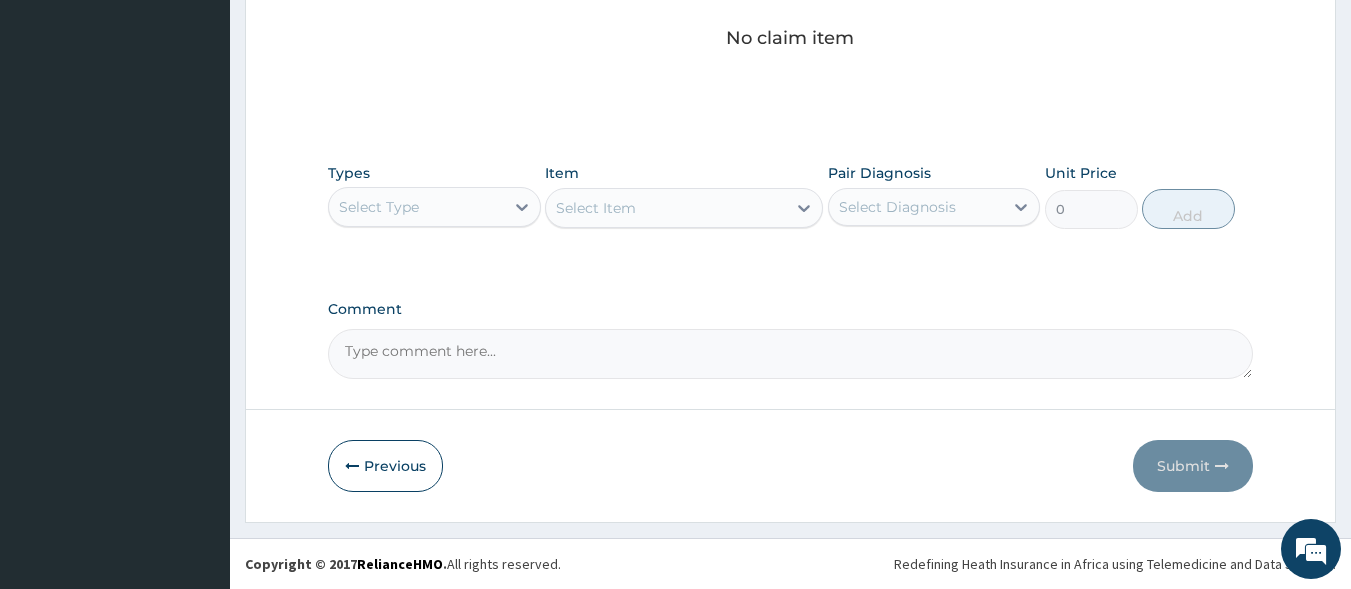 click on "Select Type" at bounding box center [416, 207] 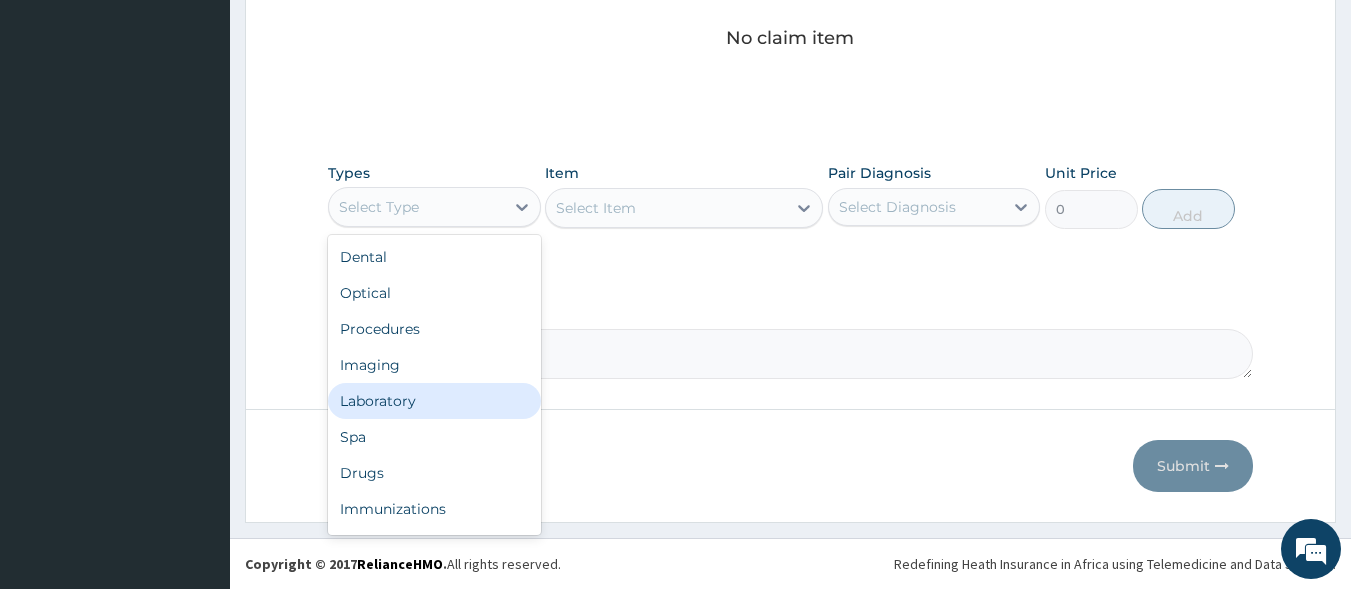 click on "Laboratory" at bounding box center [434, 401] 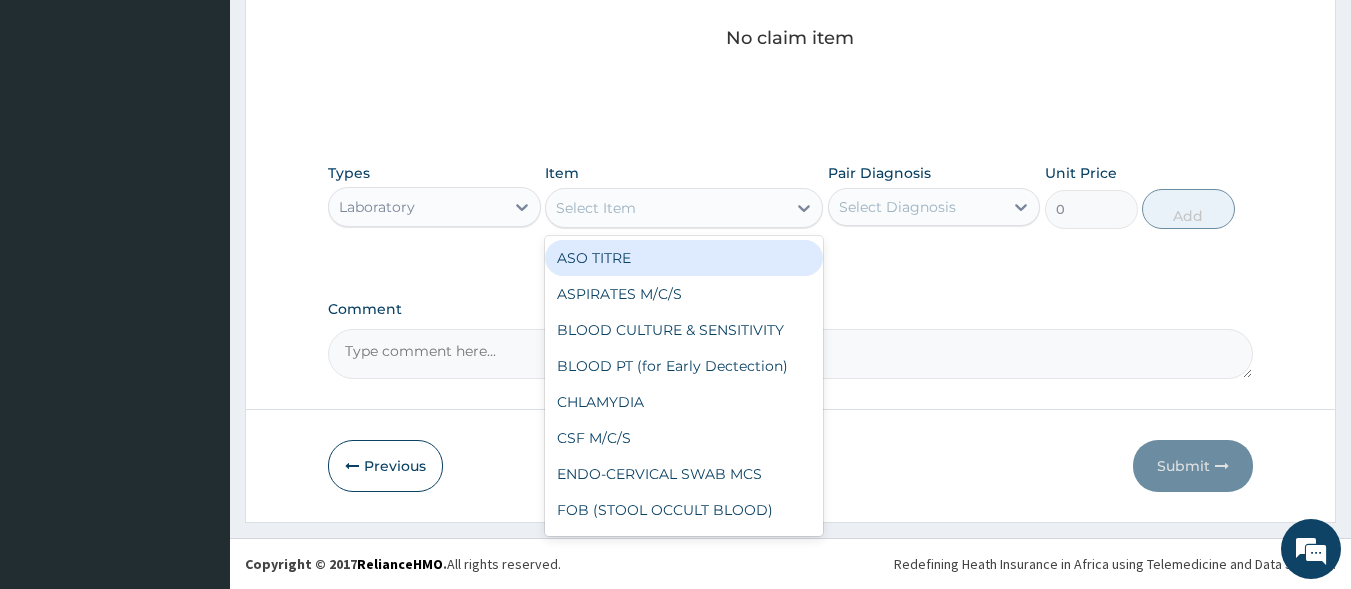 click on "Select Item" at bounding box center (596, 208) 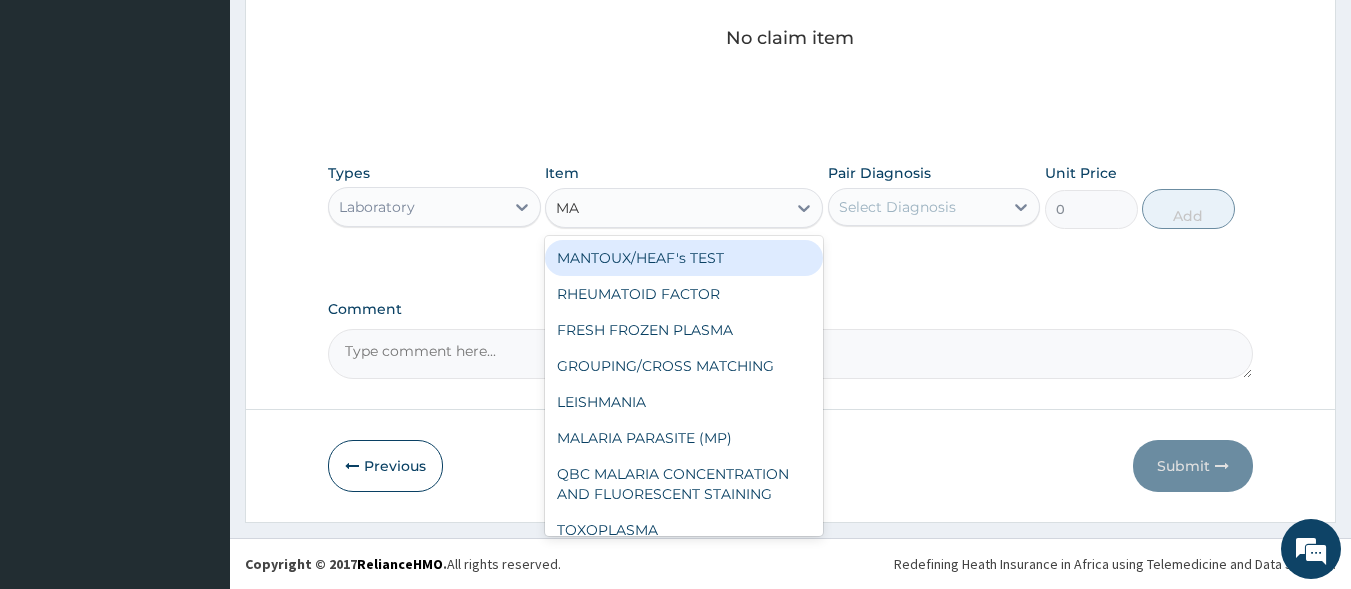 type on "MAL" 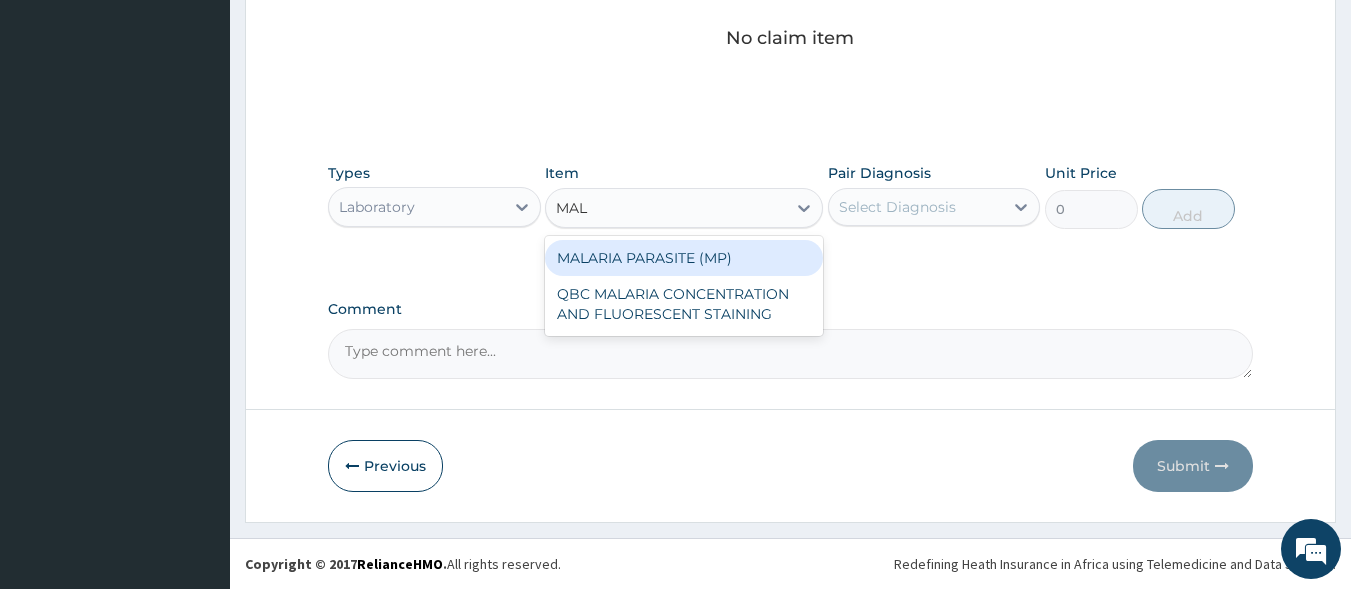 click on "MALARIA PARASITE (MP)" at bounding box center [684, 258] 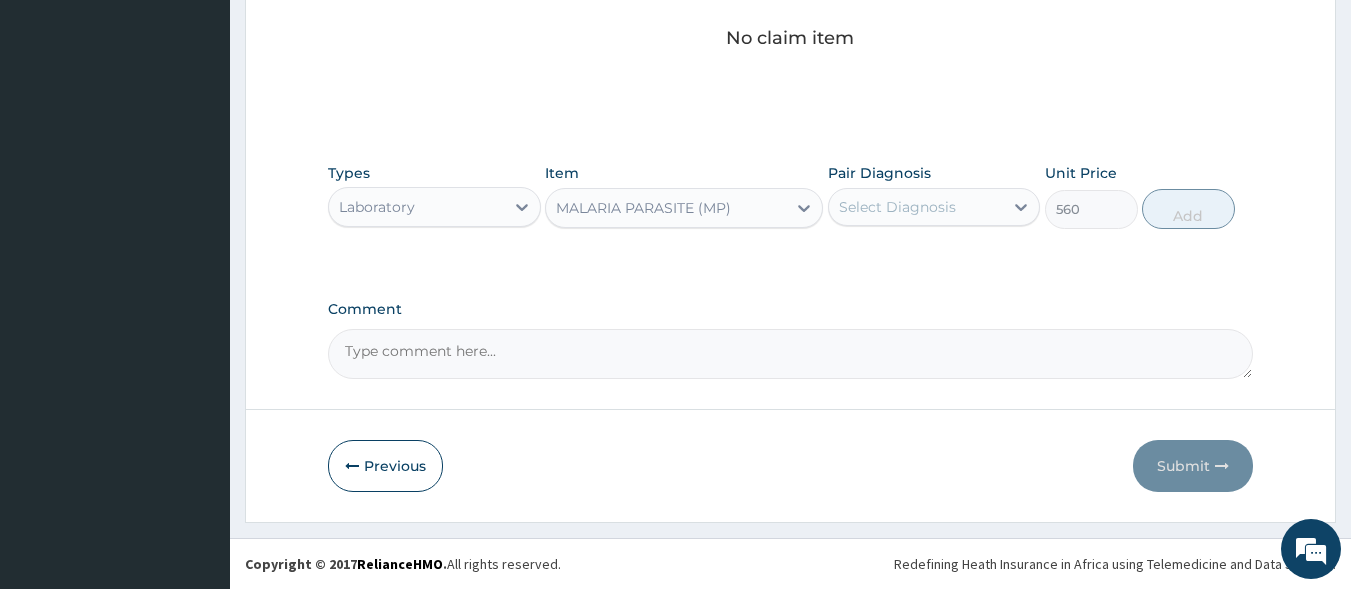click on "Select Diagnosis" at bounding box center (916, 207) 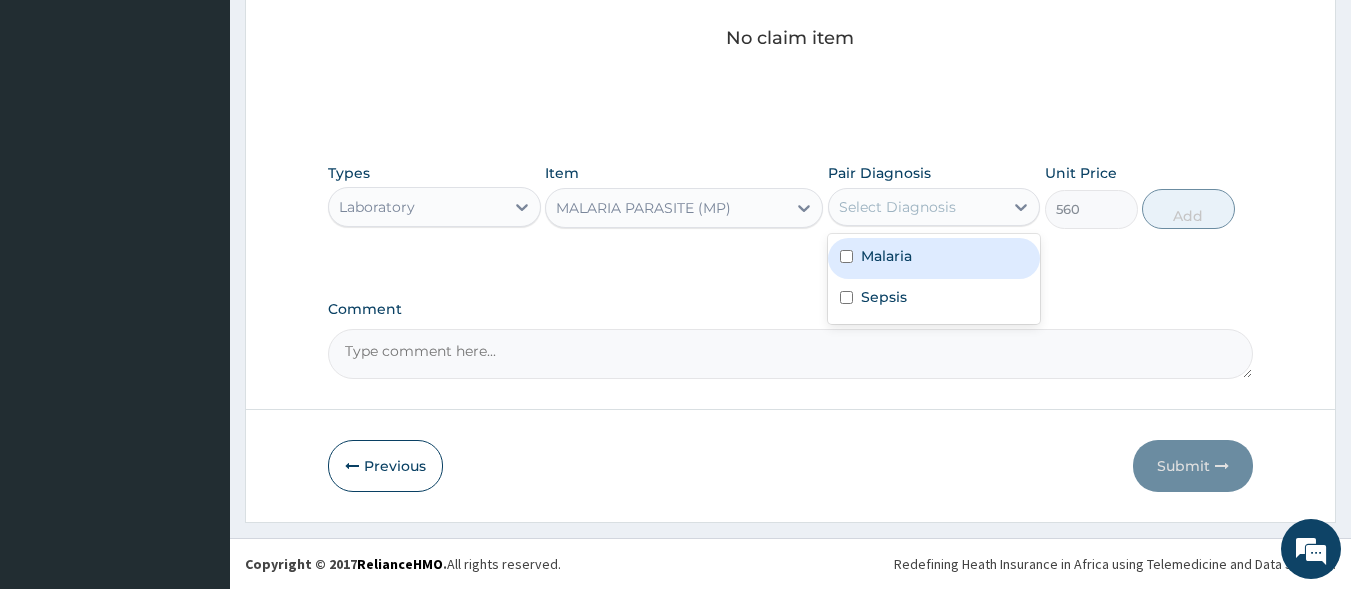 click at bounding box center (846, 256) 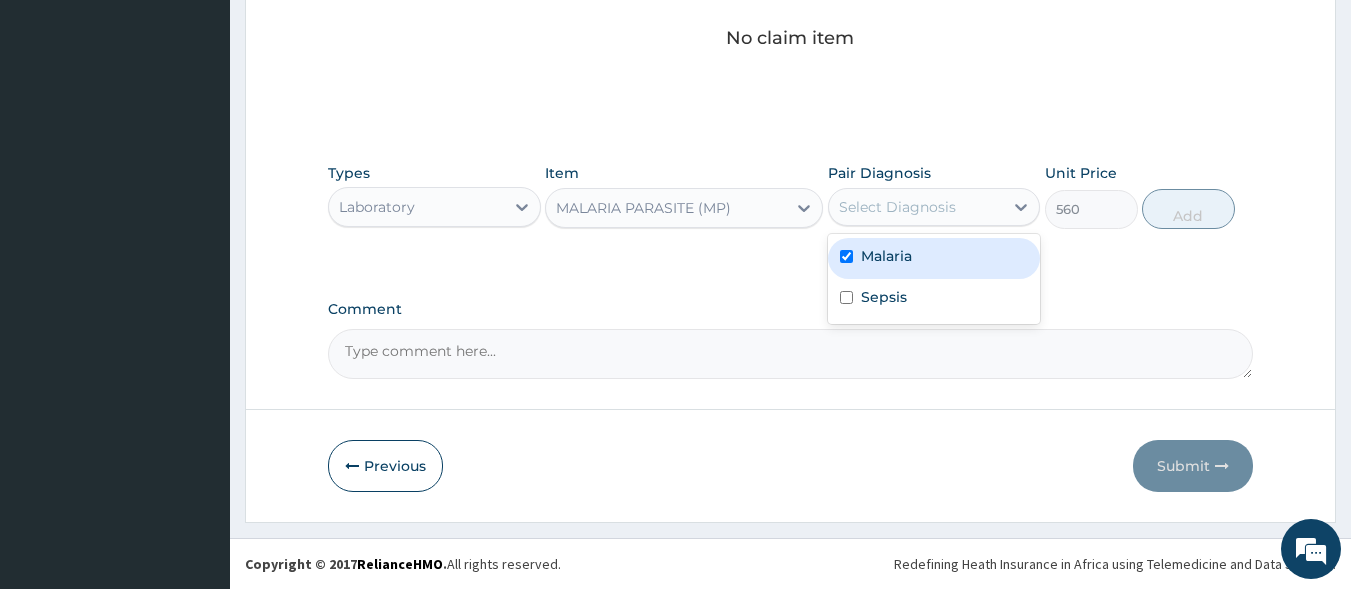 checkbox on "true" 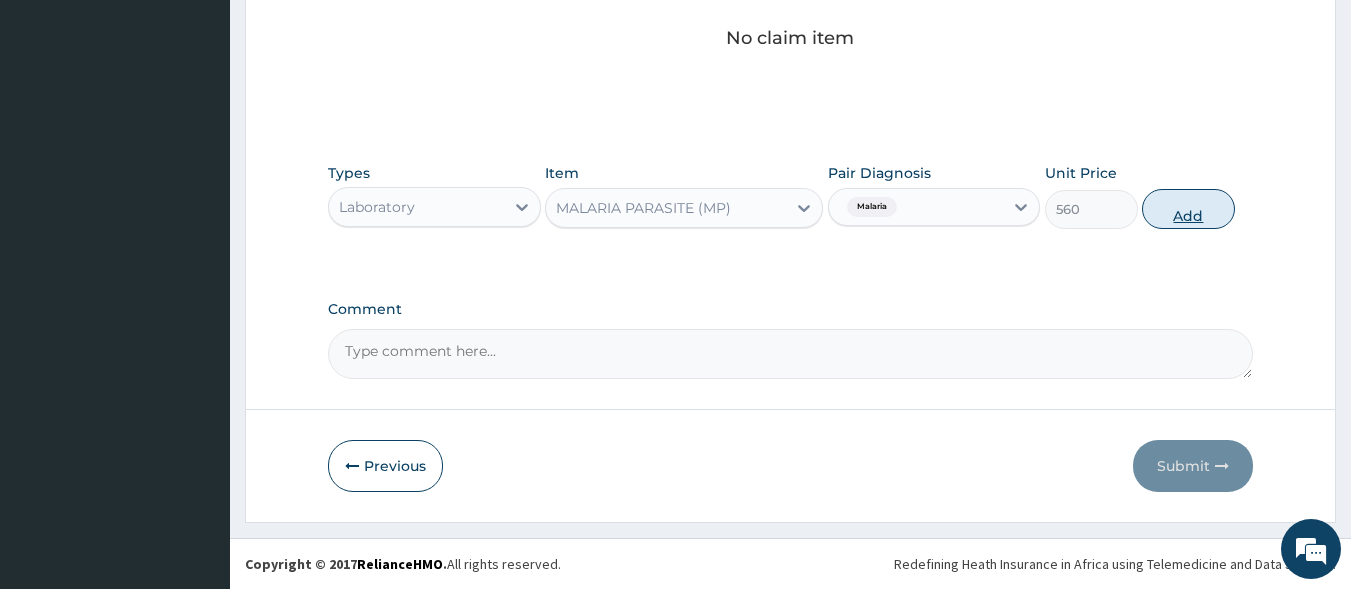 click on "Add" at bounding box center (1188, 209) 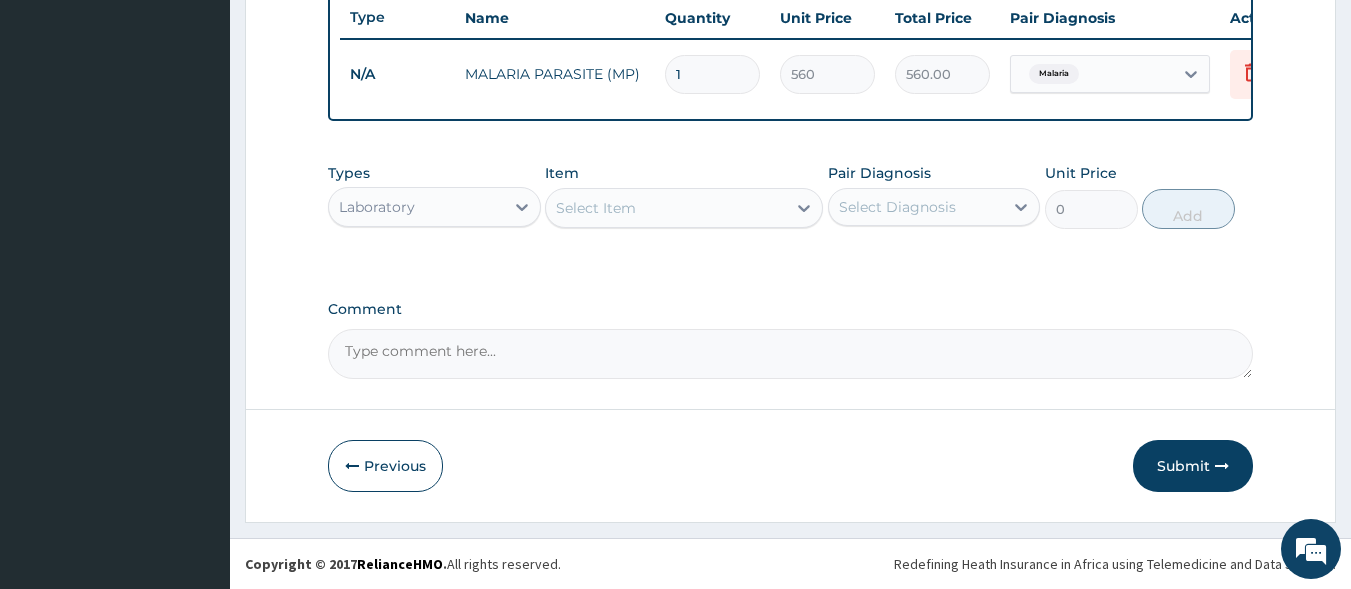 scroll, scrollTop: 773, scrollLeft: 0, axis: vertical 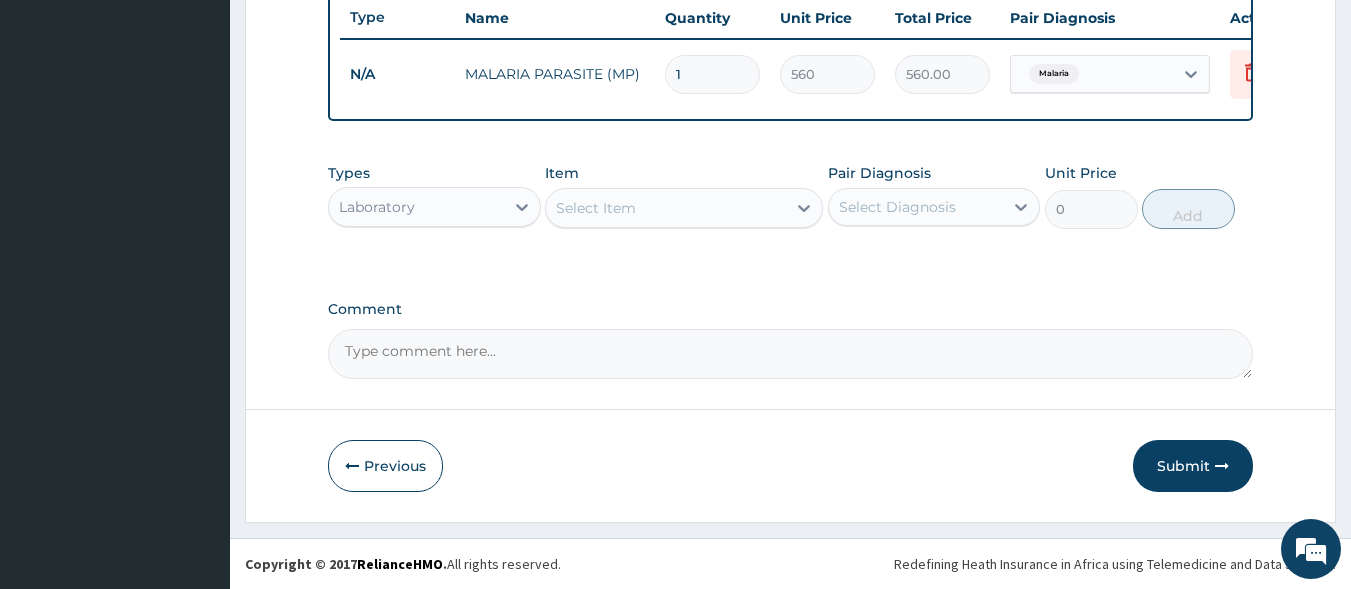 click on "Select Item" at bounding box center [596, 208] 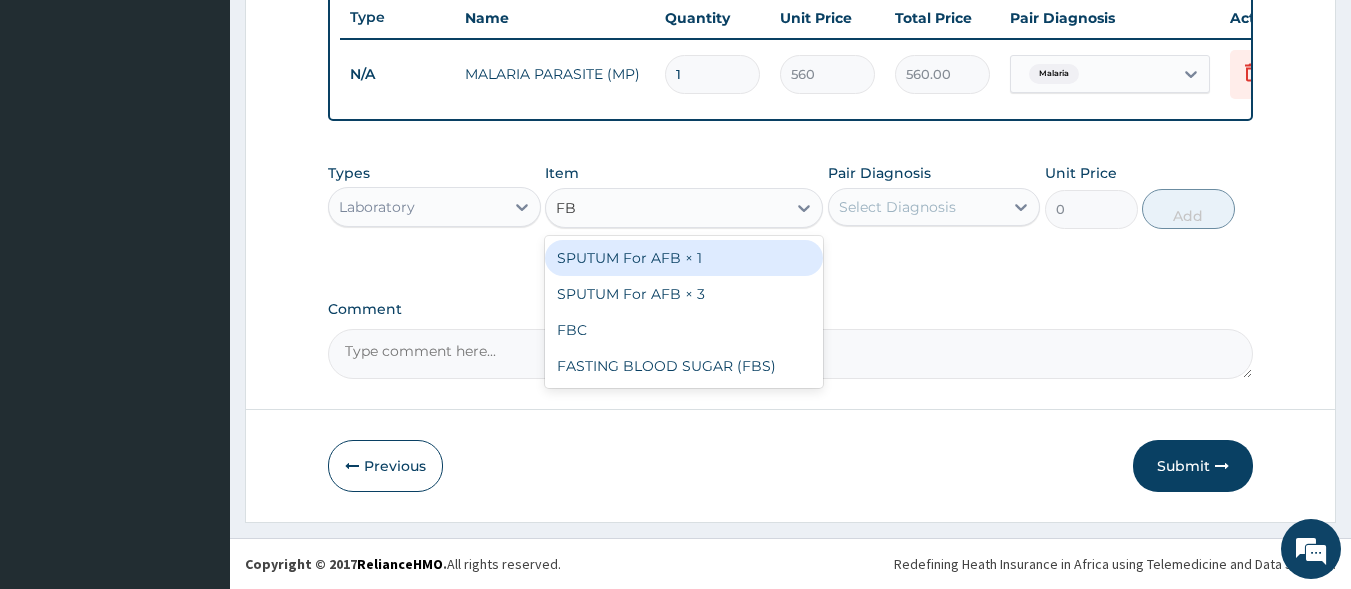 type on "FBC" 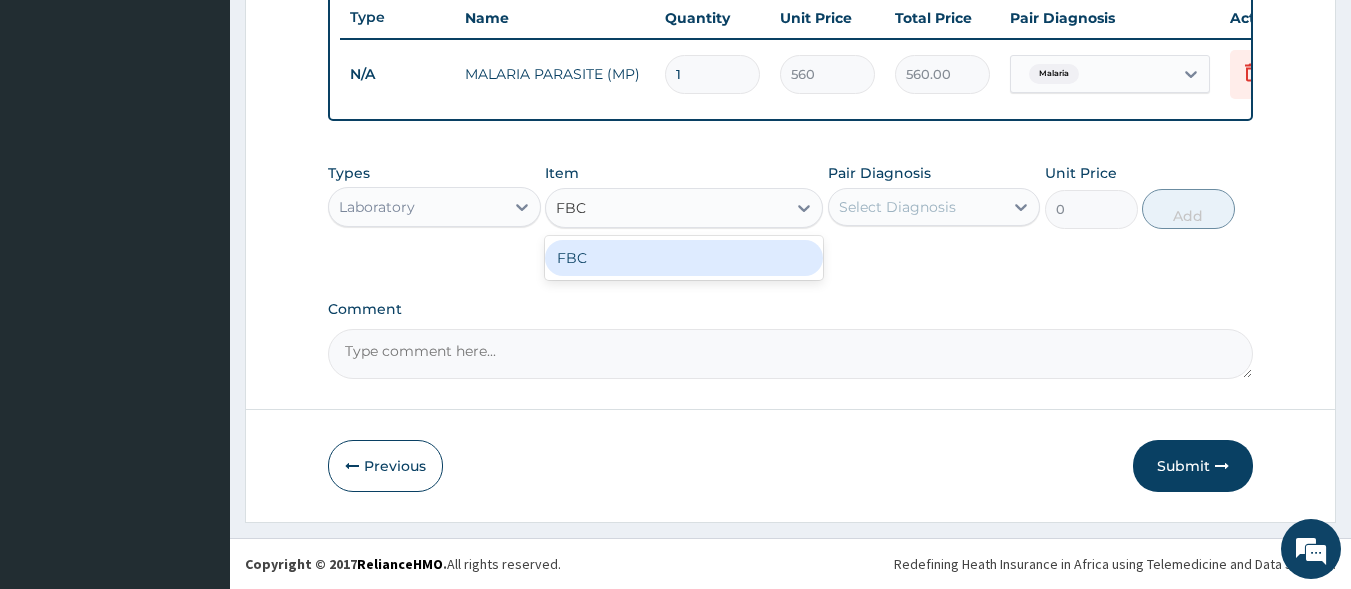 click on "FBC" at bounding box center [684, 258] 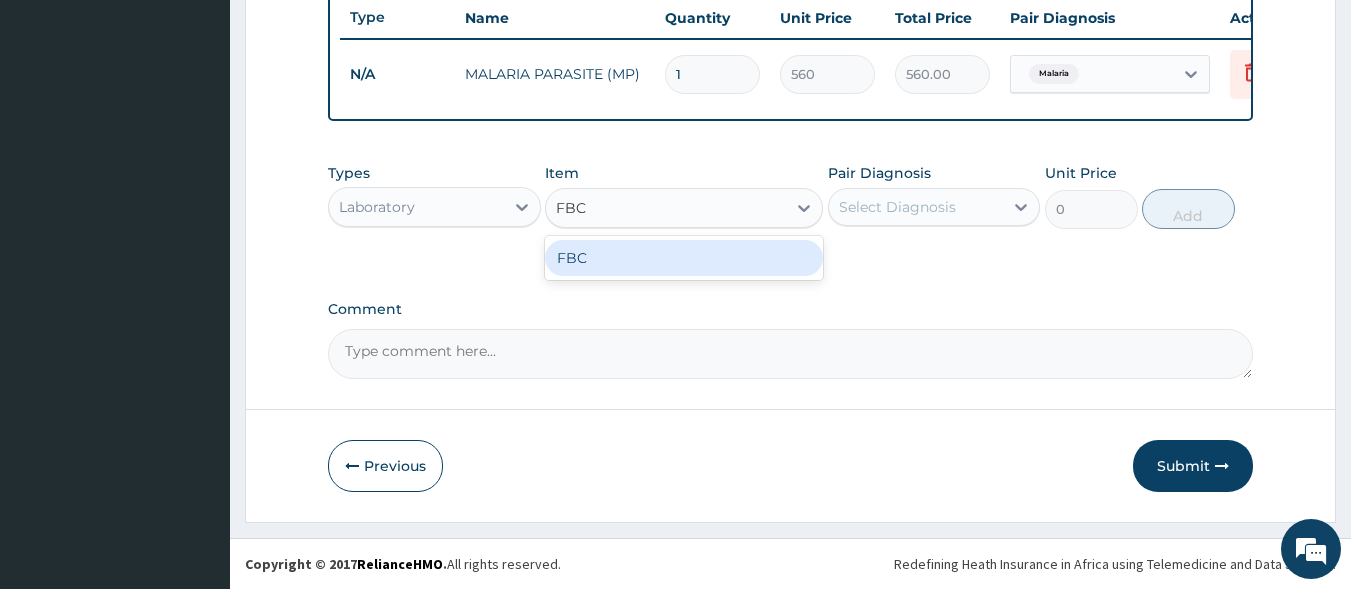 type 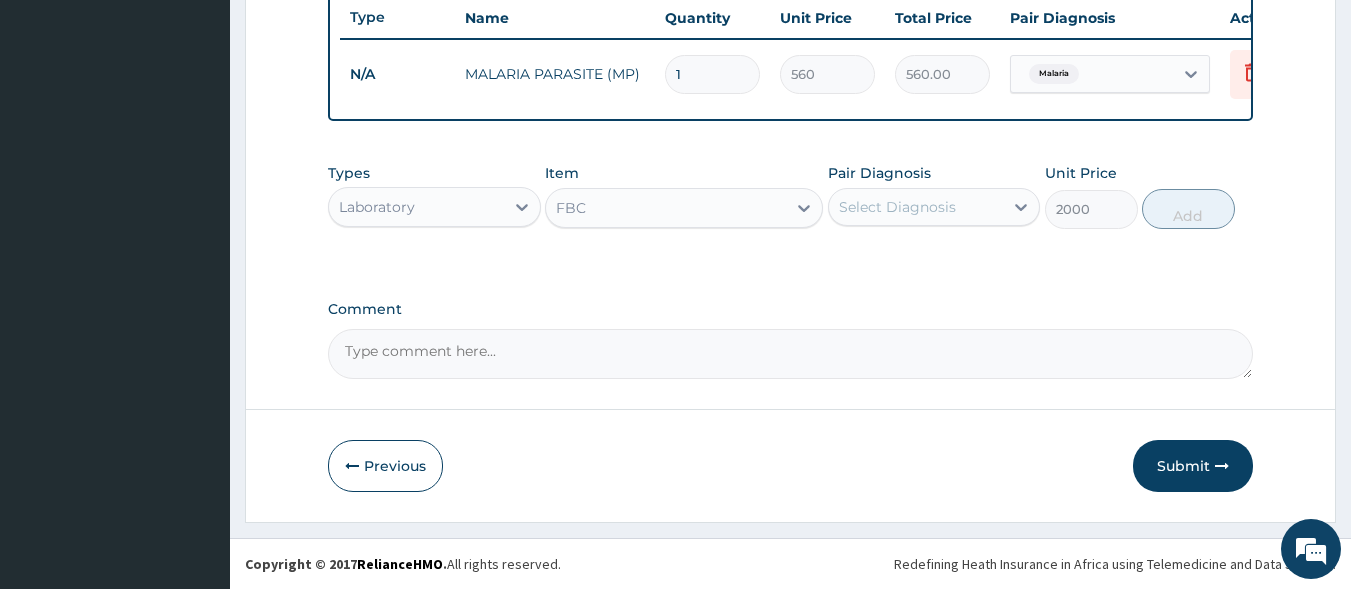 click on "Select Diagnosis" at bounding box center (897, 207) 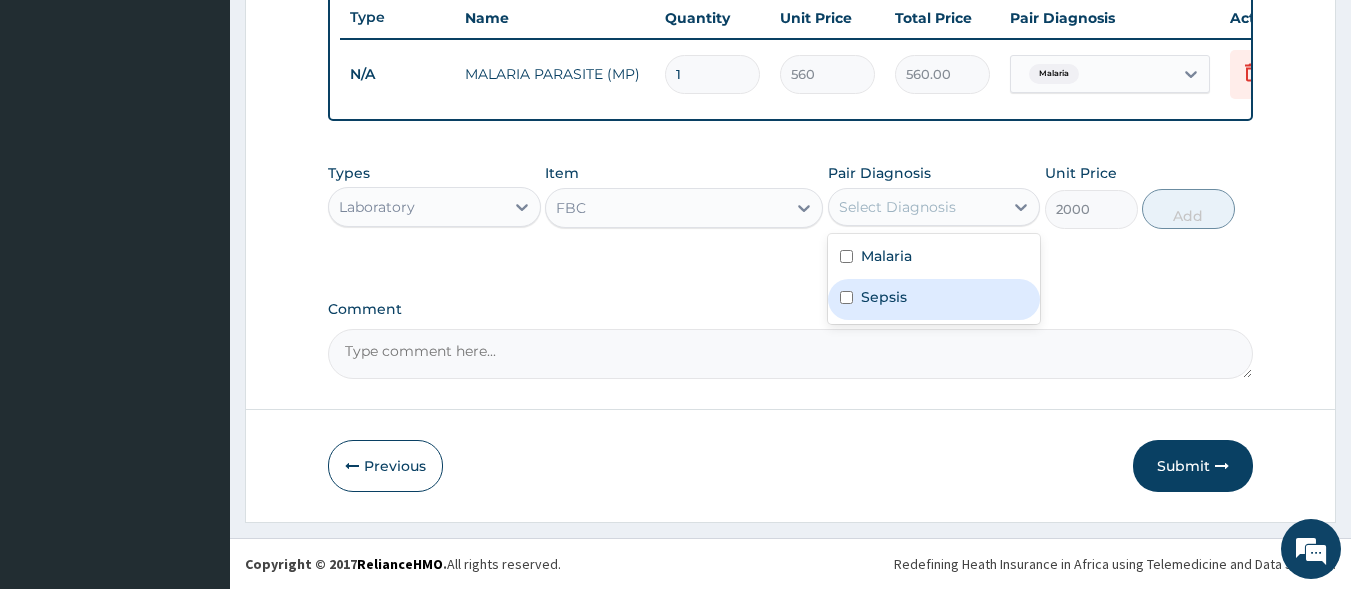 click on "Sepsis" at bounding box center [934, 299] 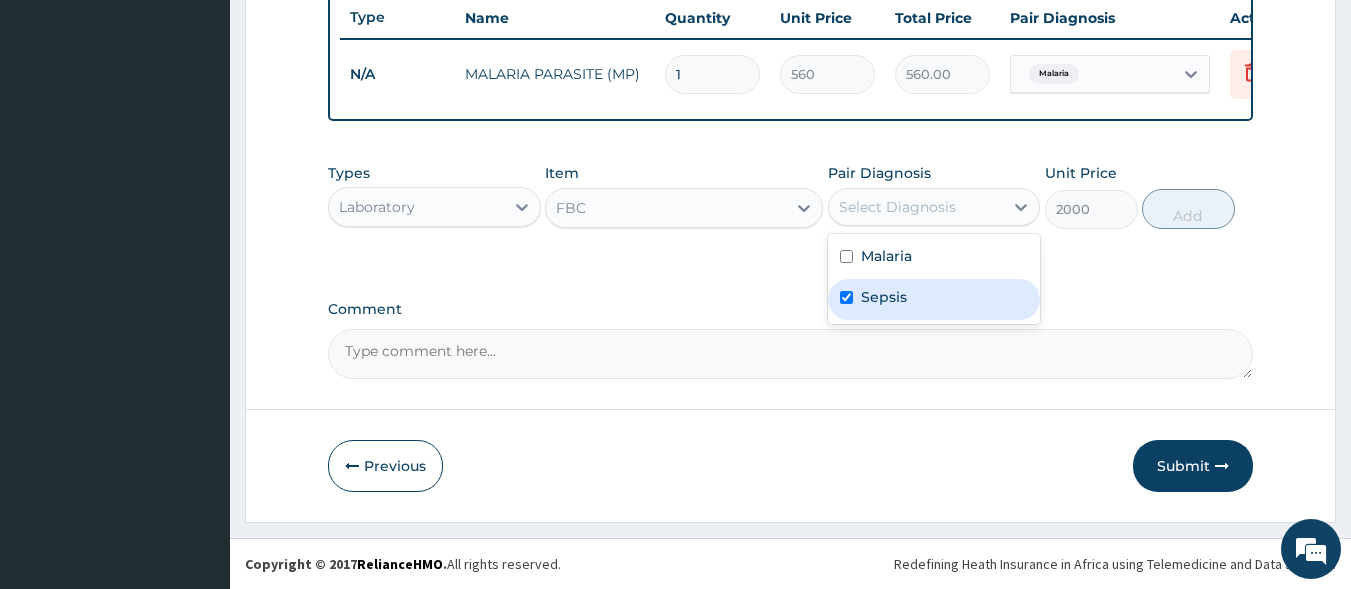 checkbox on "true" 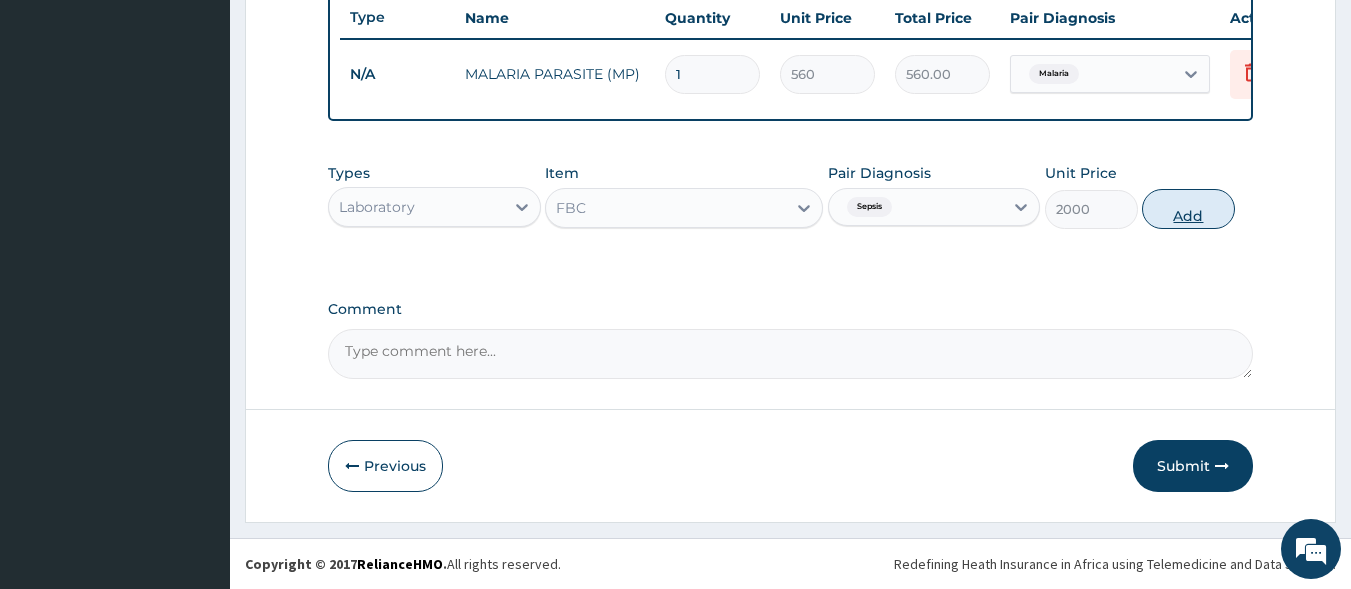 click on "Add" at bounding box center (1188, 209) 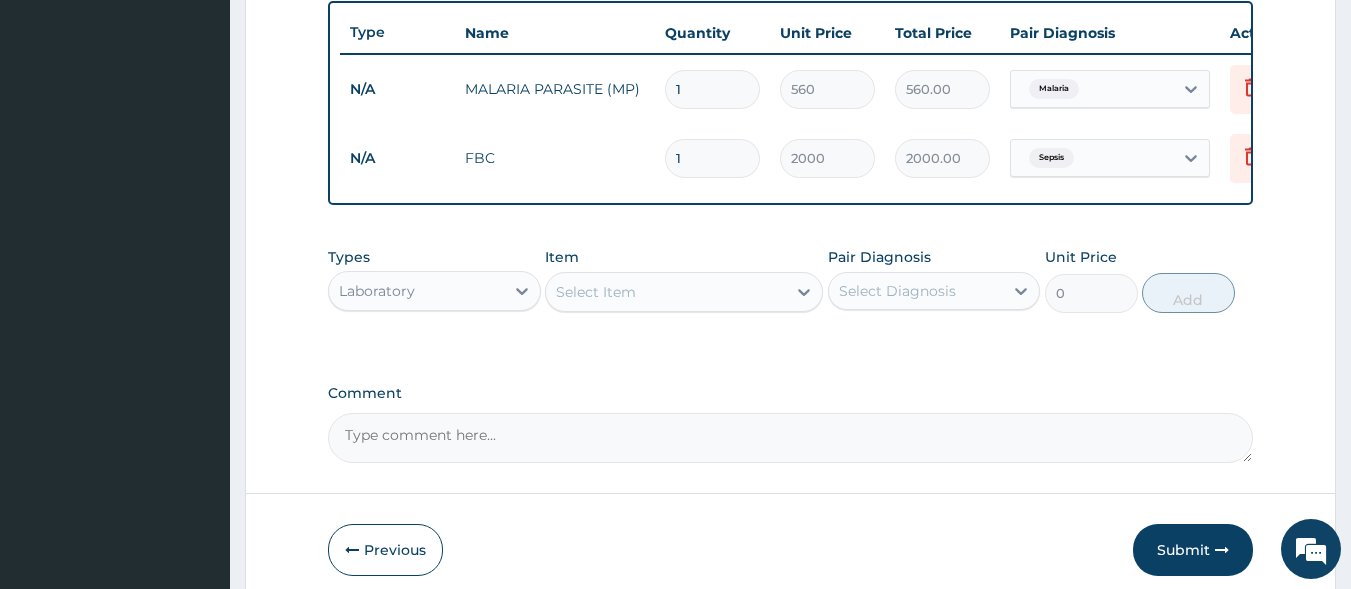 scroll, scrollTop: 742, scrollLeft: 0, axis: vertical 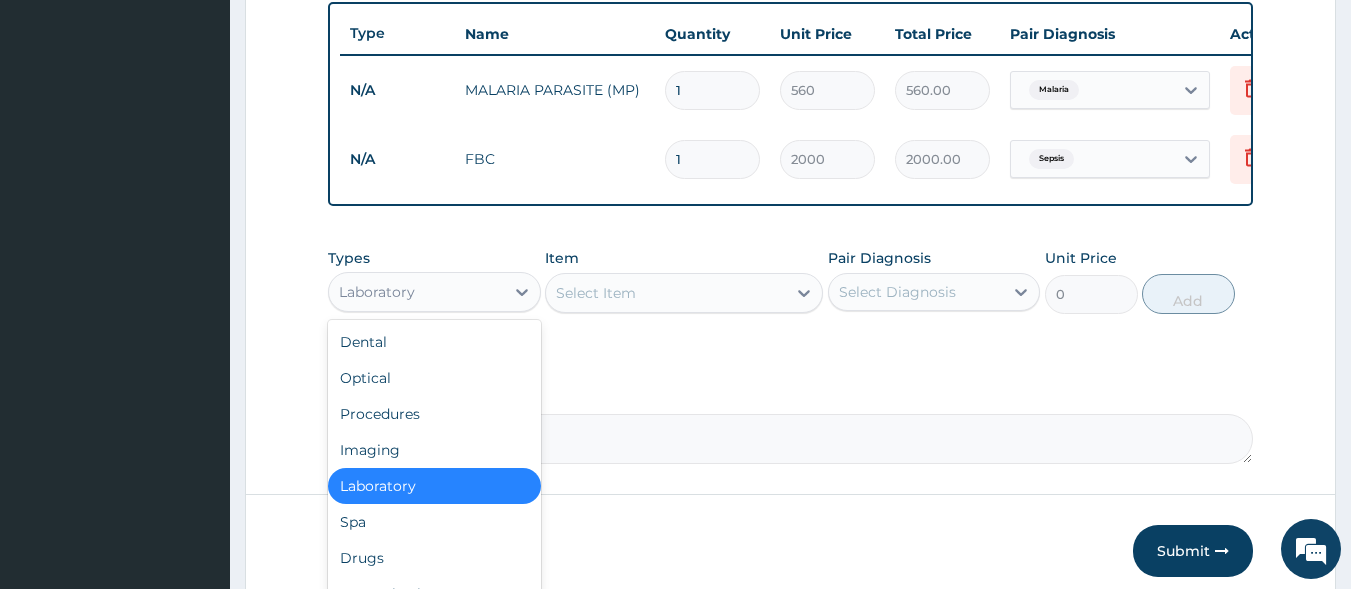 click on "Laboratory" at bounding box center [416, 292] 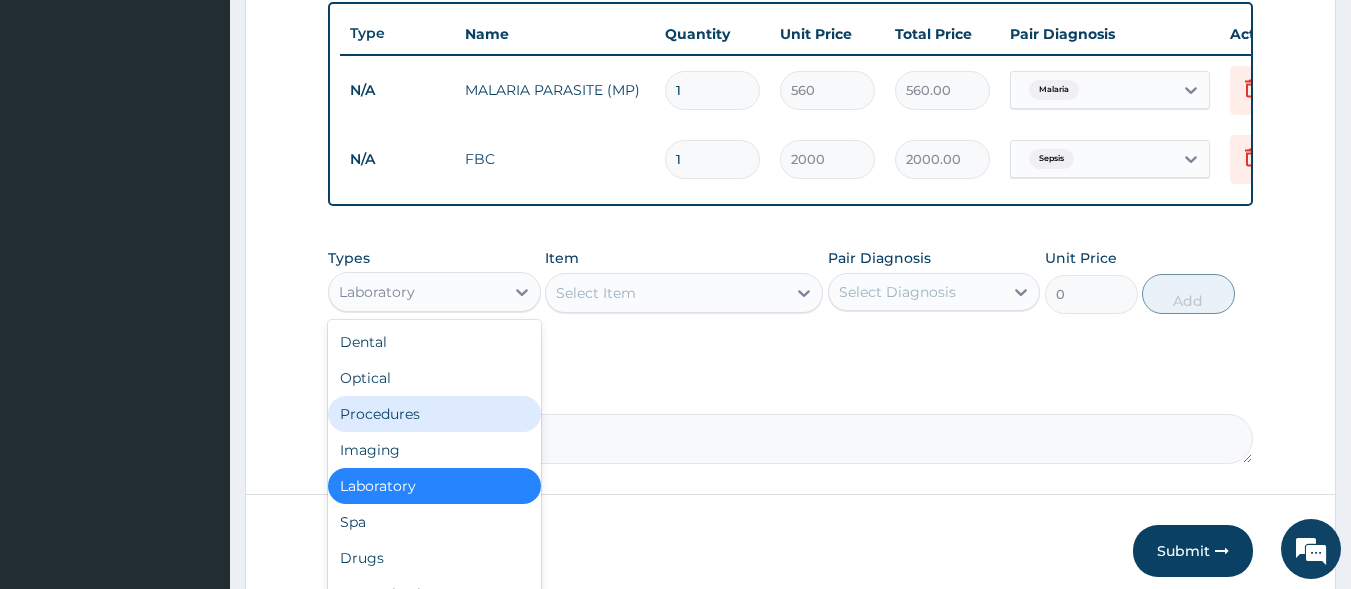 click on "Procedures" at bounding box center (434, 414) 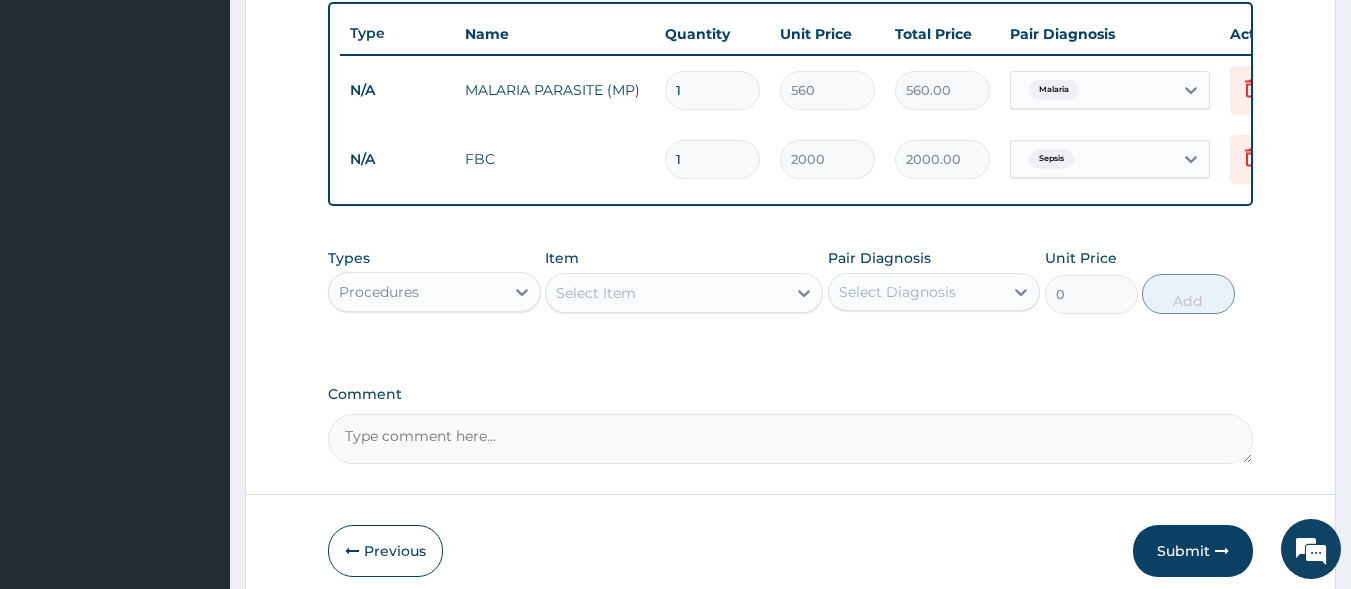 click on "Select Item" at bounding box center (666, 293) 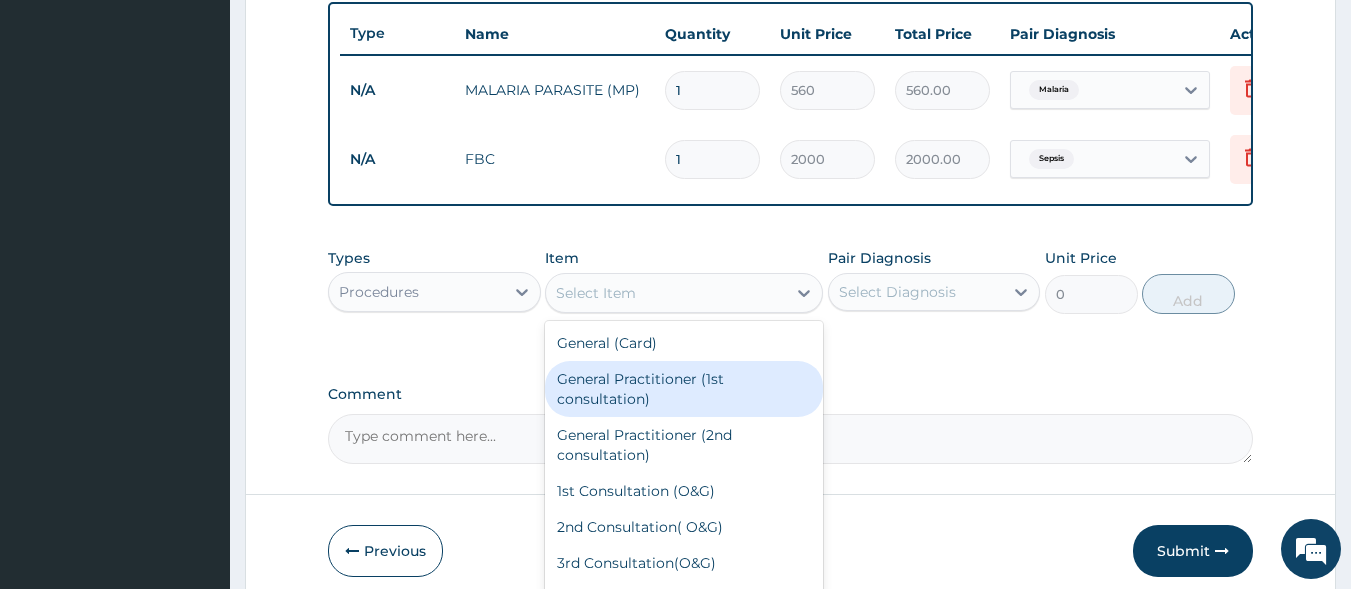 click on "General Practitioner (1st consultation)" at bounding box center [684, 389] 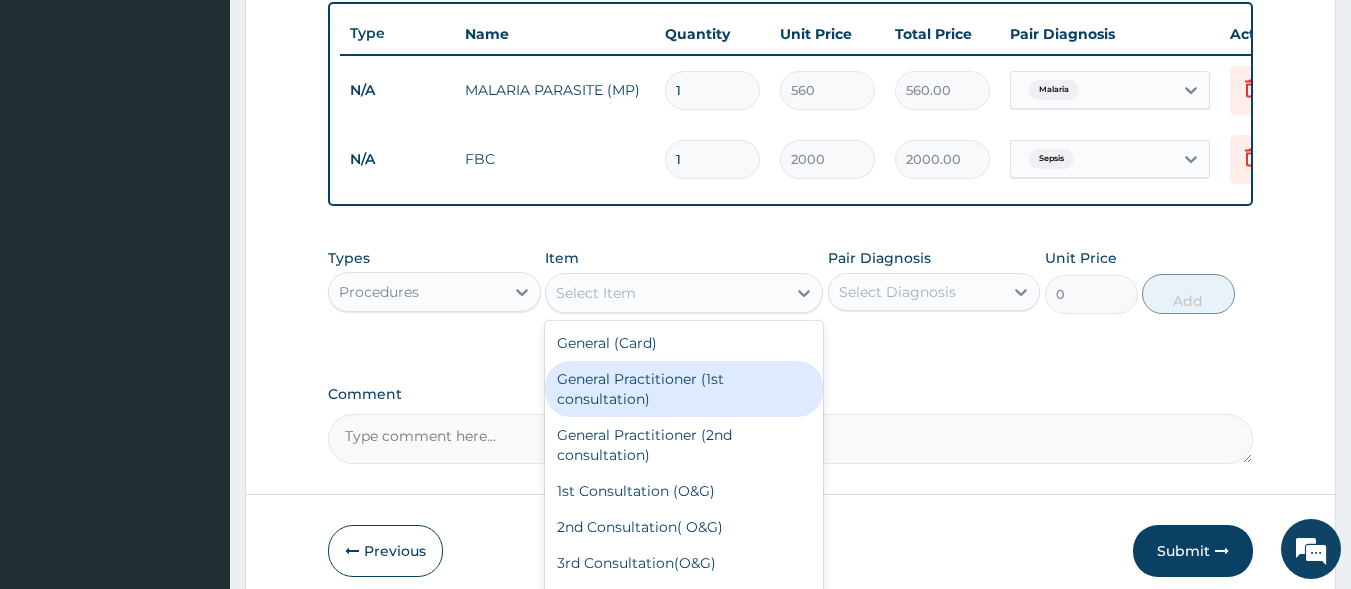 type on "1500" 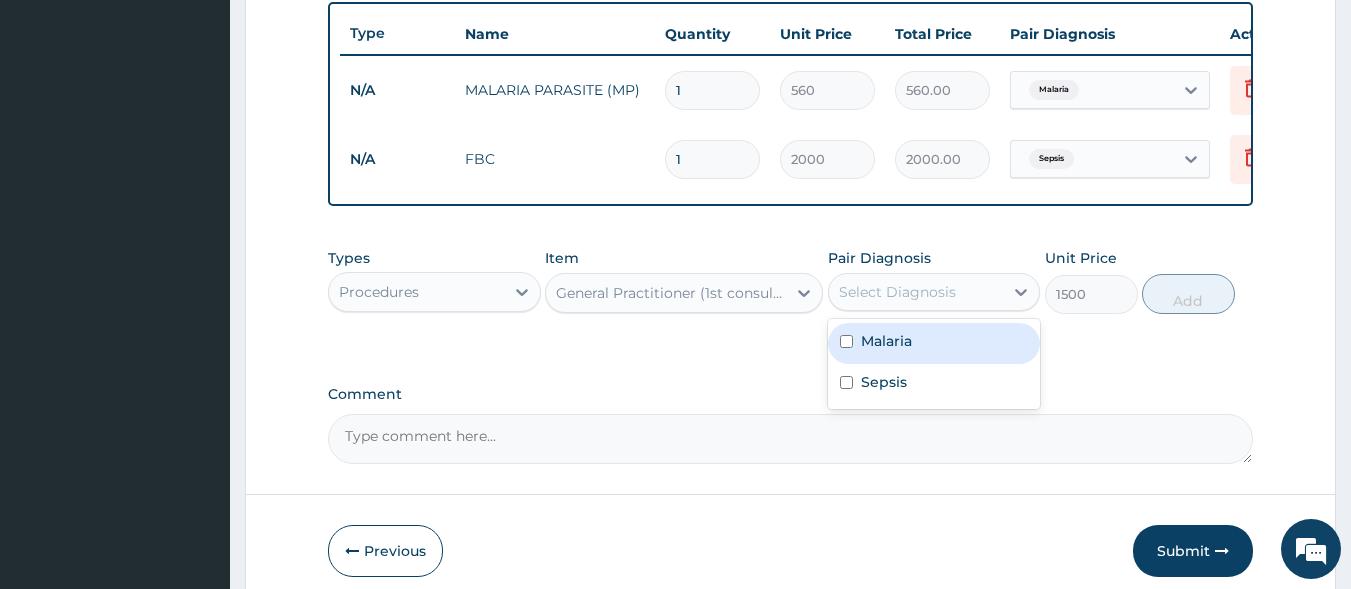 click on "Select Diagnosis" at bounding box center (897, 292) 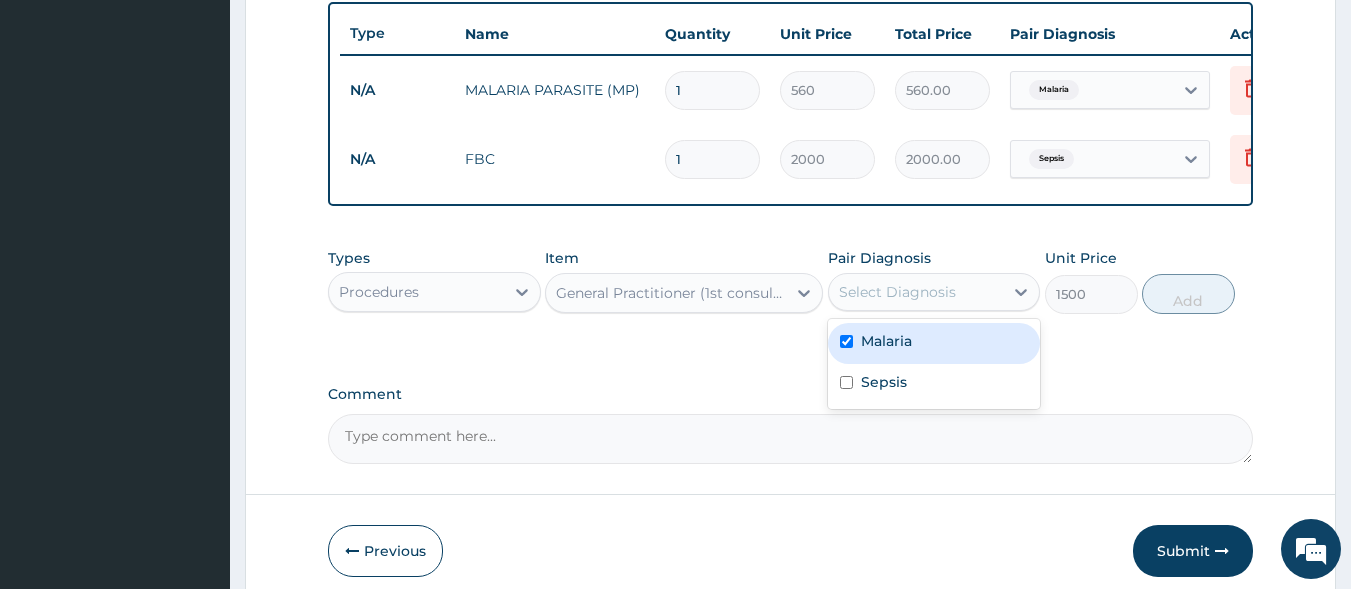 checkbox on "true" 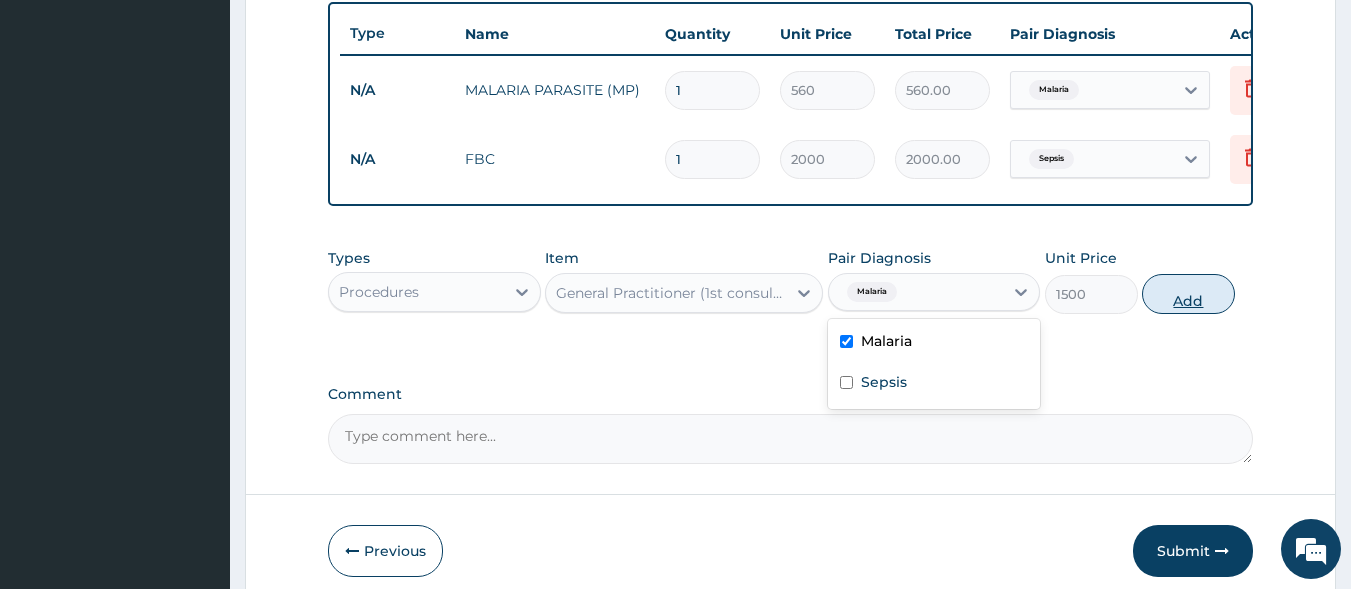 click on "Add" at bounding box center (1188, 294) 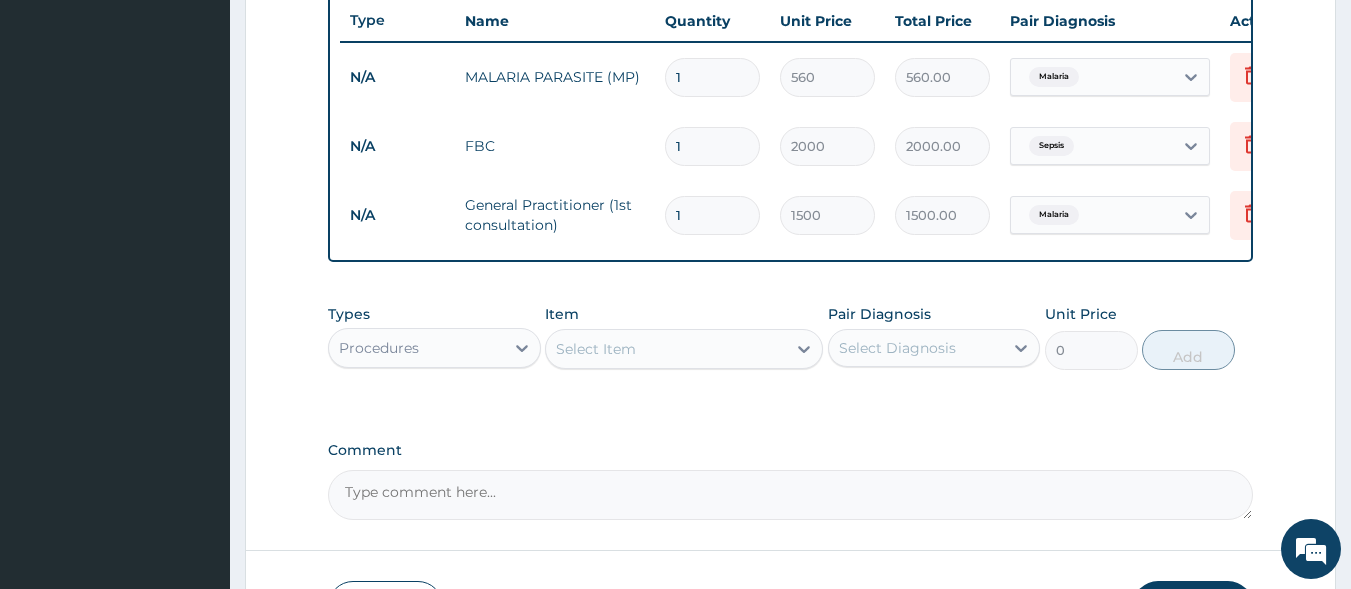 scroll, scrollTop: 842, scrollLeft: 0, axis: vertical 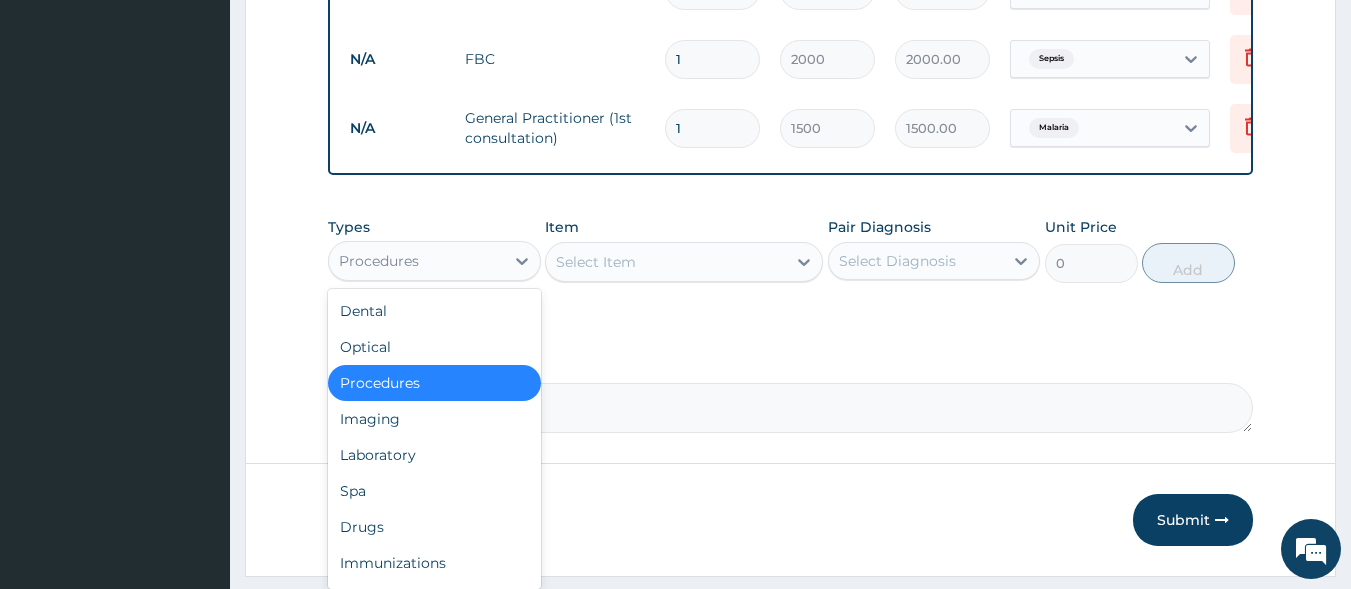 click on "Procedures" at bounding box center (416, 261) 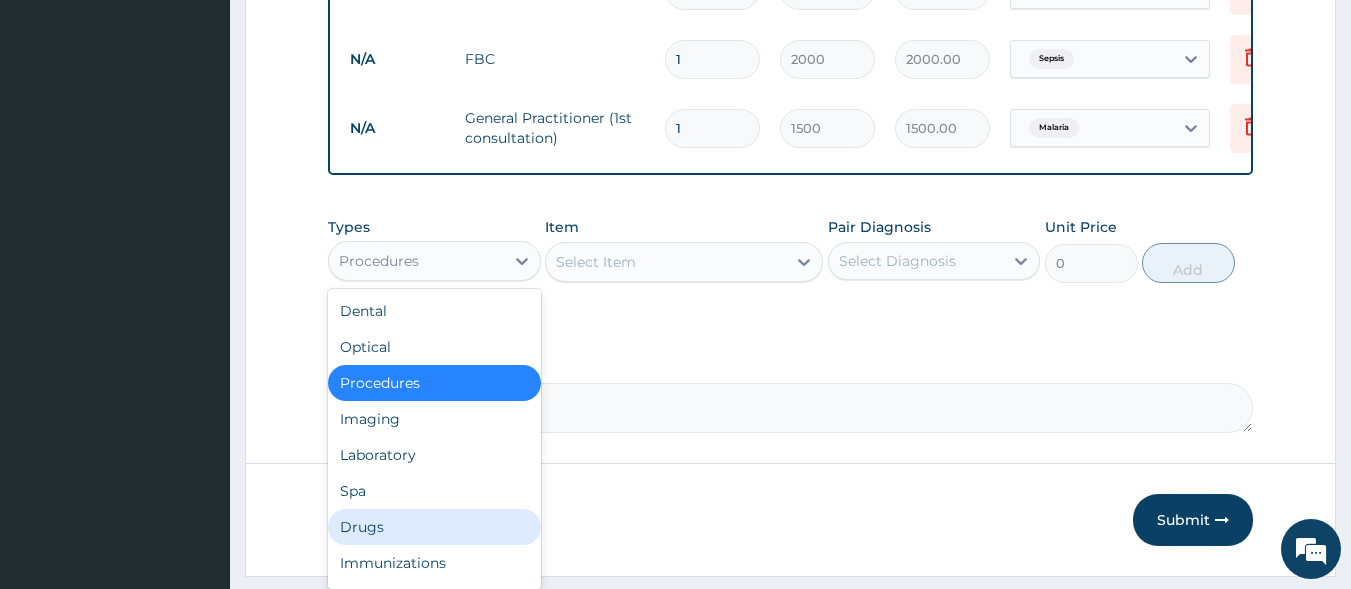 click on "Drugs" at bounding box center [434, 527] 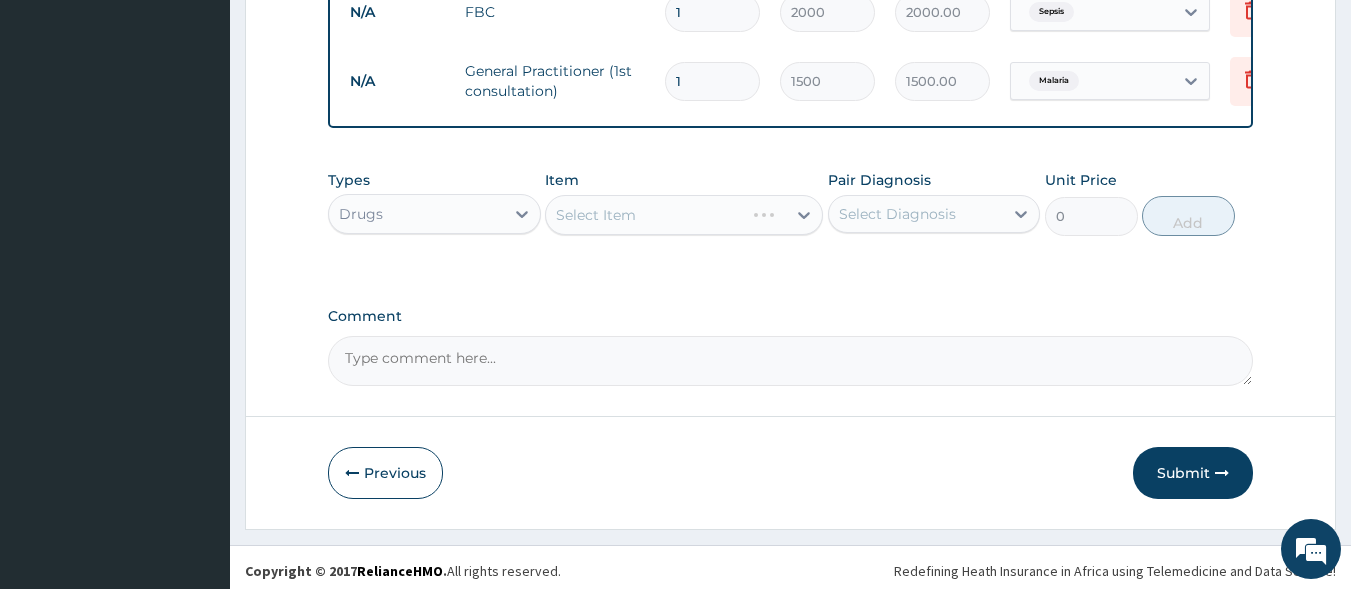 scroll, scrollTop: 911, scrollLeft: 0, axis: vertical 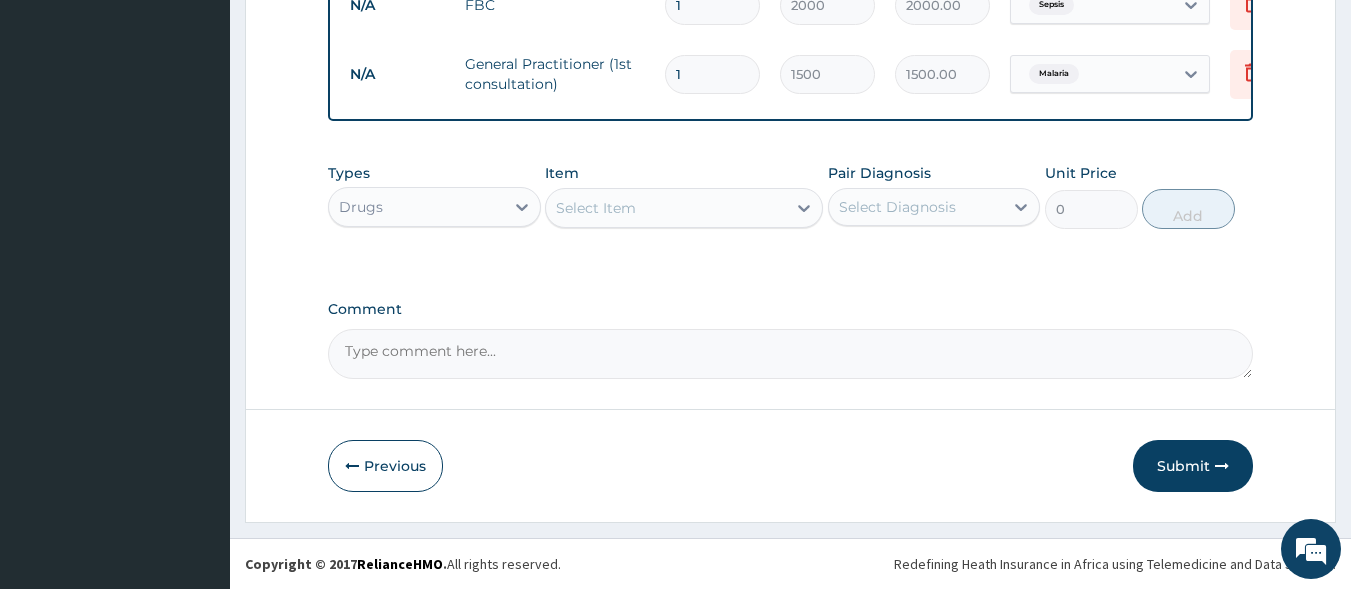 click on "Select Item" at bounding box center (666, 208) 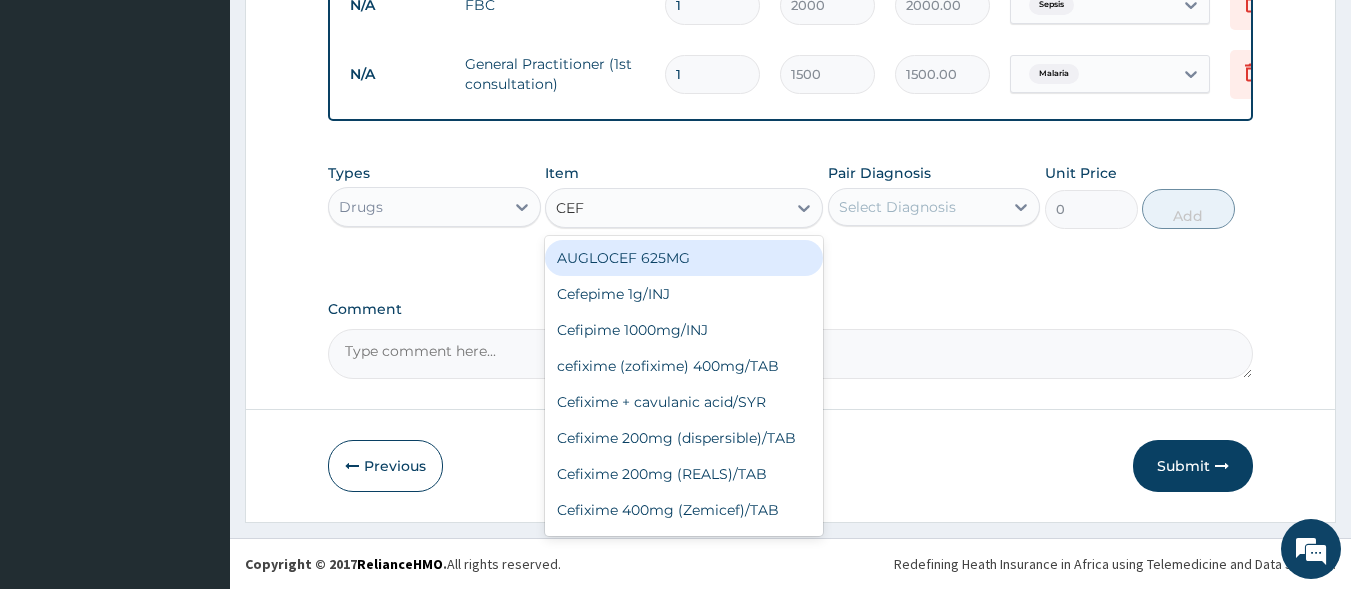 type on "CEFT" 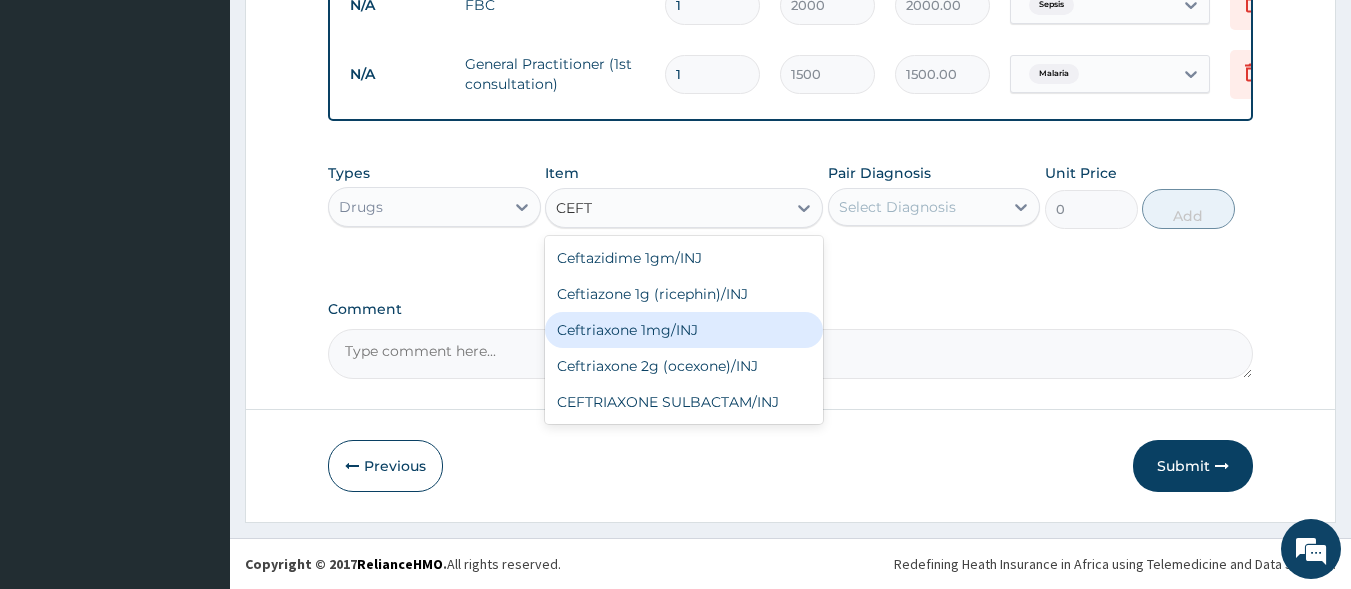 click on "Ceftriaxone 1mg/INJ" at bounding box center (684, 330) 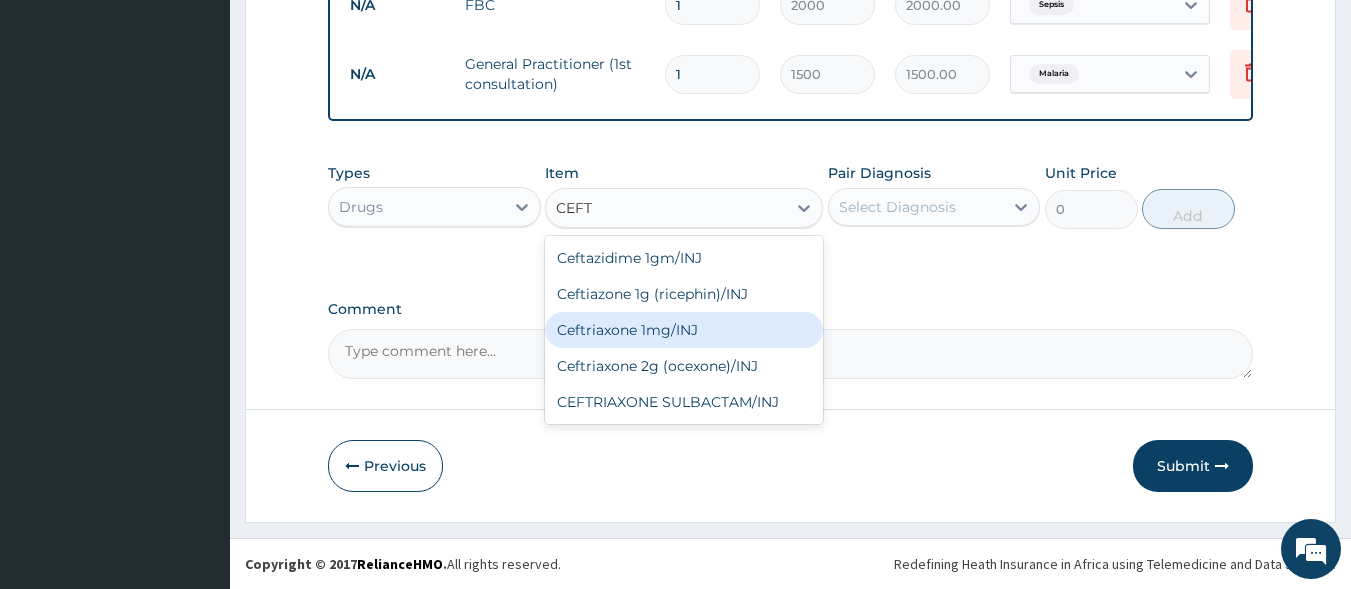 type 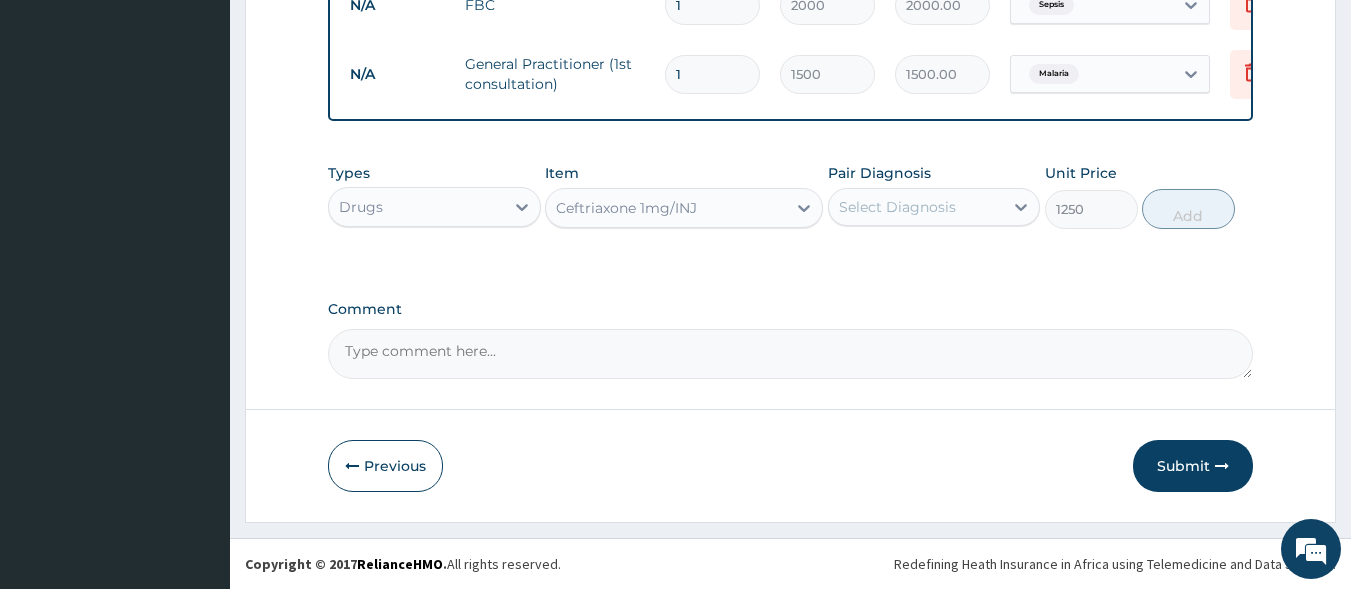 click on "Select Diagnosis" at bounding box center [897, 207] 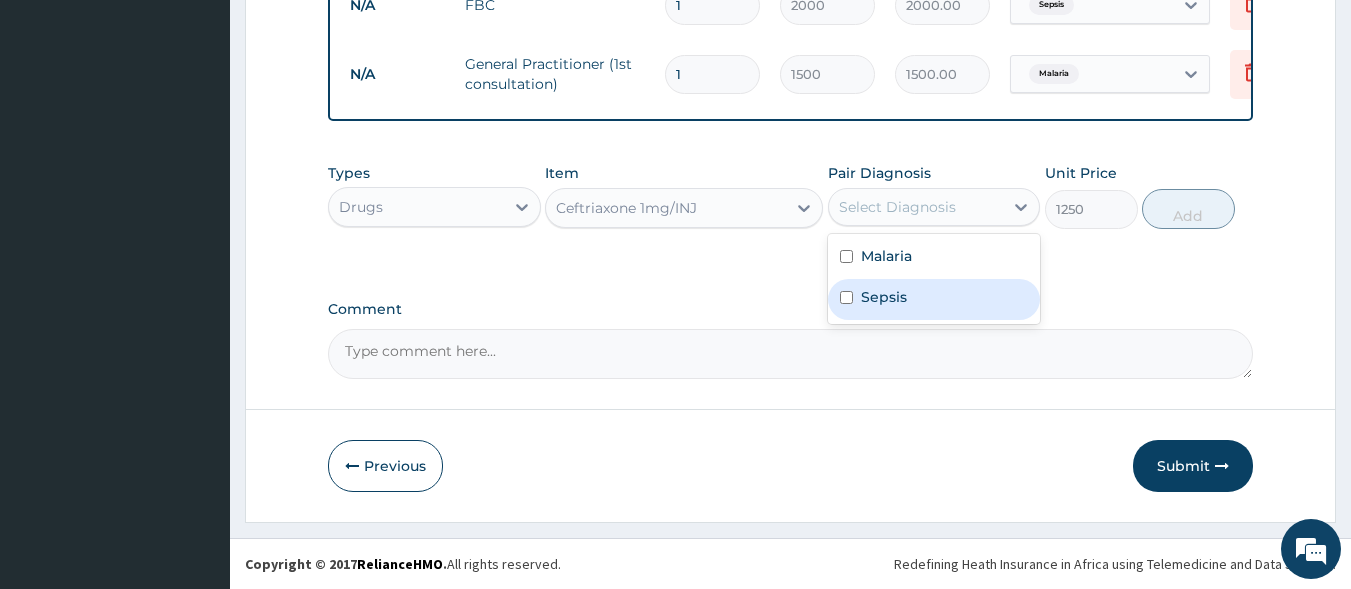 drag, startPoint x: 858, startPoint y: 303, endPoint x: 1052, endPoint y: 251, distance: 200.8482 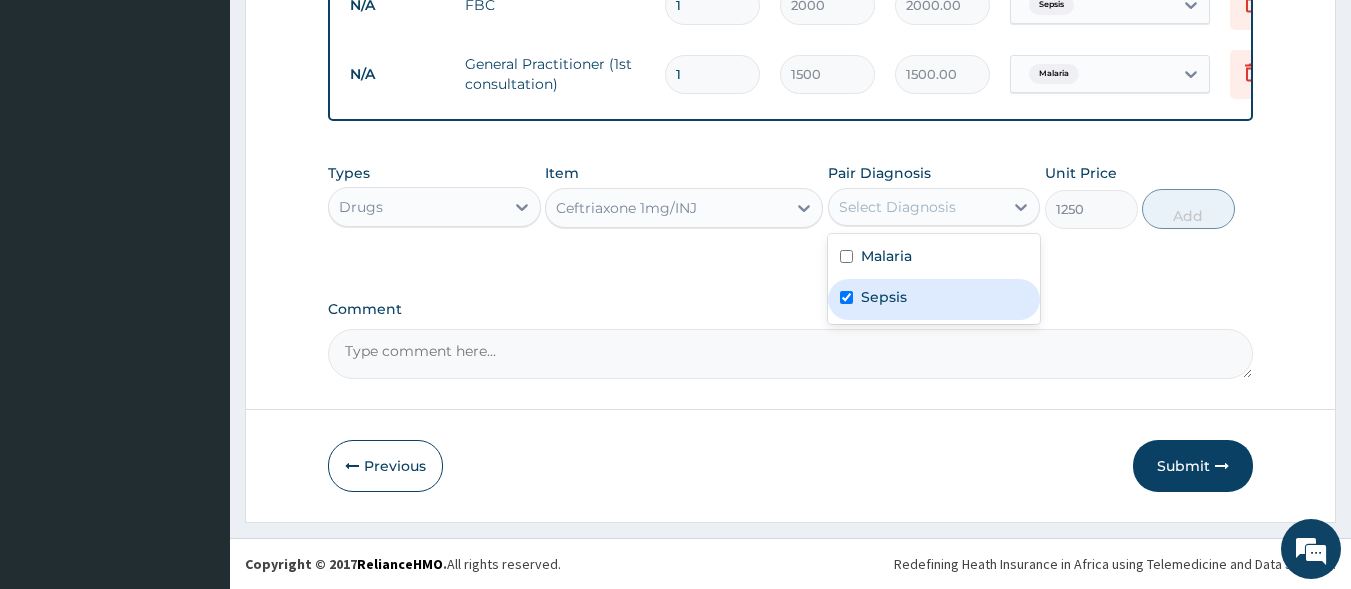 checkbox on "true" 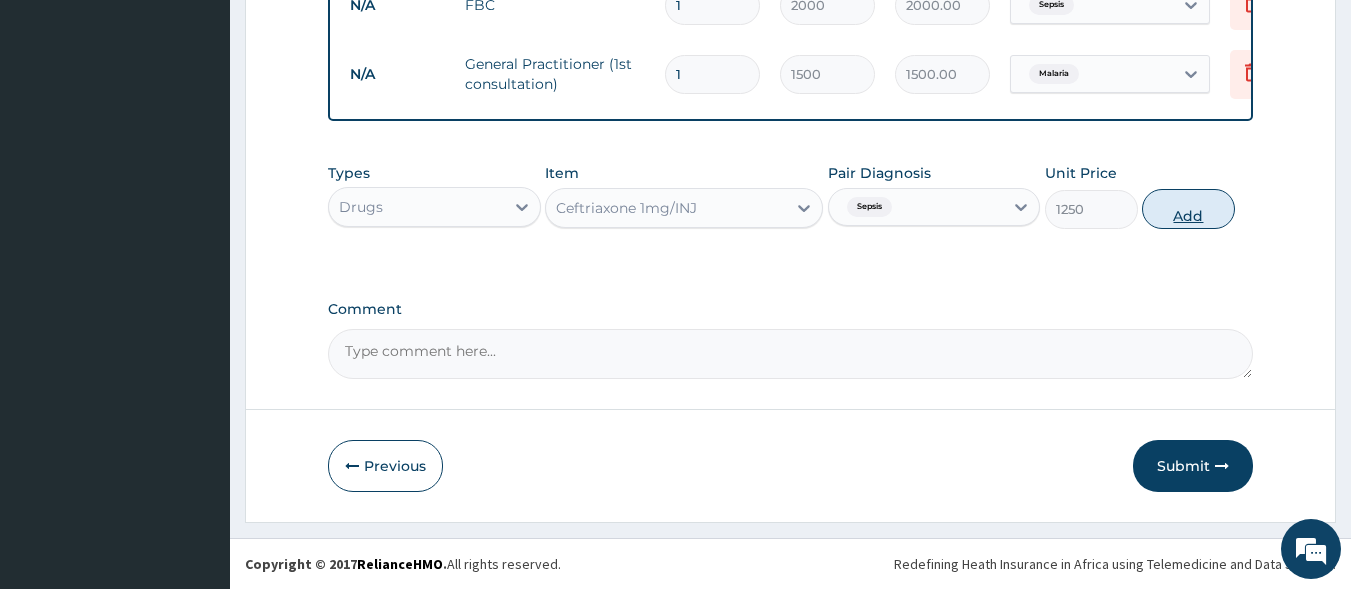 click on "Add" at bounding box center (1188, 209) 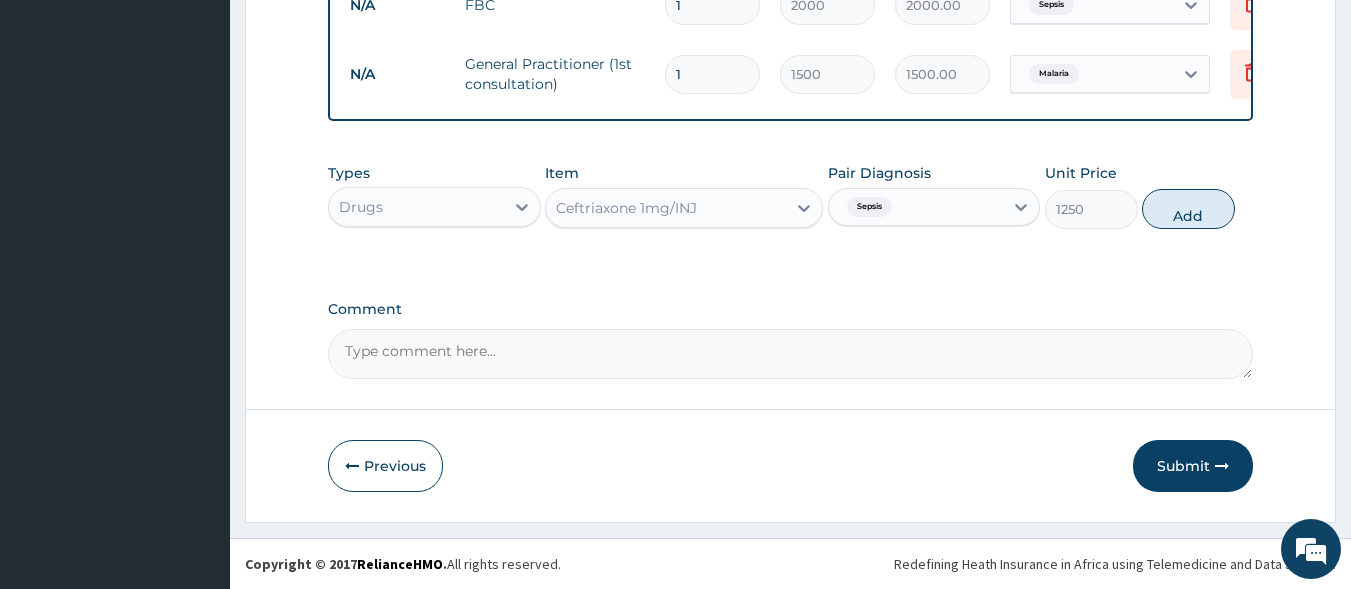 type on "0" 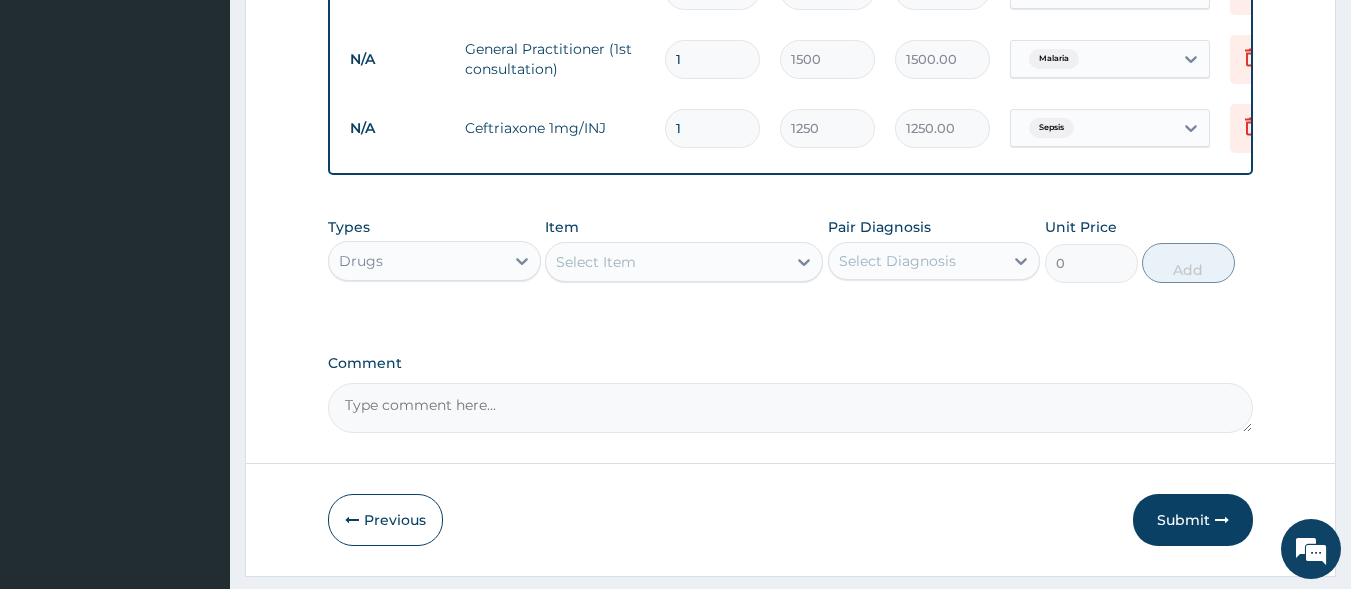 type 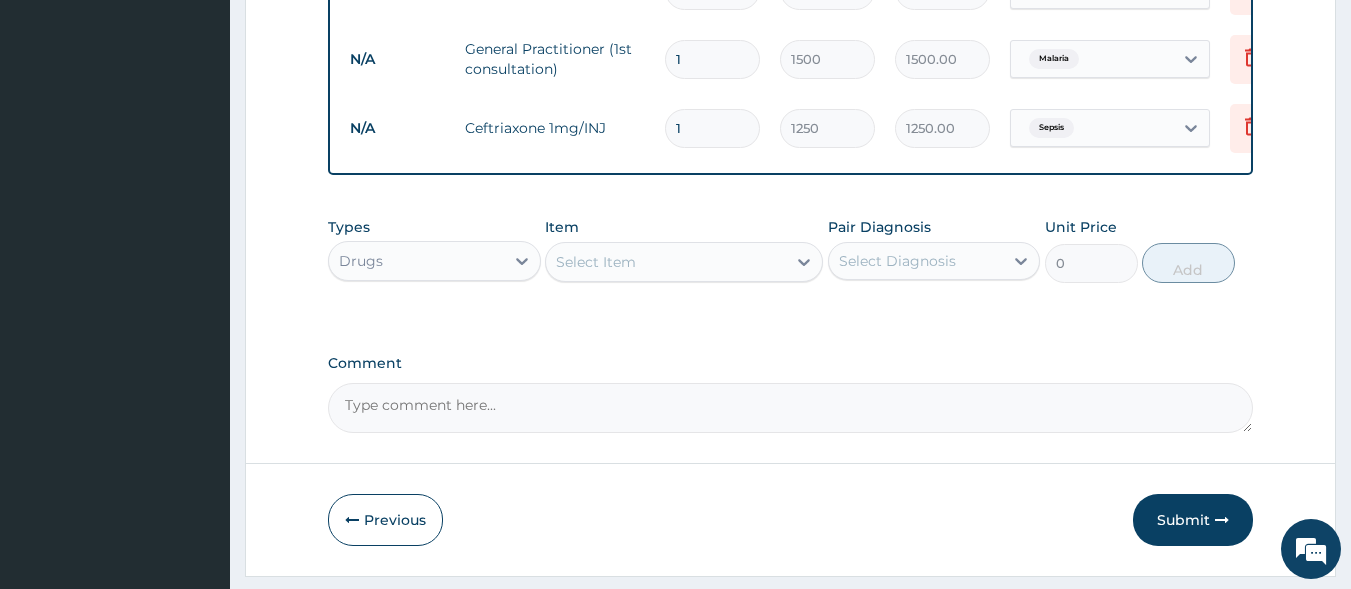type on "0.00" 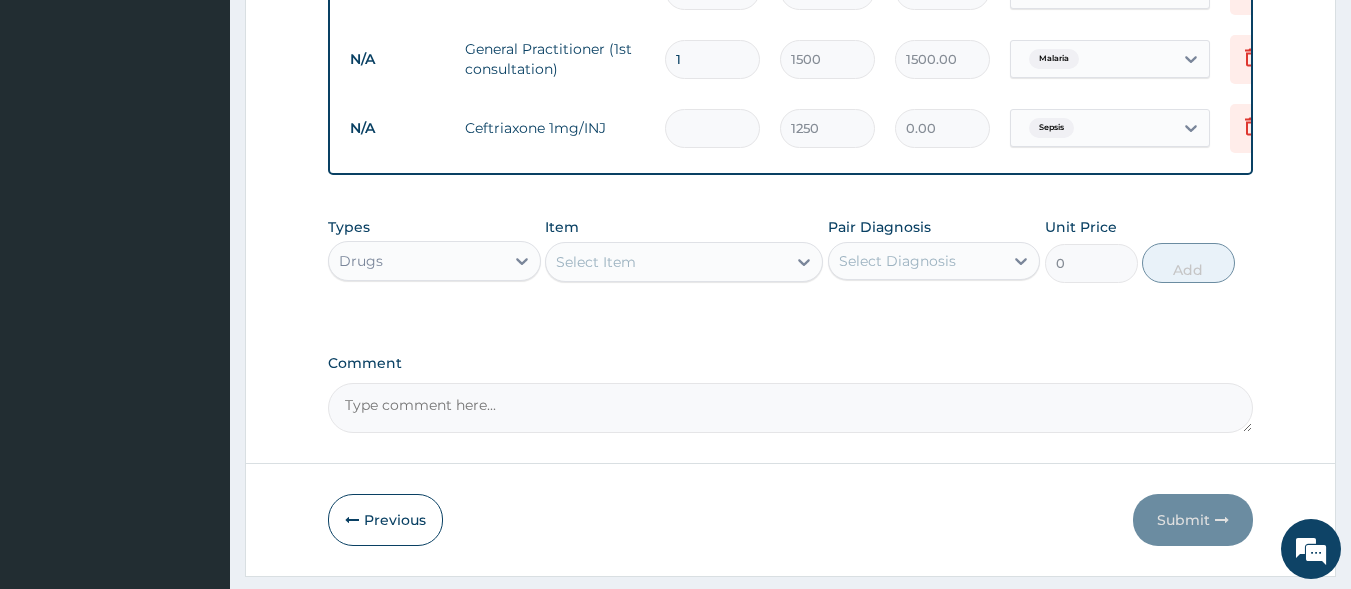 type on "4" 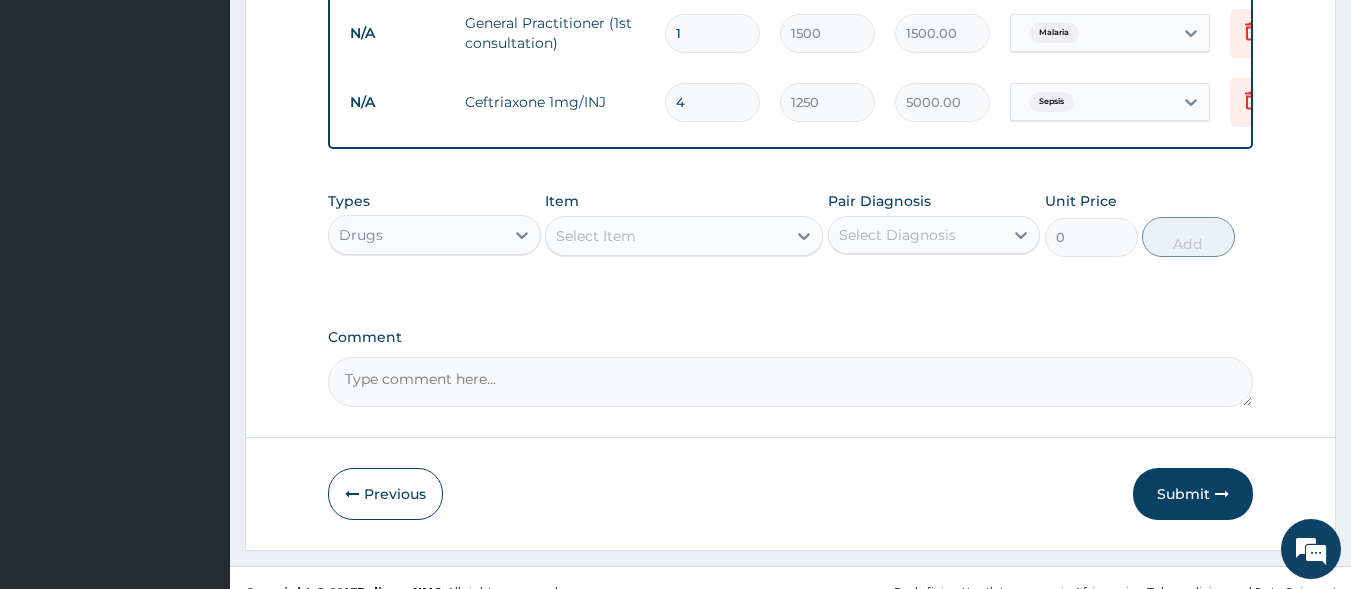 scroll, scrollTop: 980, scrollLeft: 0, axis: vertical 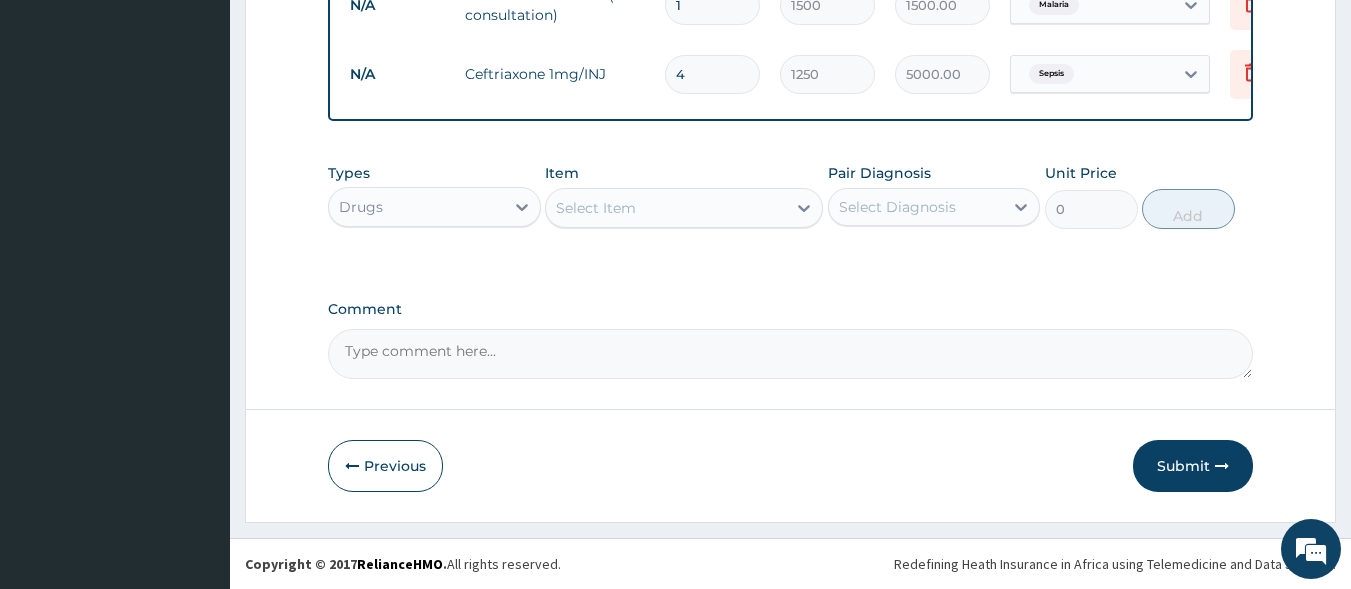 type on "4" 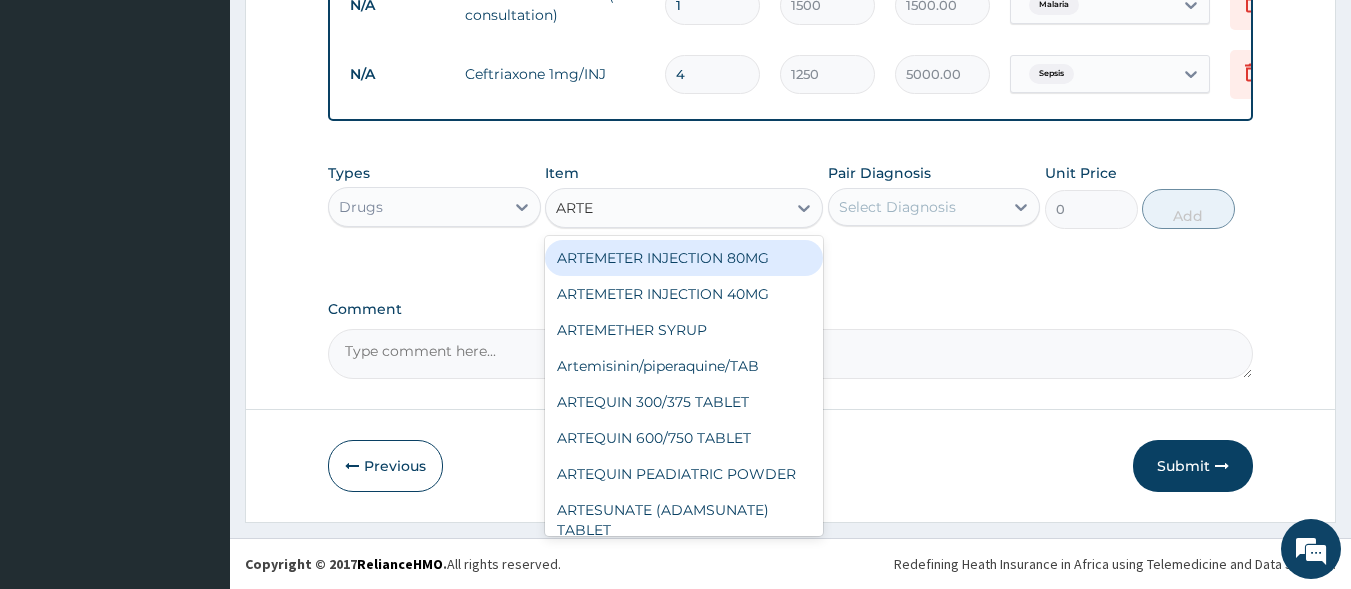 type on "ARTEM" 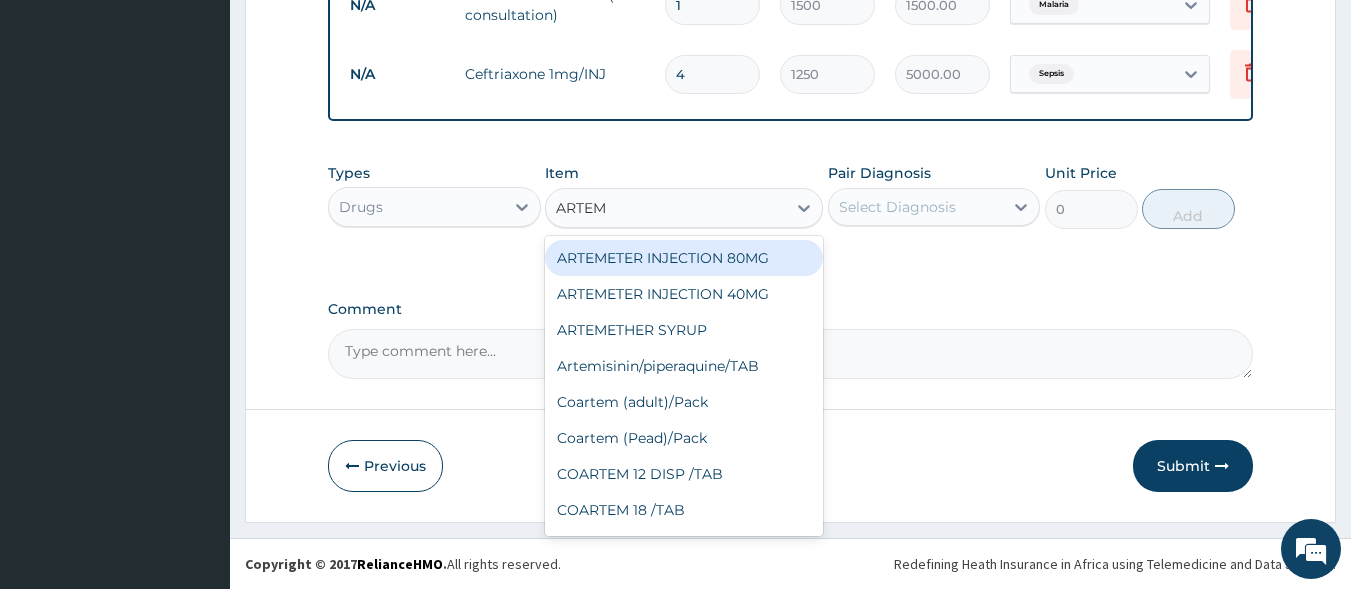 click on "ARTEMETER INJECTION  80MG" at bounding box center (684, 258) 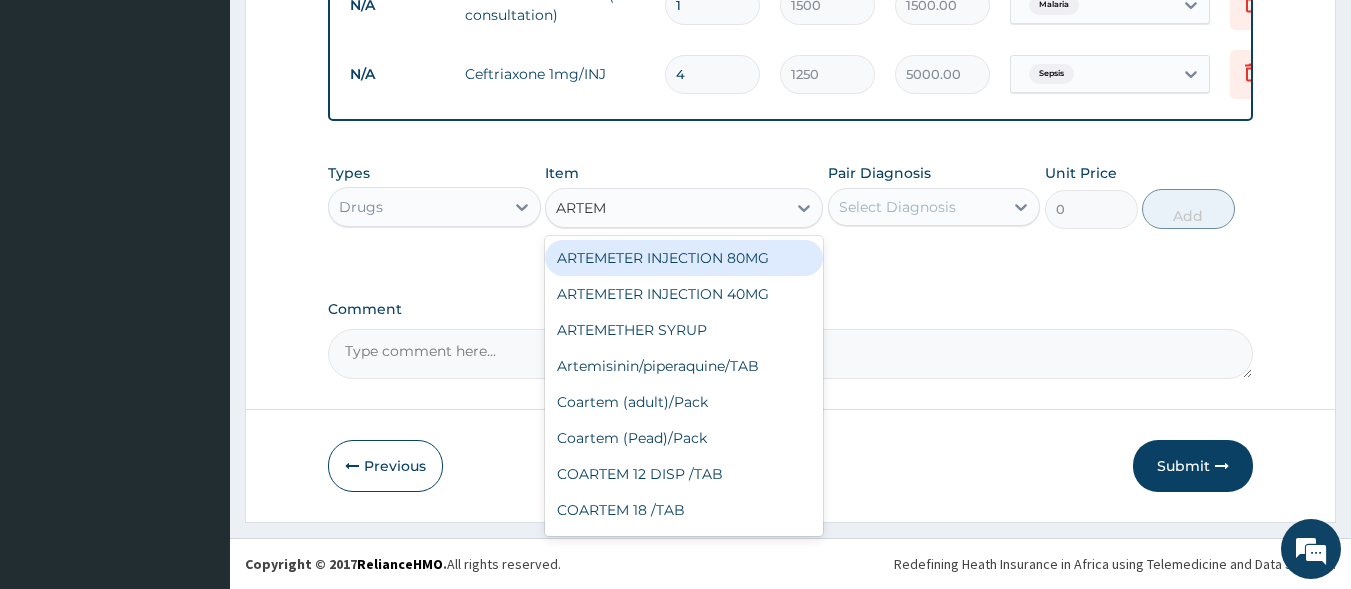 type 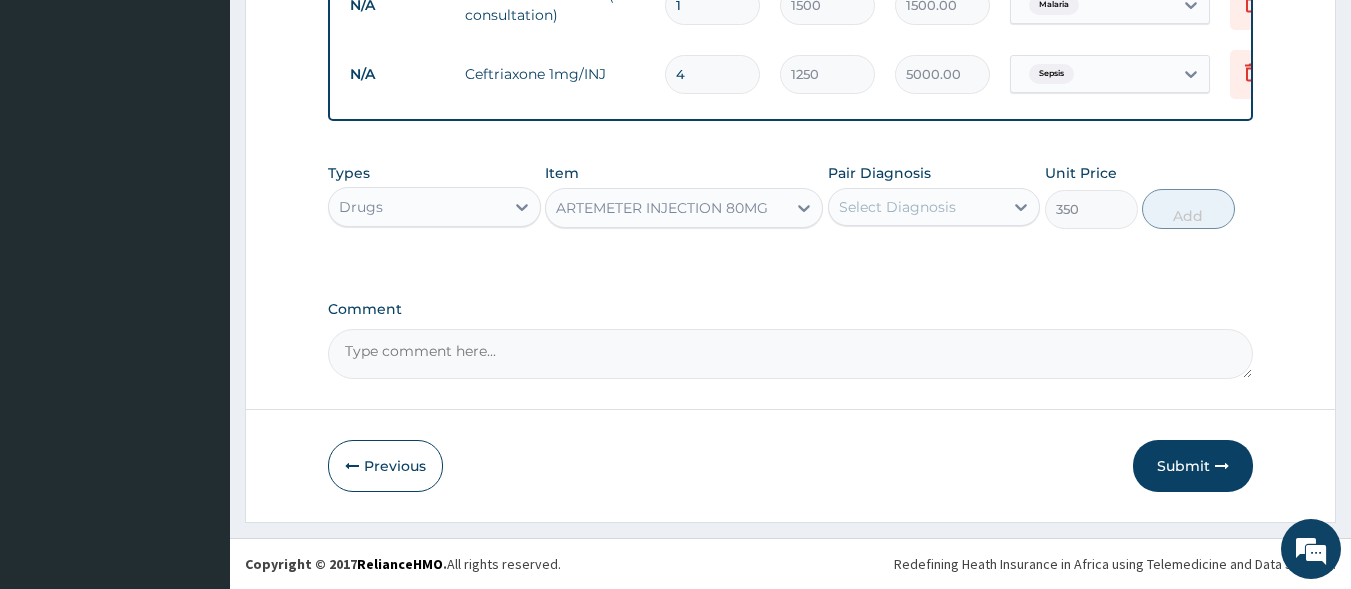 click on "Select Diagnosis" at bounding box center (897, 207) 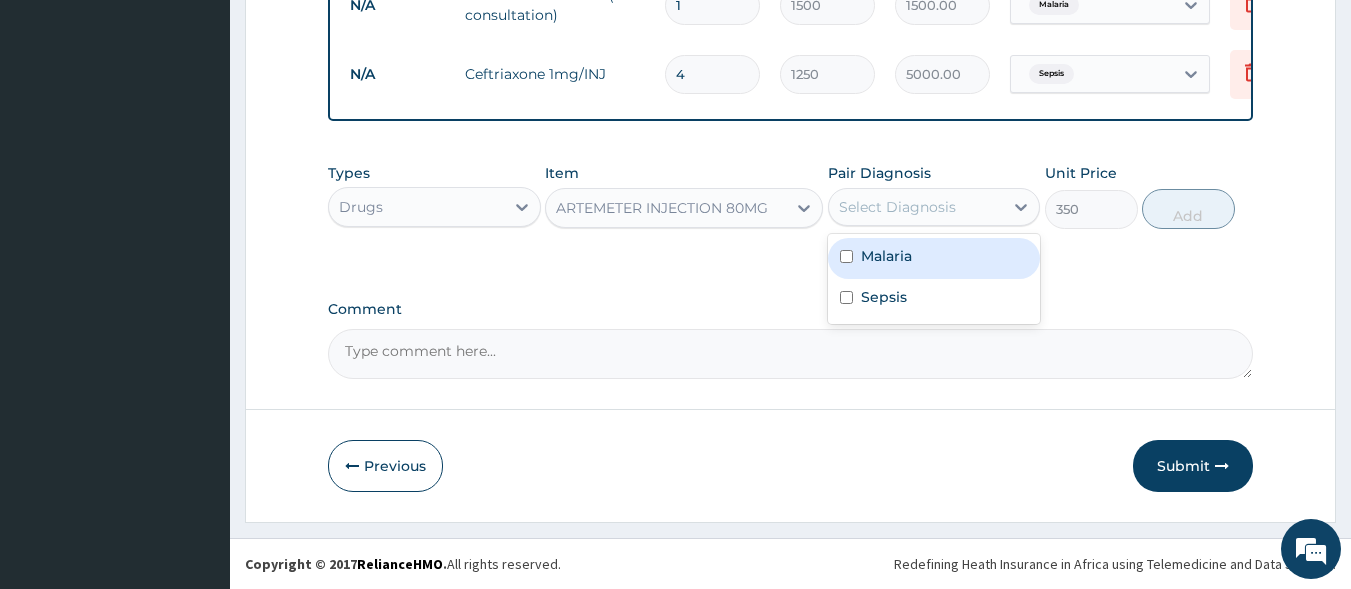 click at bounding box center [846, 256] 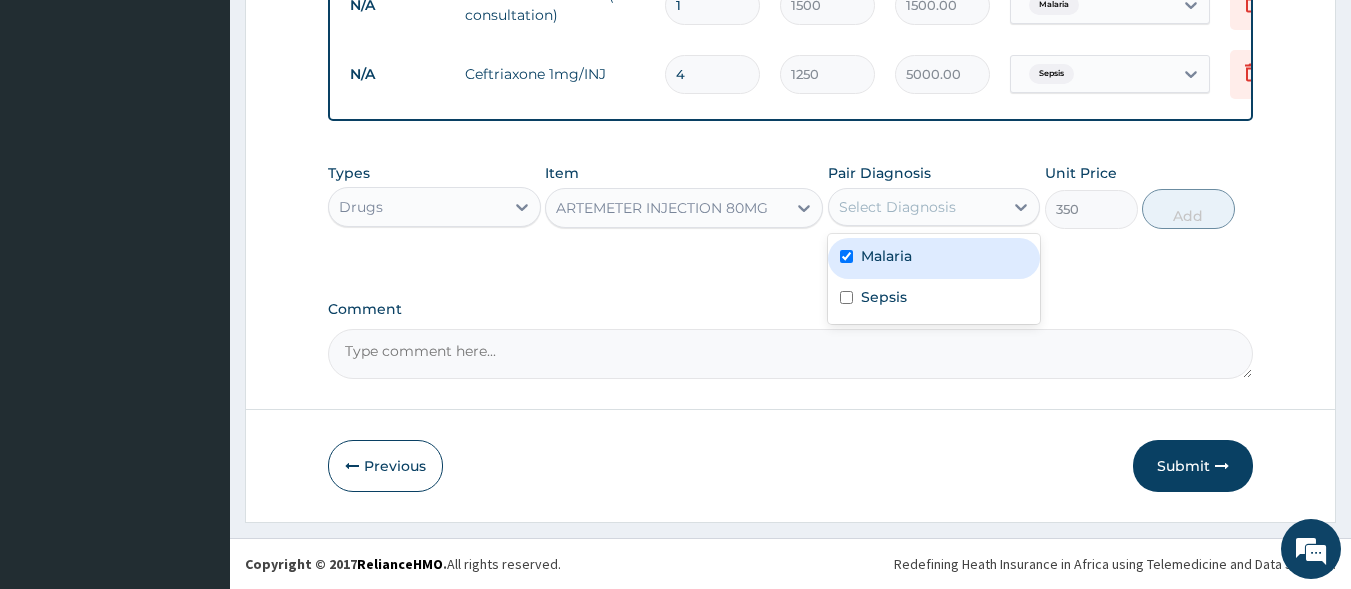 checkbox on "true" 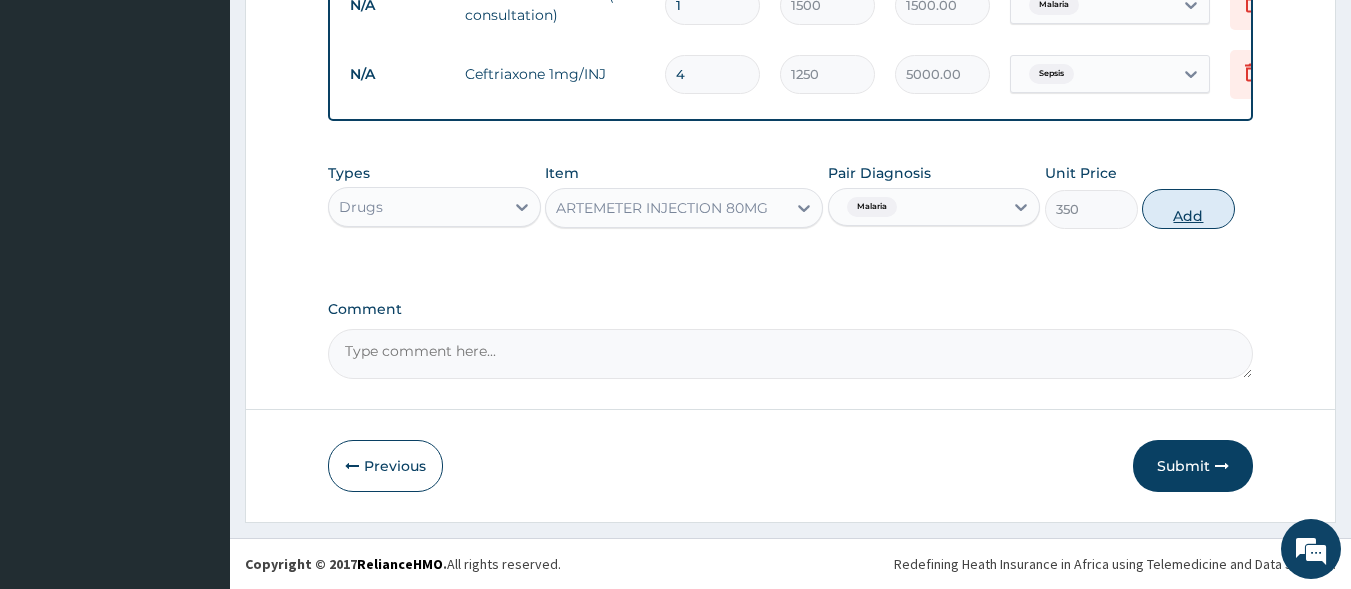 click on "Add" at bounding box center (1188, 209) 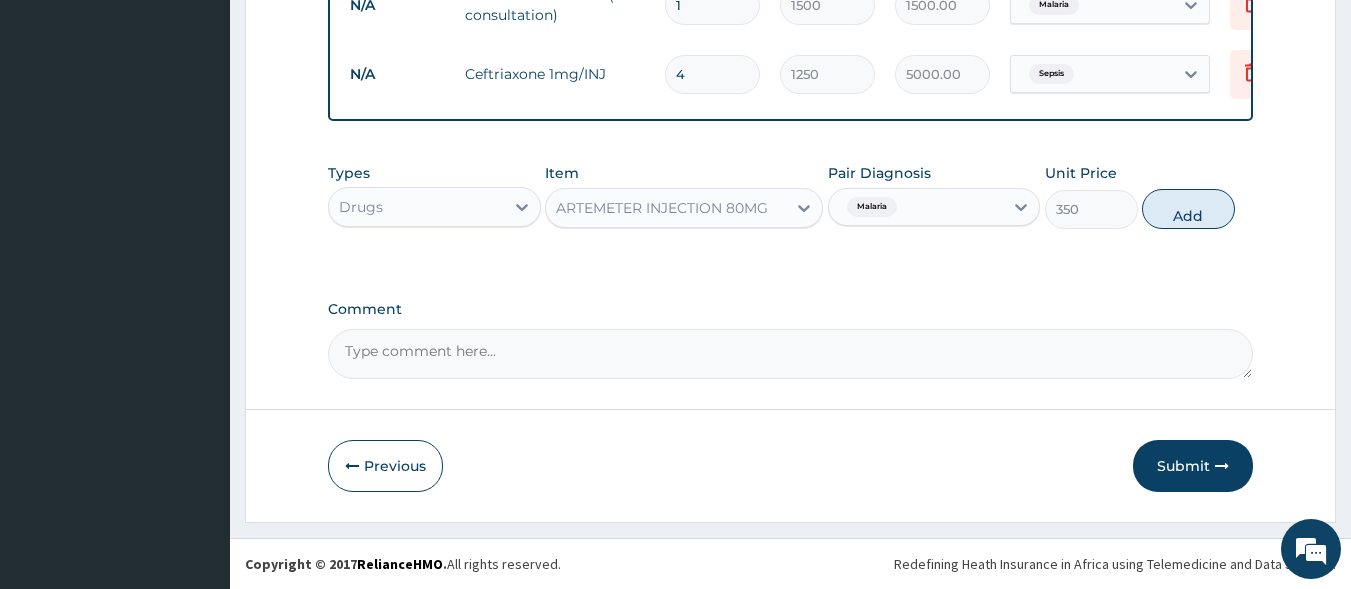 type on "0" 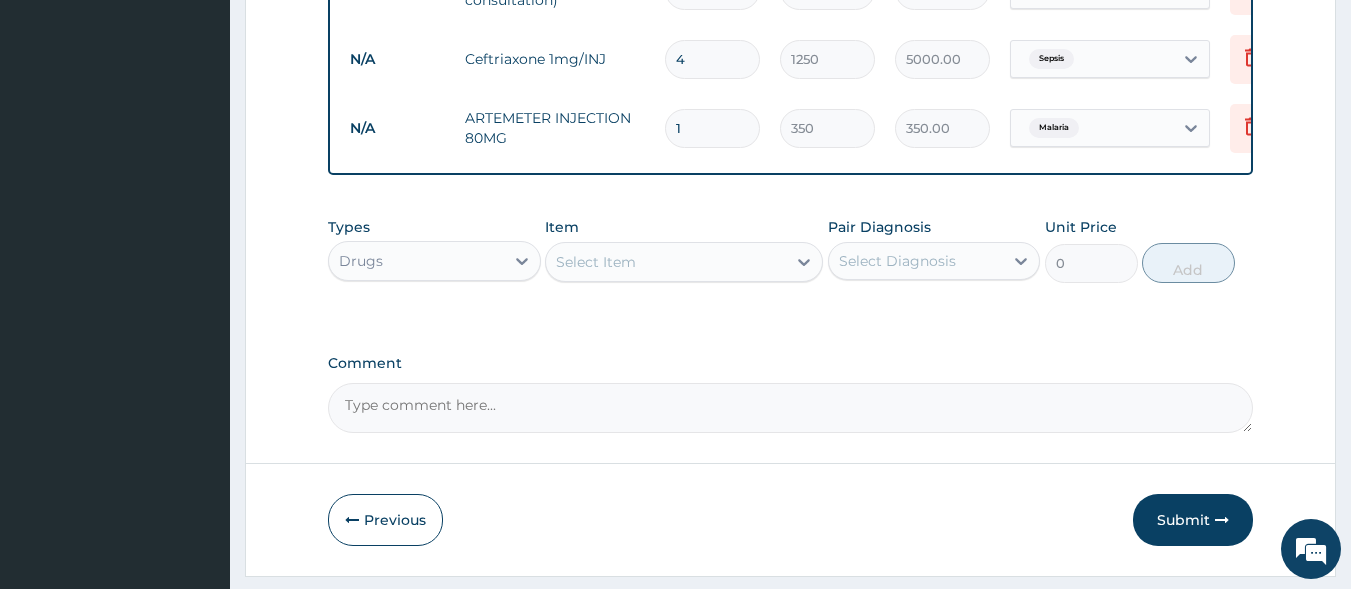 type 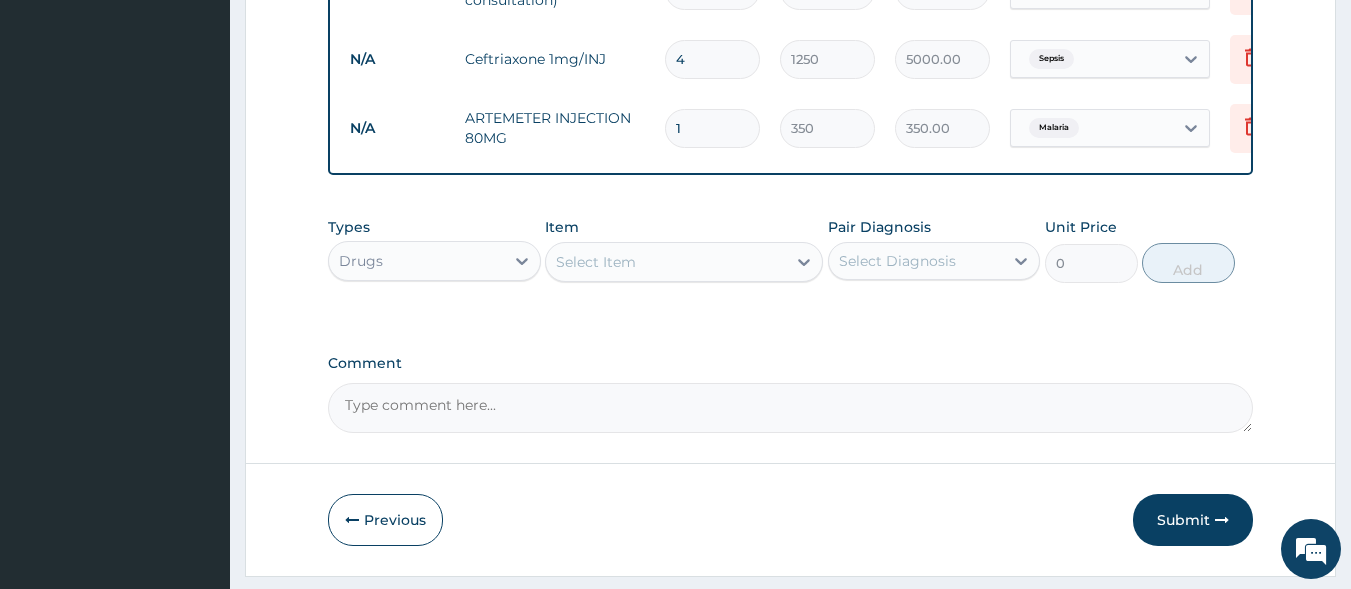 type on "0.00" 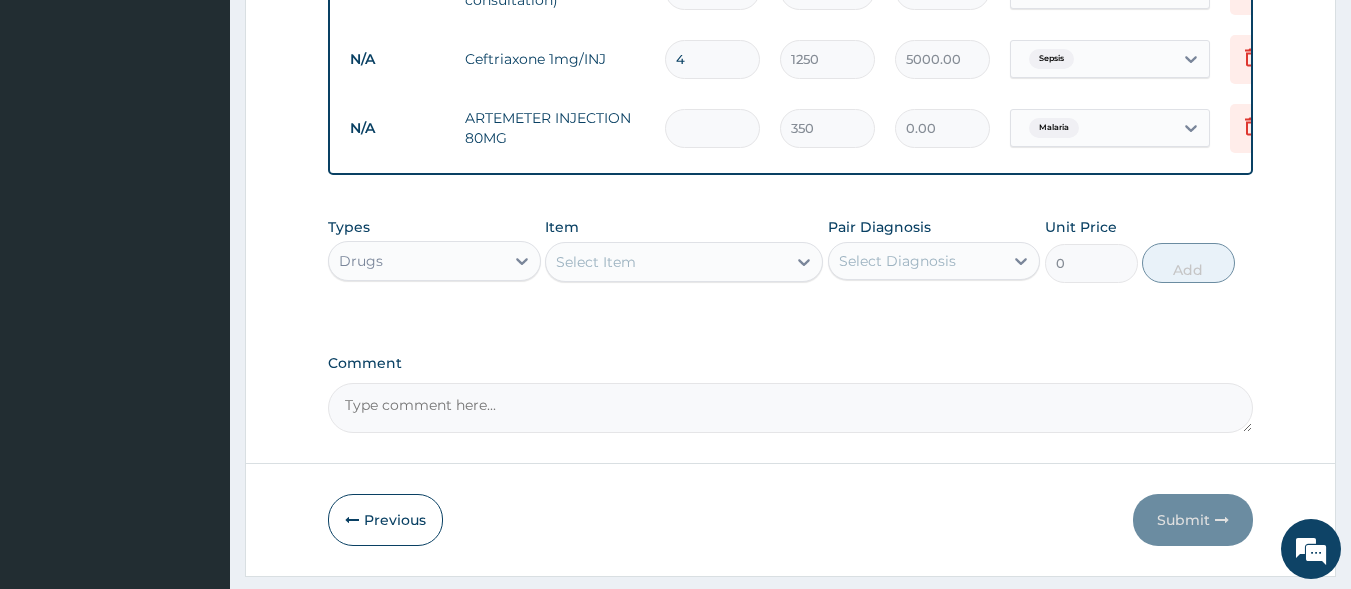 type on "6" 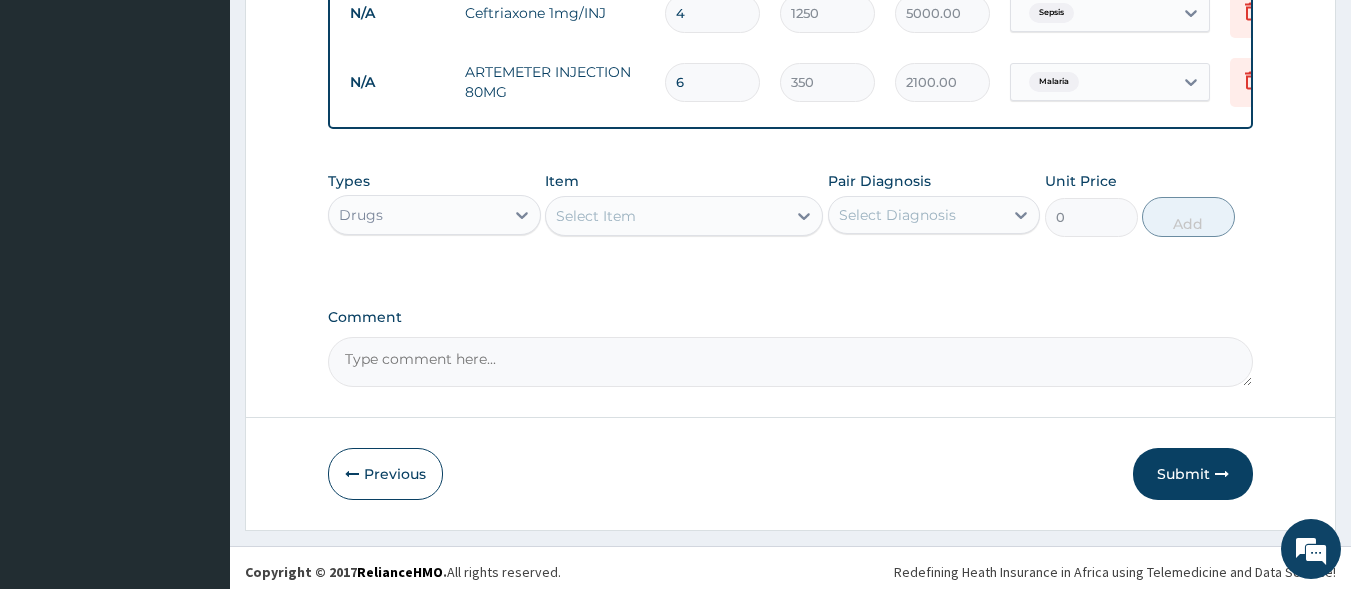 scroll, scrollTop: 1049, scrollLeft: 0, axis: vertical 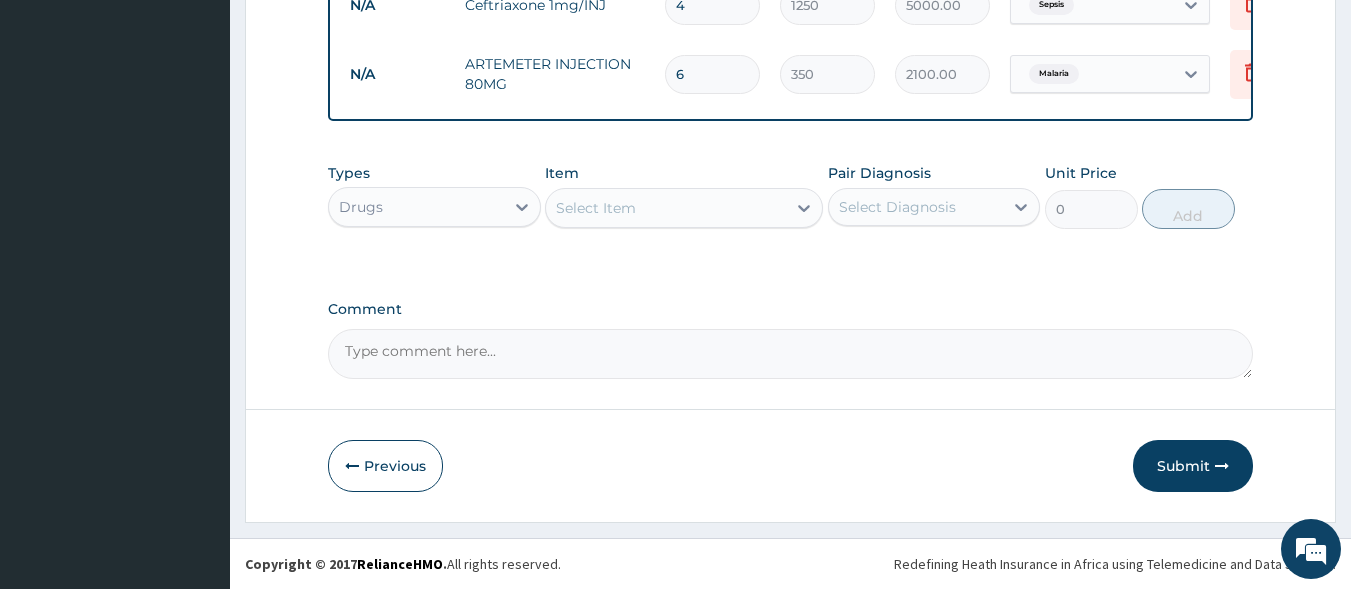 type on "6" 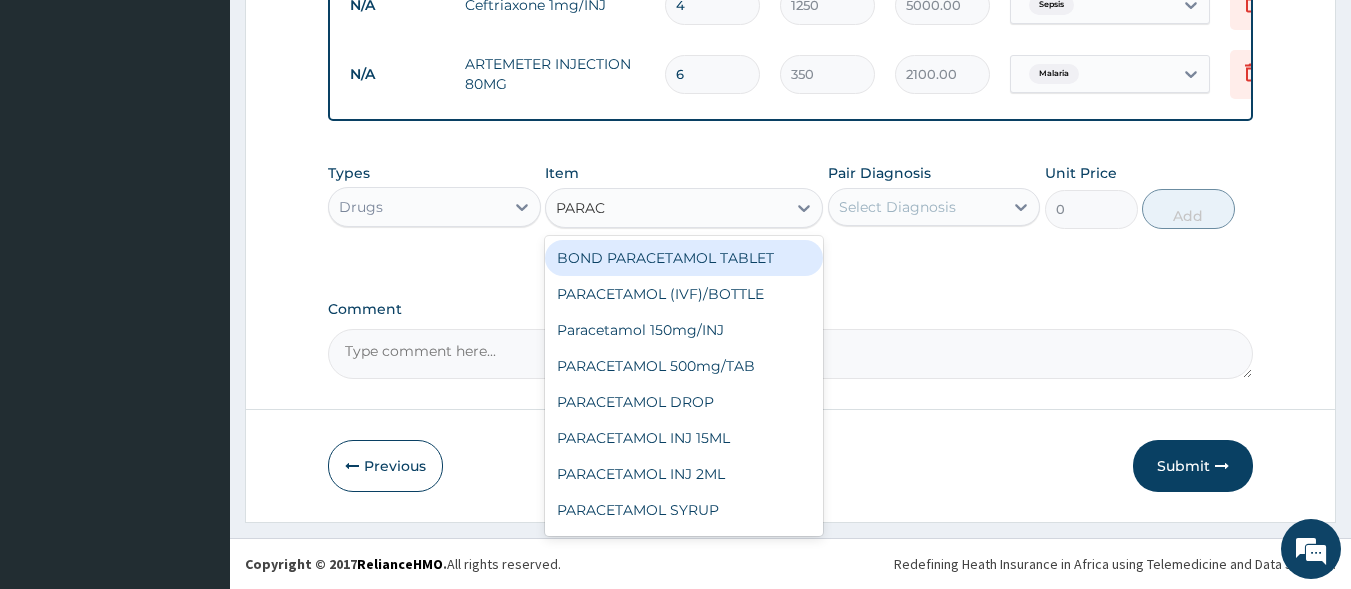 type on "PARACE" 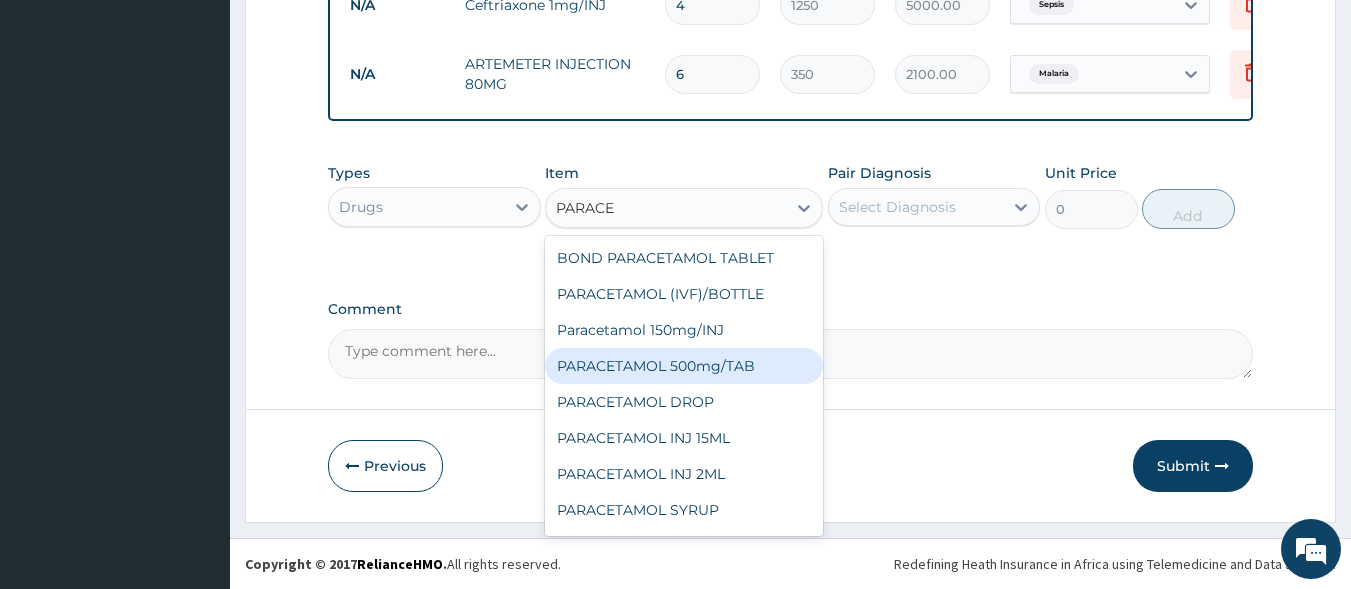 click on "PARACETAMOL 500mg/TAB" at bounding box center [684, 366] 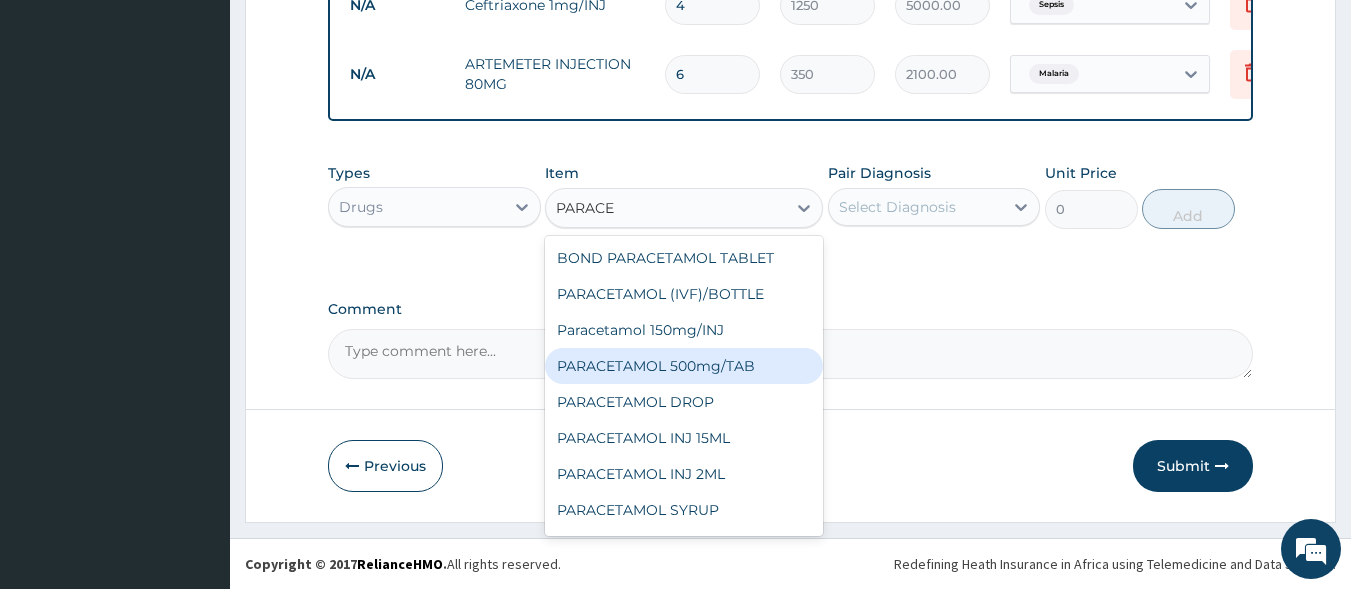 type 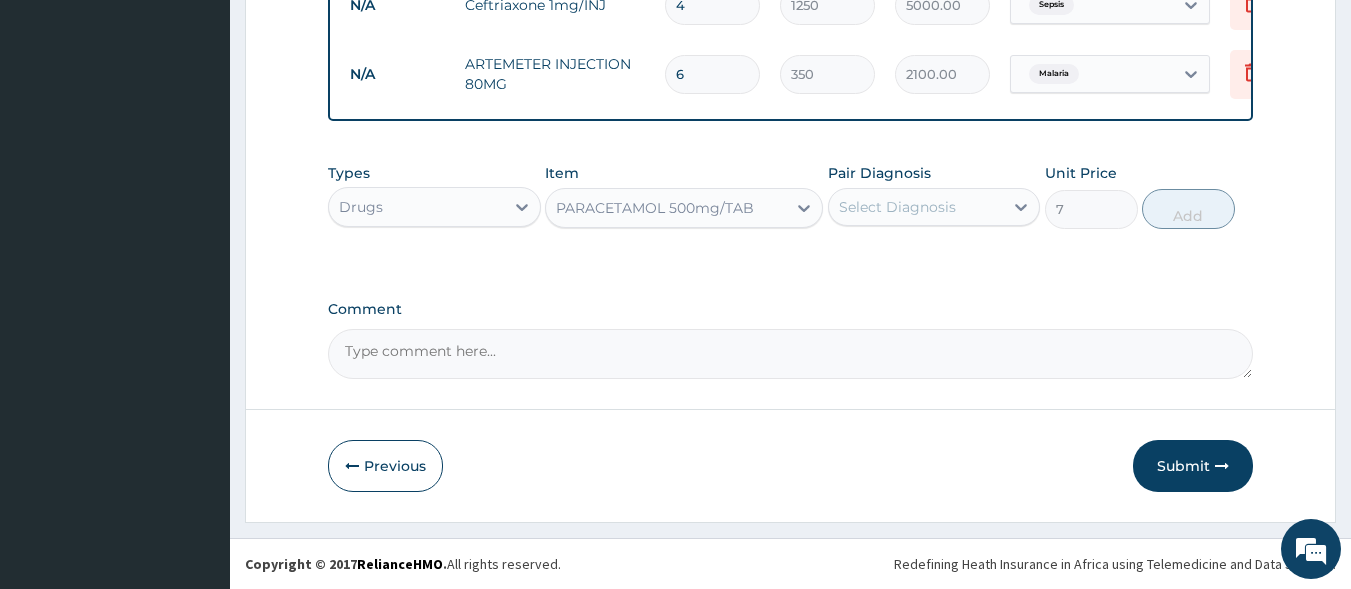 click on "Select Diagnosis" at bounding box center [897, 207] 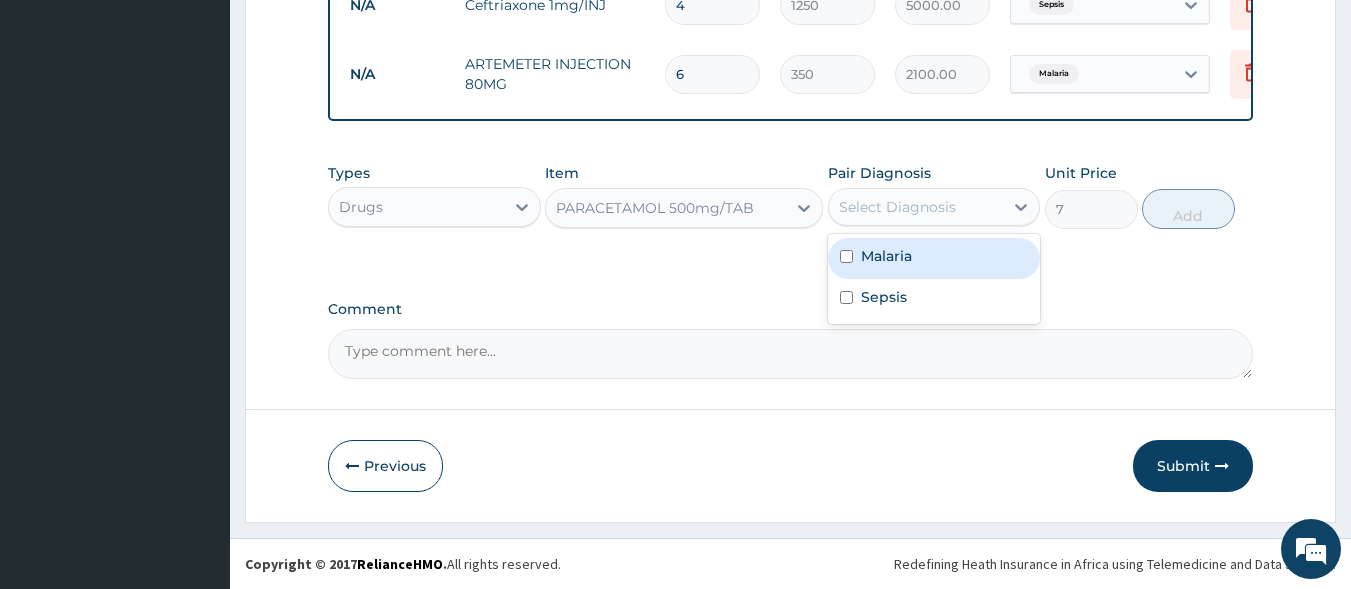 click on "Malaria" at bounding box center [886, 256] 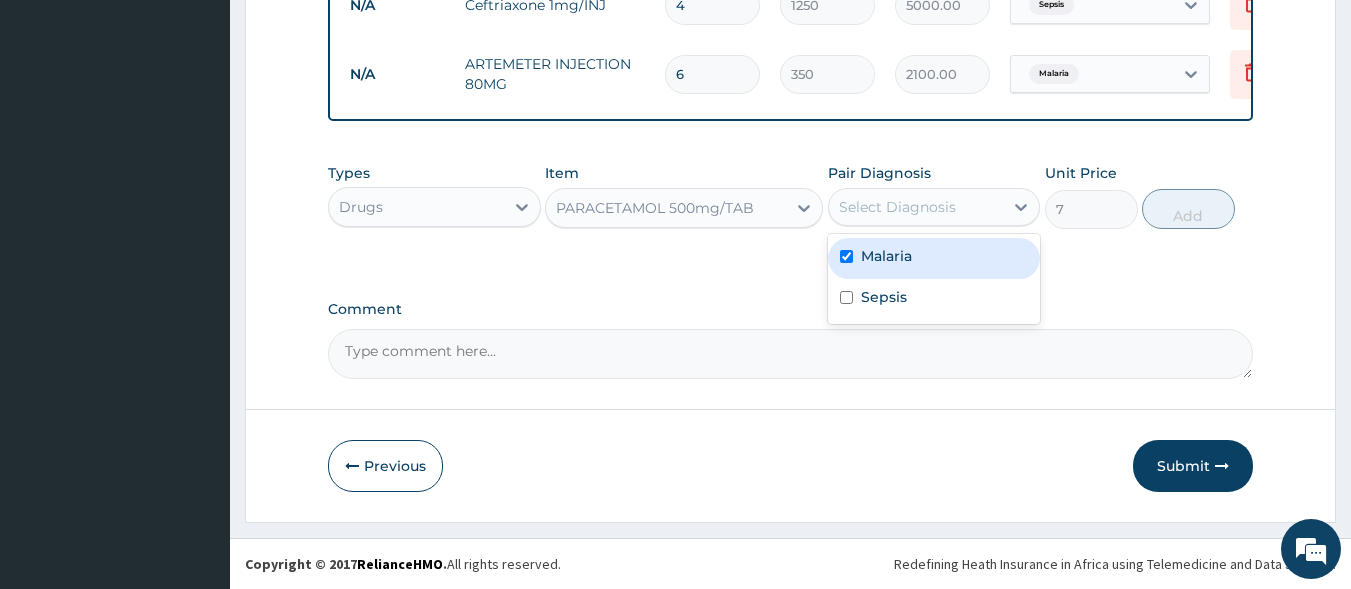 checkbox on "true" 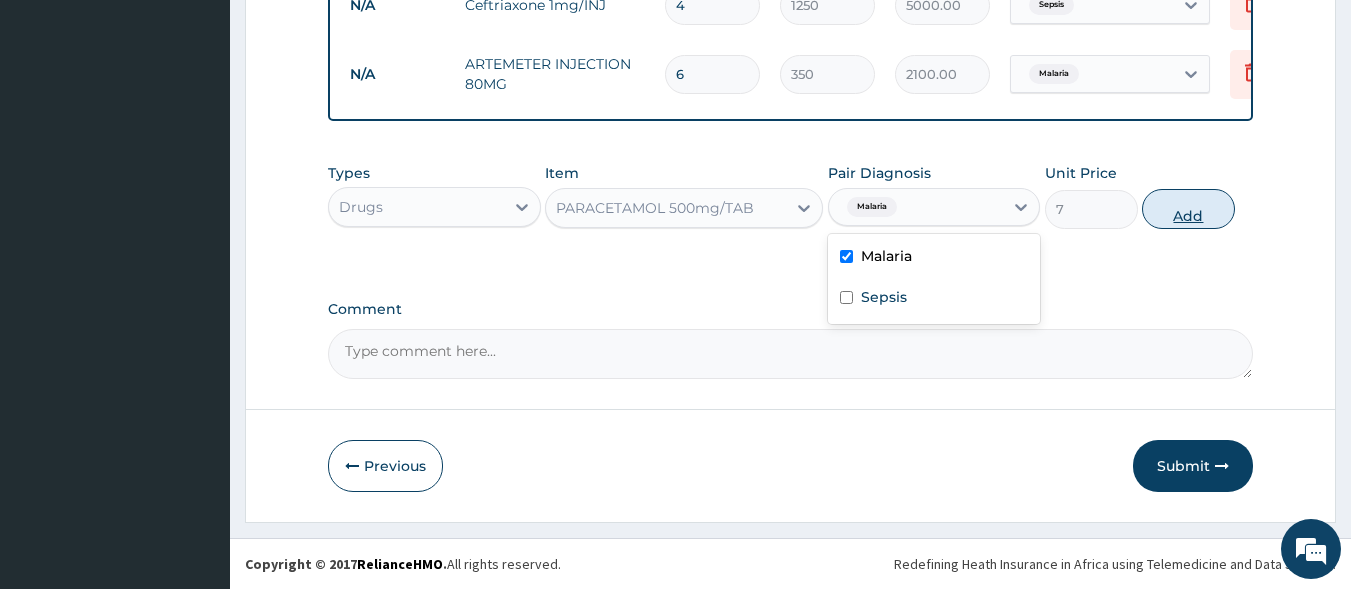 click on "Add" at bounding box center (1188, 209) 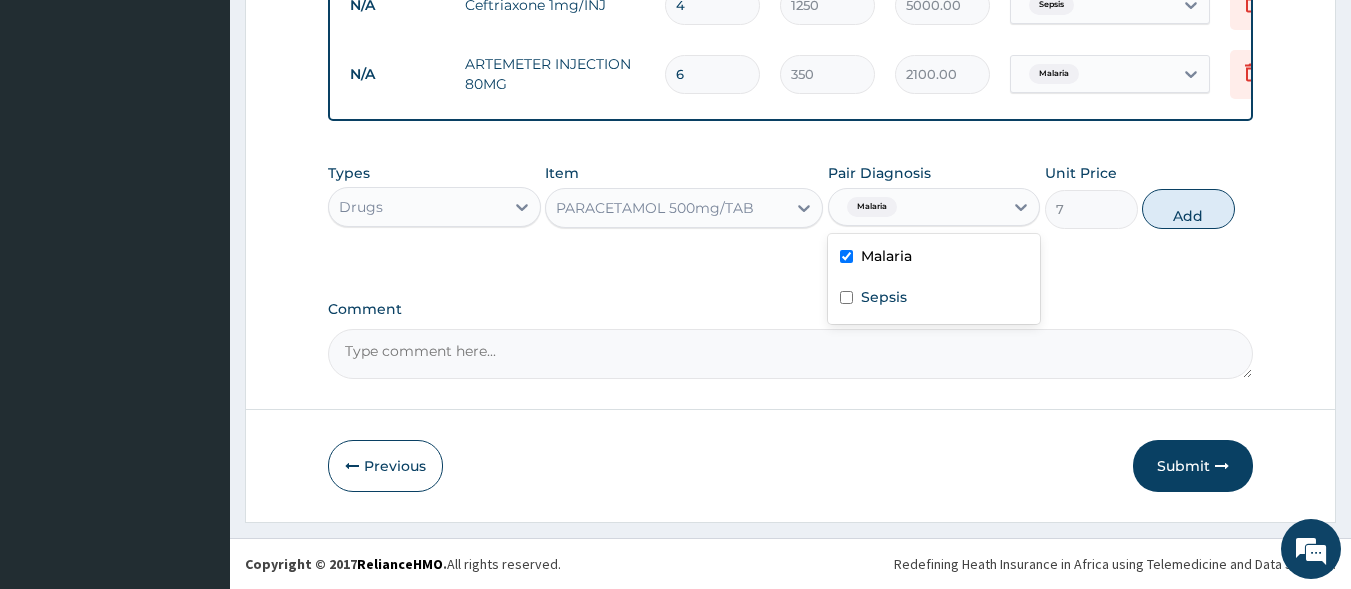 type on "0" 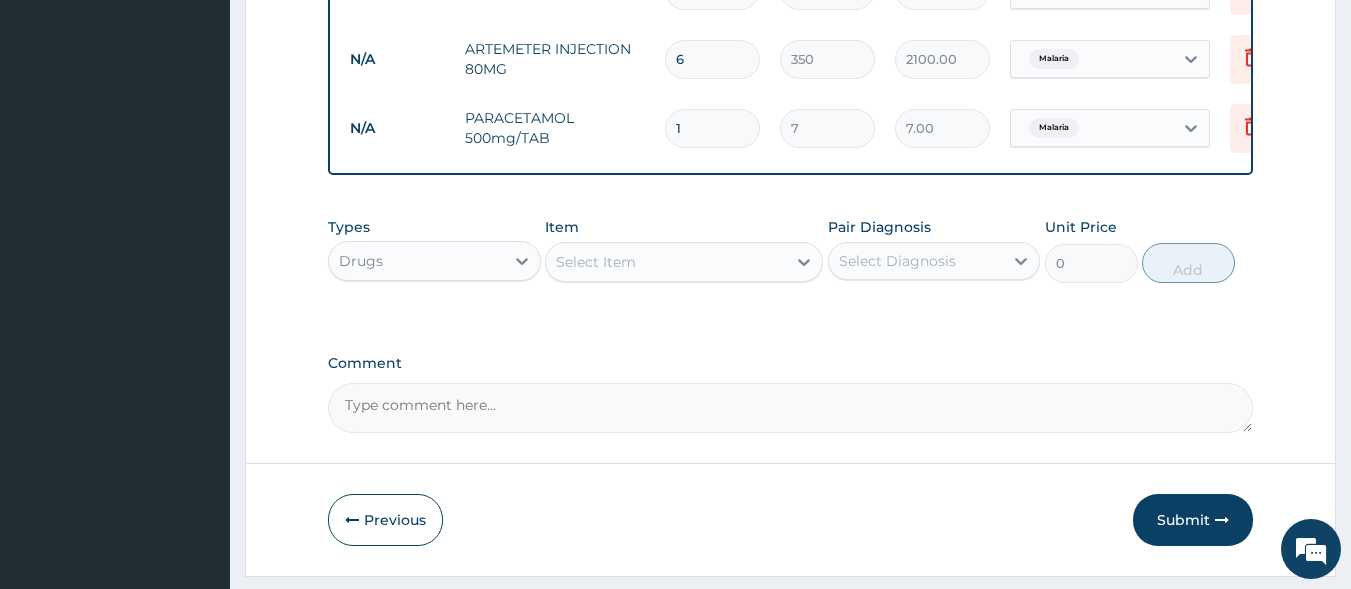 type on "18" 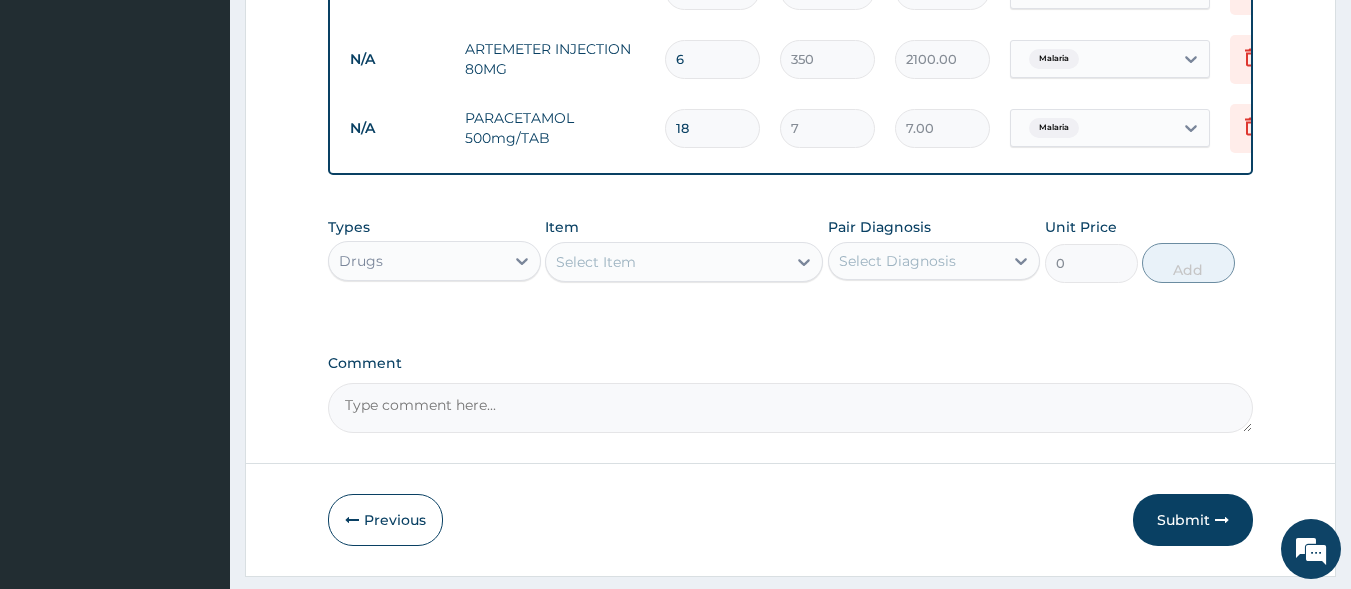 type on "126.00" 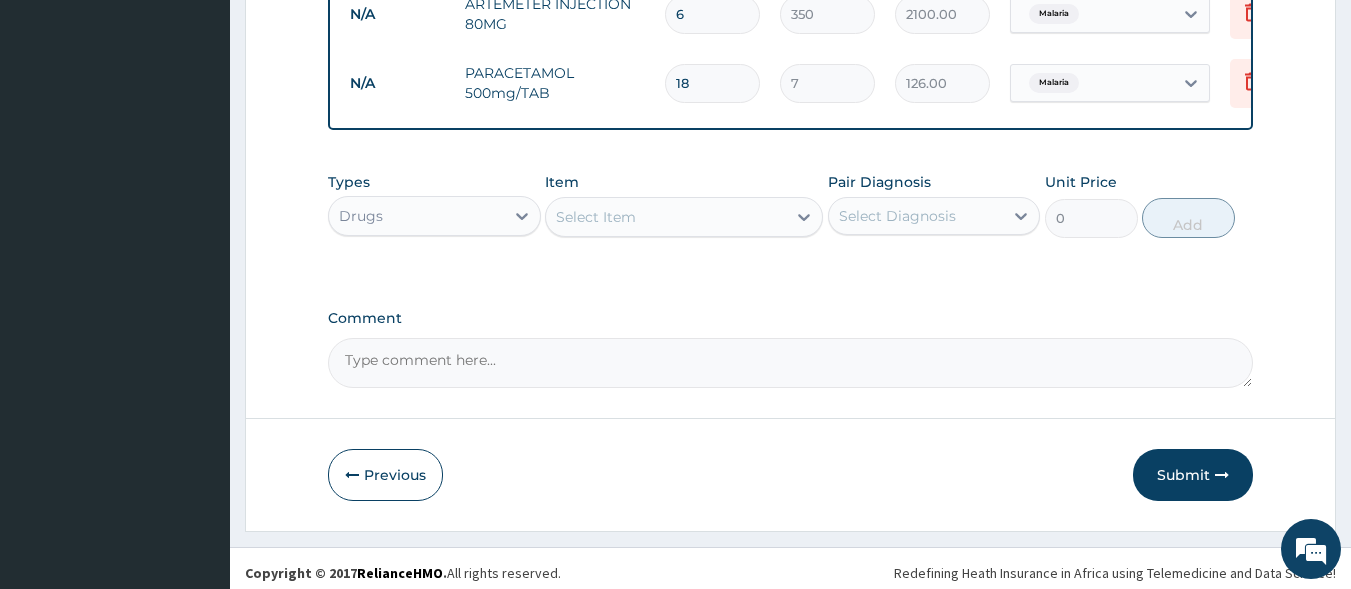 scroll, scrollTop: 1118, scrollLeft: 0, axis: vertical 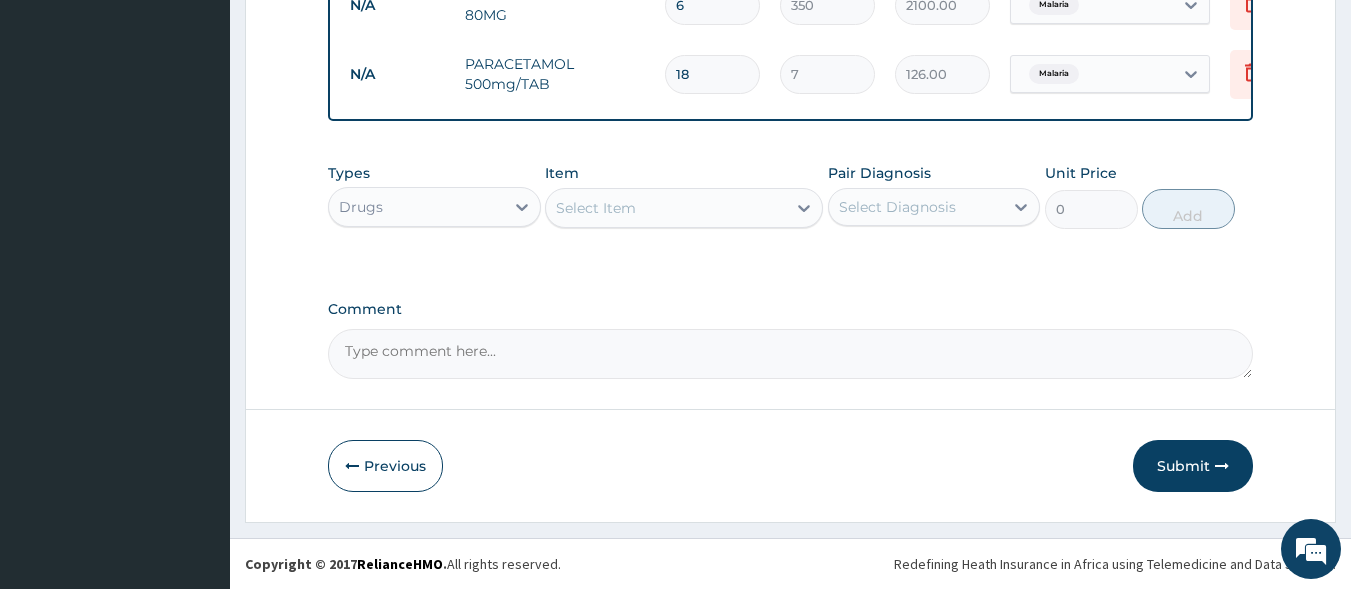 type on "18" 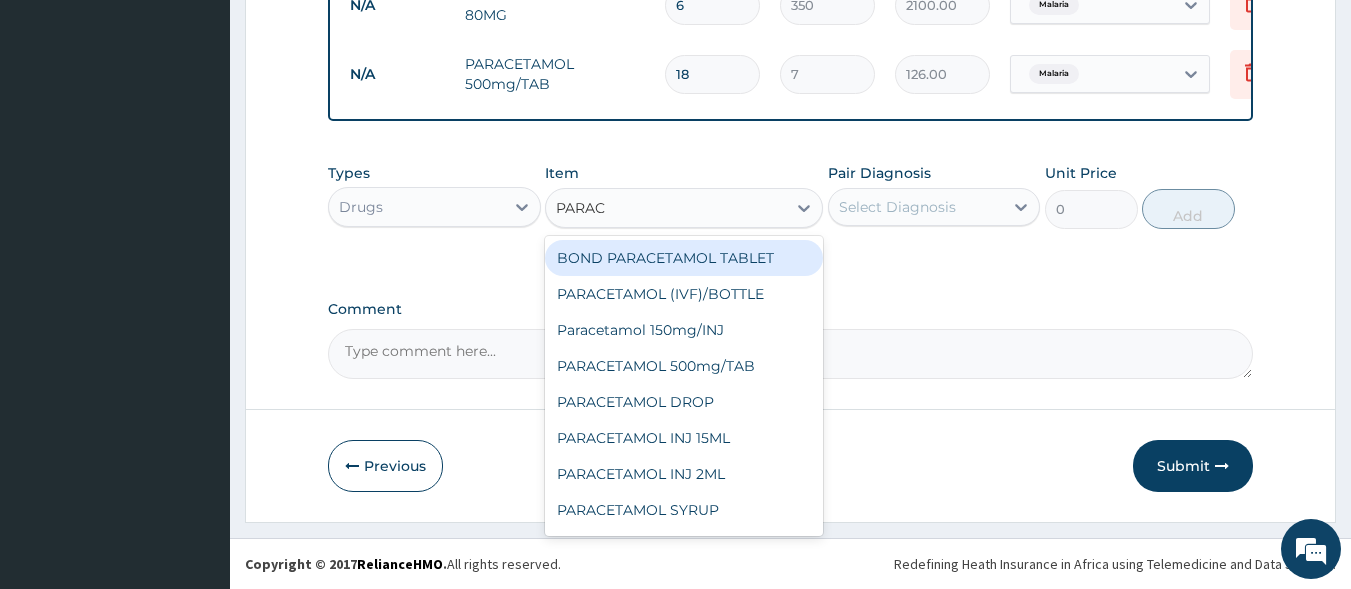 type on "PARACE" 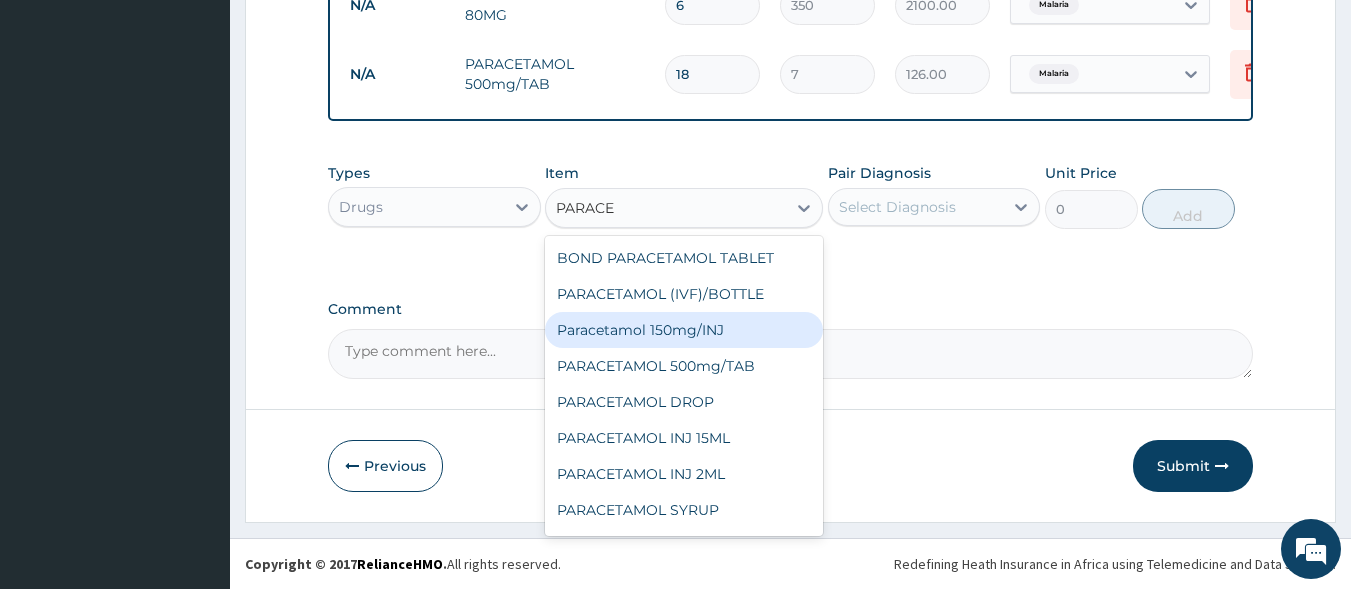 click on "Paracetamol 150mg/INJ" at bounding box center (684, 330) 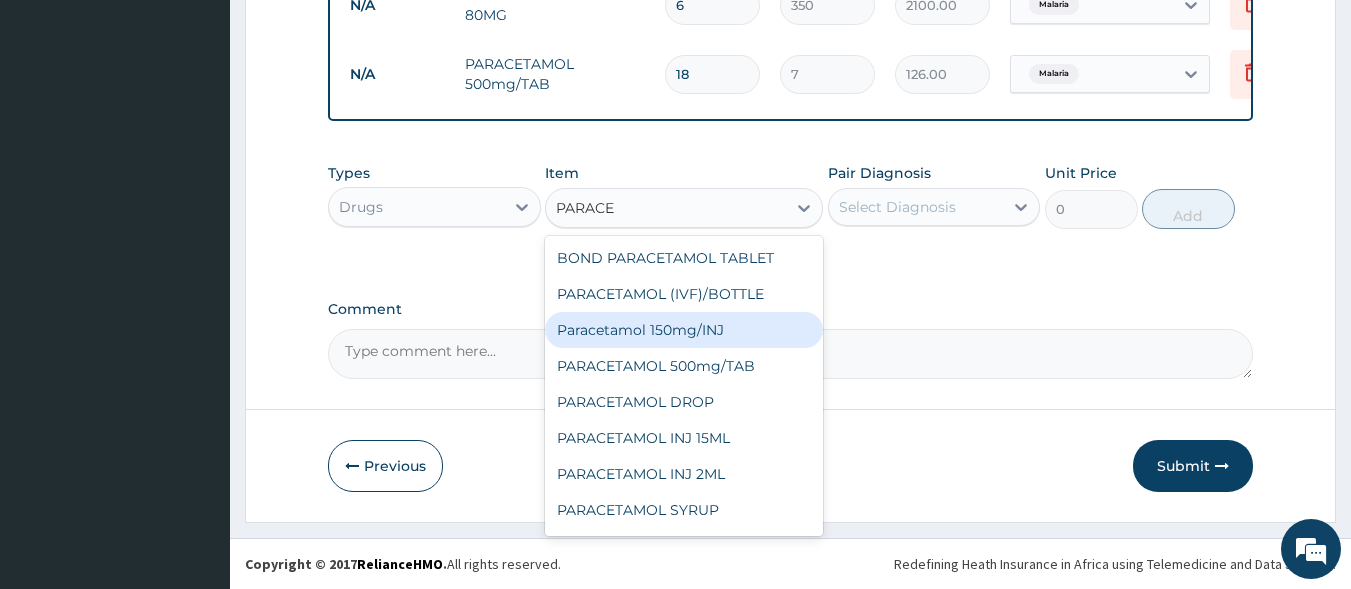type 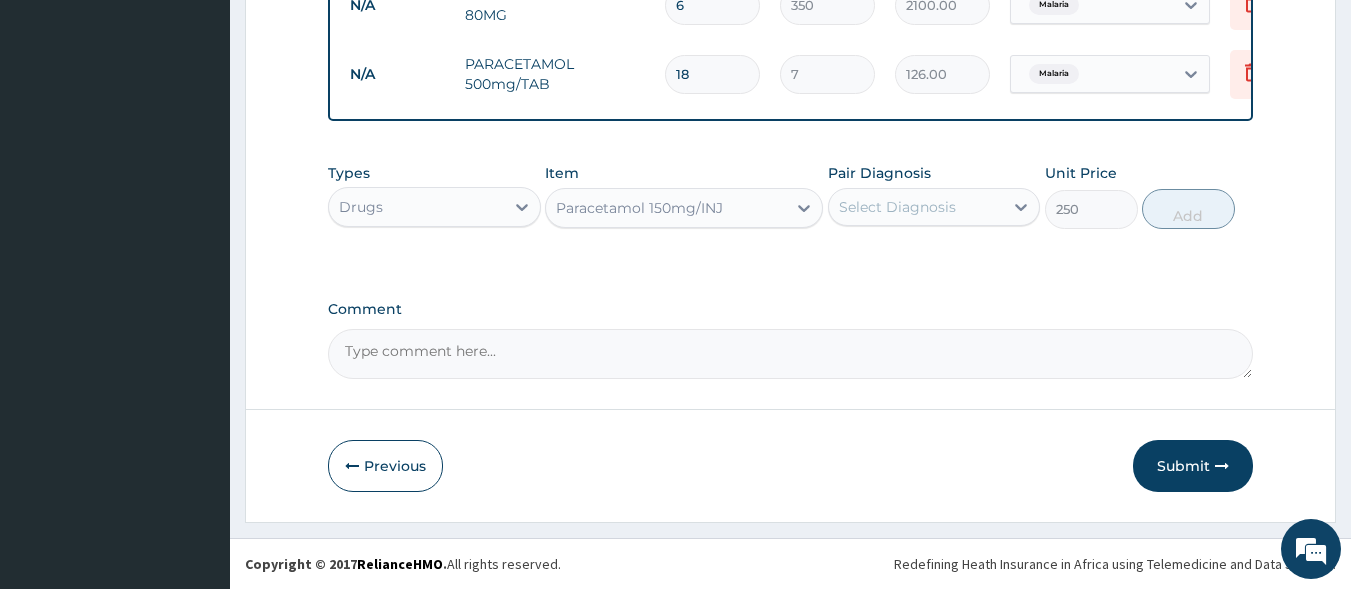 click on "Select Diagnosis" at bounding box center [916, 207] 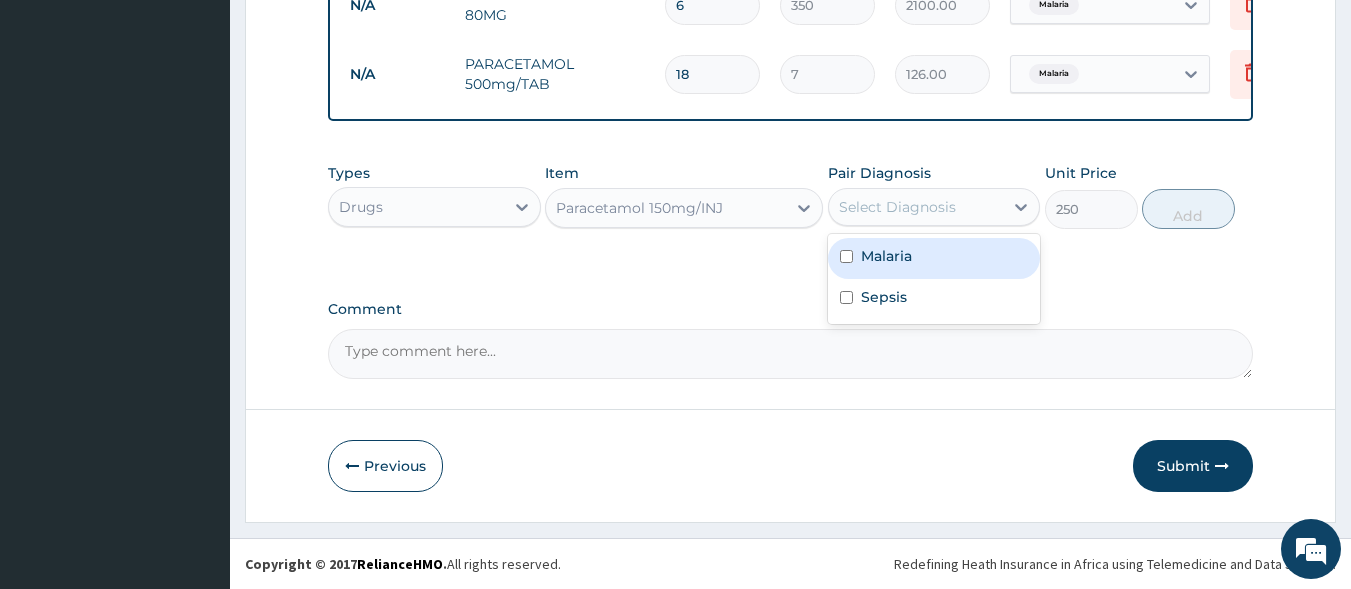 click on "Malaria" at bounding box center [886, 256] 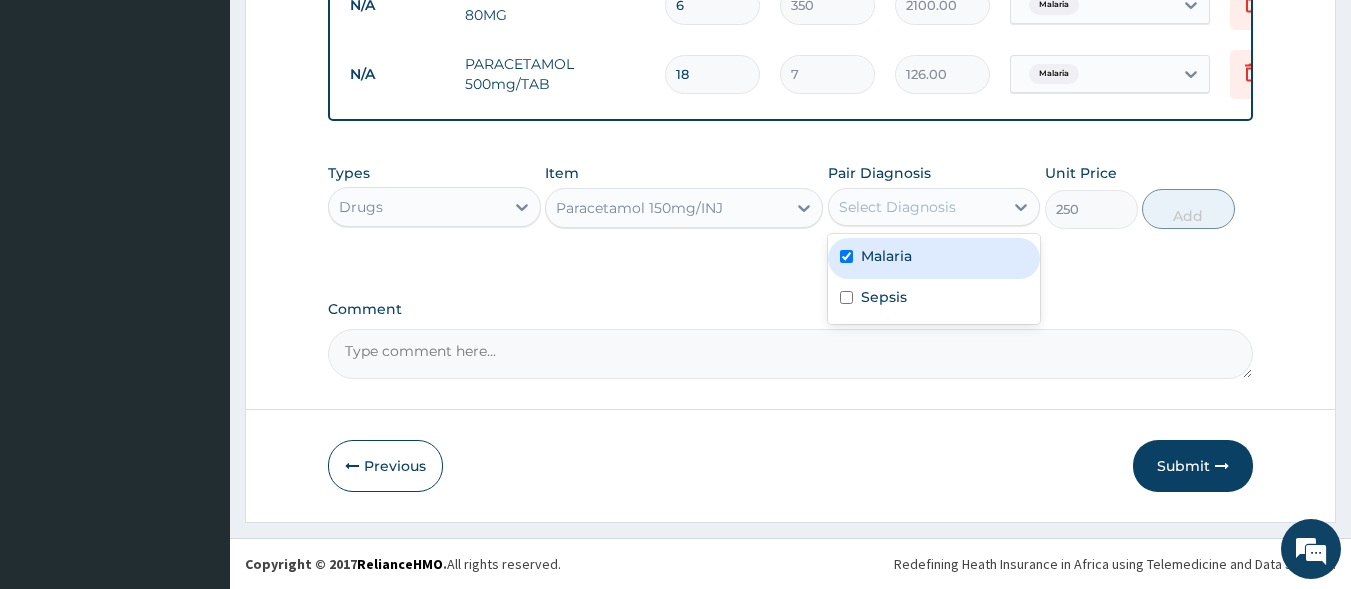 checkbox on "true" 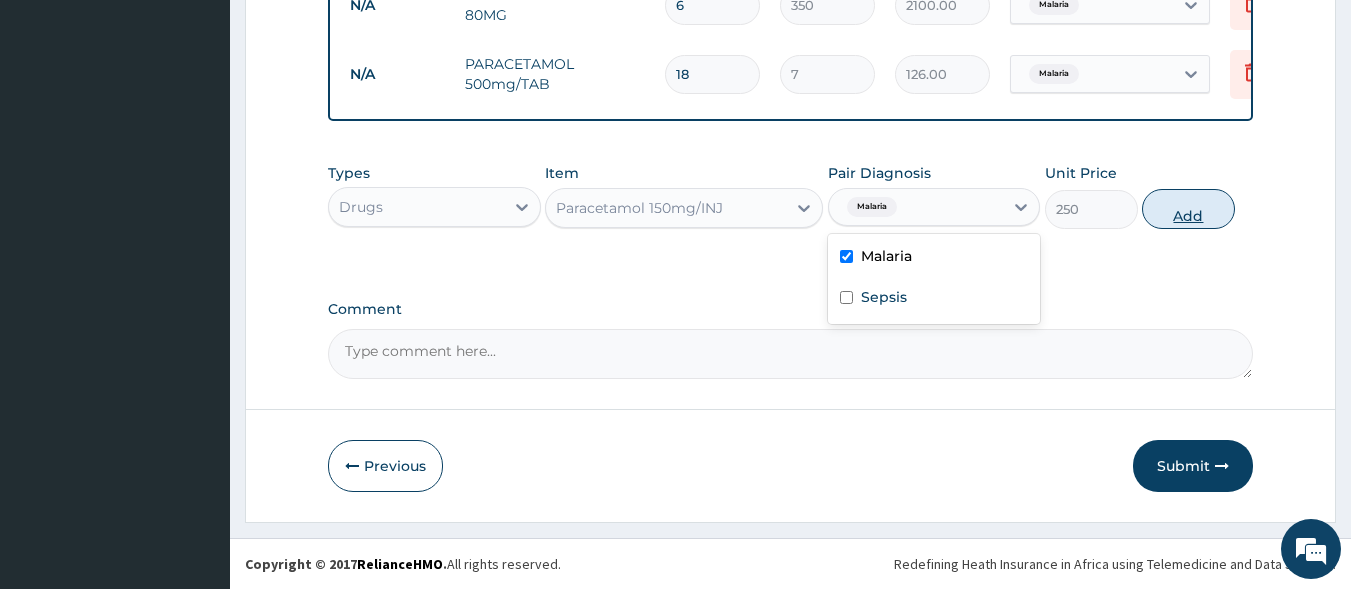 click on "Add" at bounding box center (1188, 209) 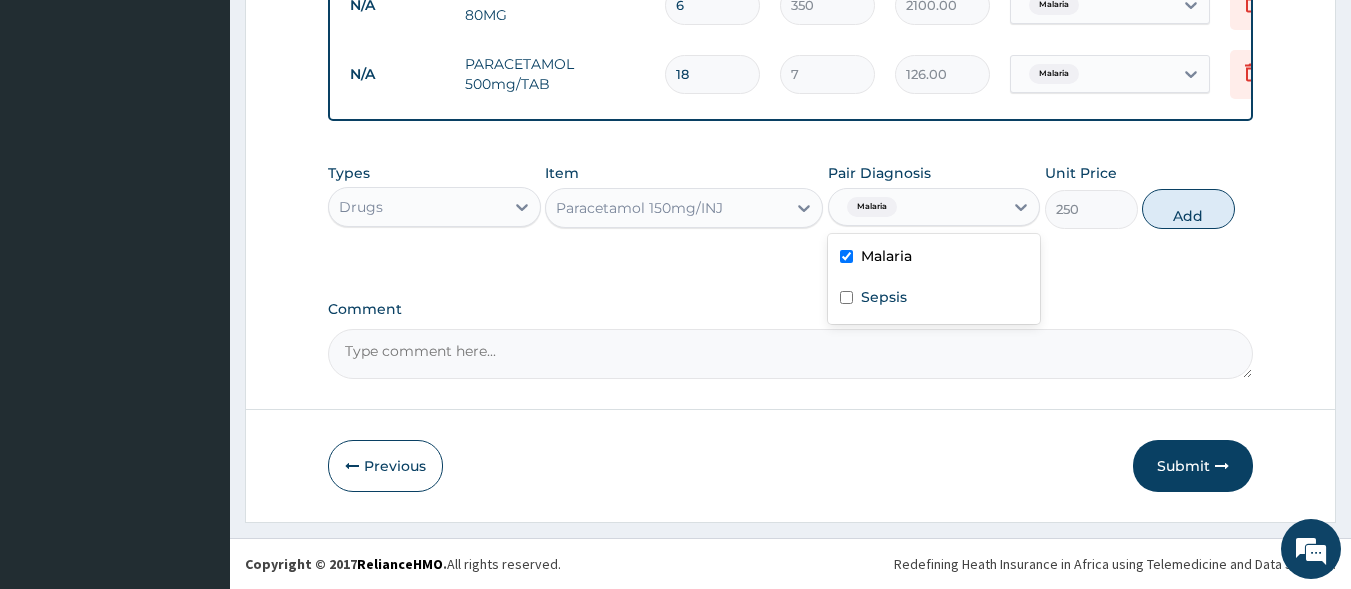 type on "0" 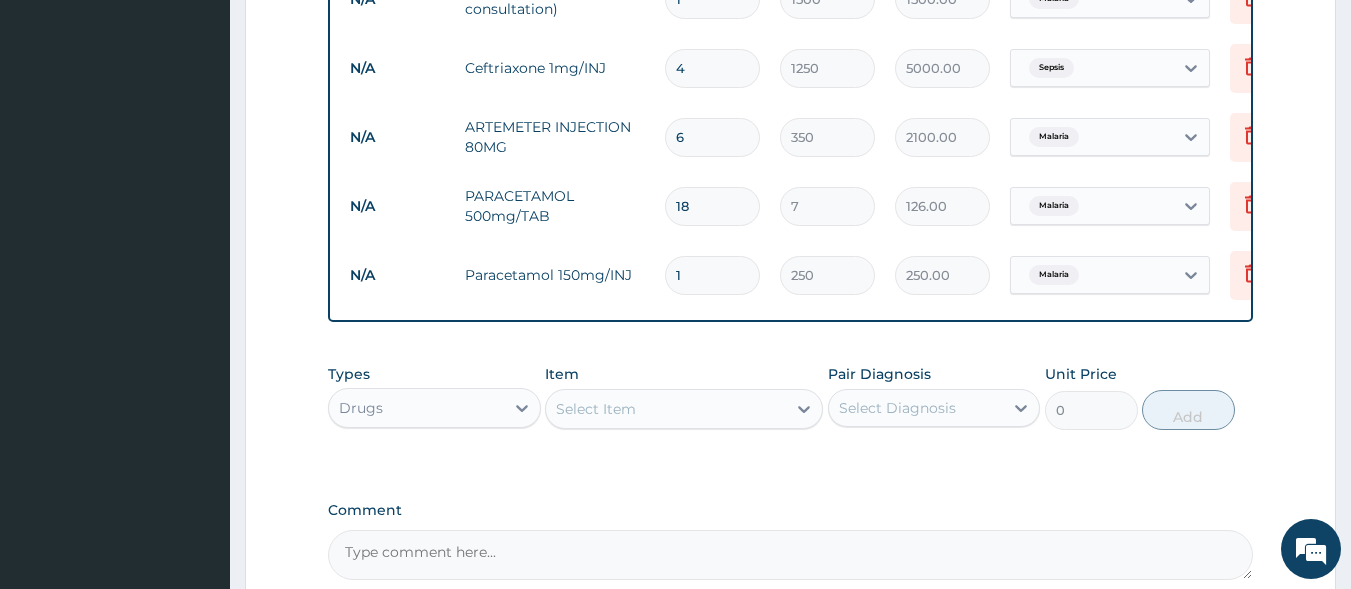 scroll, scrollTop: 1018, scrollLeft: 0, axis: vertical 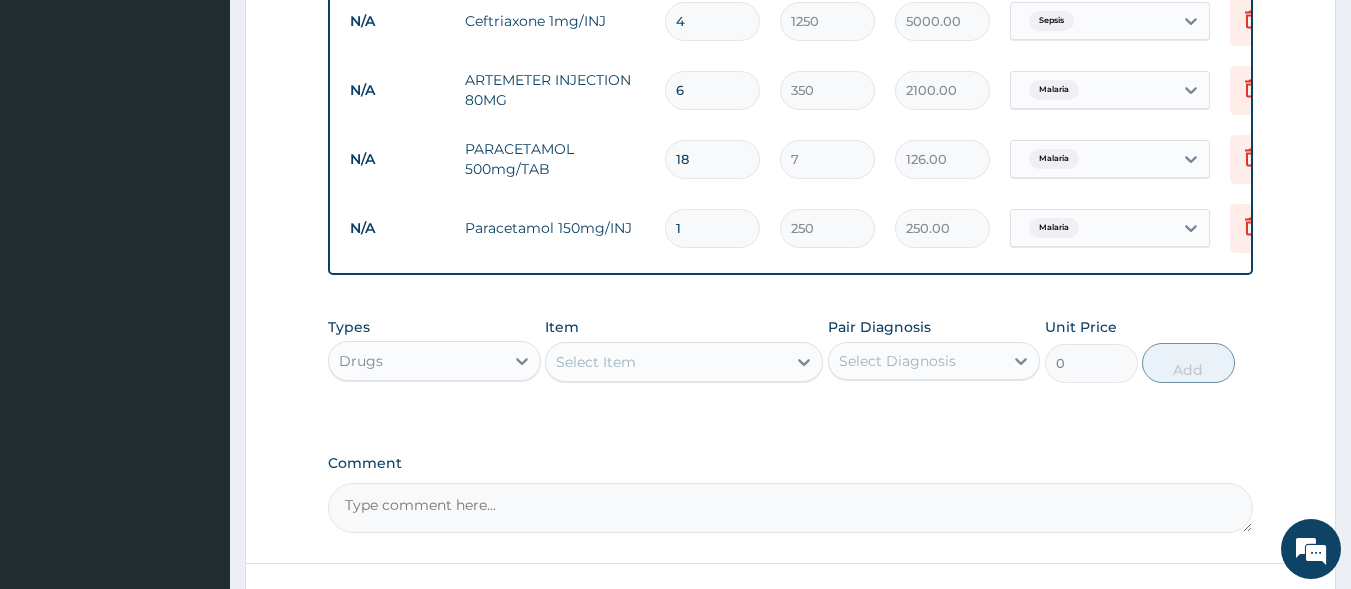 type 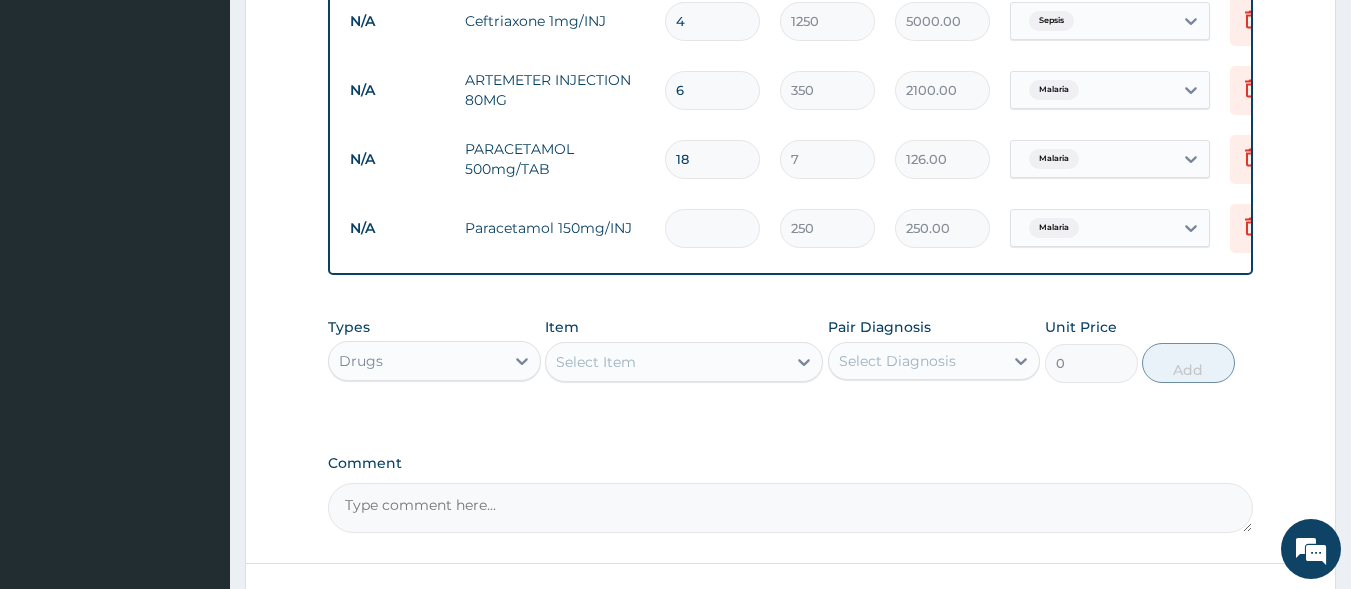 type on "0.00" 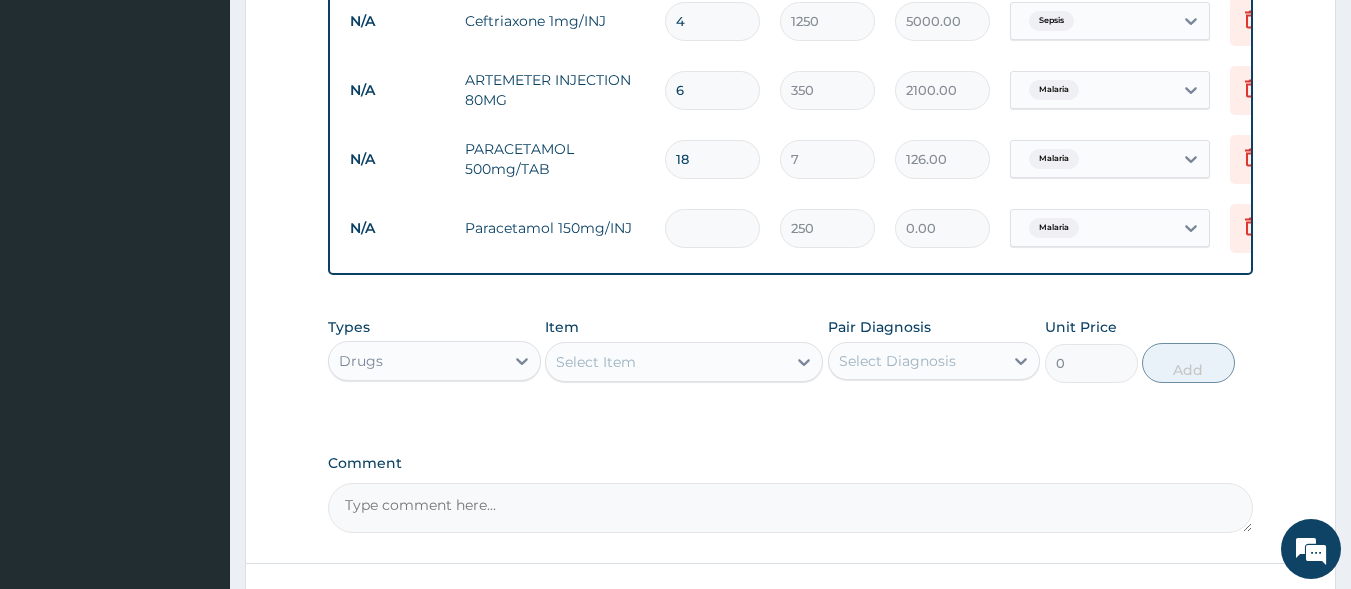 type on "4" 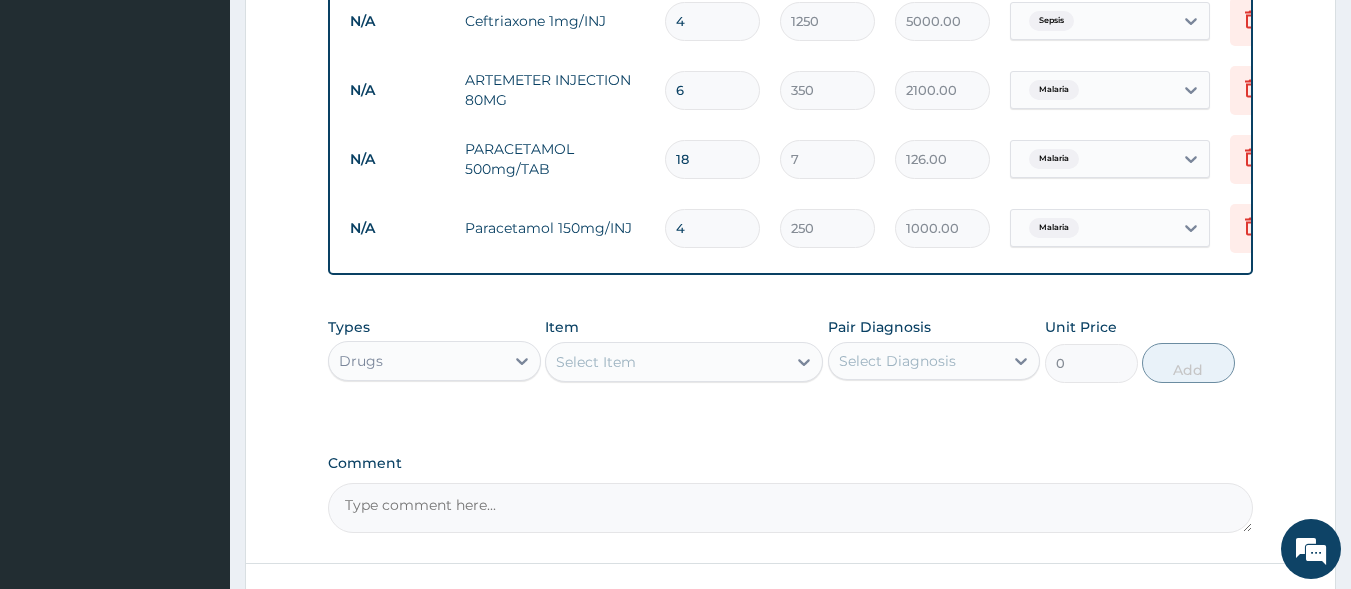 type on "3" 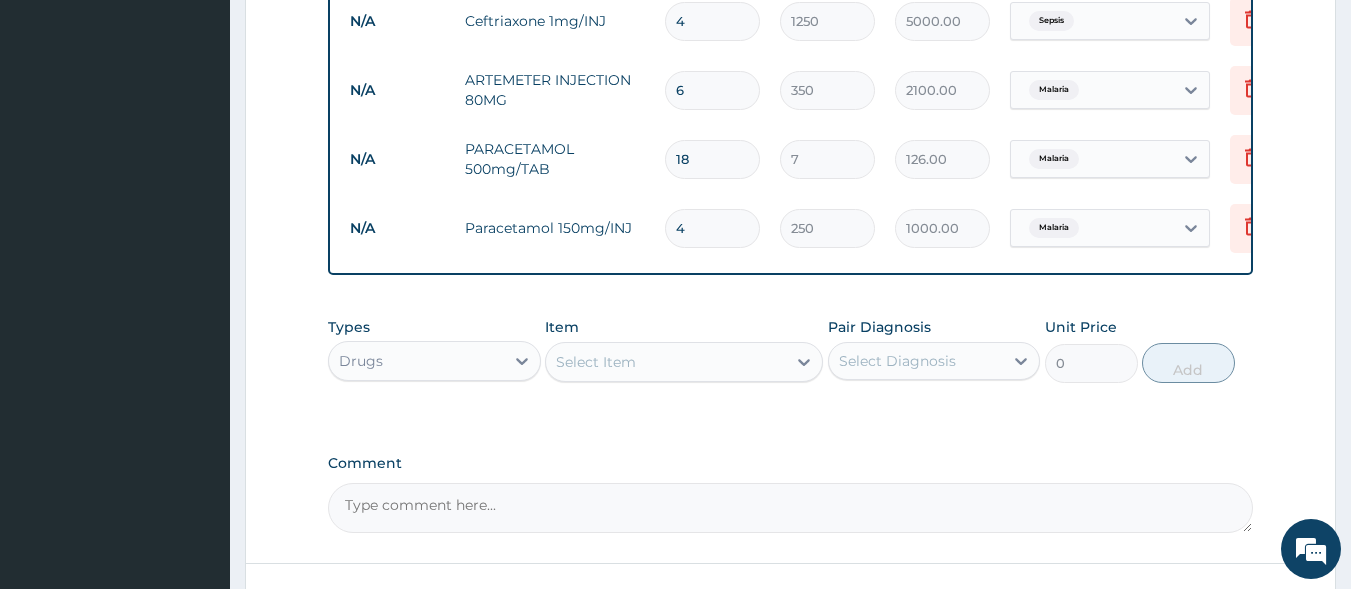 type on "750.00" 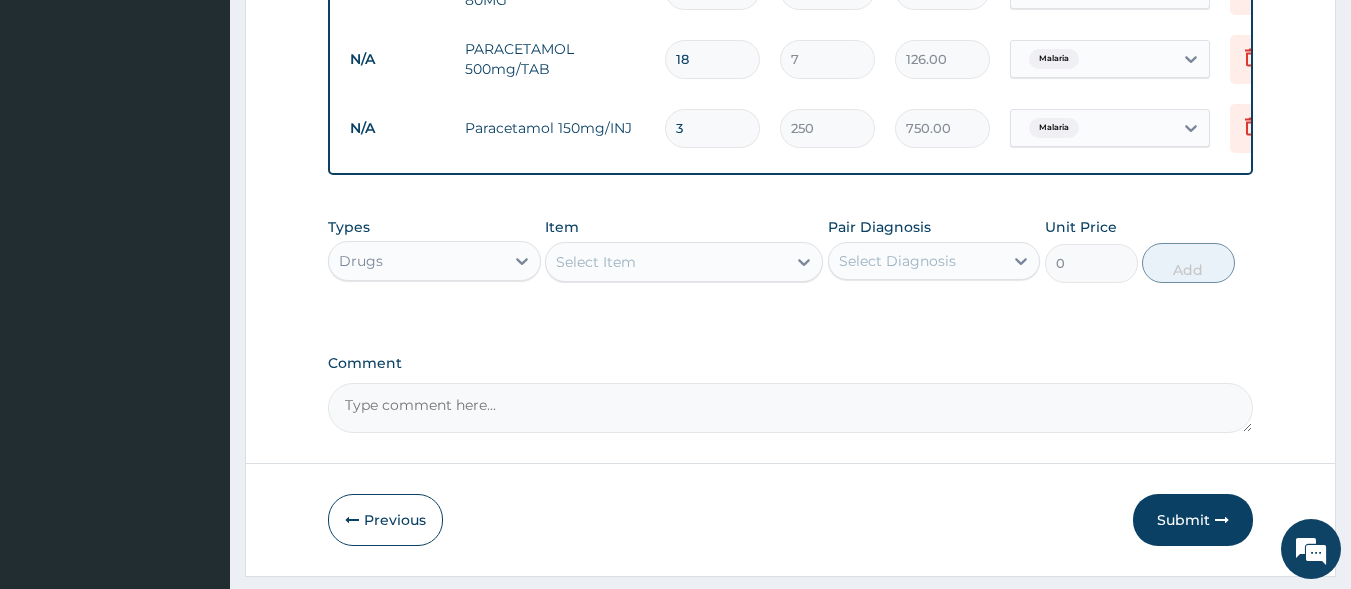 scroll, scrollTop: 1187, scrollLeft: 0, axis: vertical 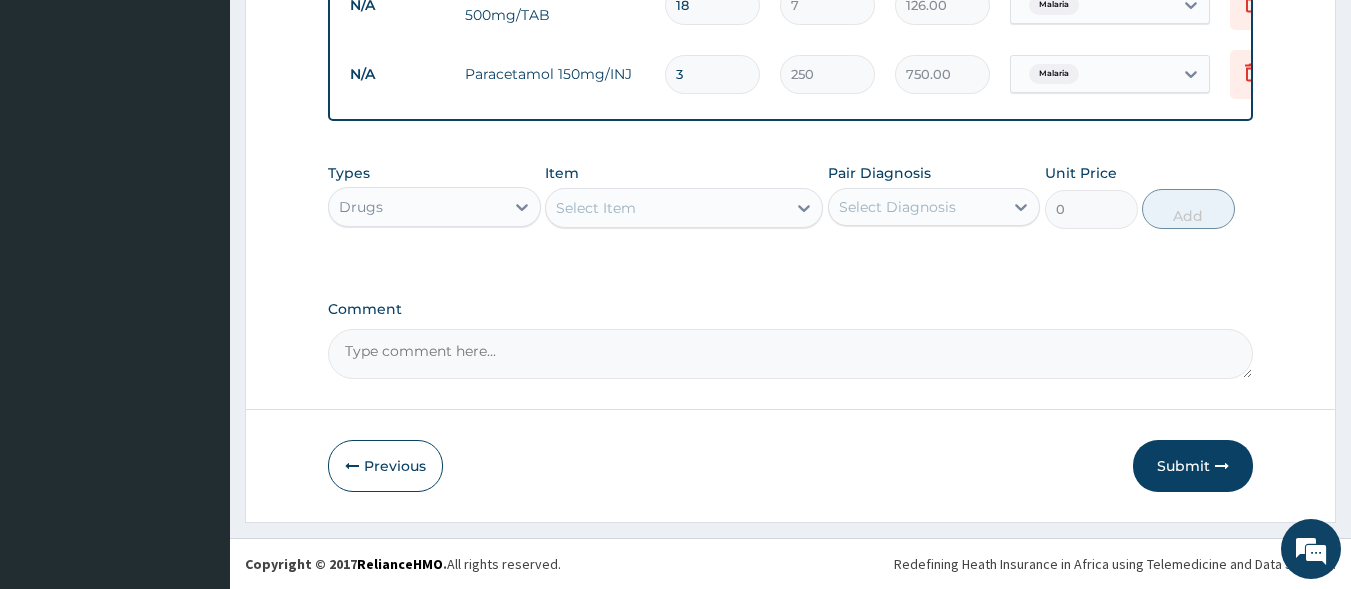 type on "3" 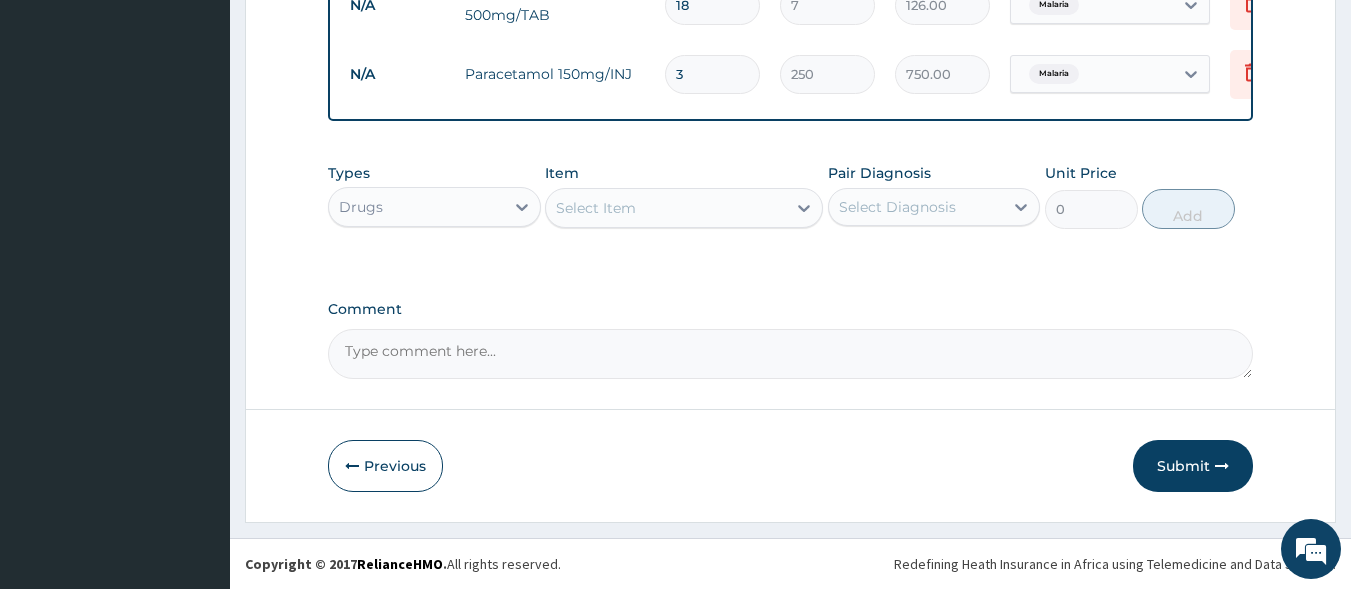 click on "Select Item" at bounding box center [666, 208] 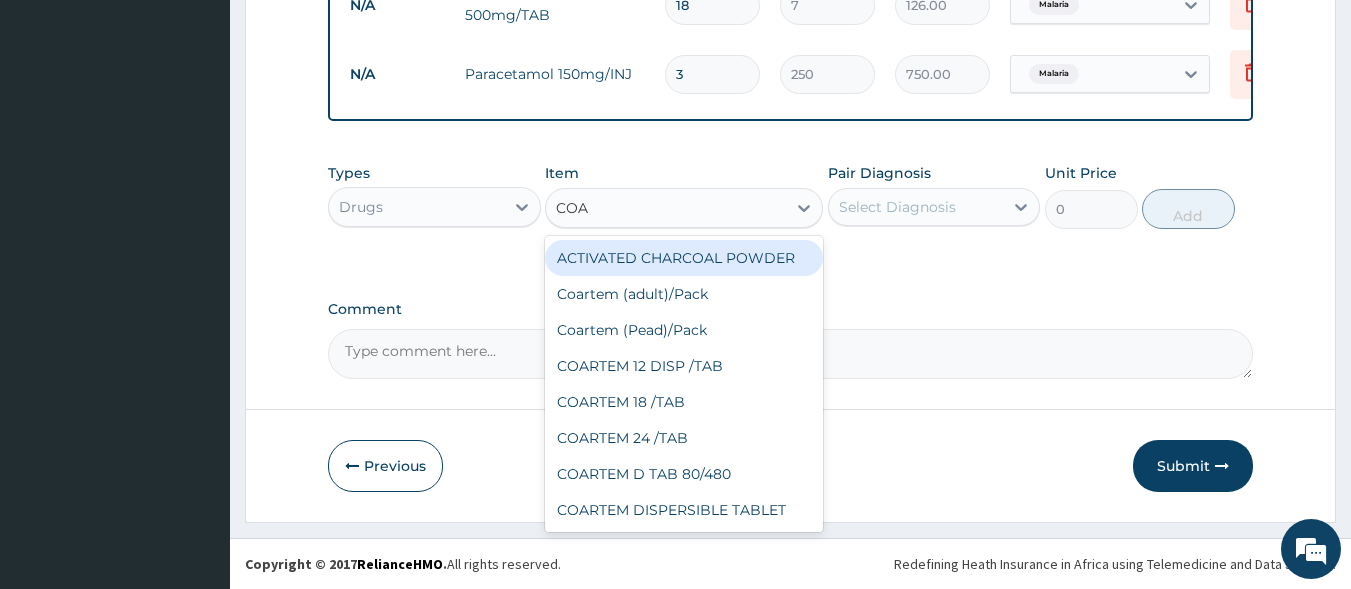 type on "COAR" 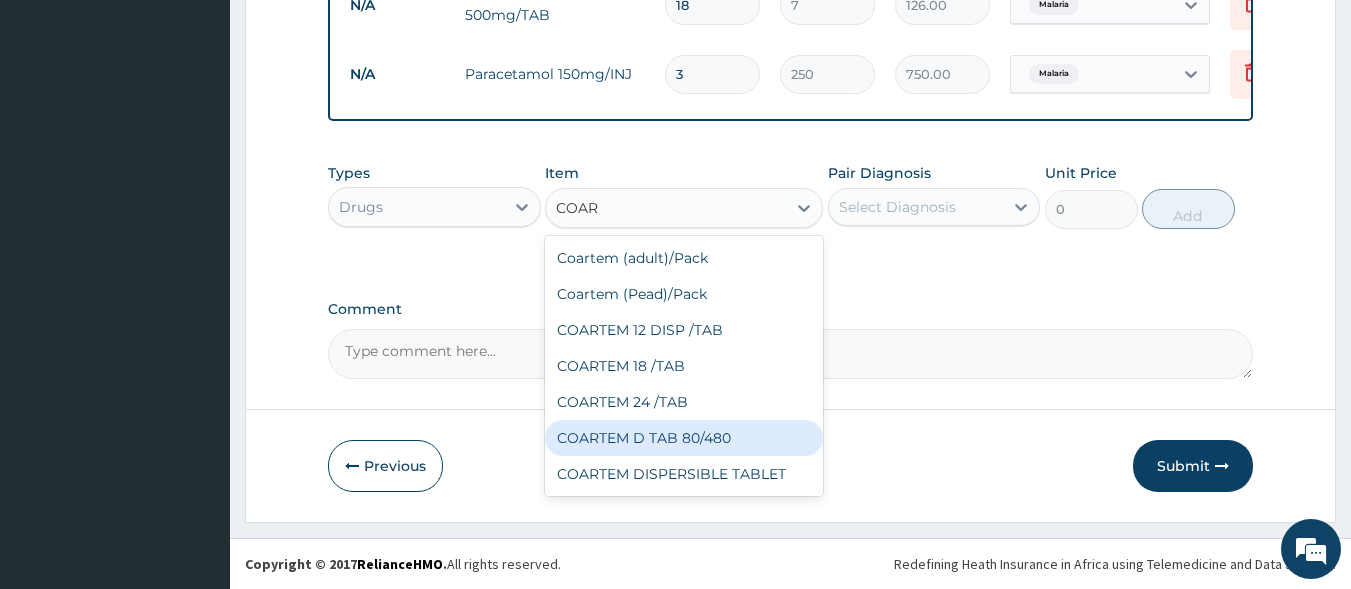 click on "COARTEM D TAB 80/480" at bounding box center [684, 438] 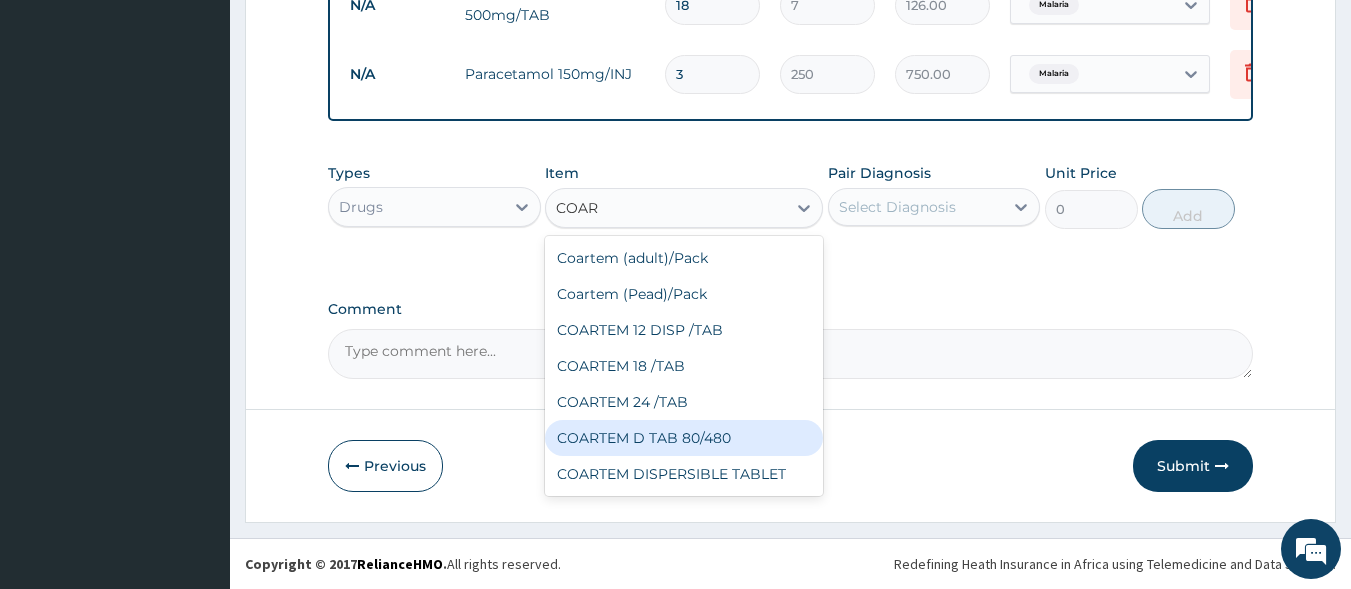 type 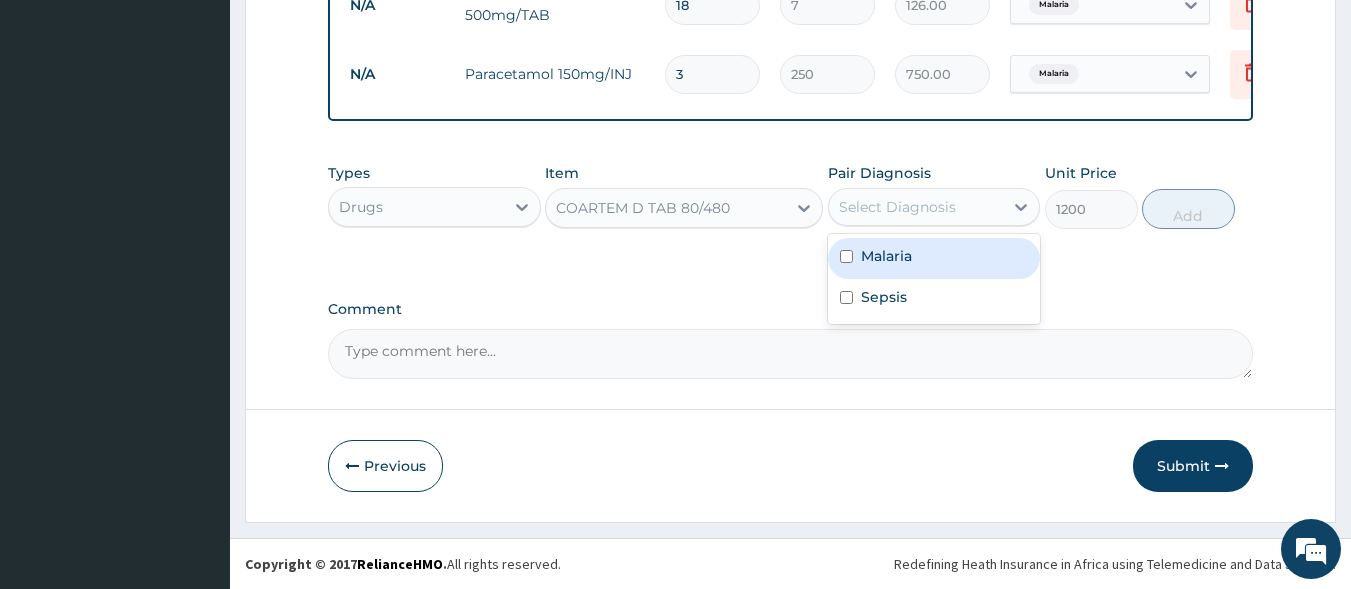 click on "Select Diagnosis" at bounding box center (897, 207) 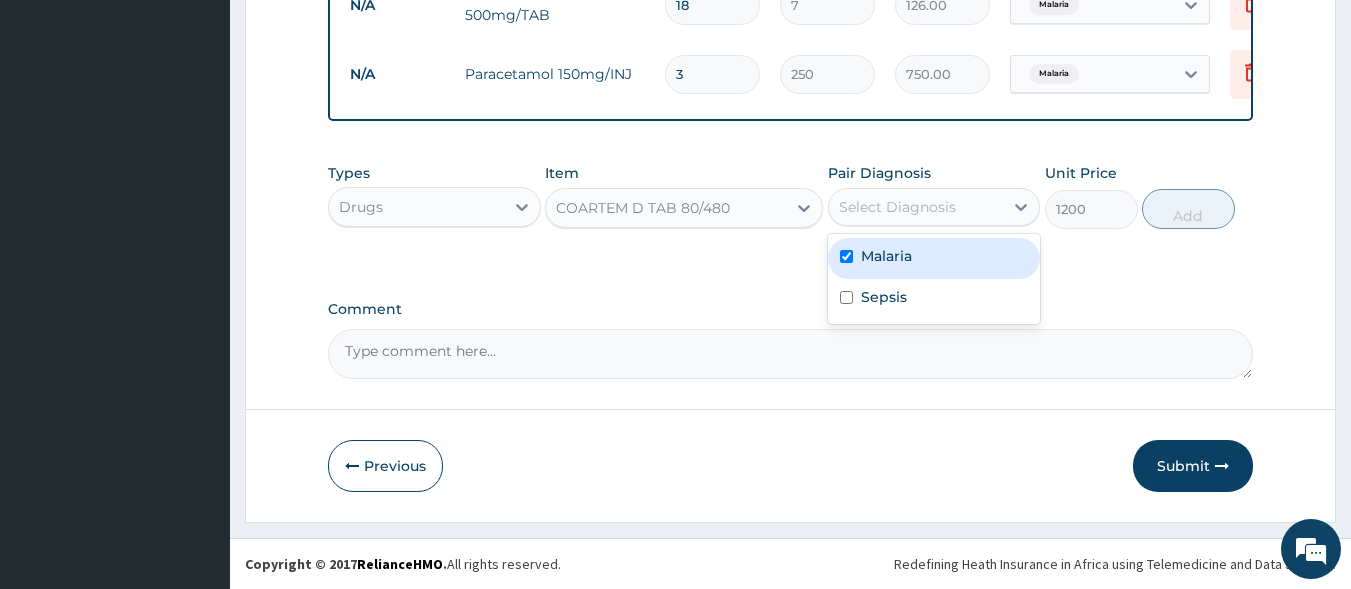 checkbox on "true" 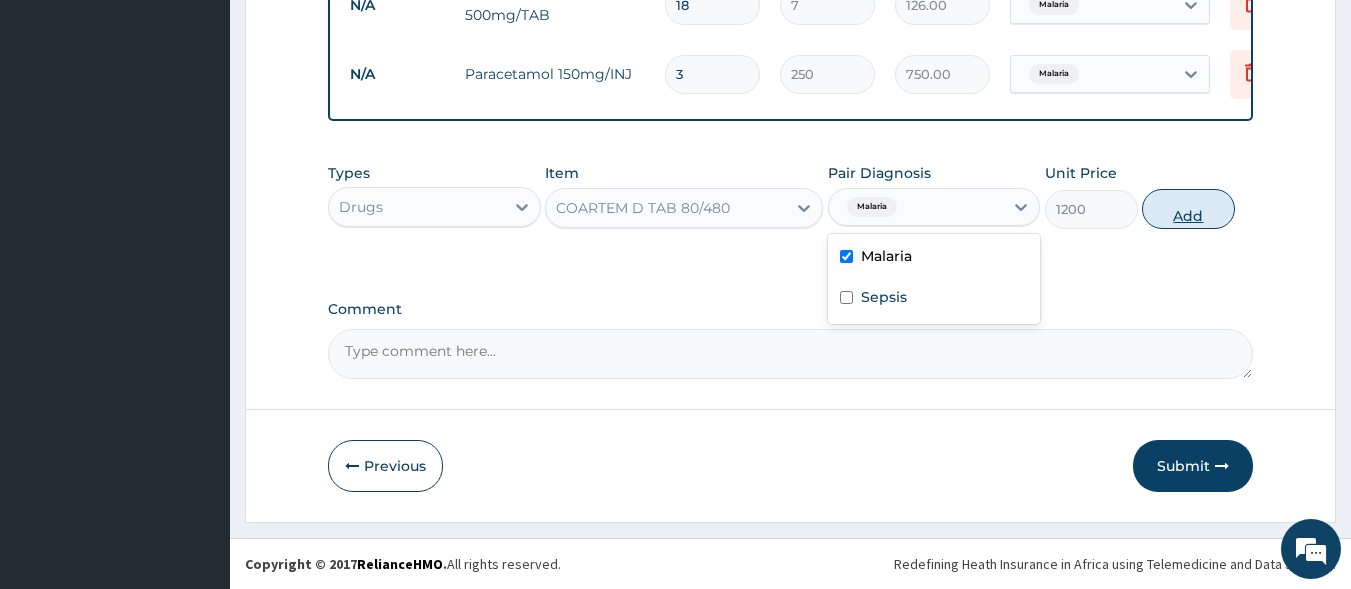 click on "Add" at bounding box center (1188, 209) 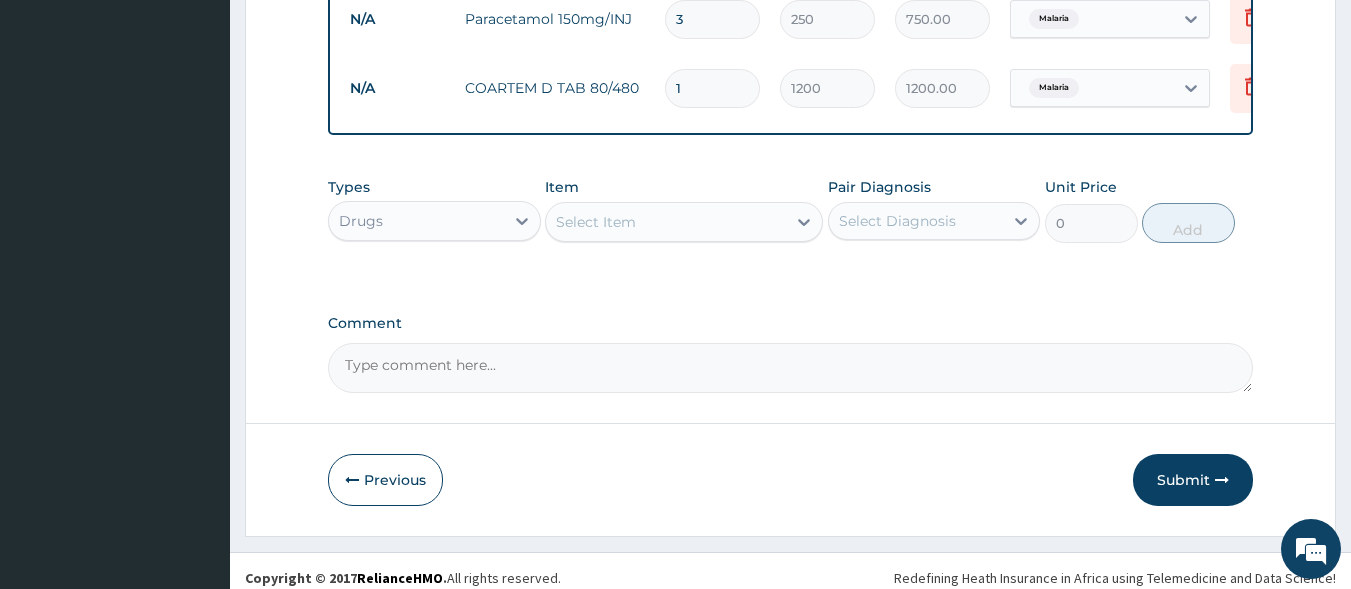 scroll, scrollTop: 1256, scrollLeft: 0, axis: vertical 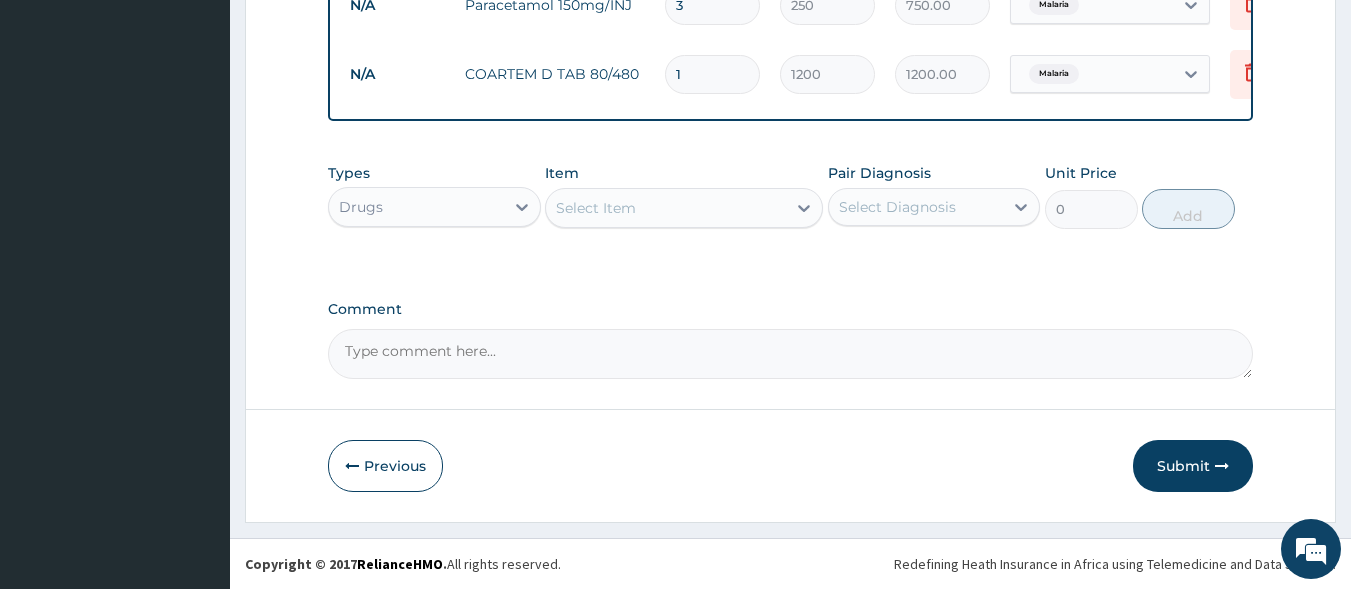 click on "Select Item" at bounding box center [596, 208] 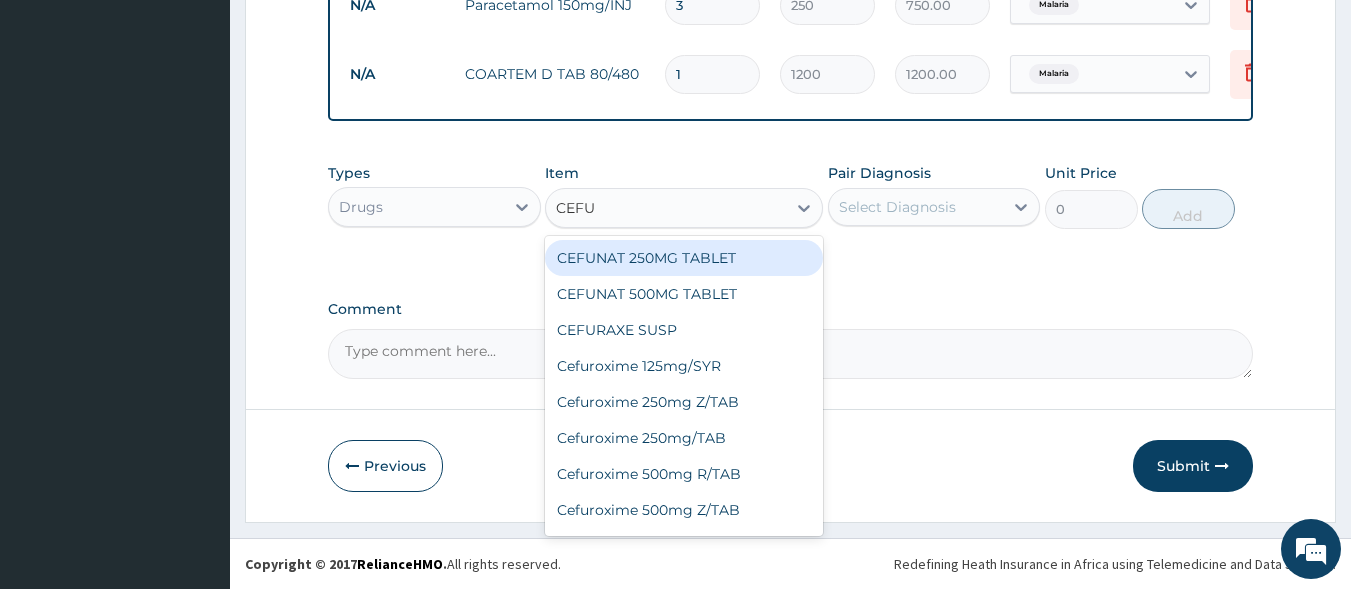 type on "CEFUR" 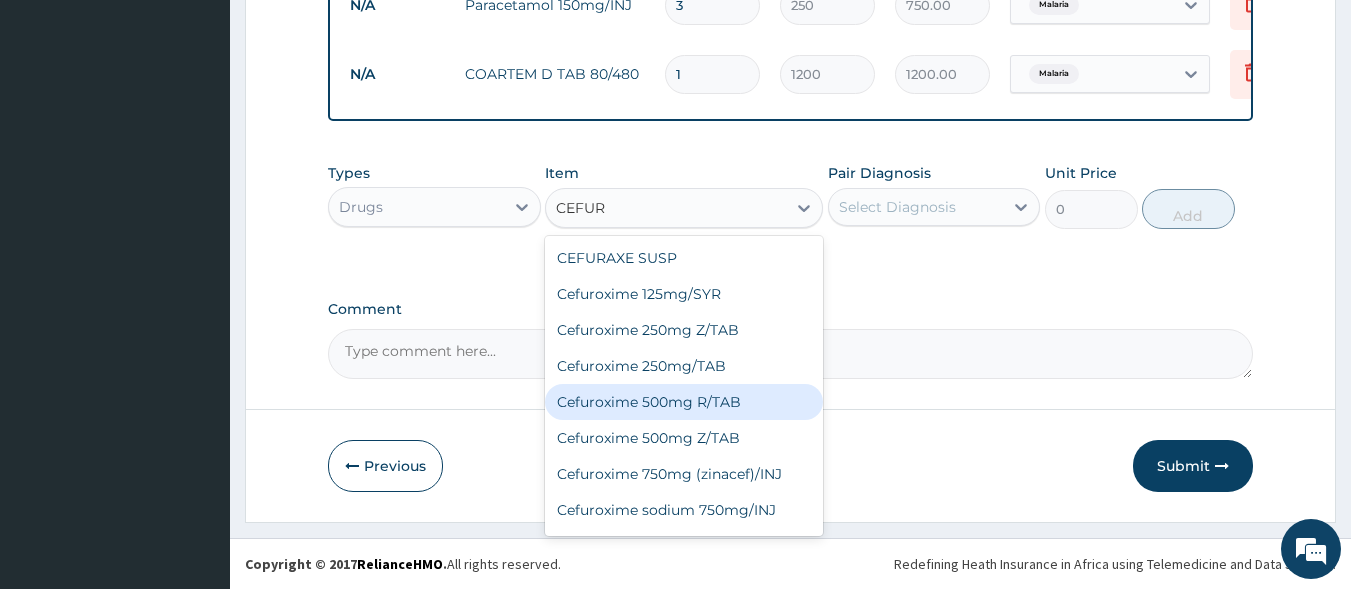 click on "Cefuroxime 500mg R/TAB" at bounding box center (684, 402) 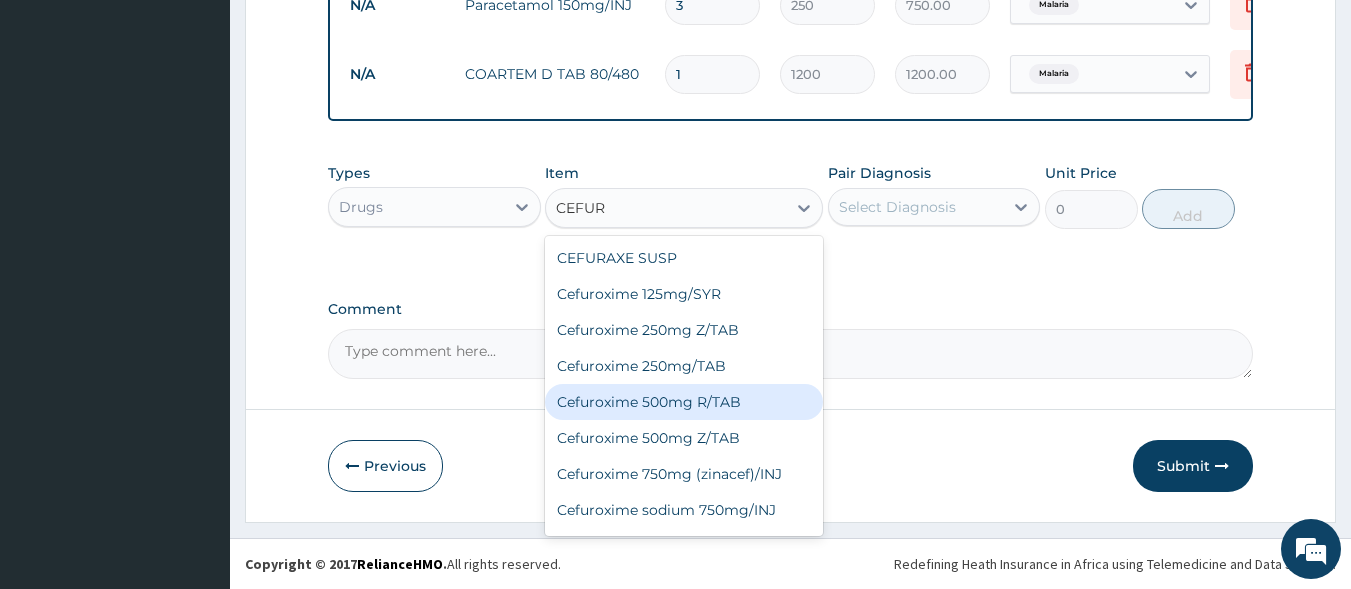 type 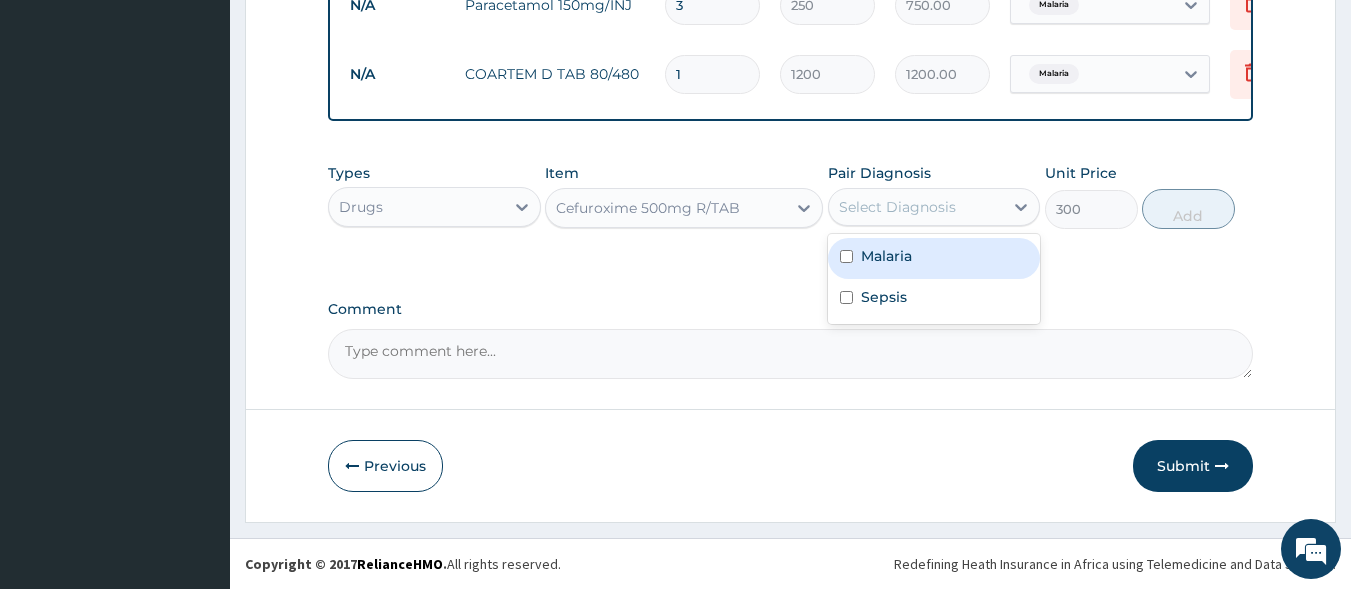 click on "Select Diagnosis" at bounding box center [916, 207] 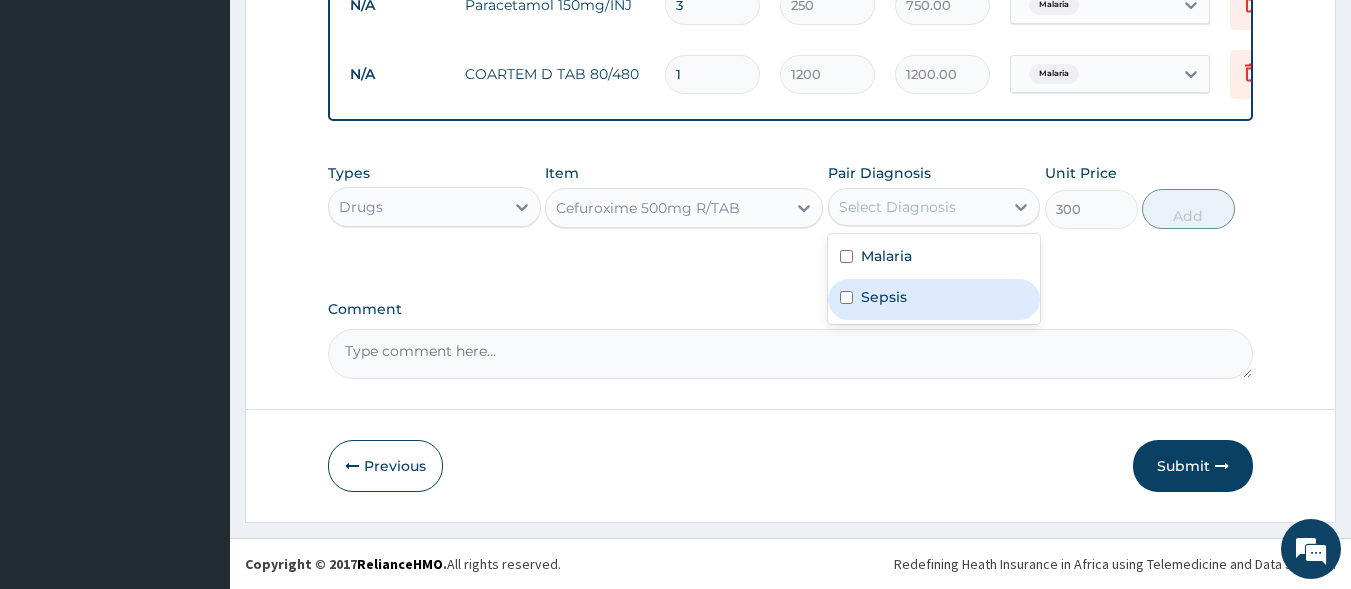 click on "Sepsis" at bounding box center [884, 297] 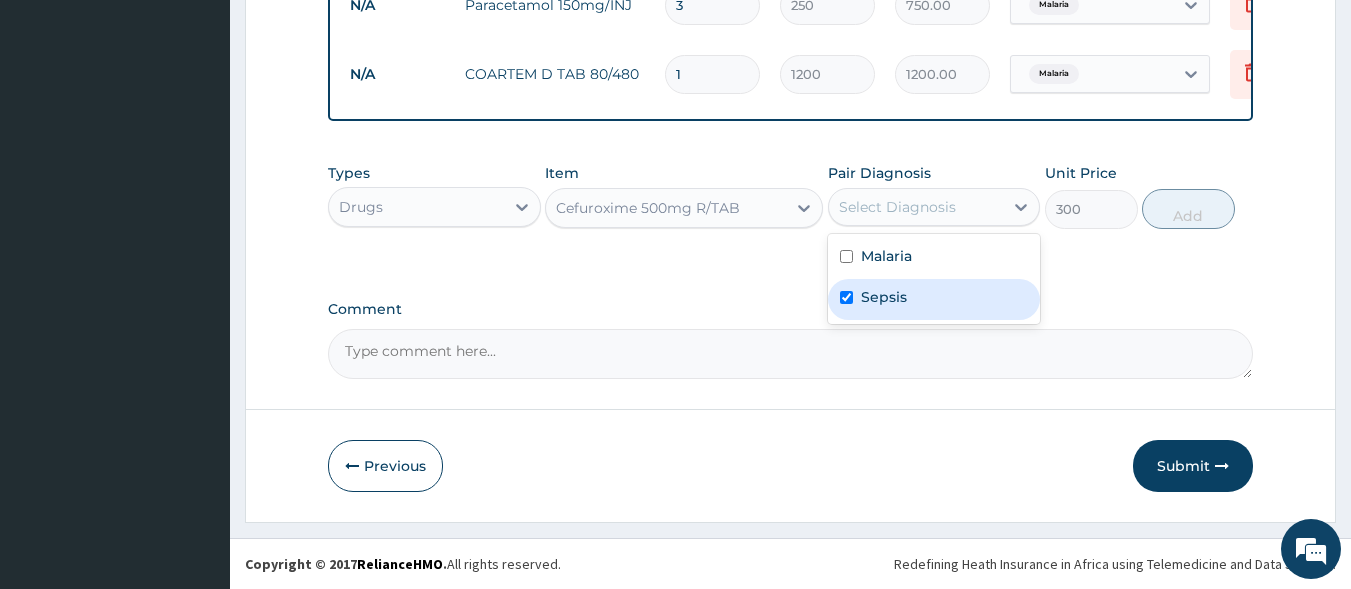 checkbox on "true" 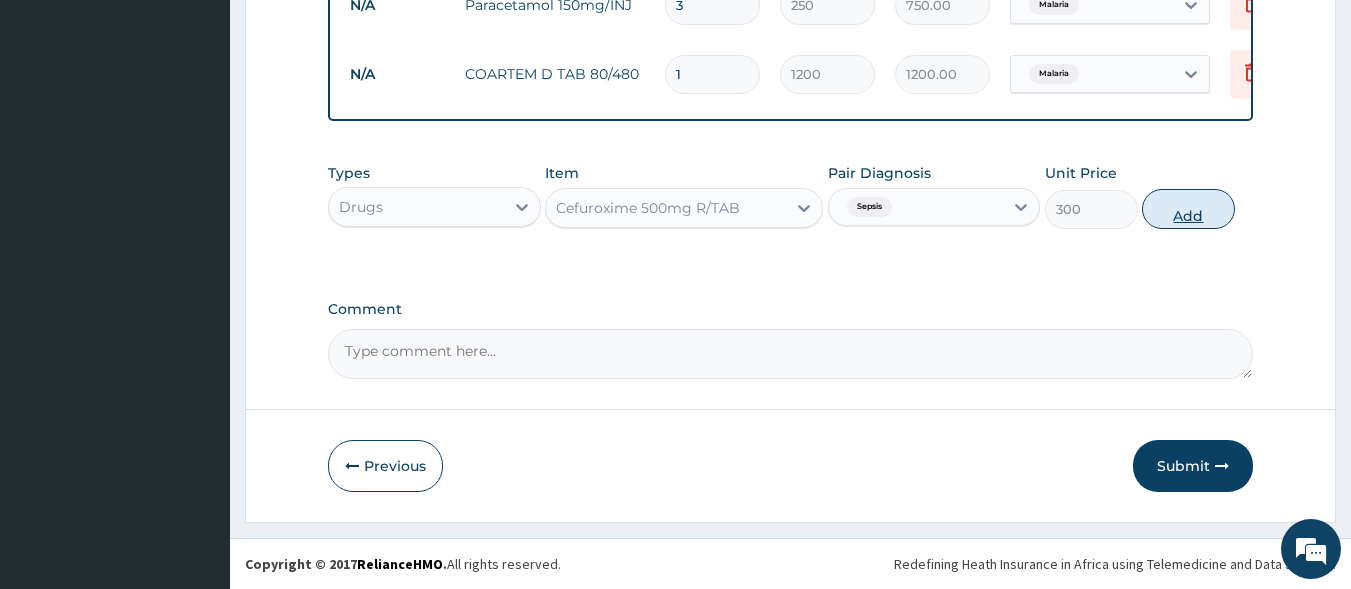 click on "Add" at bounding box center [1188, 209] 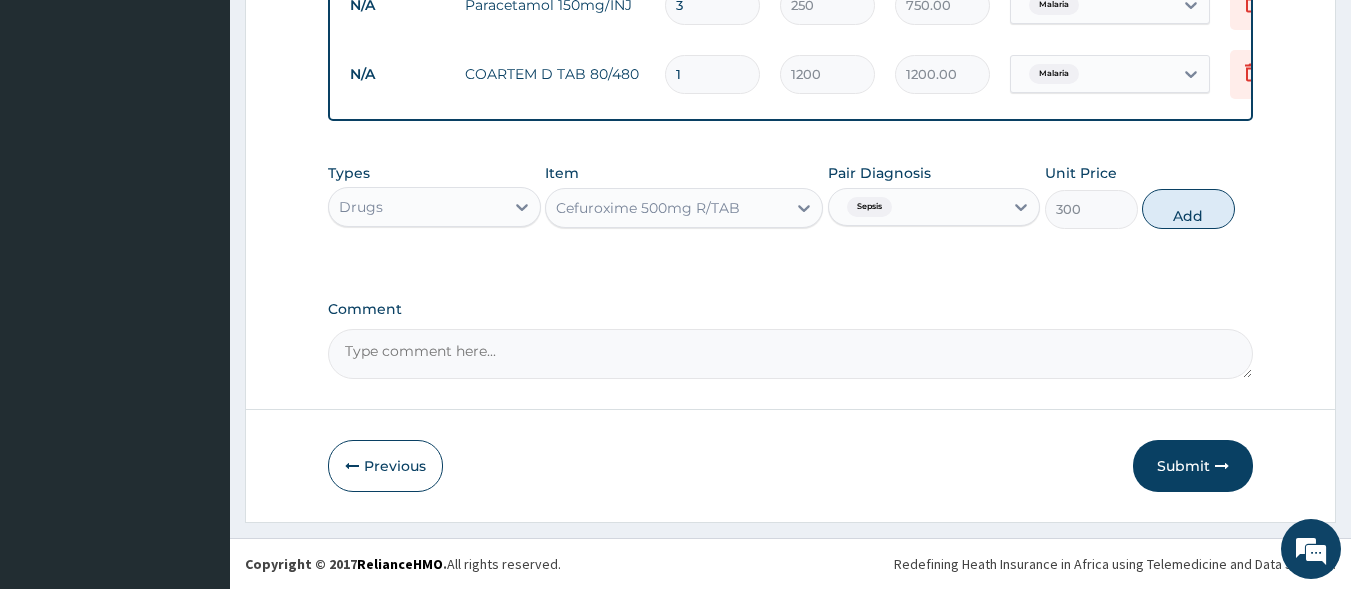 type on "0" 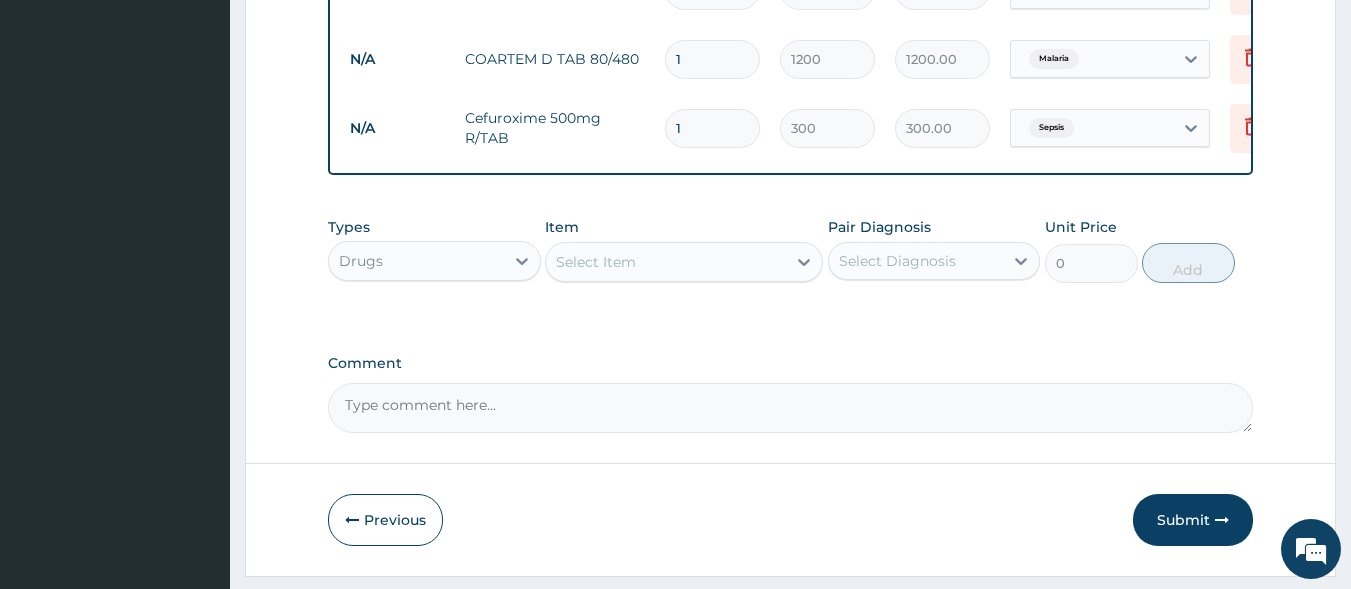 type on "10" 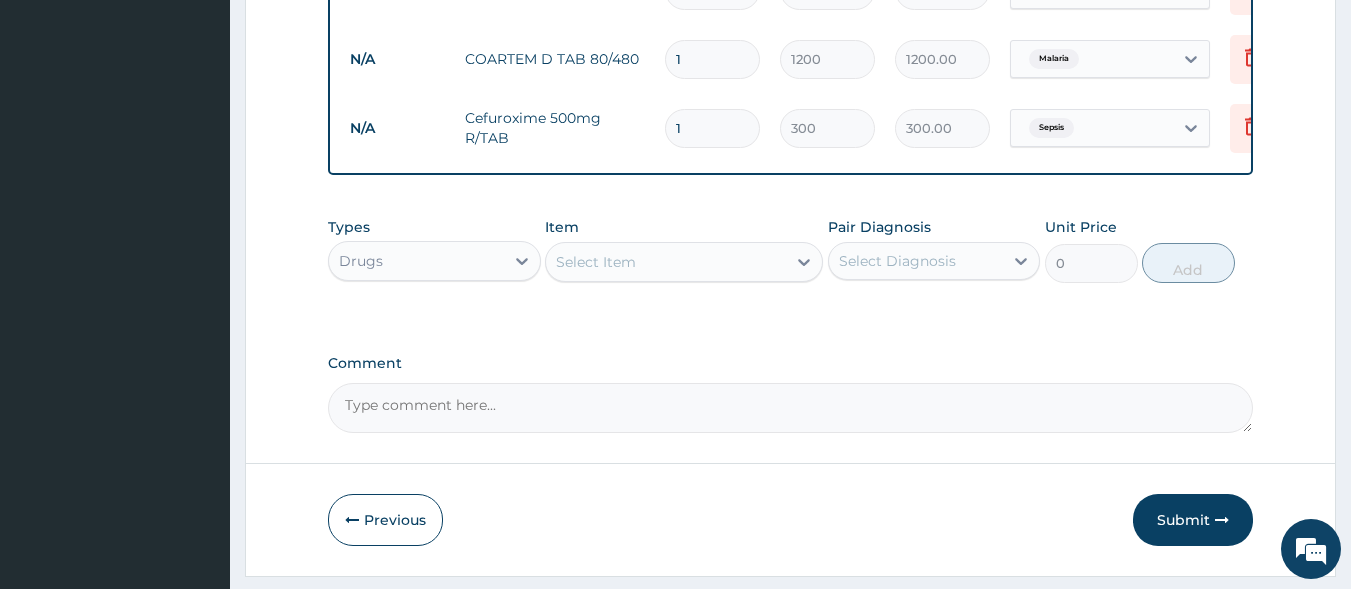 type on "3000.00" 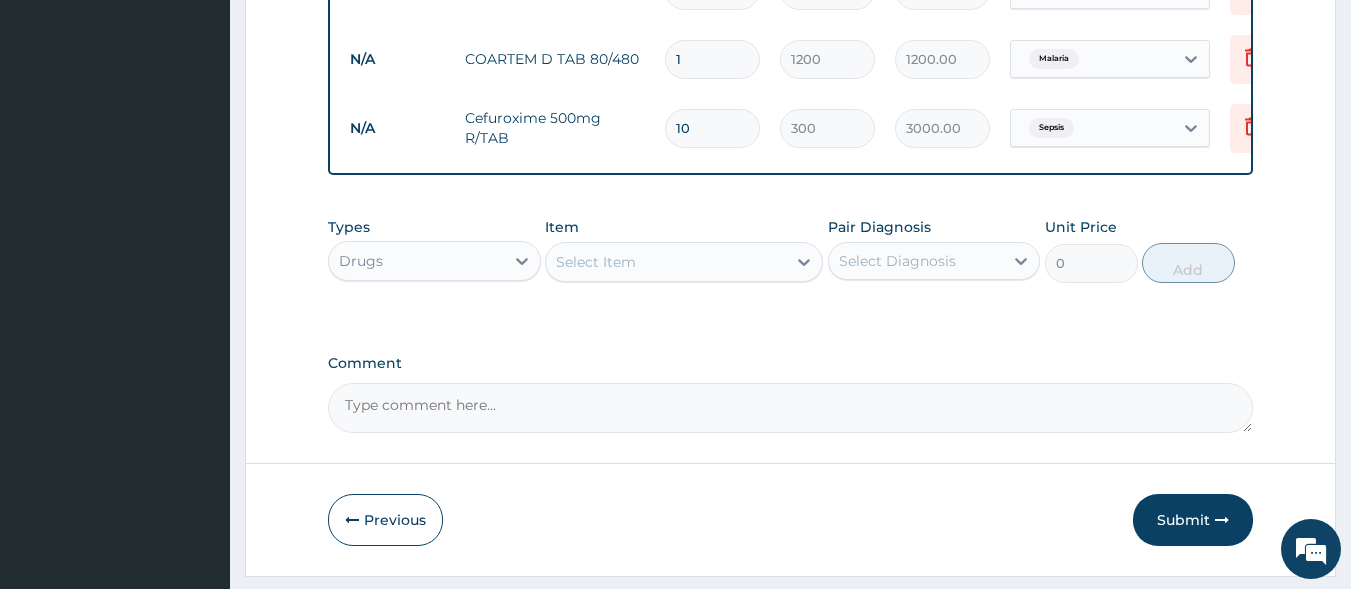type on "10" 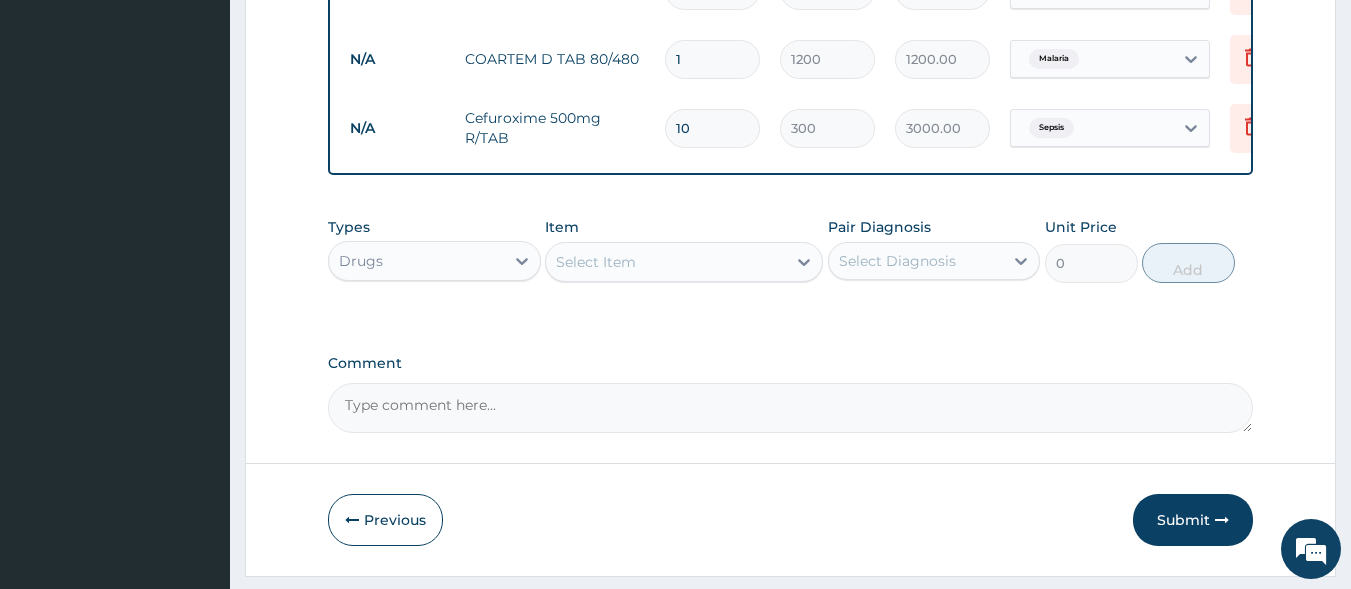 click on "Types Drugs Item Select Item Pair Diagnosis Select Diagnosis Unit Price 0 Add" at bounding box center [791, 250] 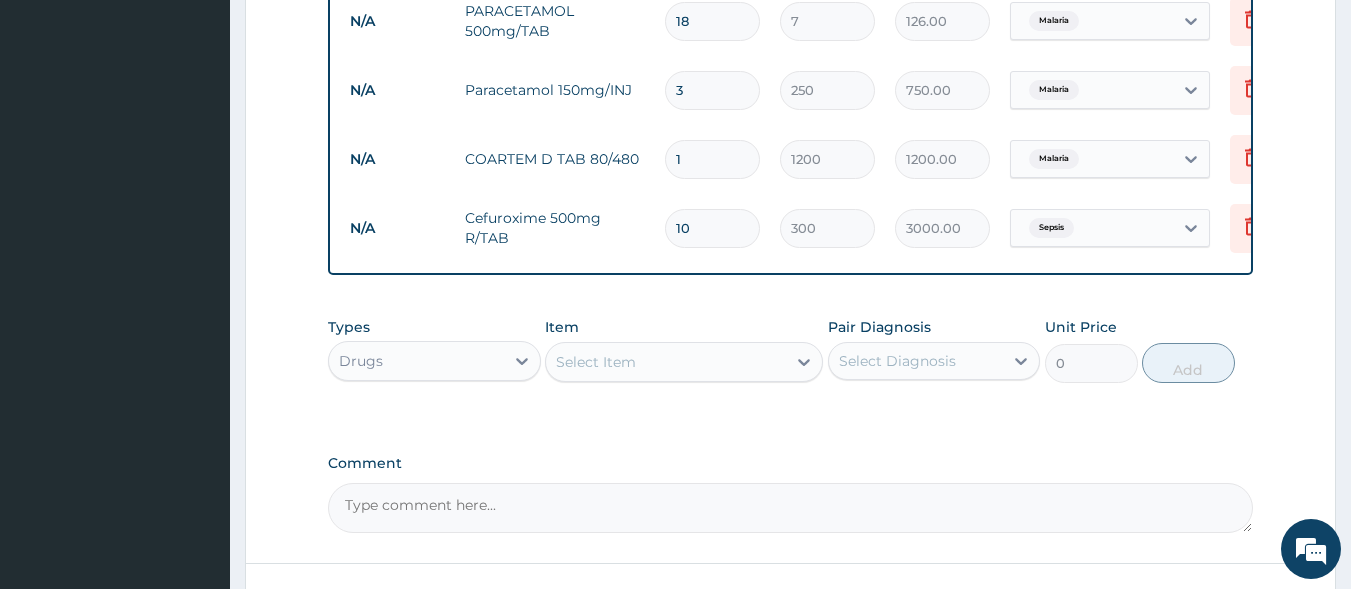 scroll, scrollTop: 1325, scrollLeft: 0, axis: vertical 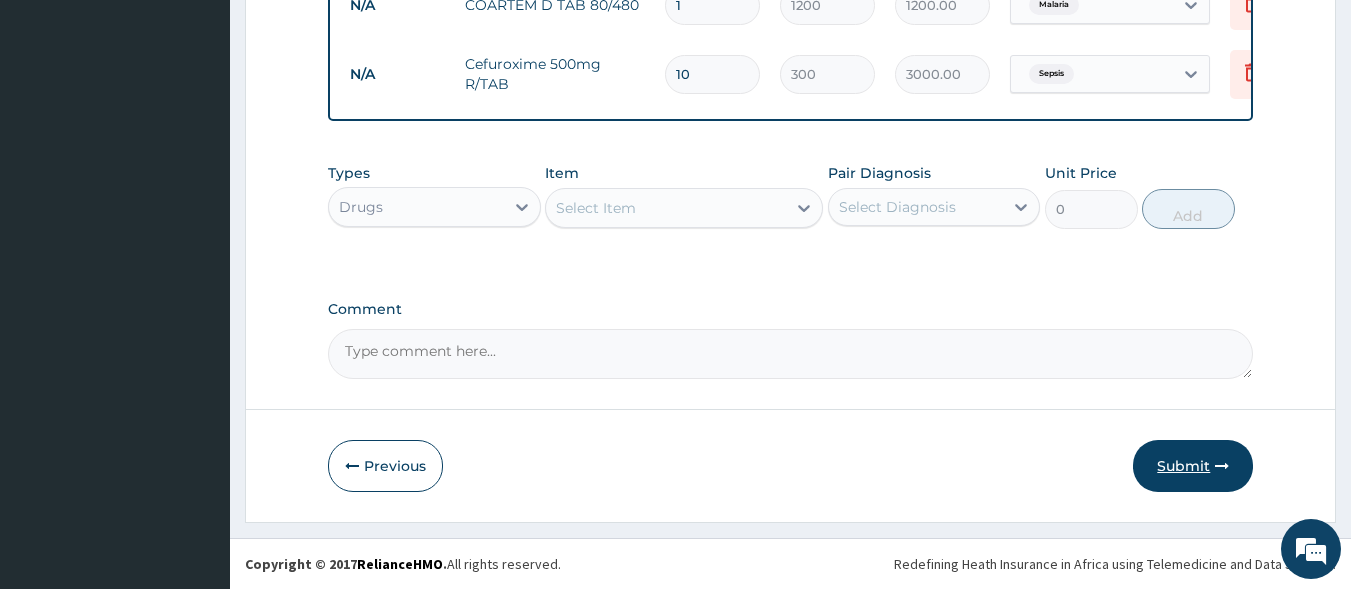 click on "Submit" at bounding box center (1193, 466) 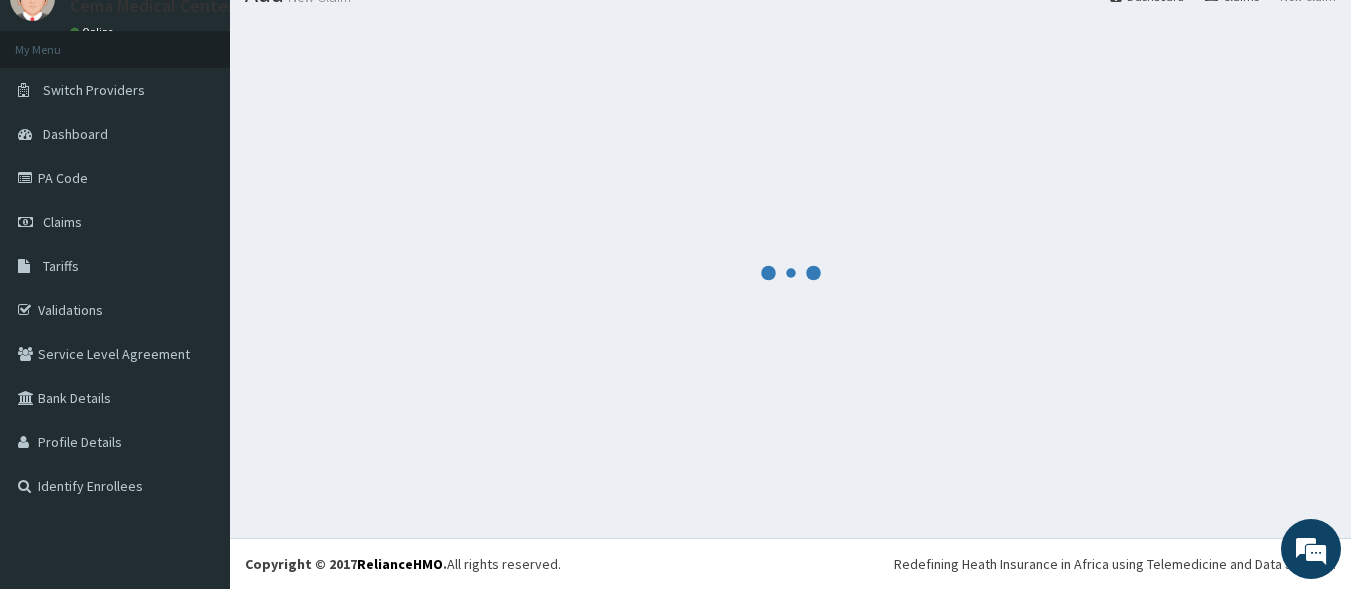 scroll, scrollTop: 1325, scrollLeft: 0, axis: vertical 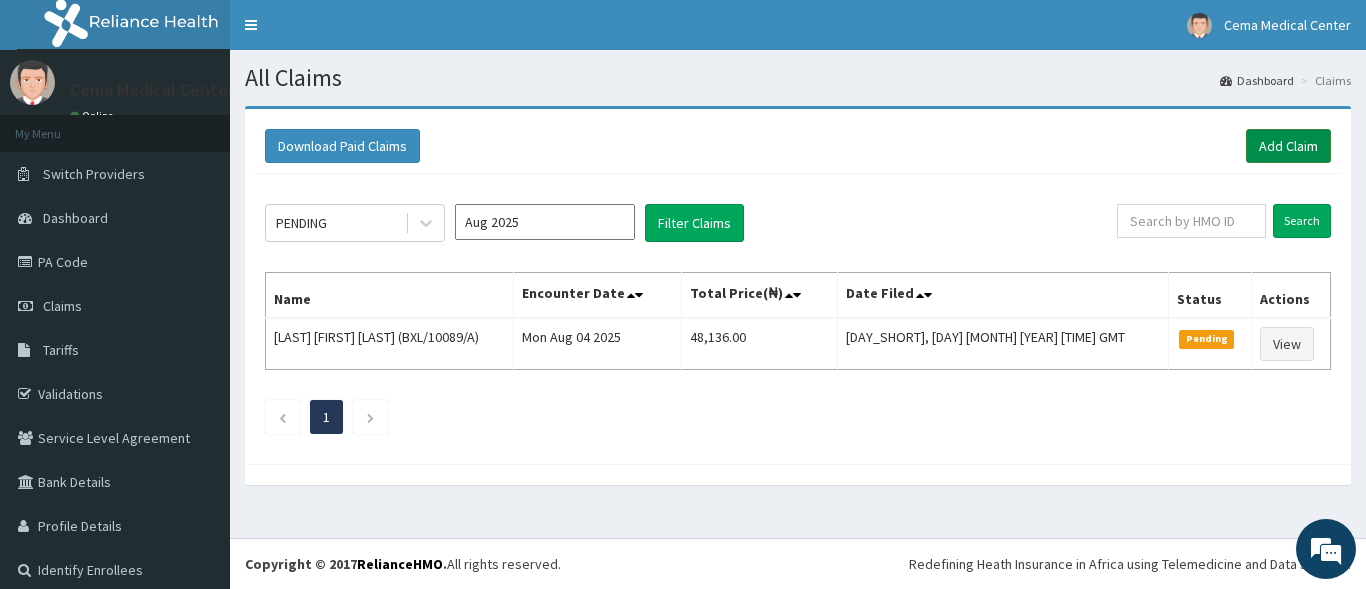 click on "Add Claim" at bounding box center (1288, 146) 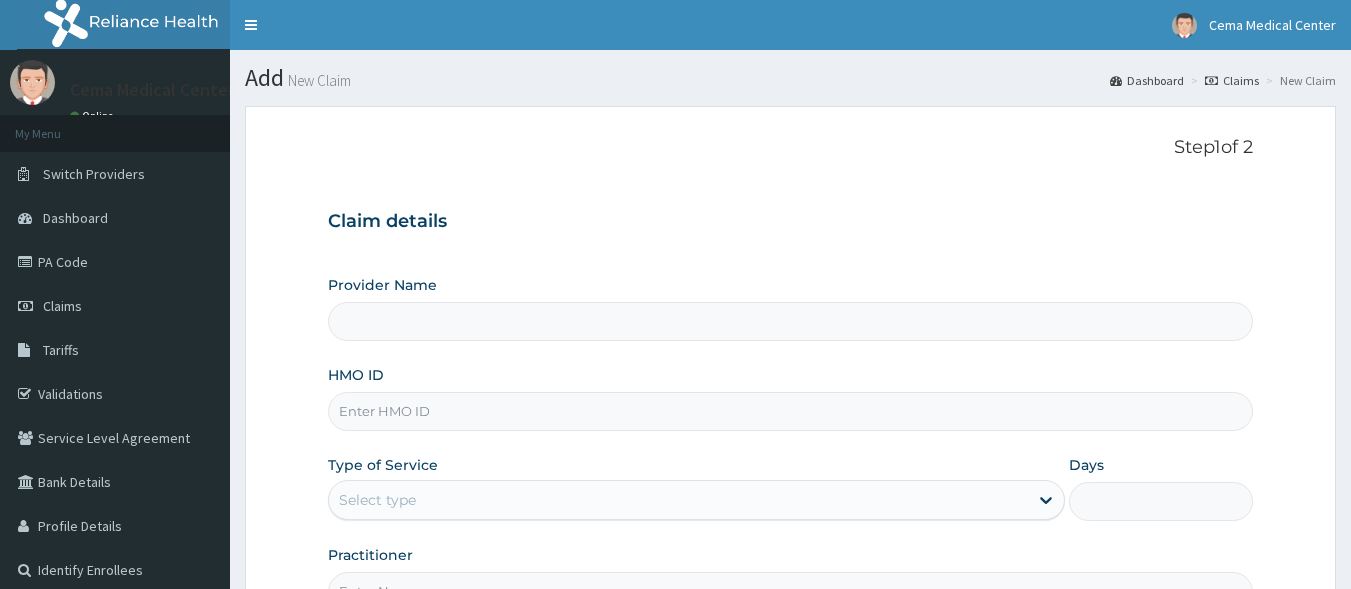 scroll, scrollTop: 0, scrollLeft: 0, axis: both 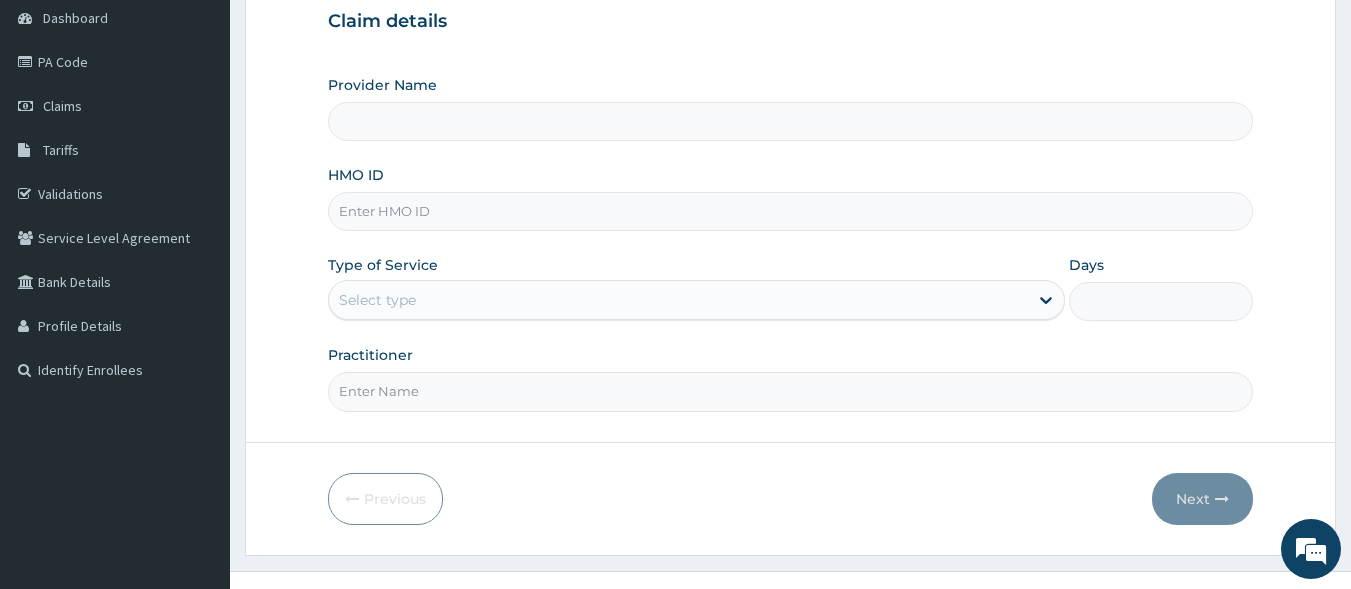 type on "Cema Medical Center" 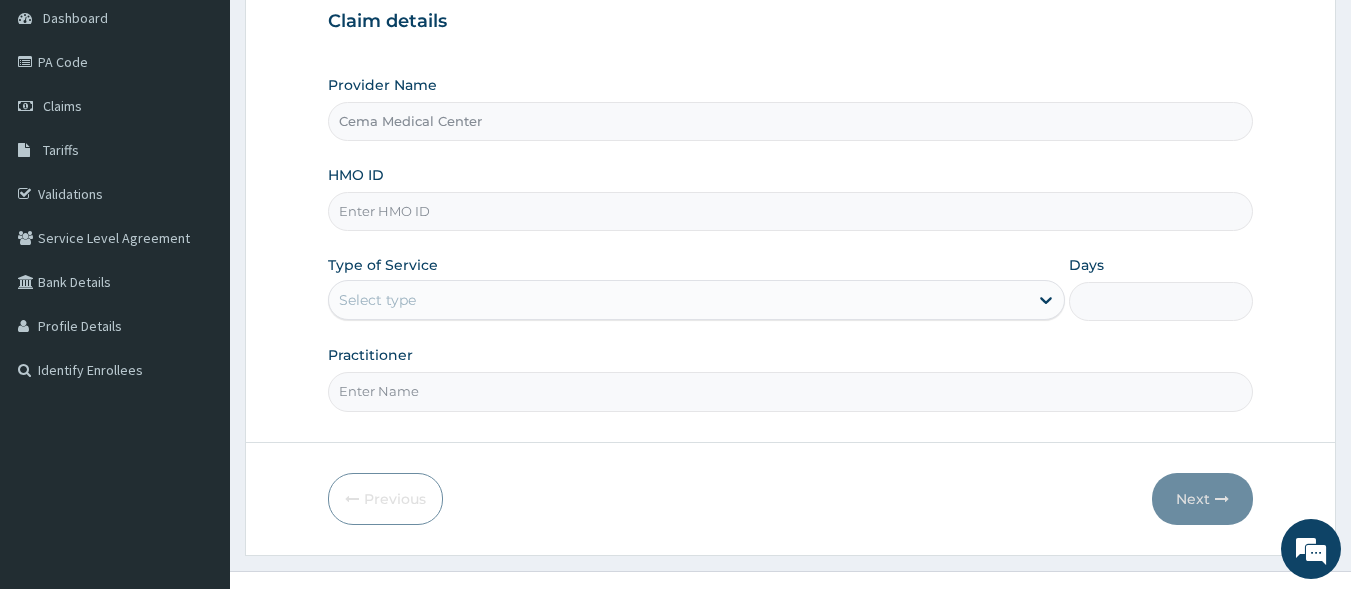 click on "HMO ID" at bounding box center (791, 211) 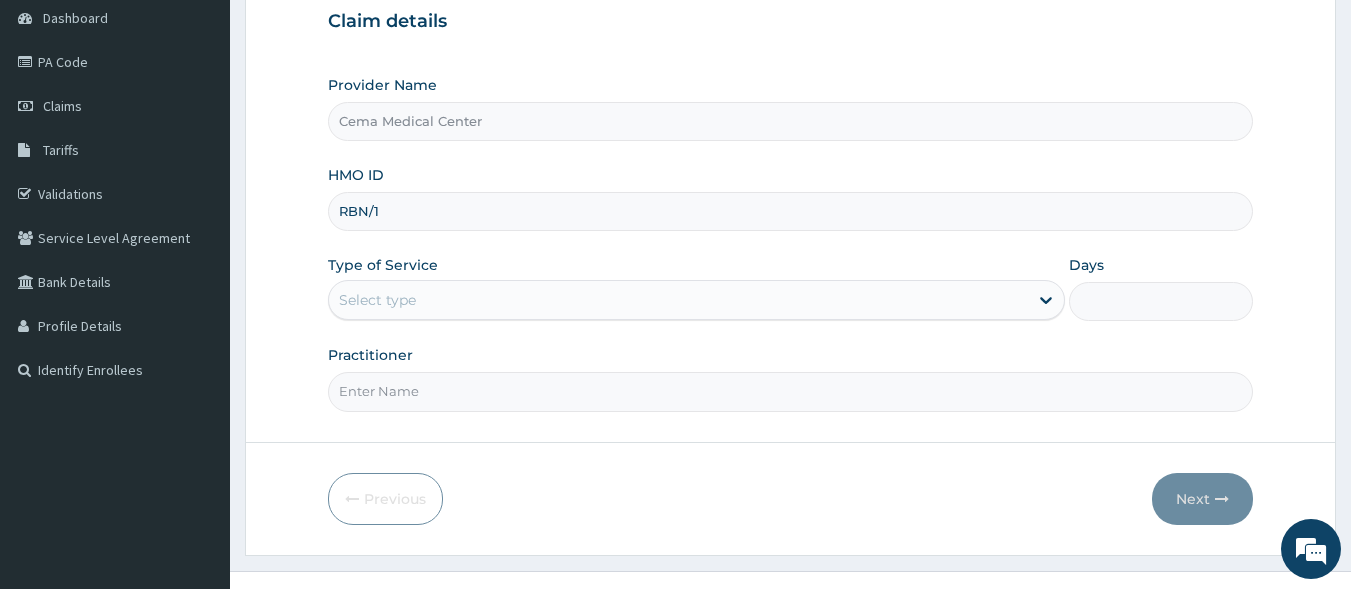 scroll, scrollTop: 0, scrollLeft: 0, axis: both 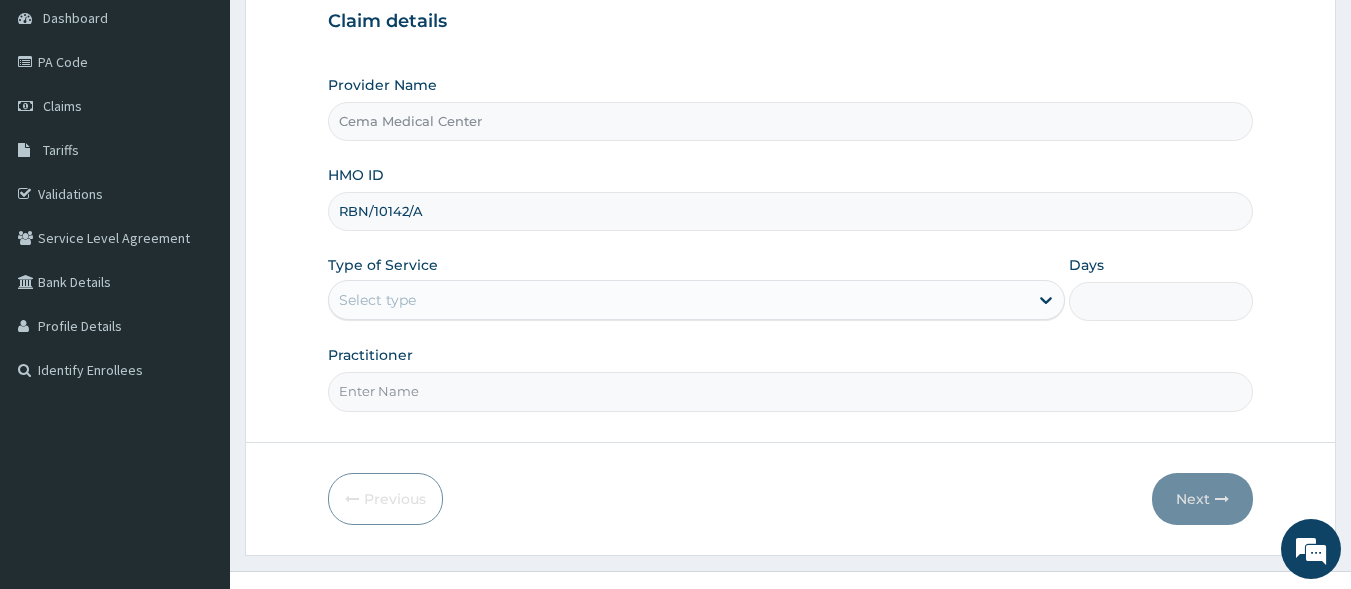 type on "RBN/10142/A" 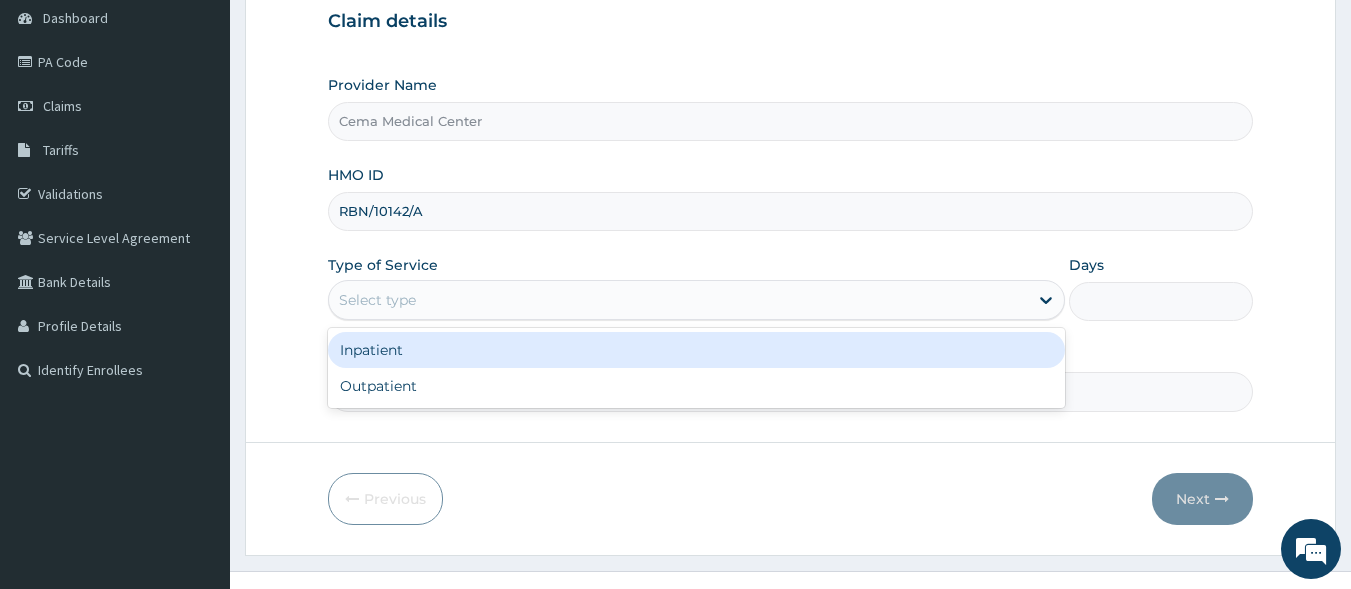 click on "Inpatient" at bounding box center [696, 350] 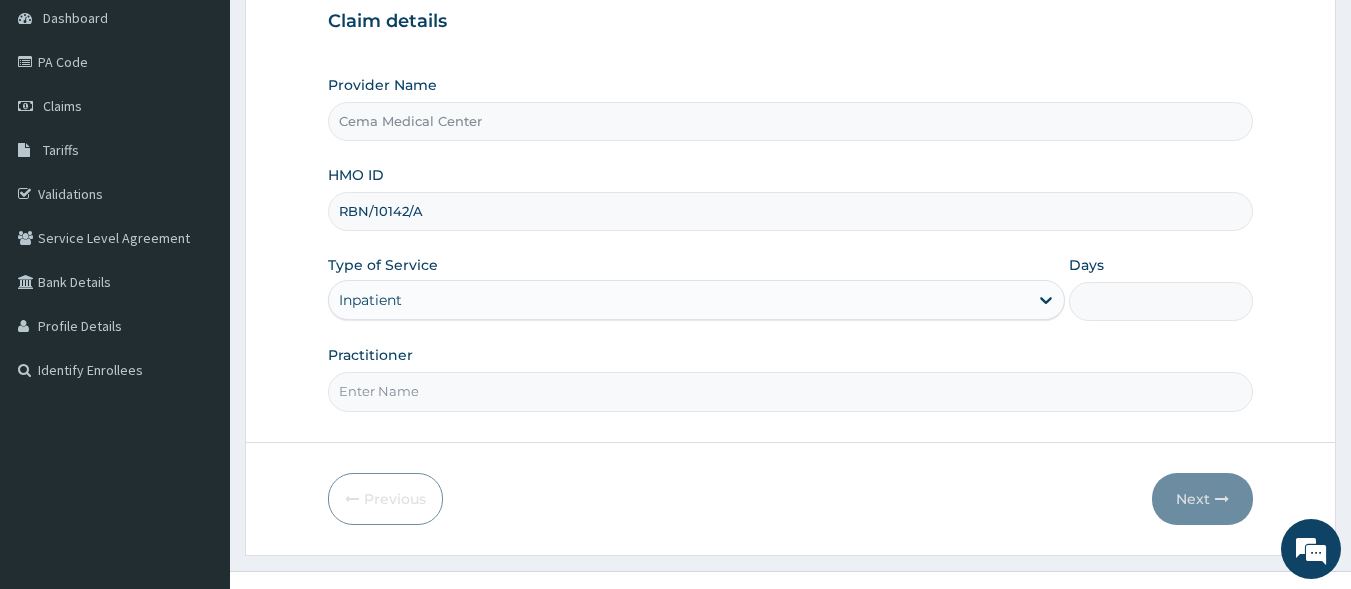 click on "Days" at bounding box center [1161, 301] 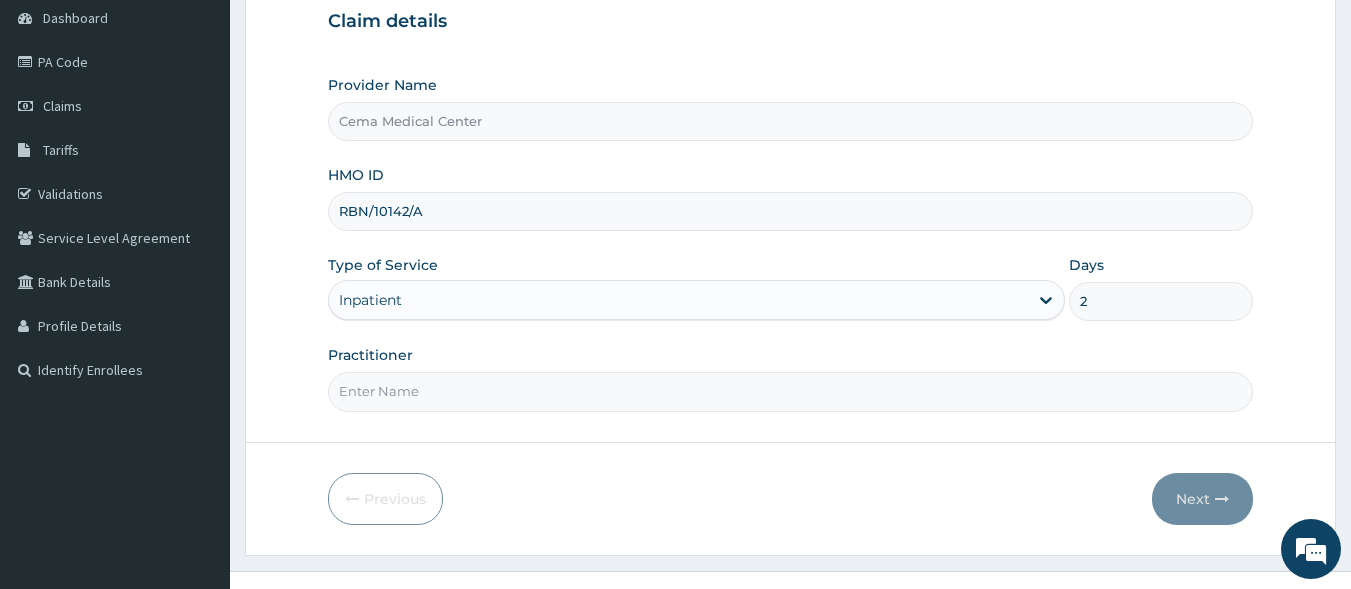 type on "2" 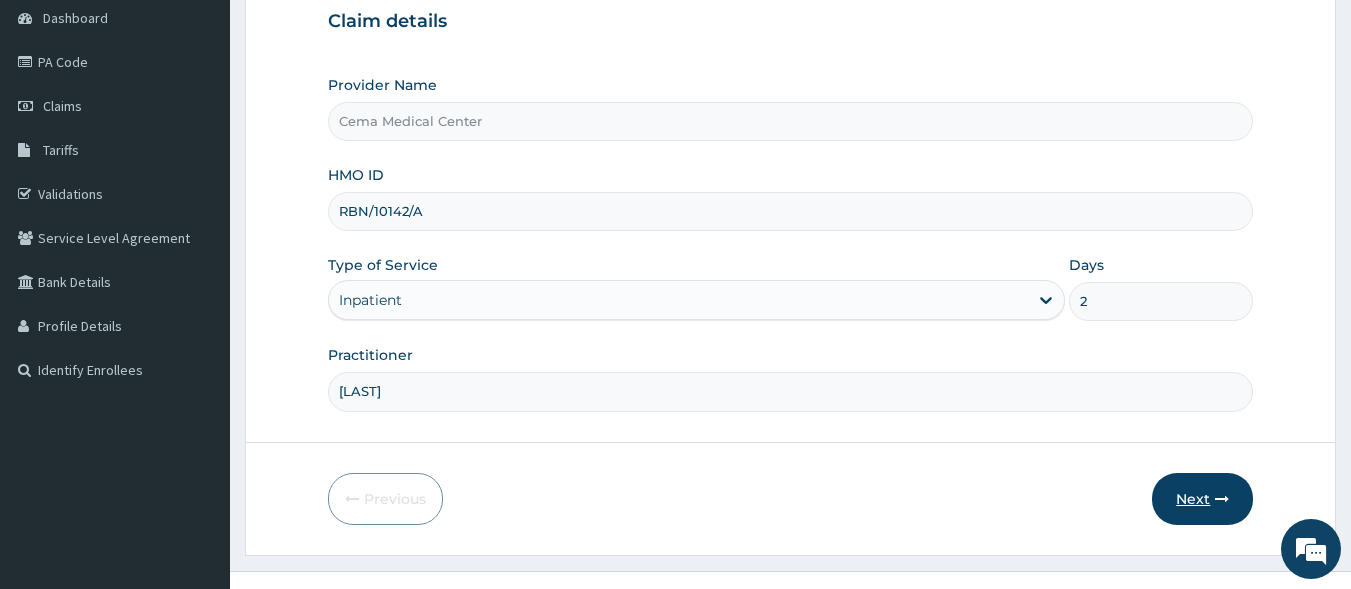 click on "Next" at bounding box center [1202, 499] 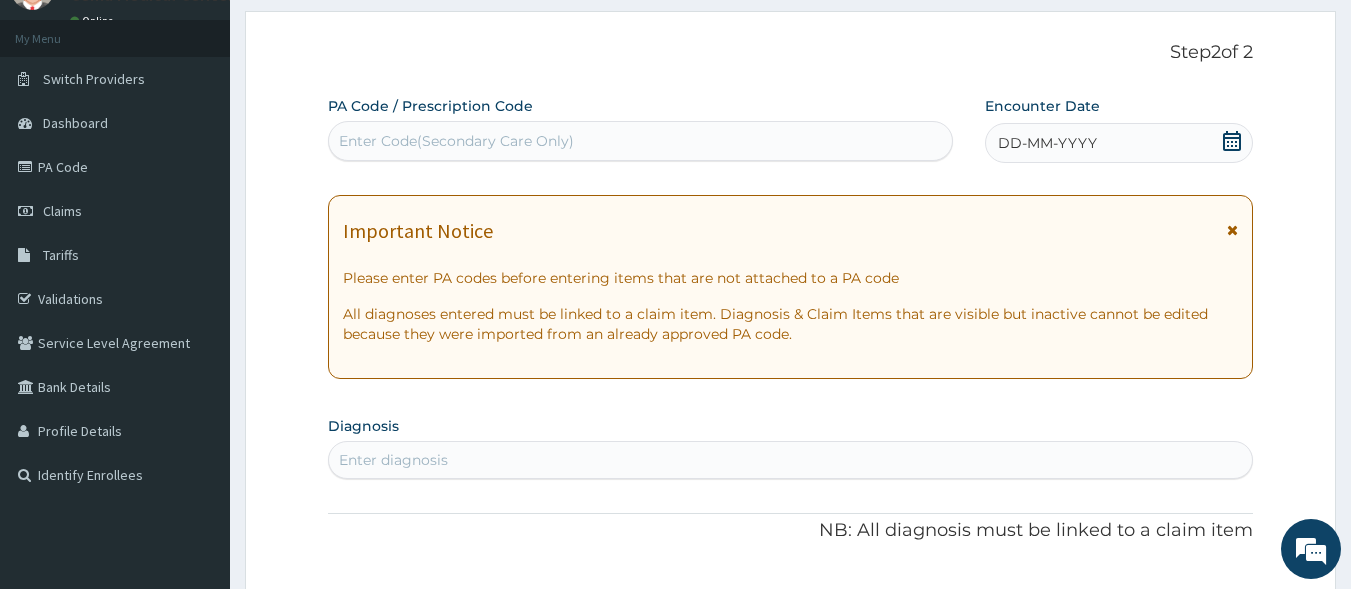 scroll, scrollTop: 0, scrollLeft: 0, axis: both 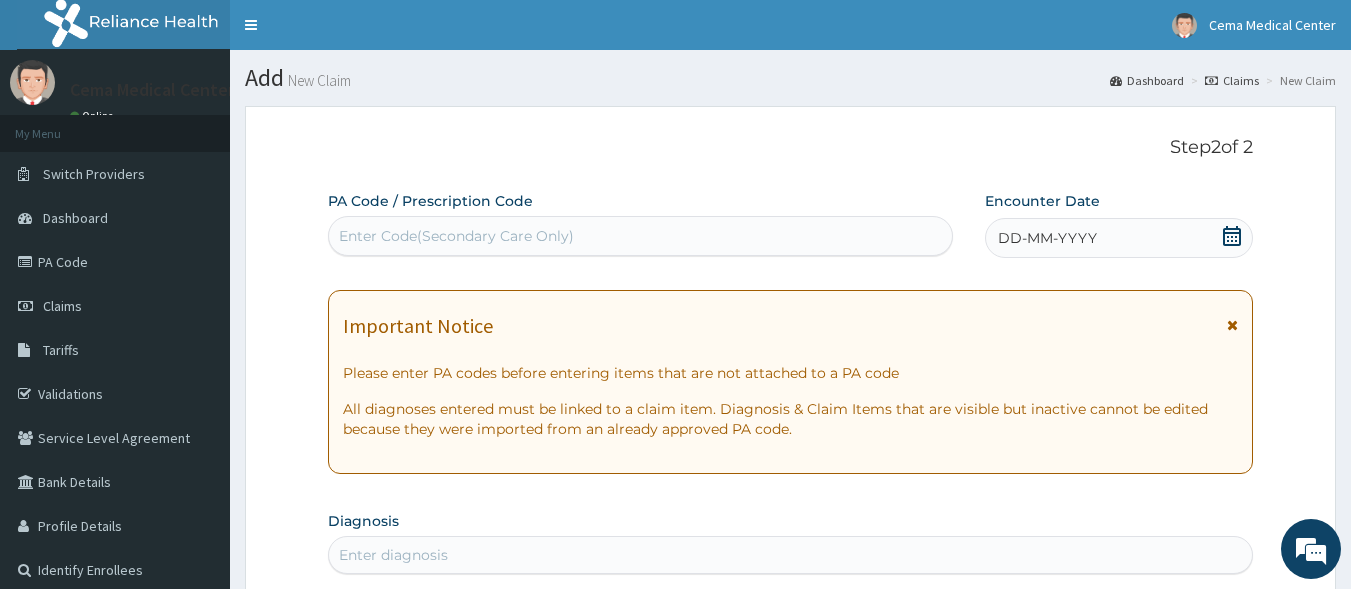 click on "Enter Code(Secondary Care Only)" at bounding box center (456, 236) 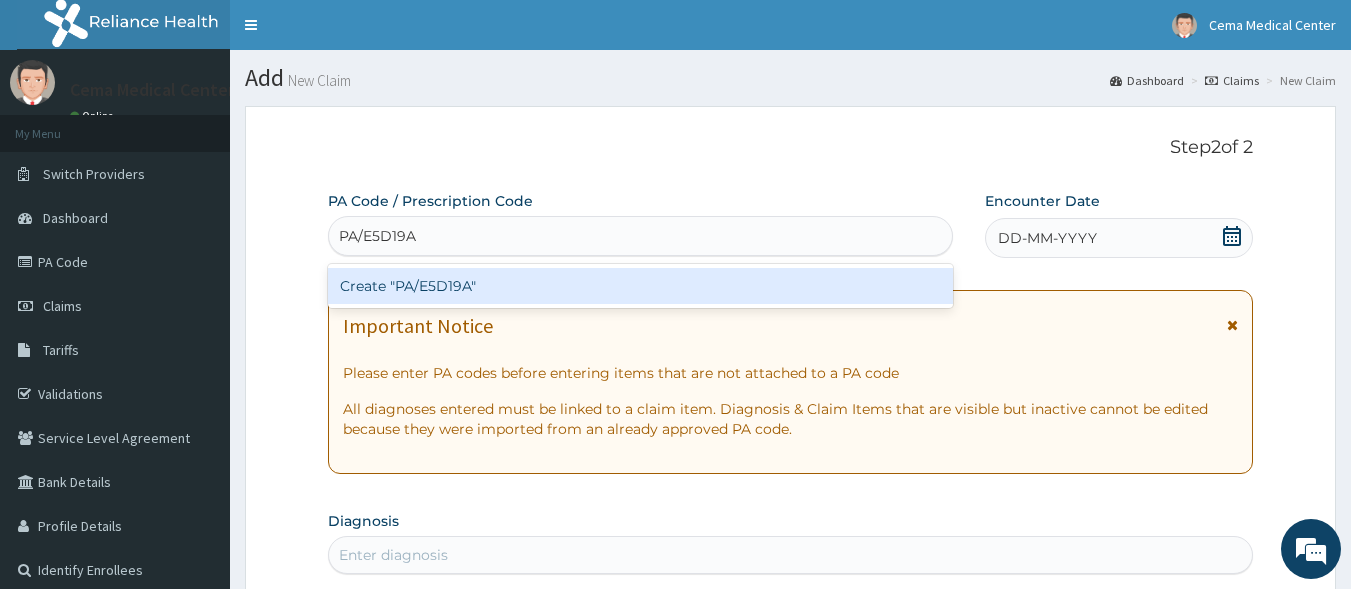 click on "Create "PA/E5D19A"" at bounding box center (641, 286) 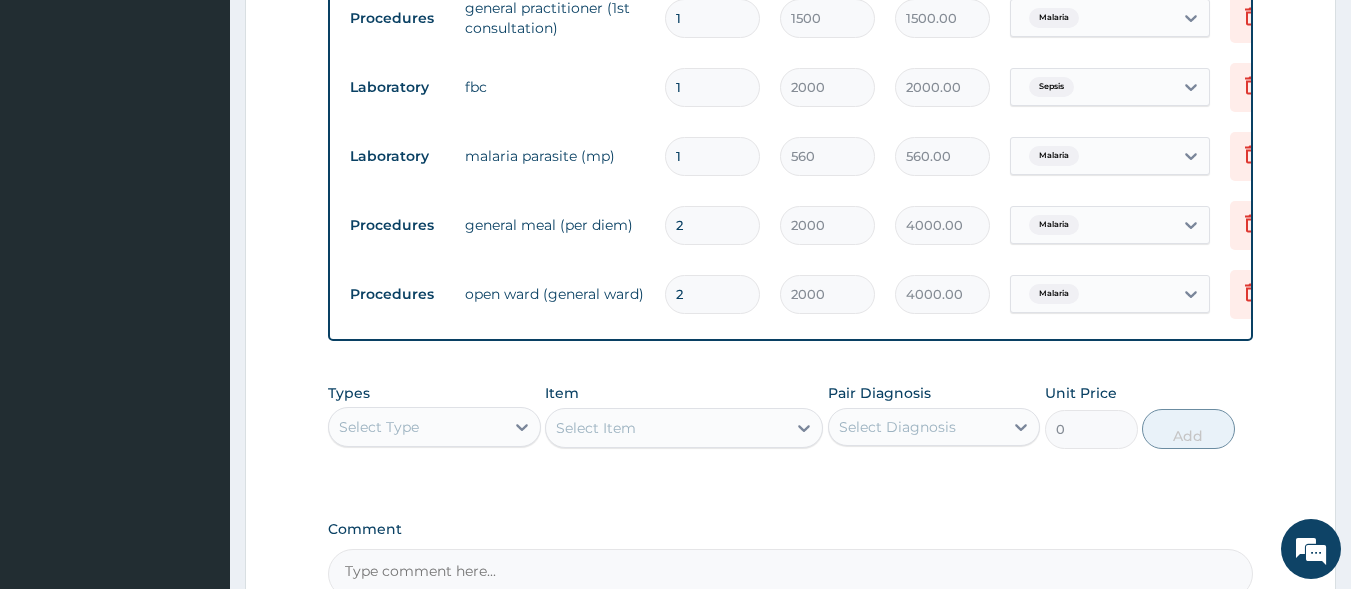 scroll, scrollTop: 1466, scrollLeft: 0, axis: vertical 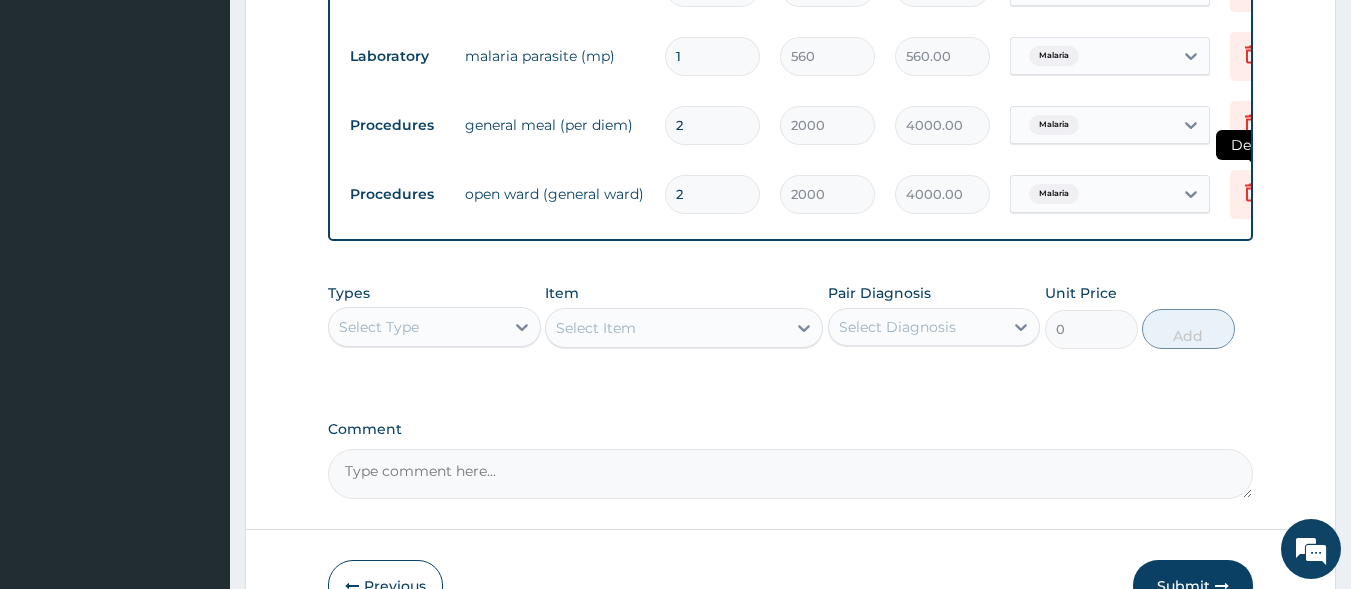 click 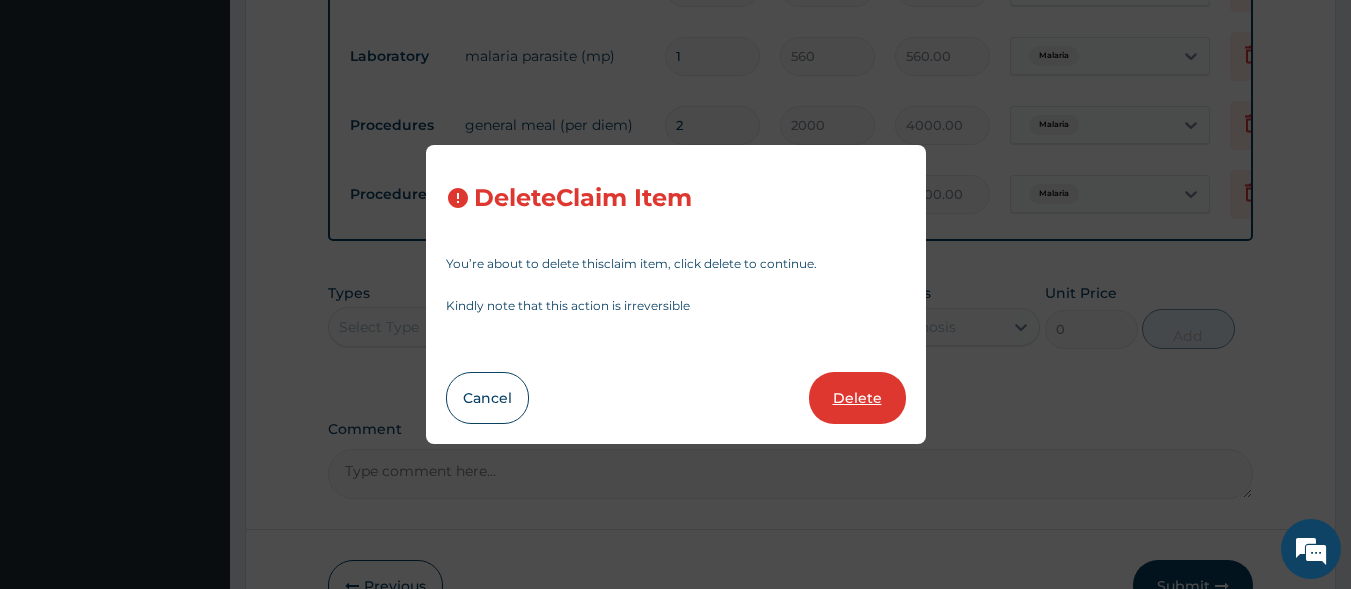 click on "Delete" at bounding box center [857, 398] 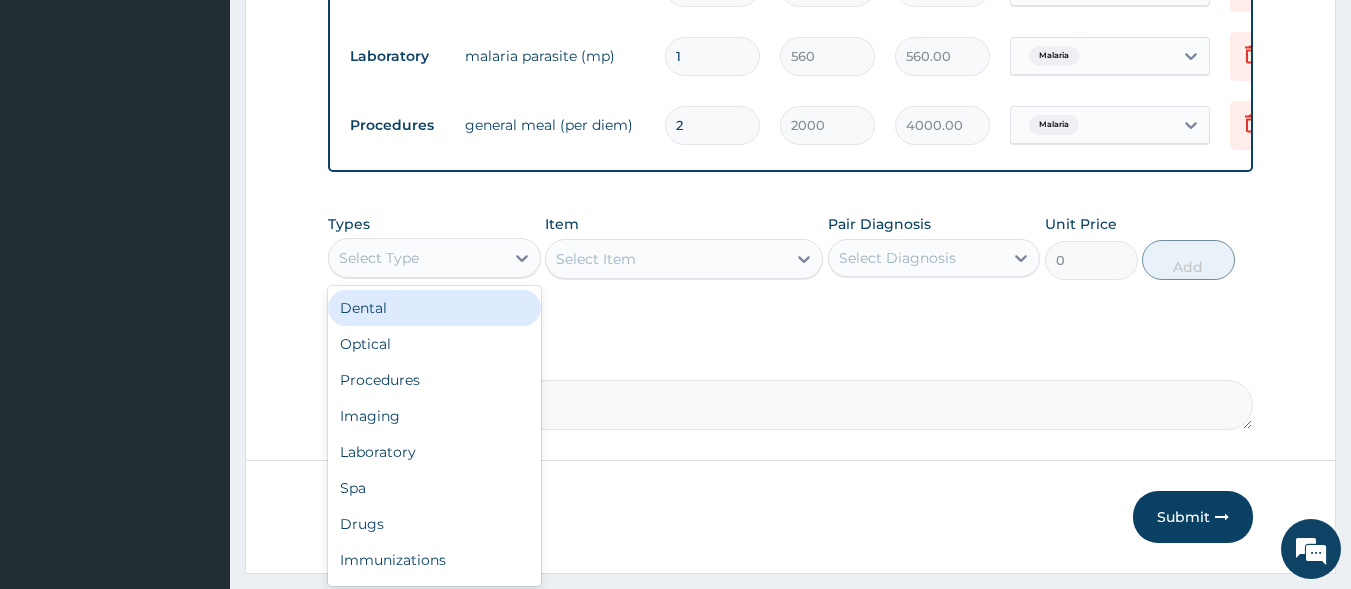 click on "Select Type" at bounding box center [416, 258] 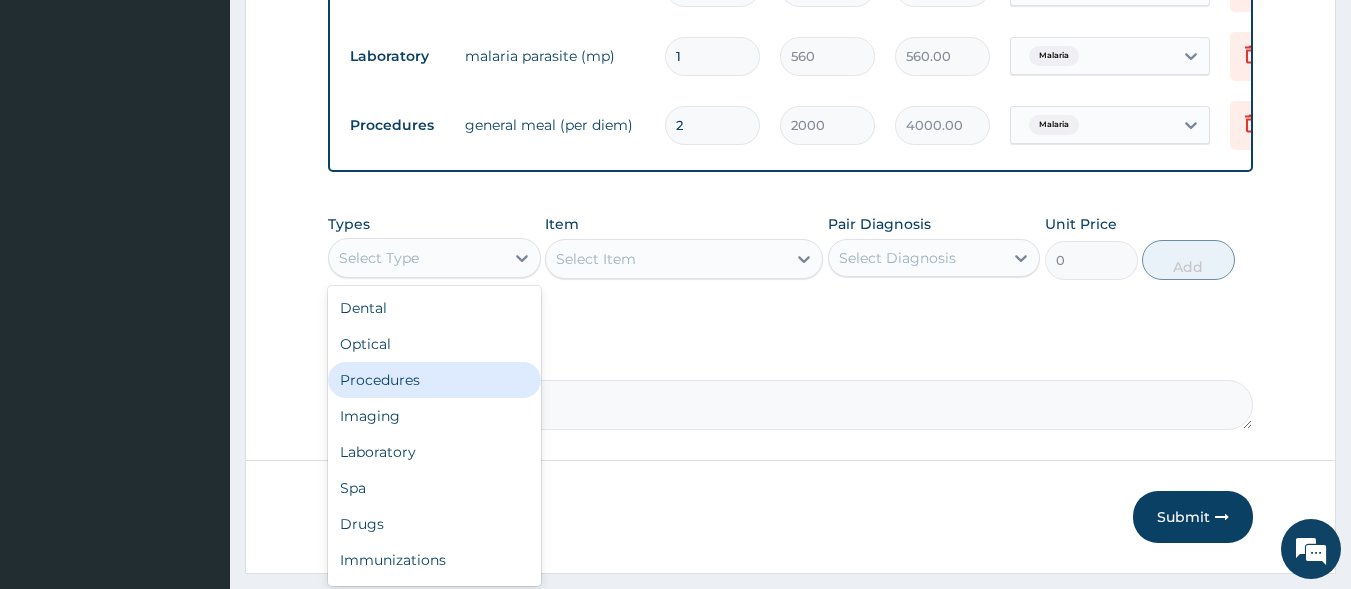 click on "Procedures" at bounding box center [434, 380] 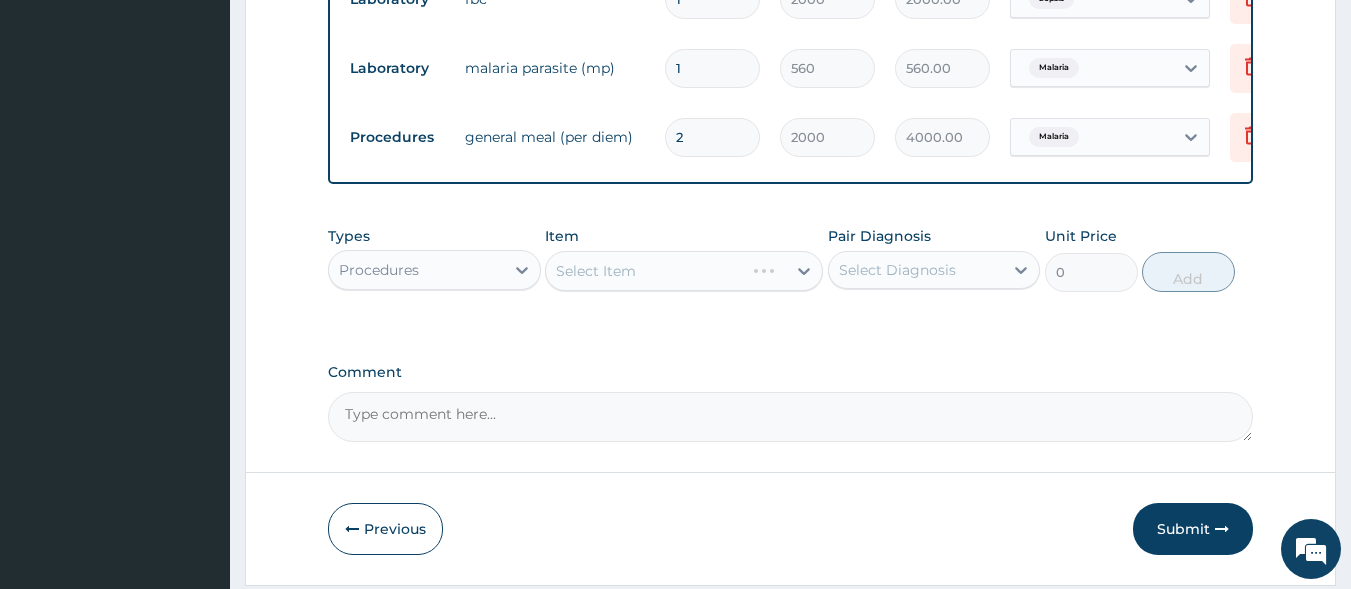 scroll, scrollTop: 1466, scrollLeft: 0, axis: vertical 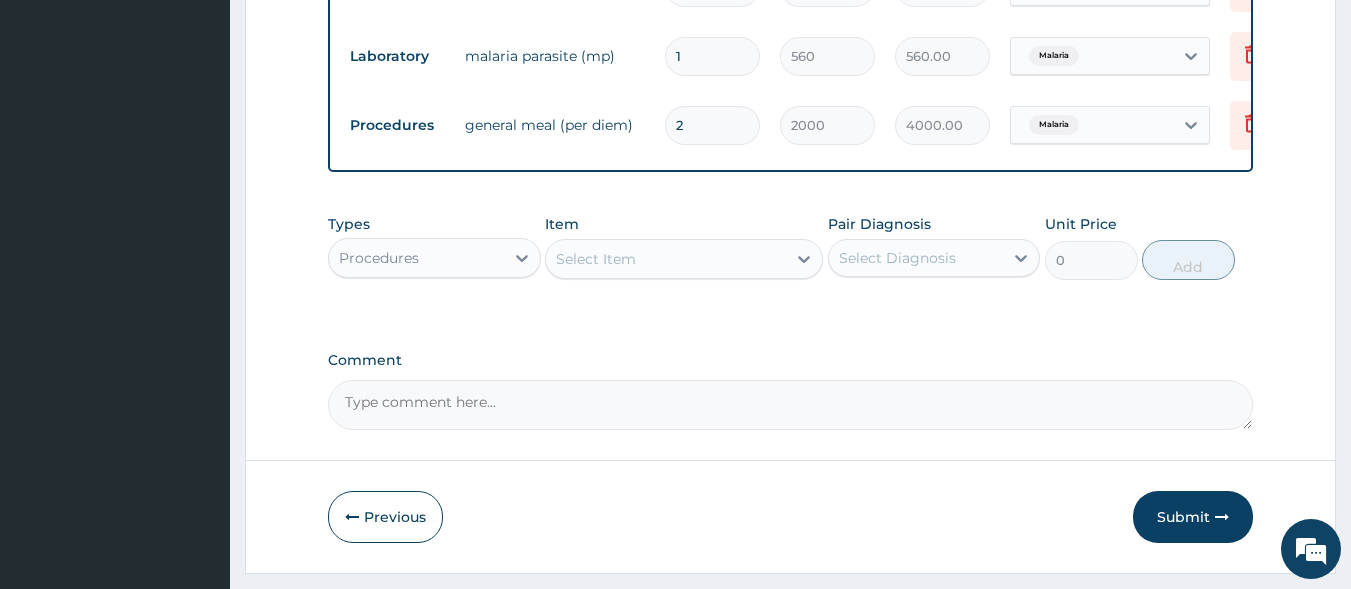 click on "Select Item" at bounding box center [666, 259] 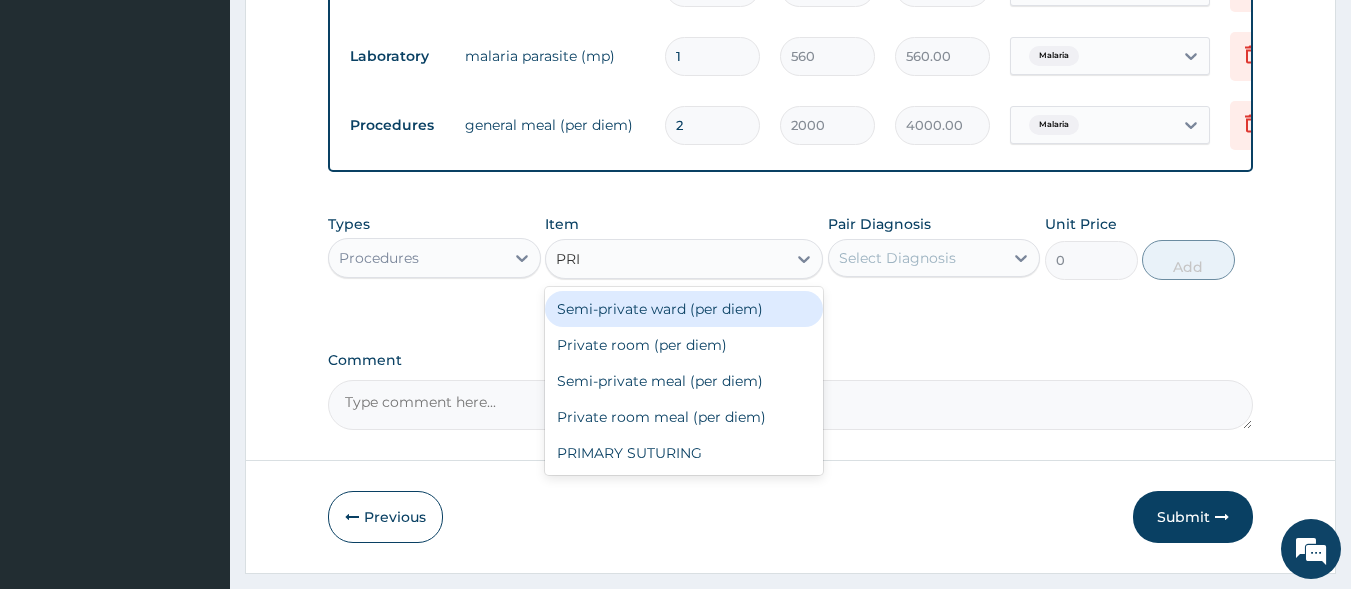 type on "PRIV" 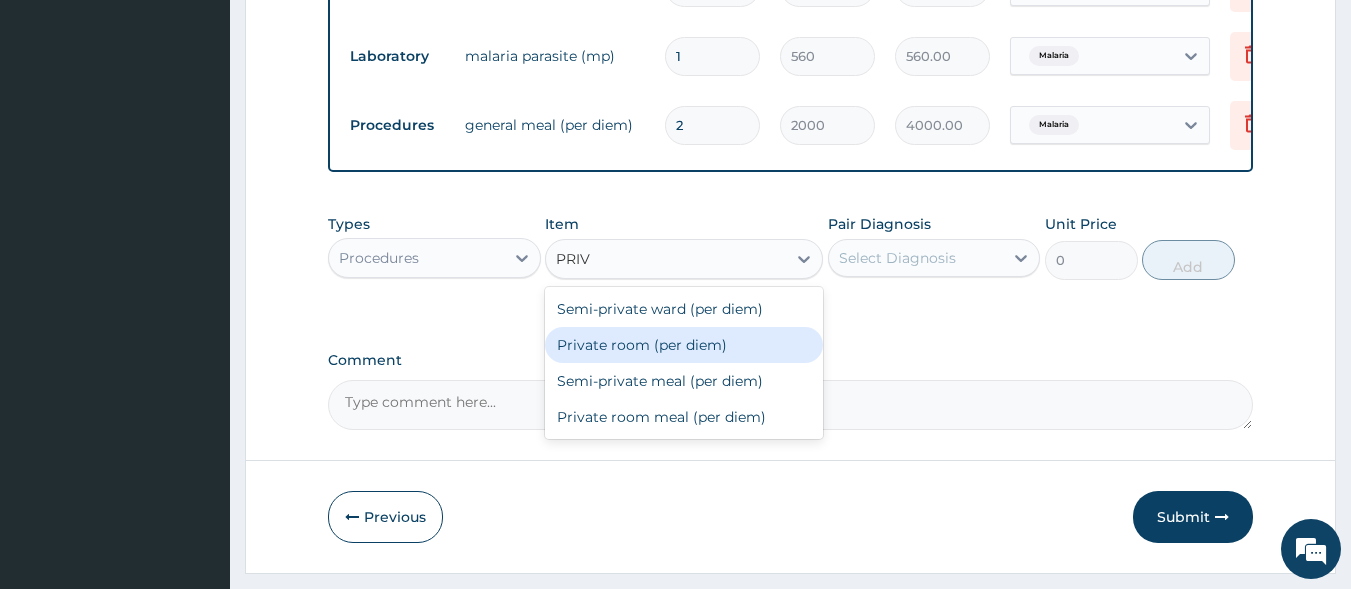 click on "Private room  (per diem)" at bounding box center [684, 345] 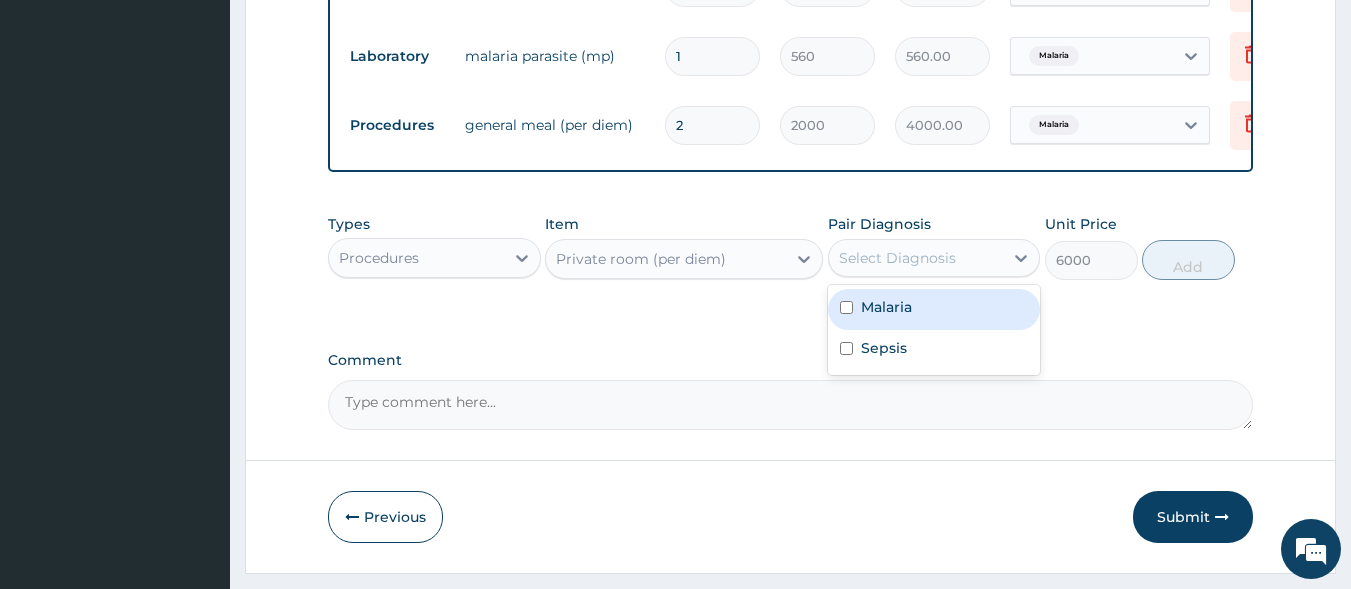 click on "Select Diagnosis" at bounding box center [897, 258] 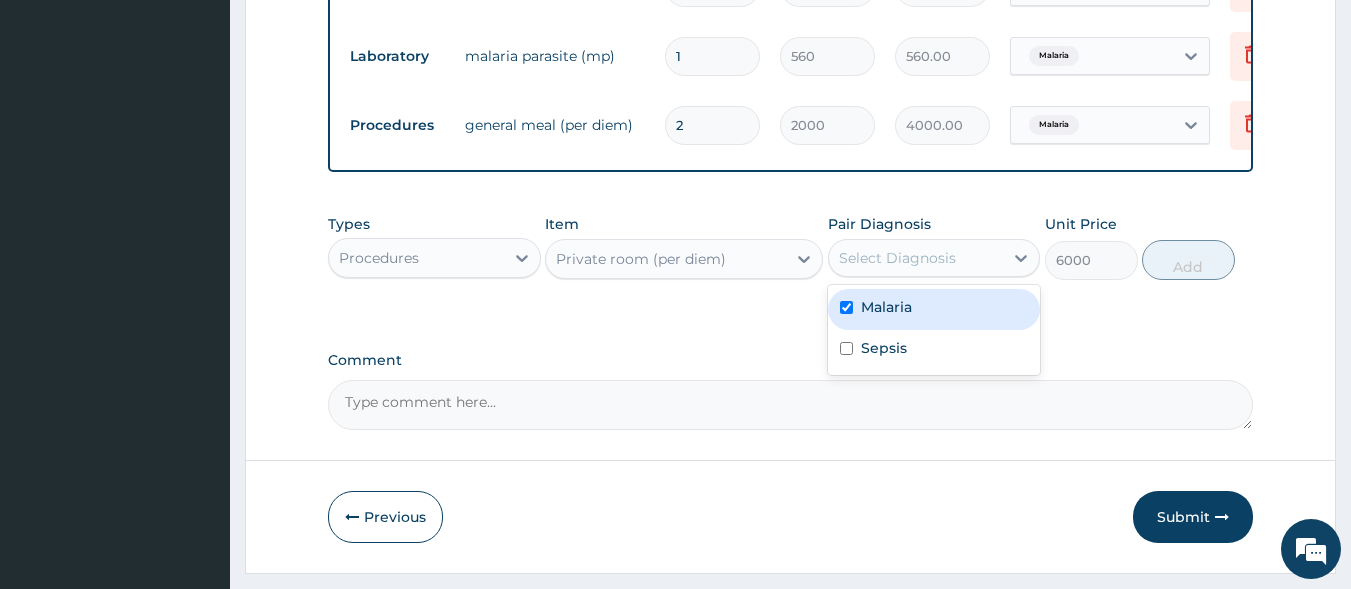 checkbox on "true" 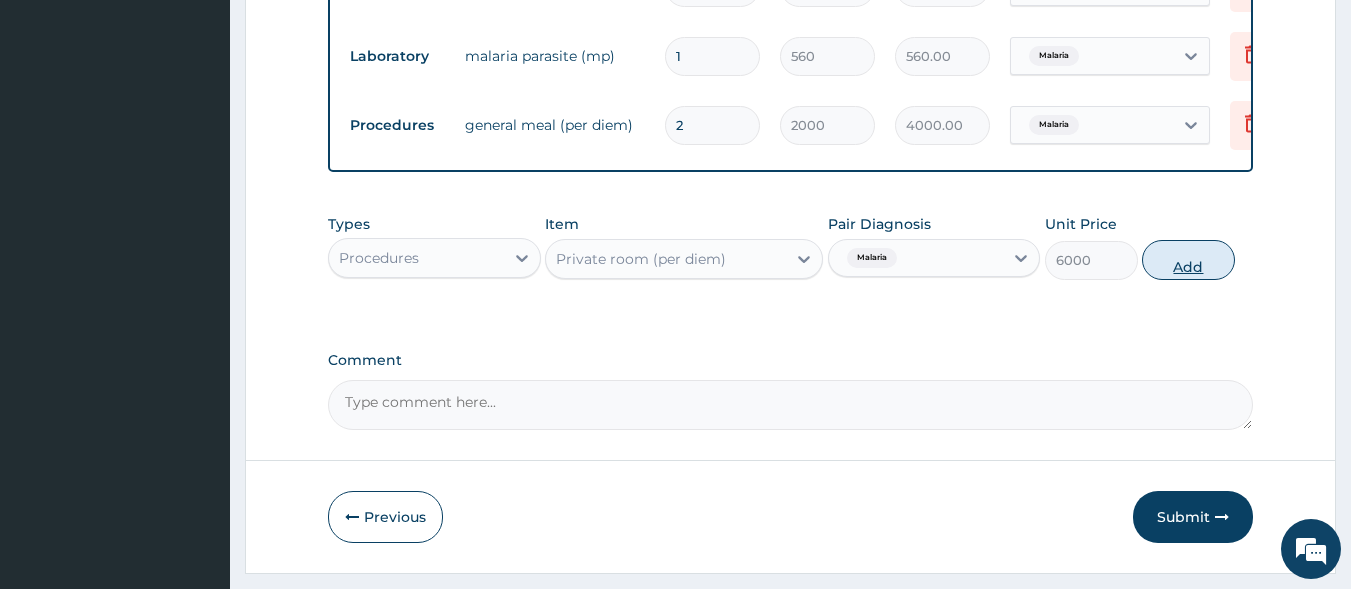 click on "Add" at bounding box center [1188, 260] 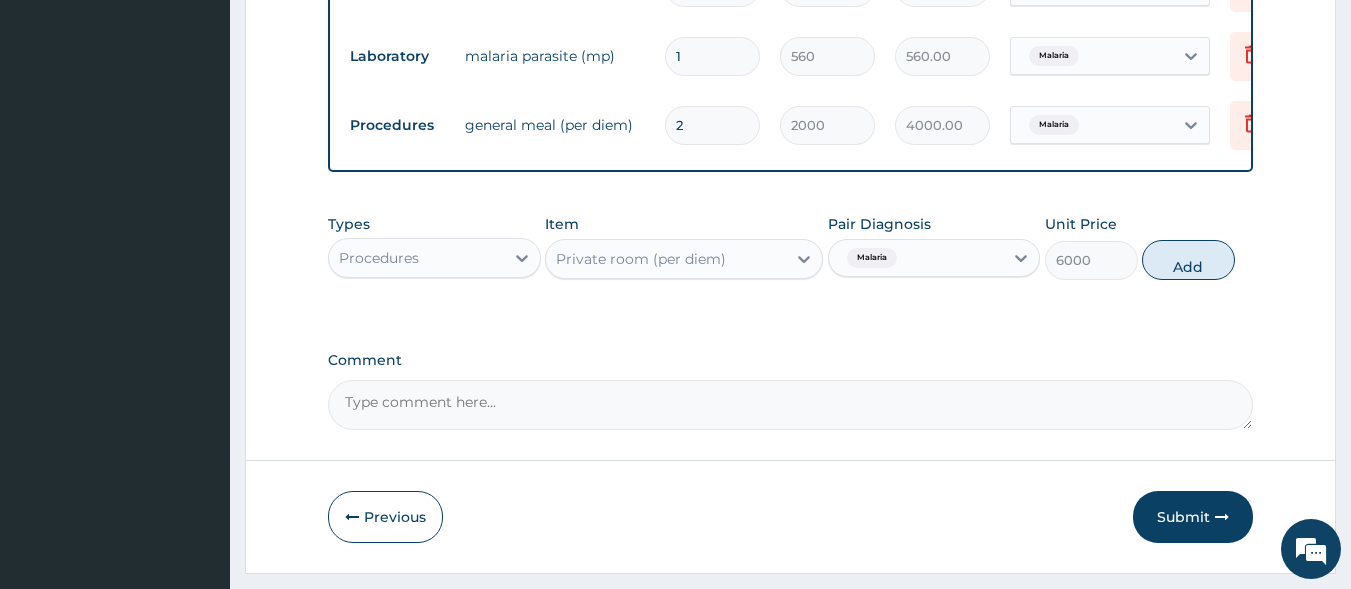 type on "0" 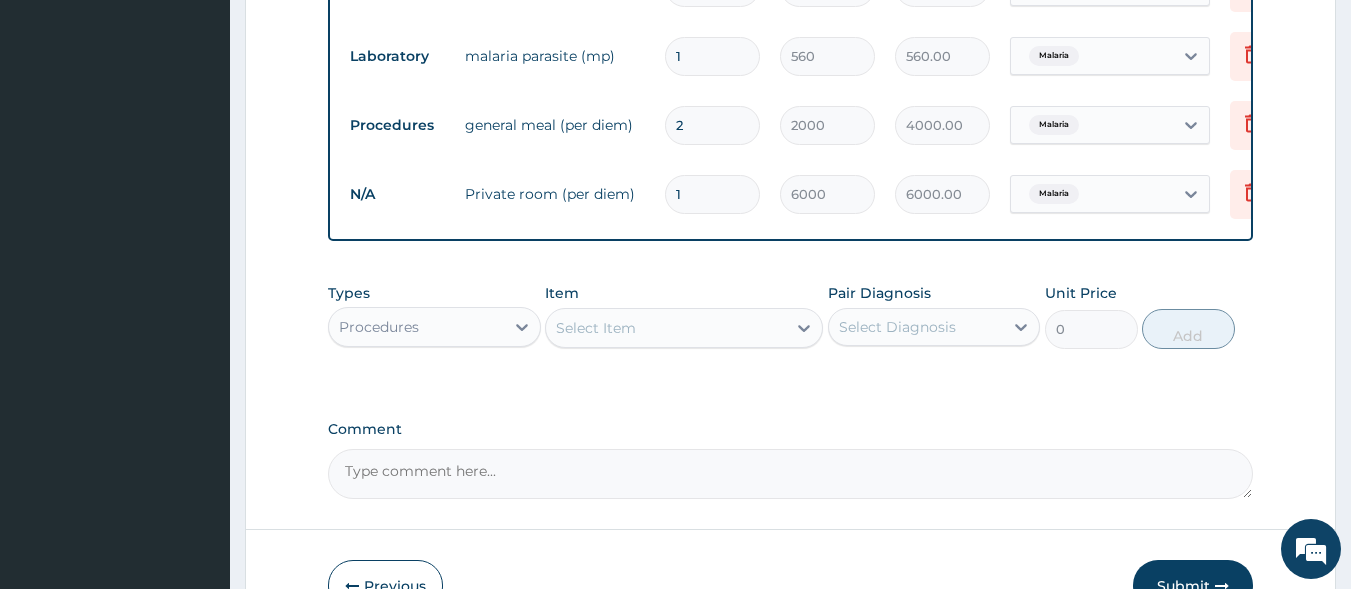 type 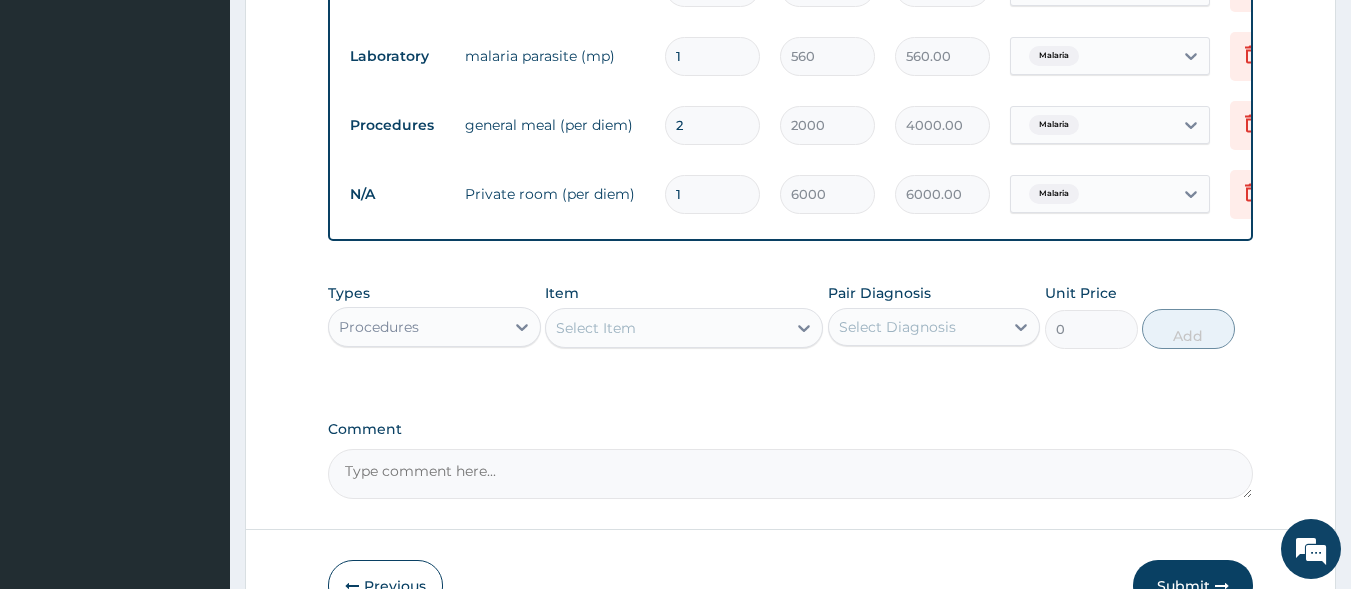 type on "0.00" 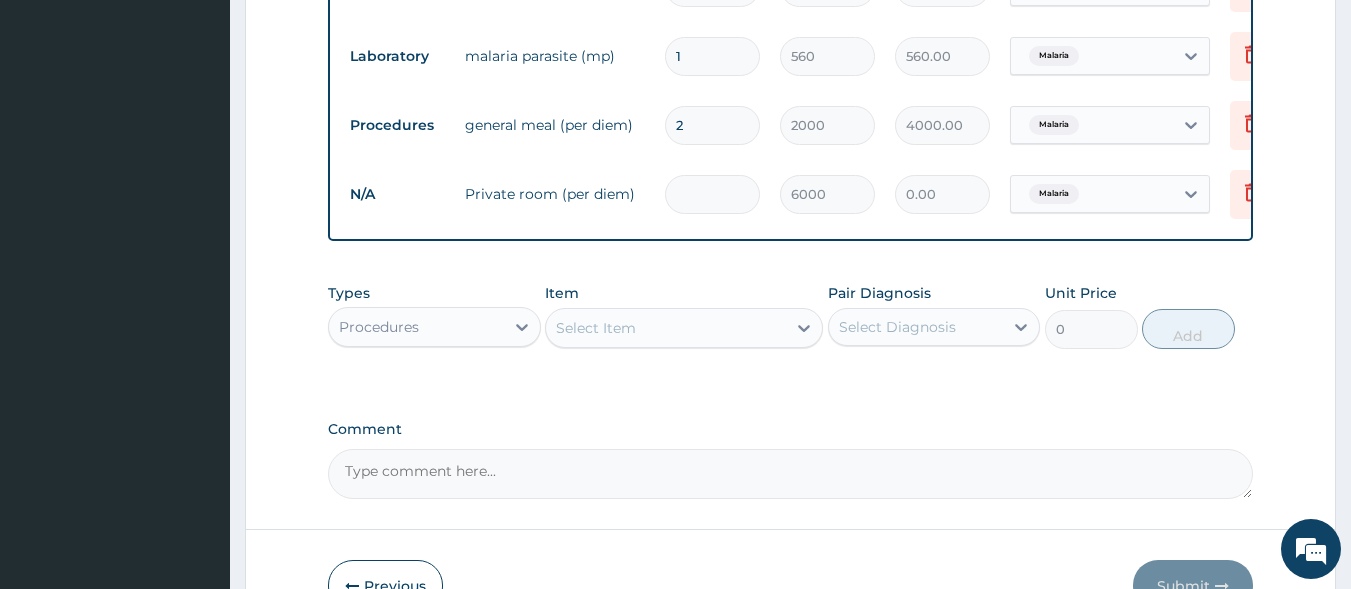 type on "2" 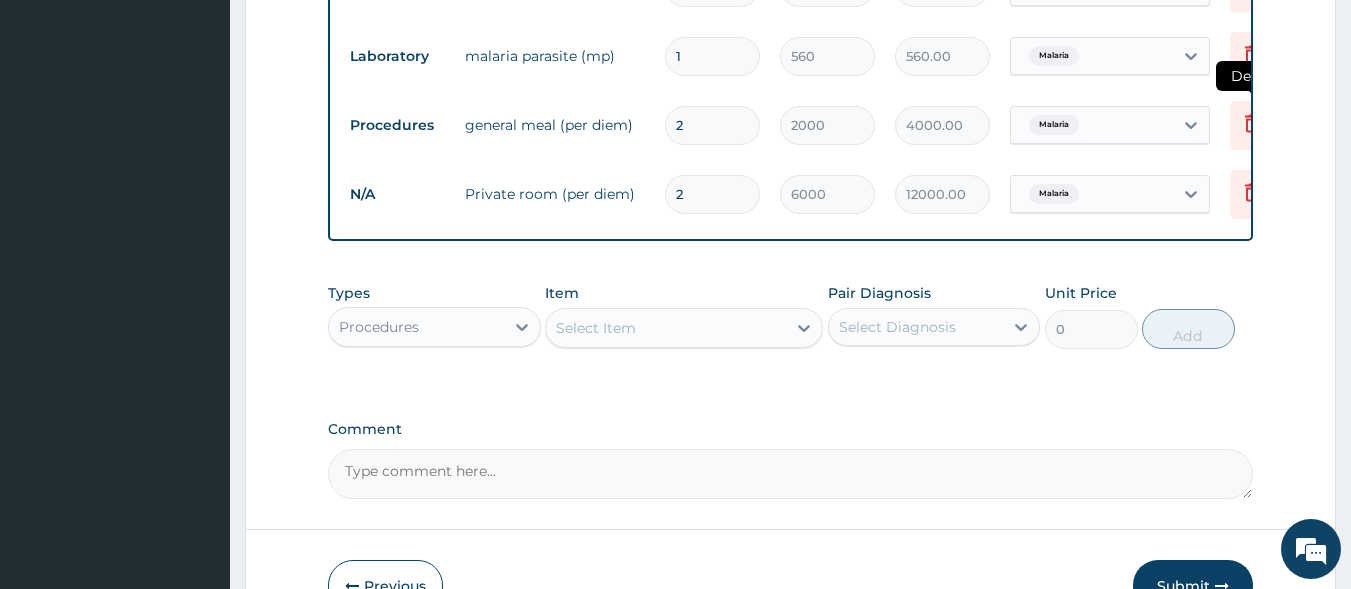 type on "2" 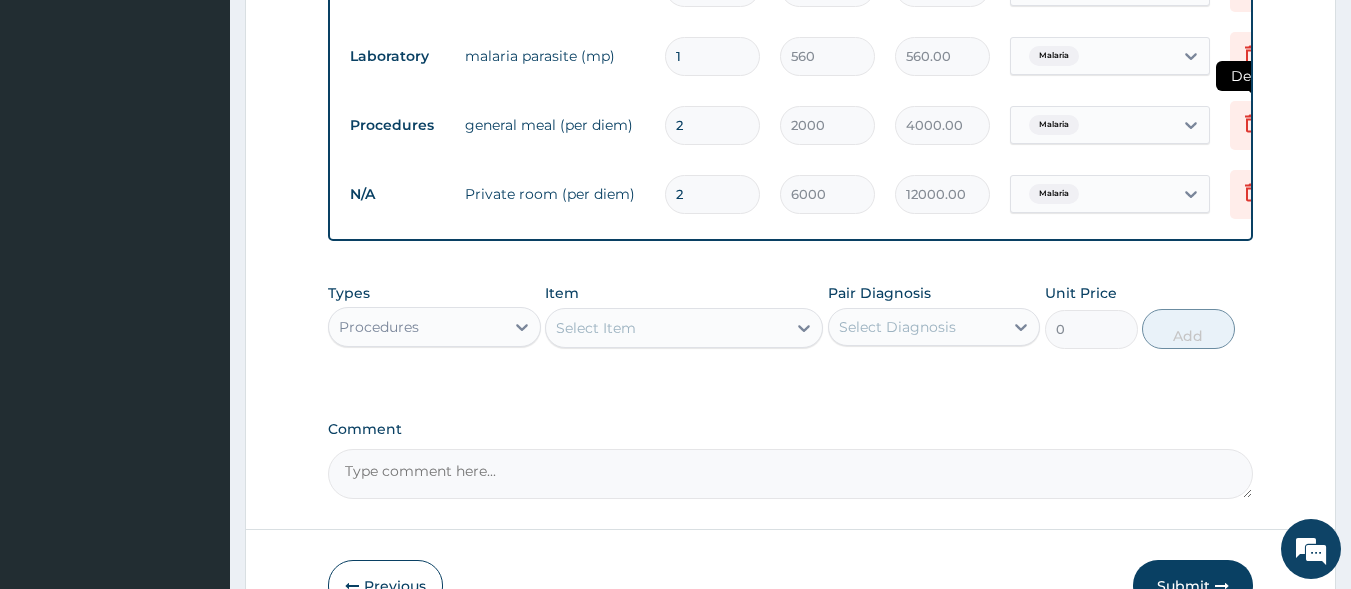 click 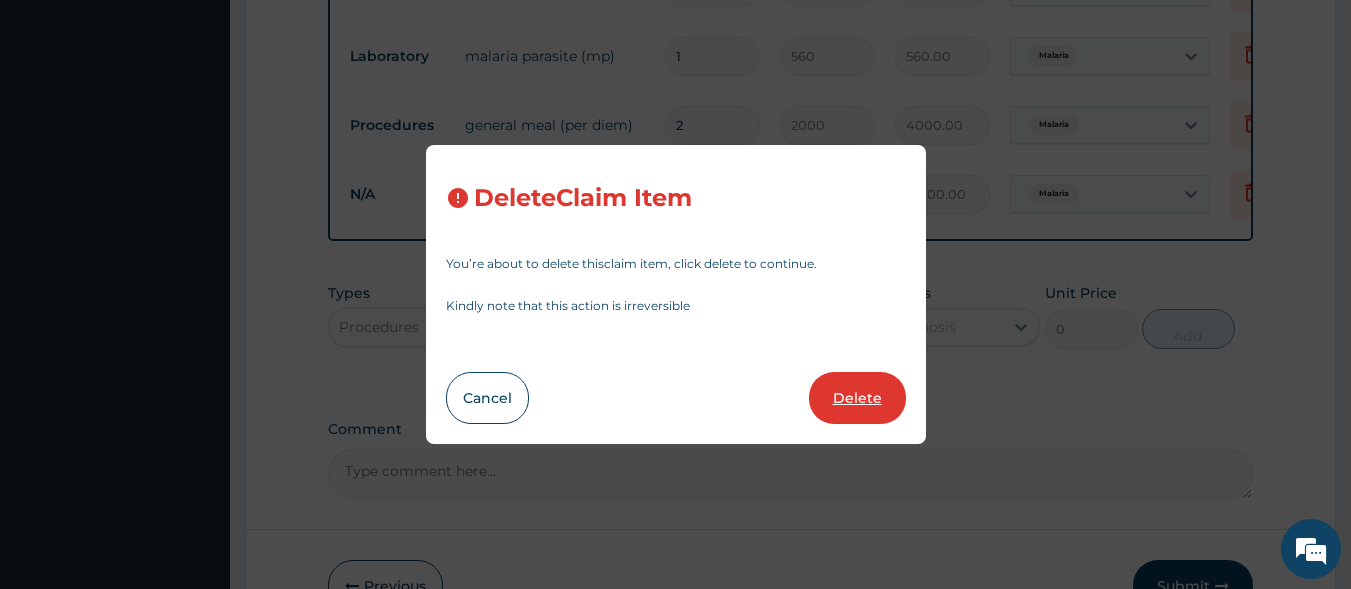 click on "Delete" at bounding box center (857, 398) 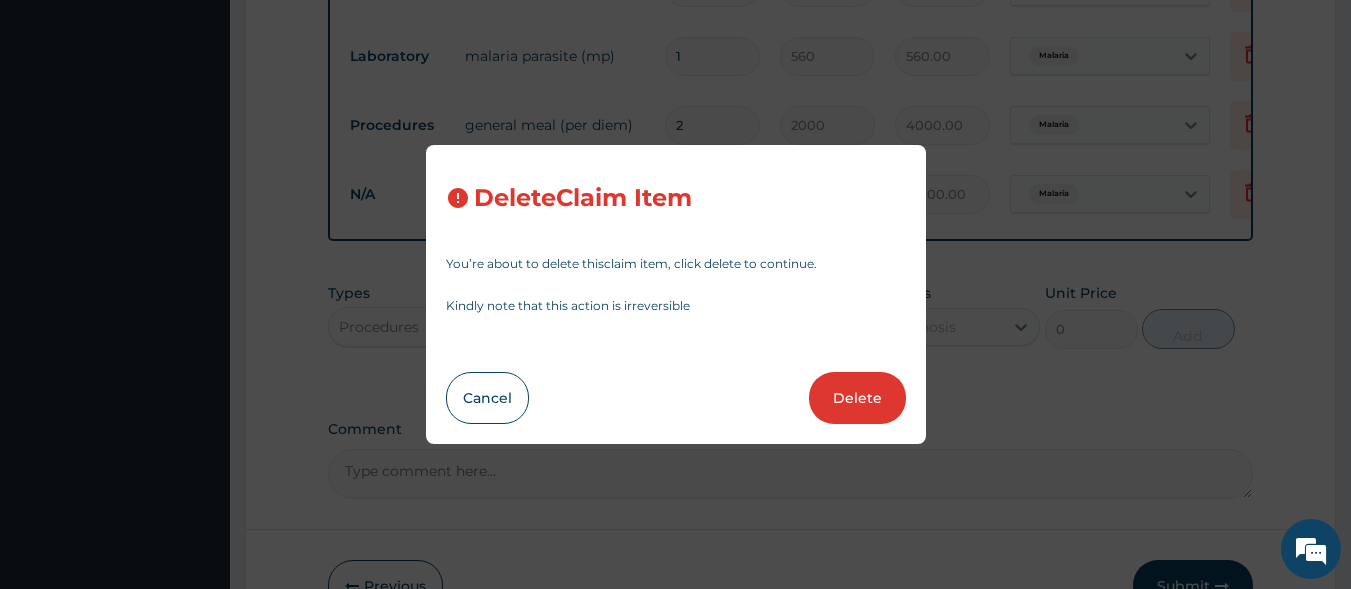 type on "6000" 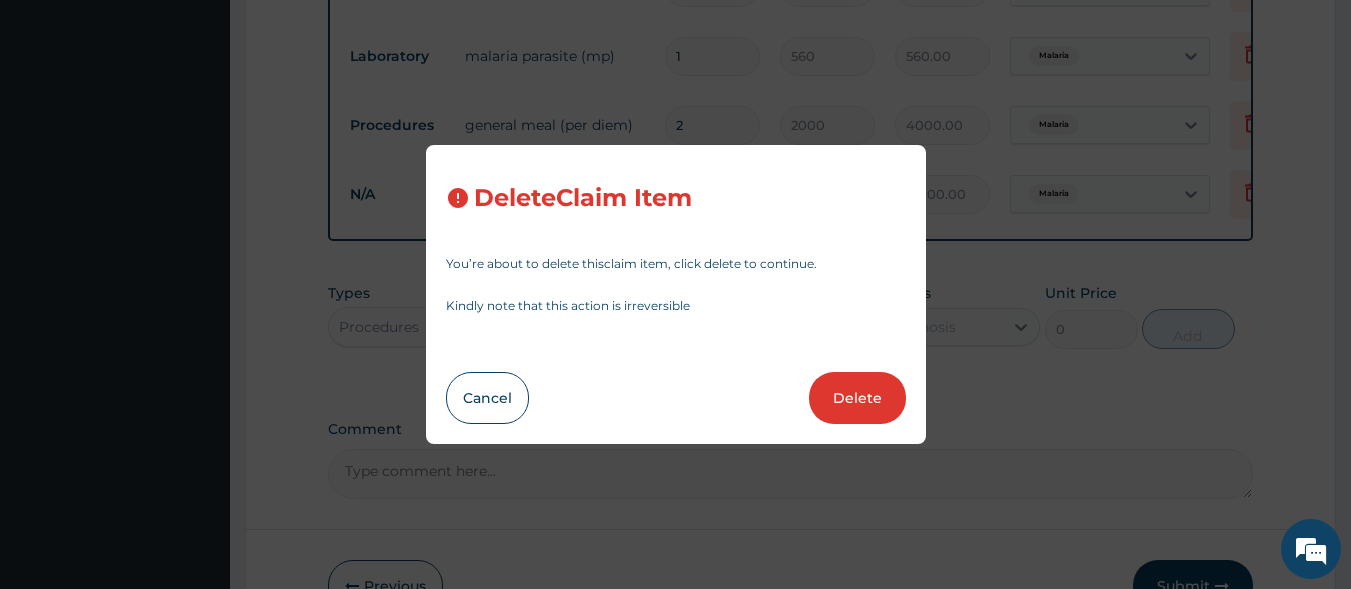 type on "12000.00" 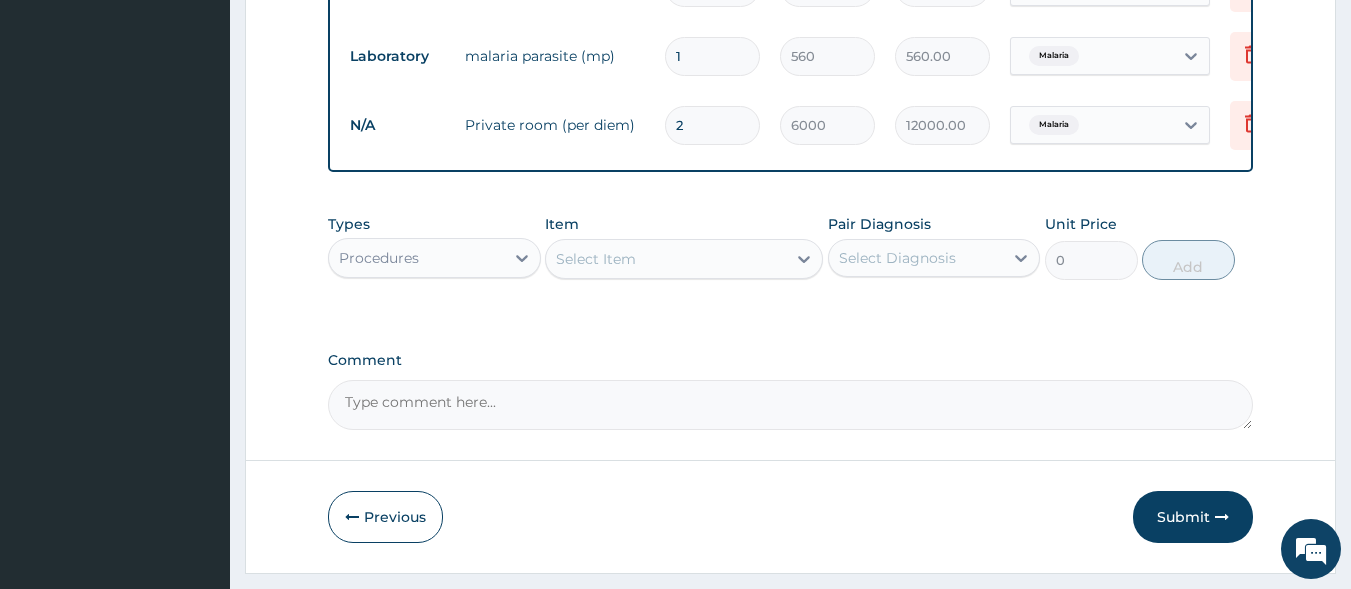 click on "Select Item" at bounding box center (666, 259) 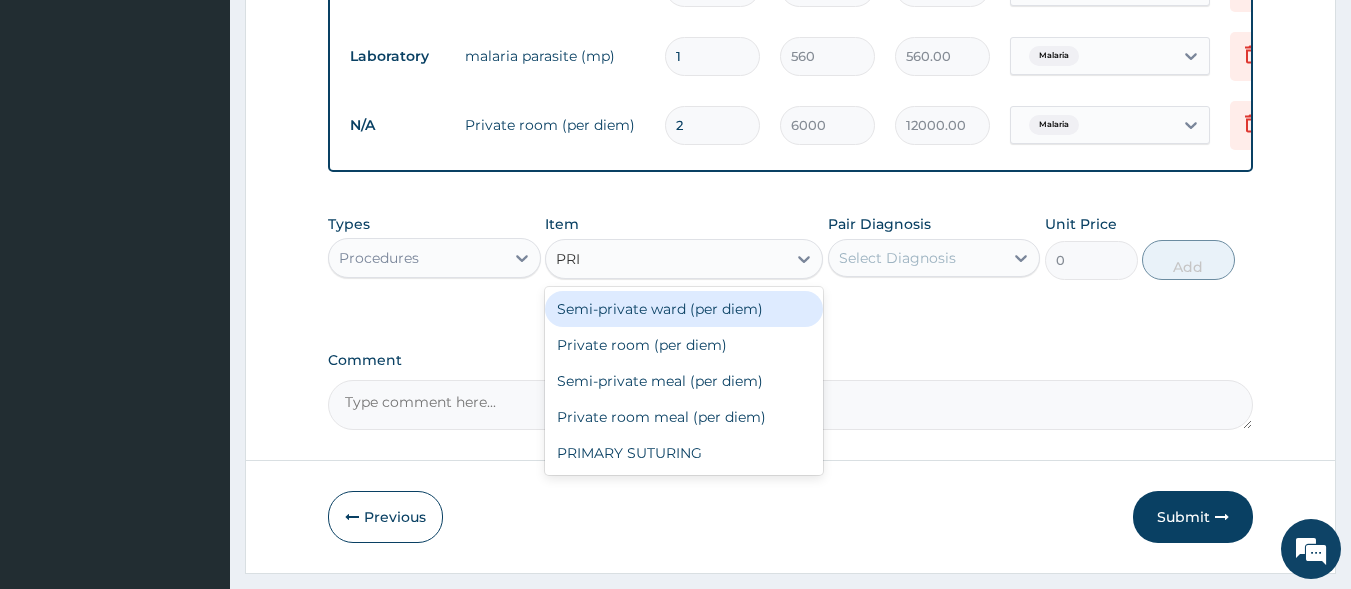 type on "PRIV" 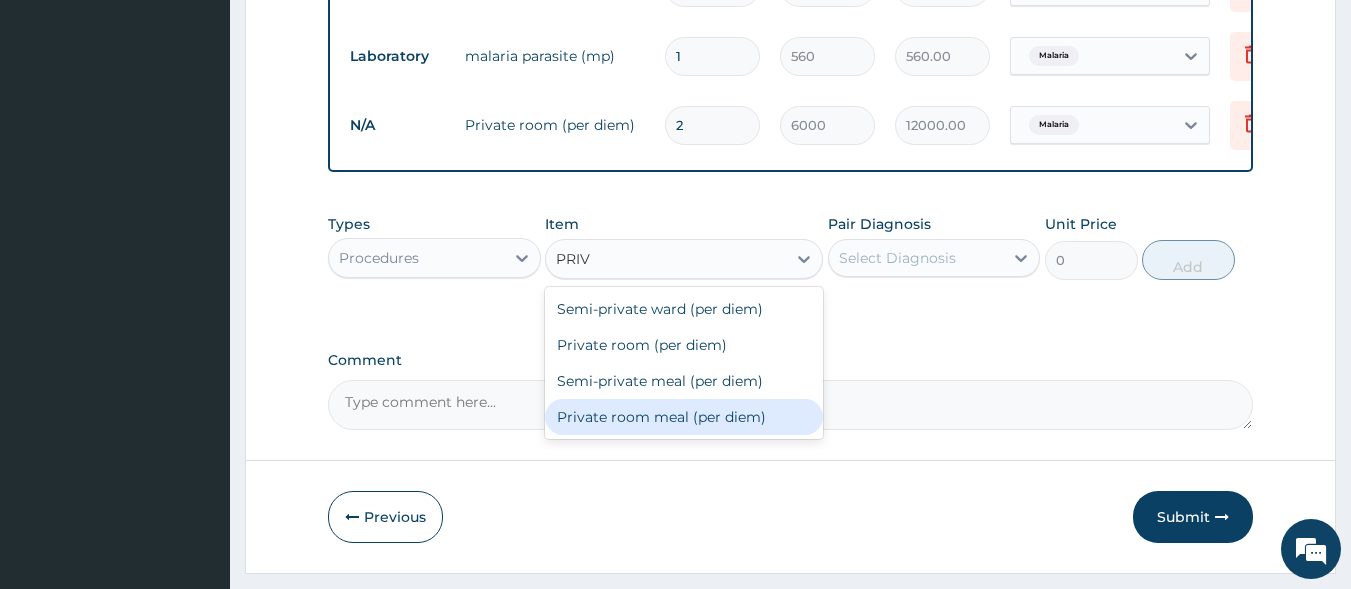 click on "Private room meal  (per diem)" at bounding box center (684, 417) 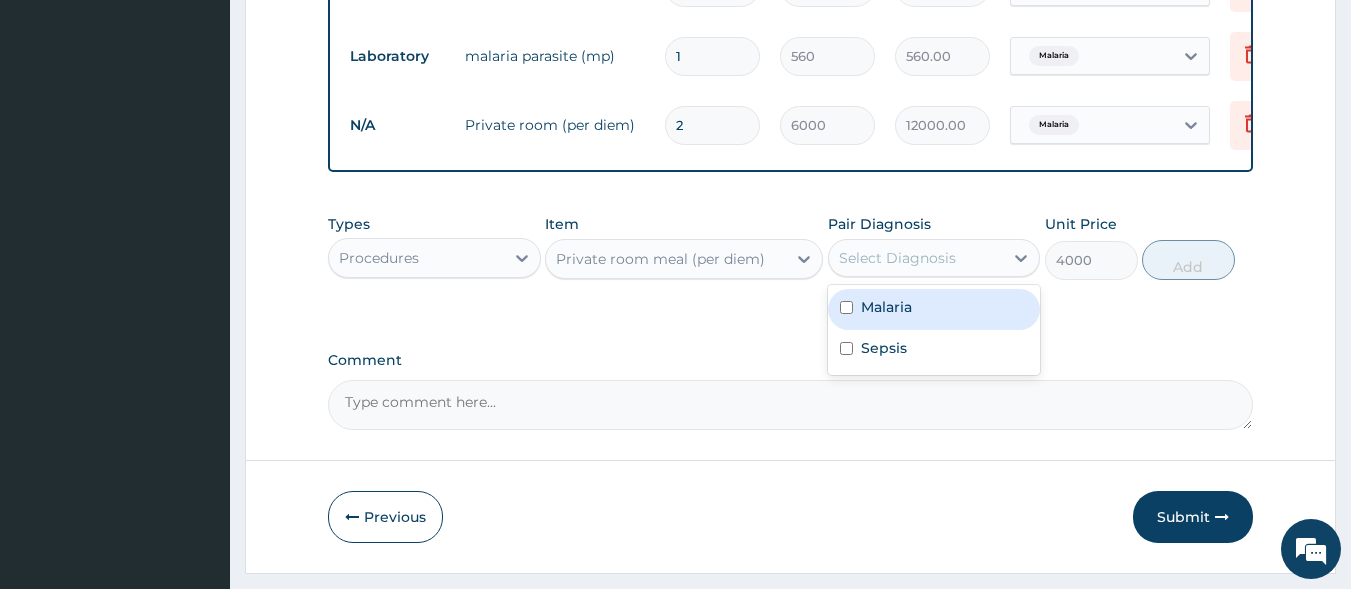 click on "Select Diagnosis" at bounding box center [897, 258] 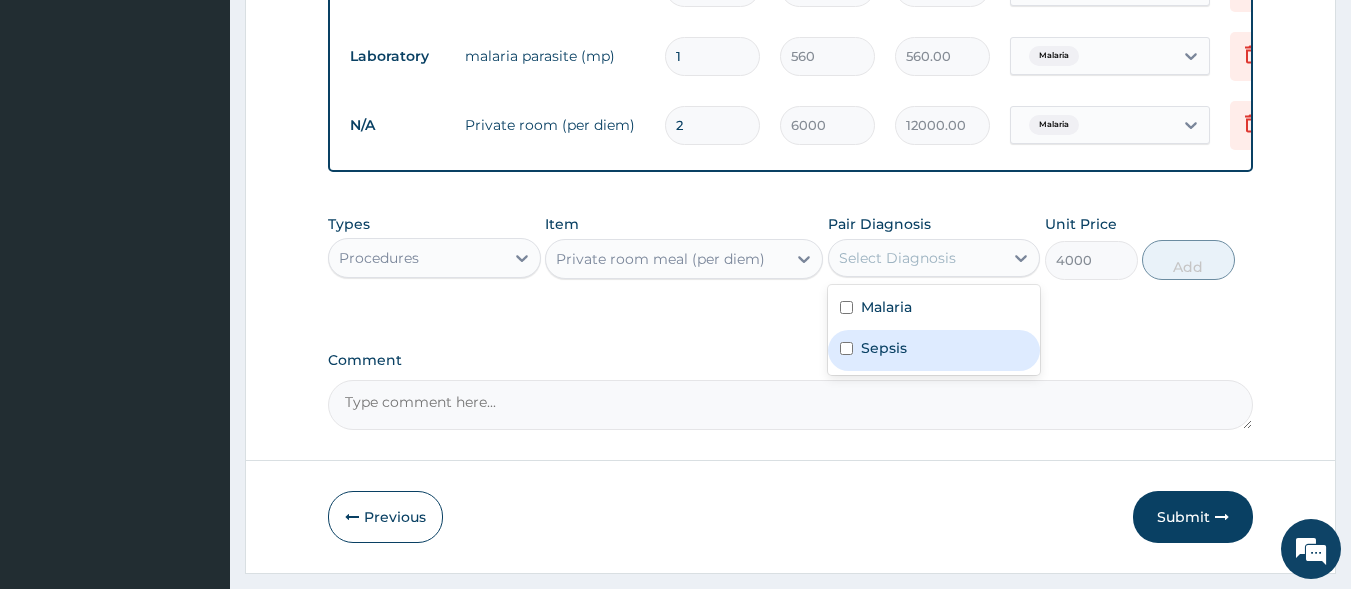 click on "Sepsis" at bounding box center [884, 348] 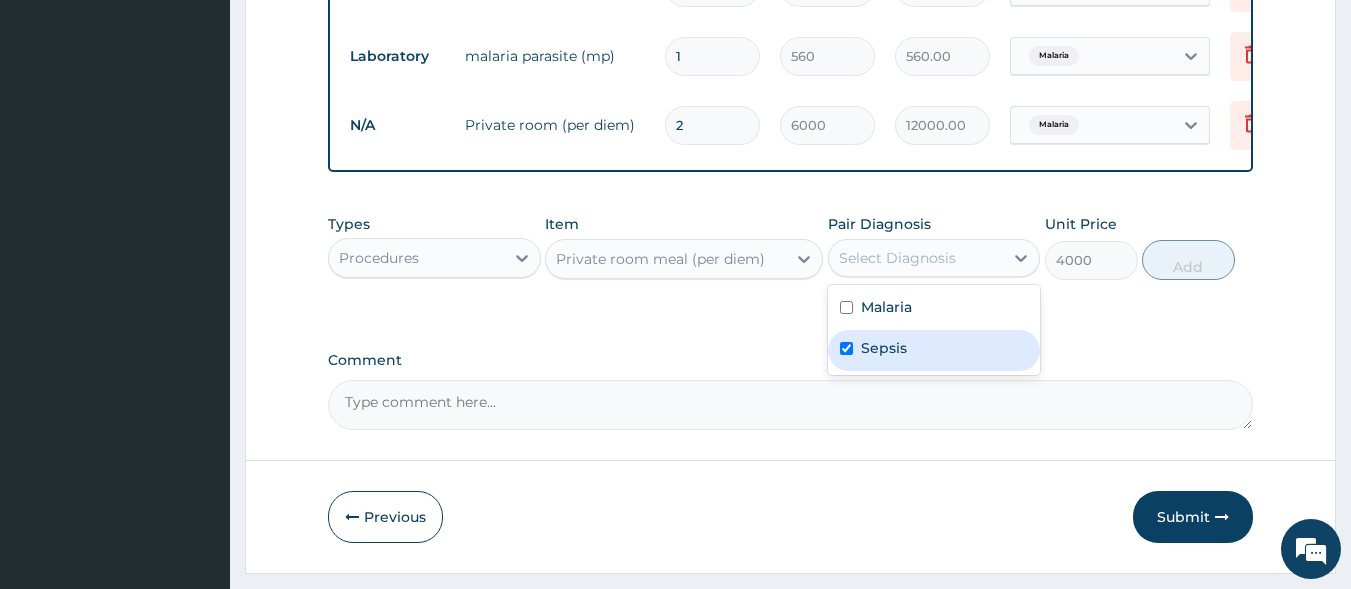 checkbox on "true" 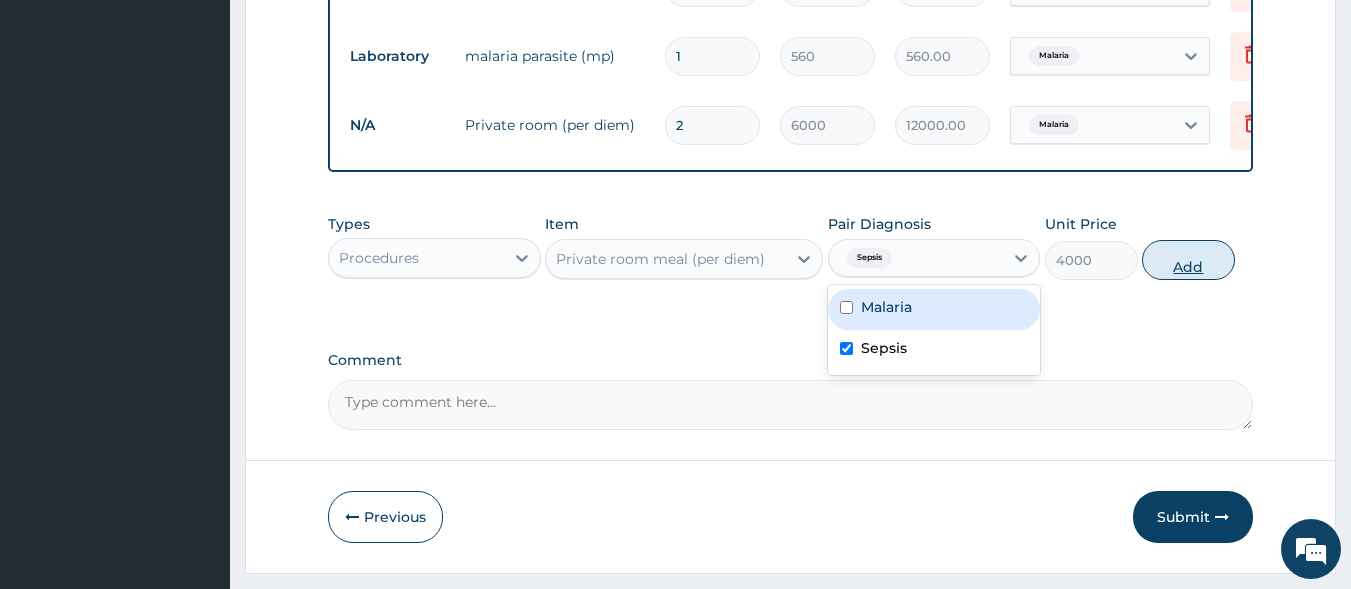 click on "Add" at bounding box center (1188, 260) 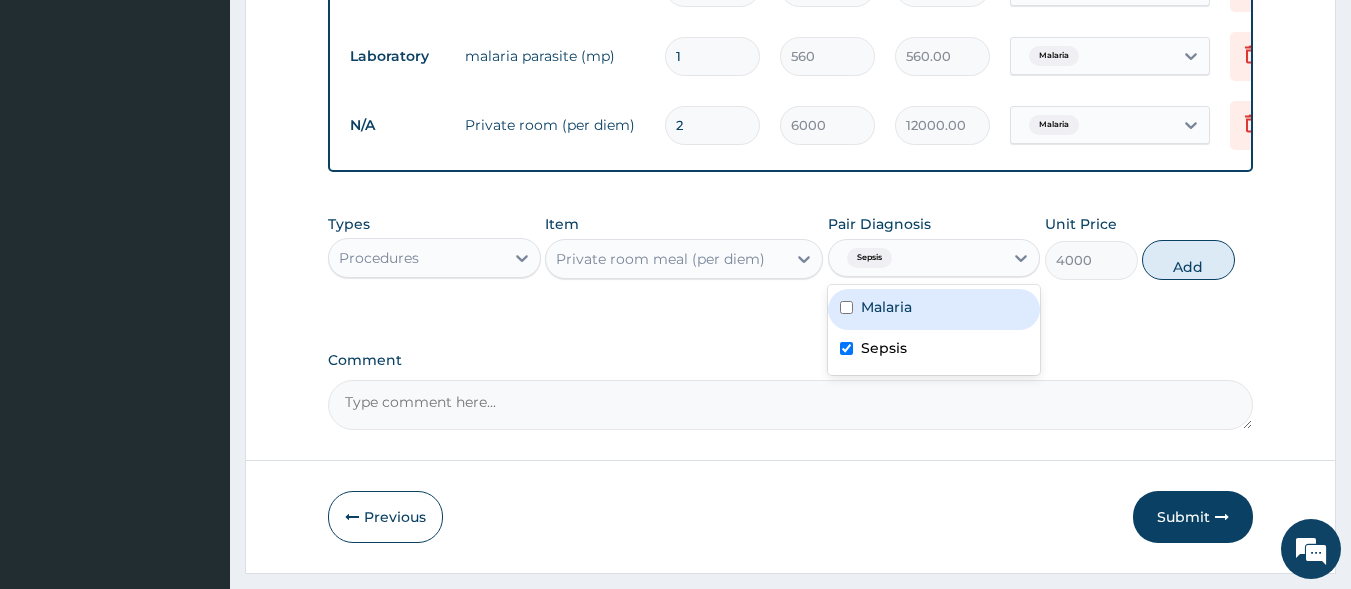 type on "0" 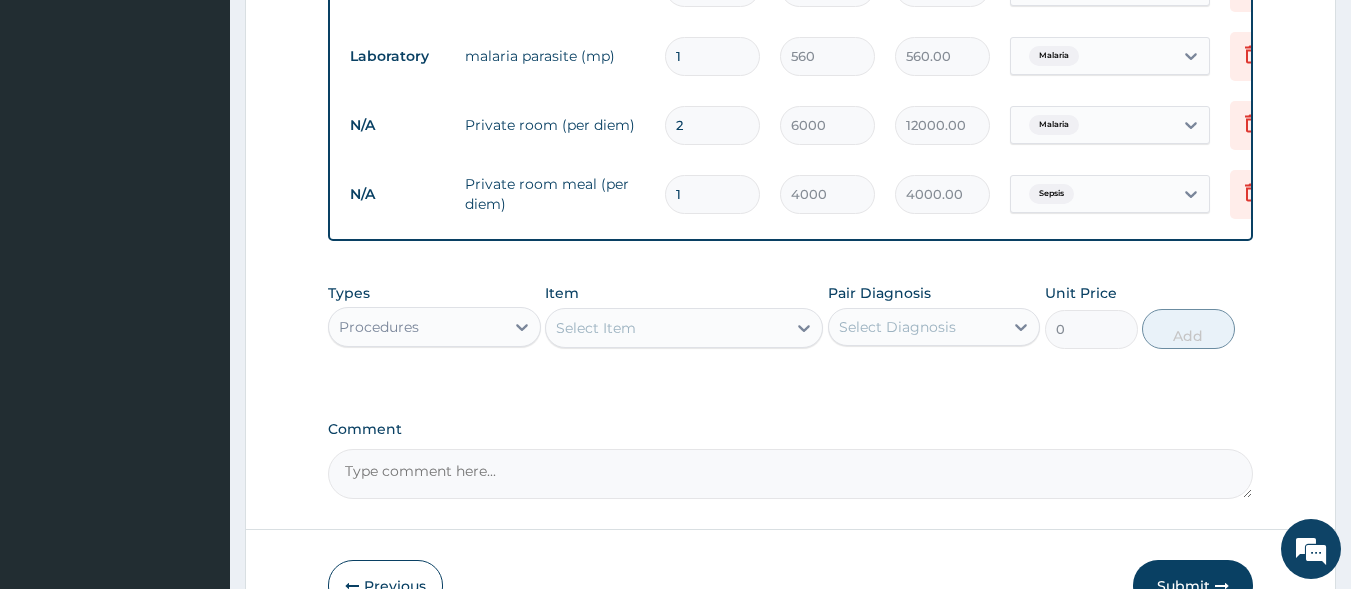 type 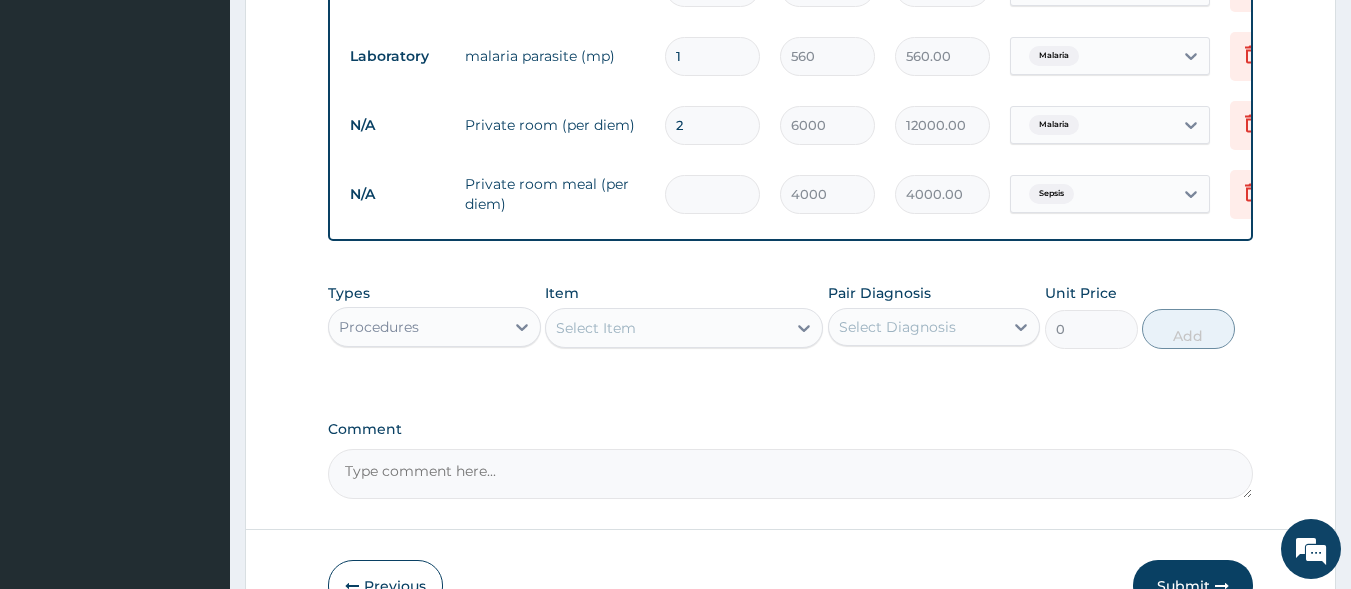 type on "0.00" 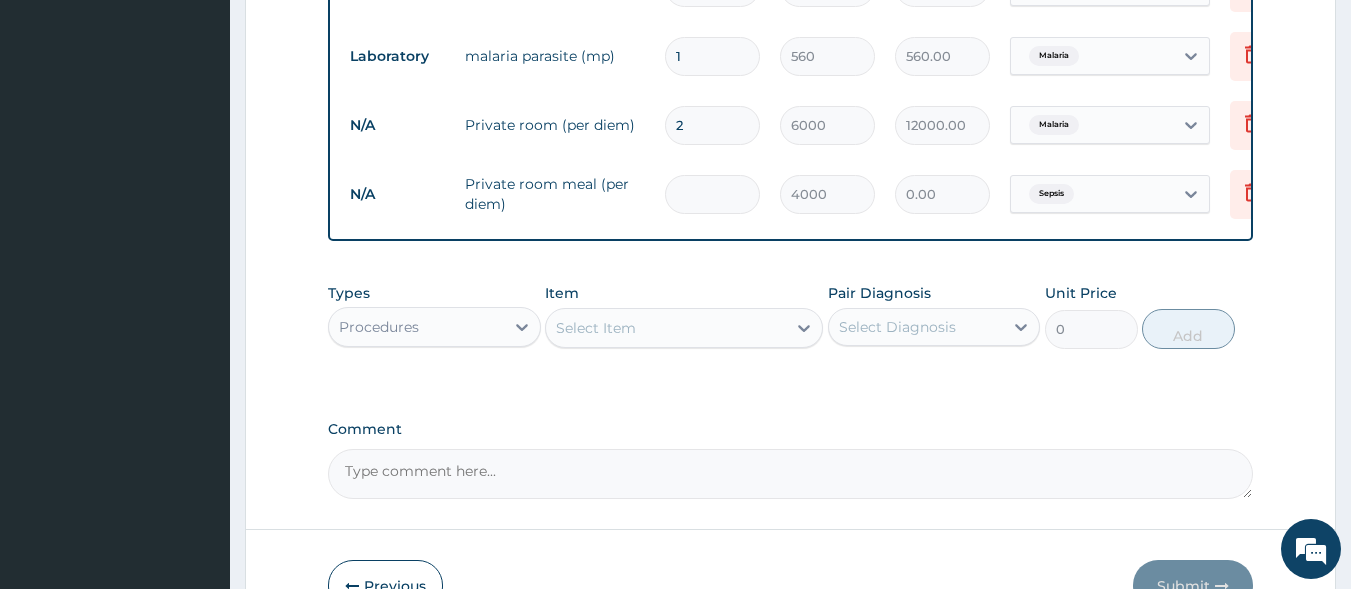 type on "8" 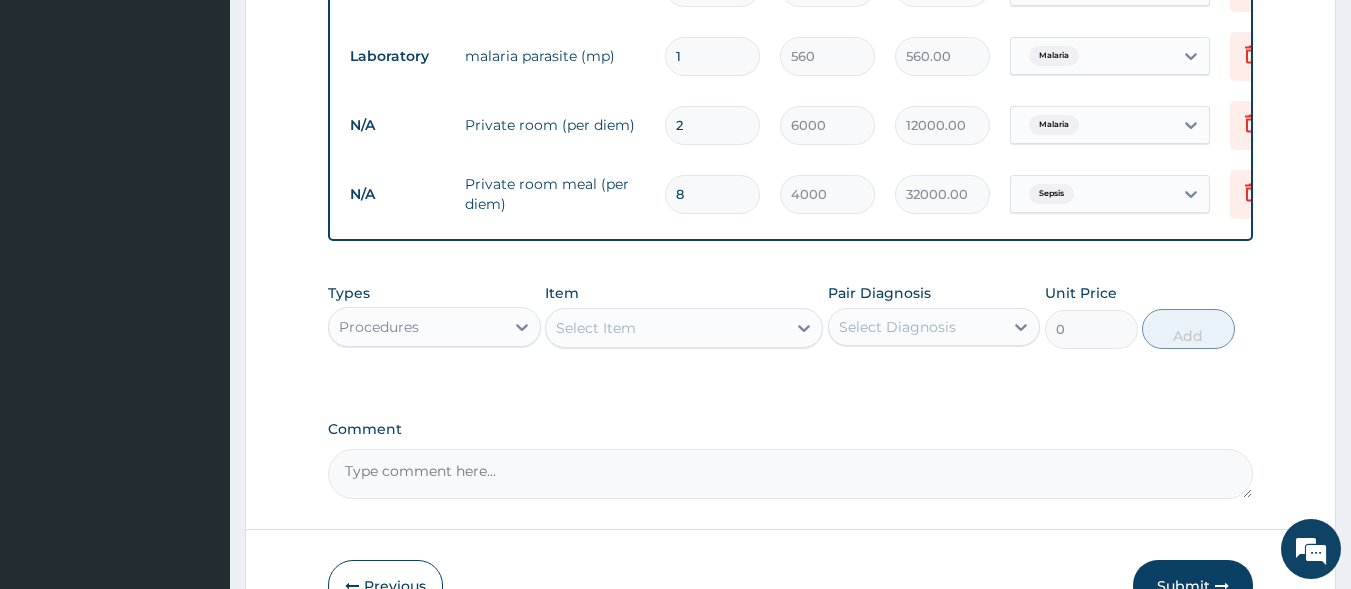 type 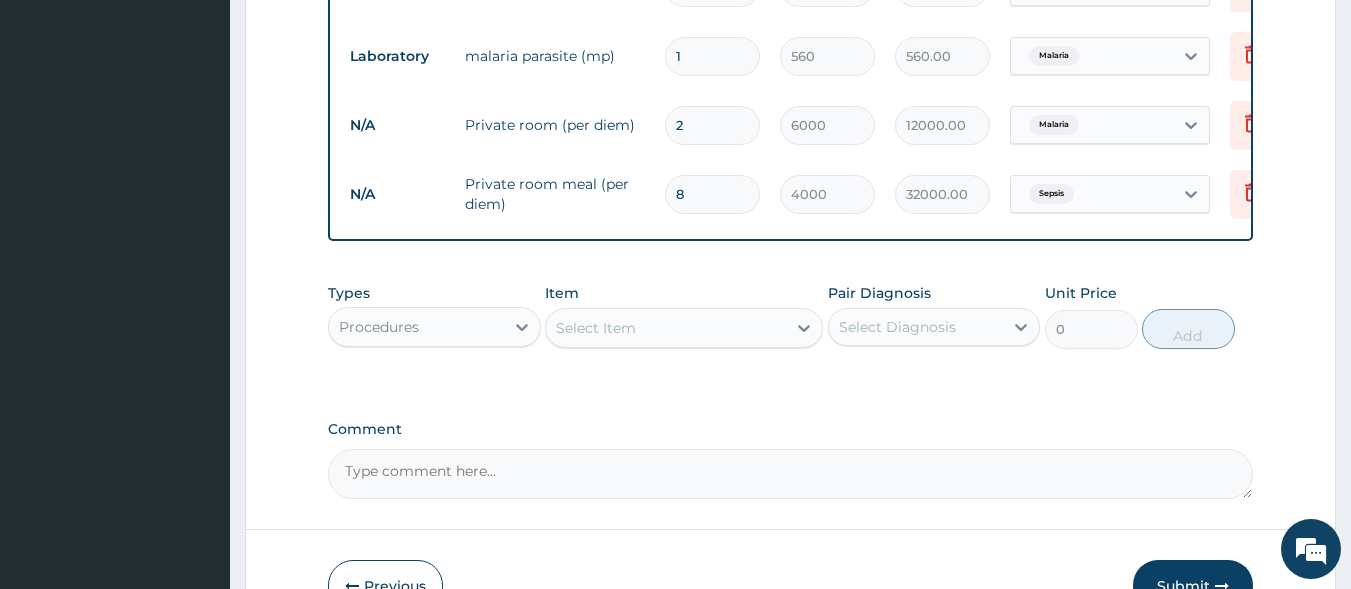 type on "0.00" 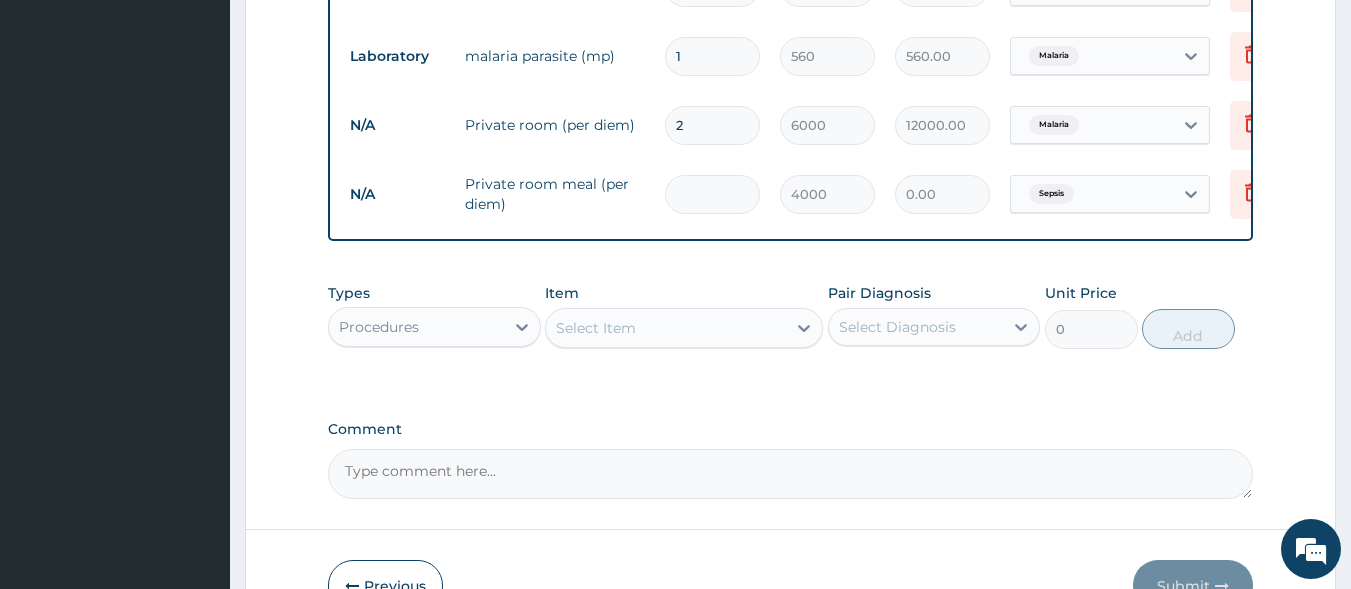 type on "2" 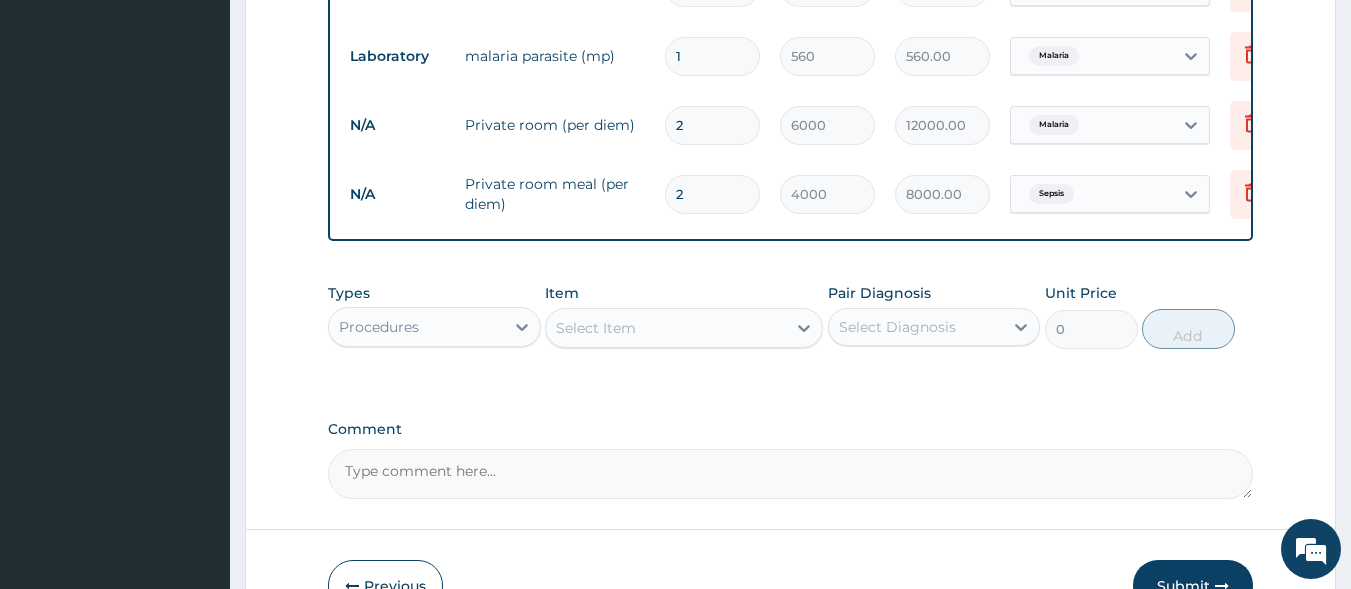 type on "2" 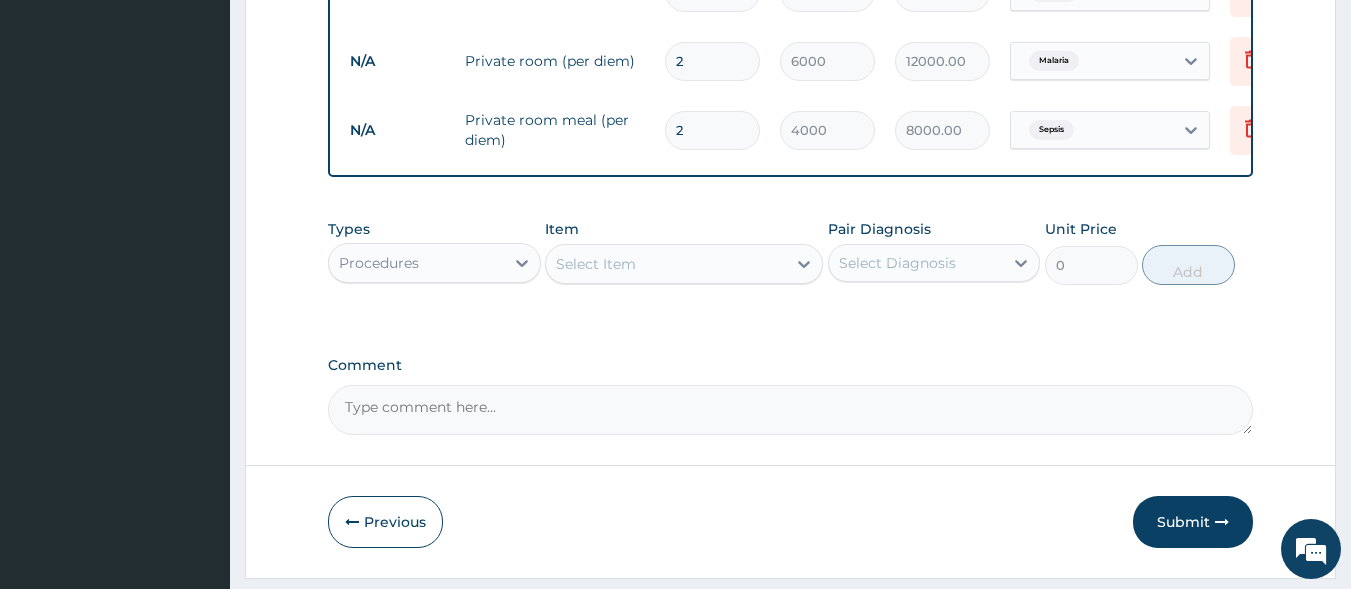 scroll, scrollTop: 1601, scrollLeft: 0, axis: vertical 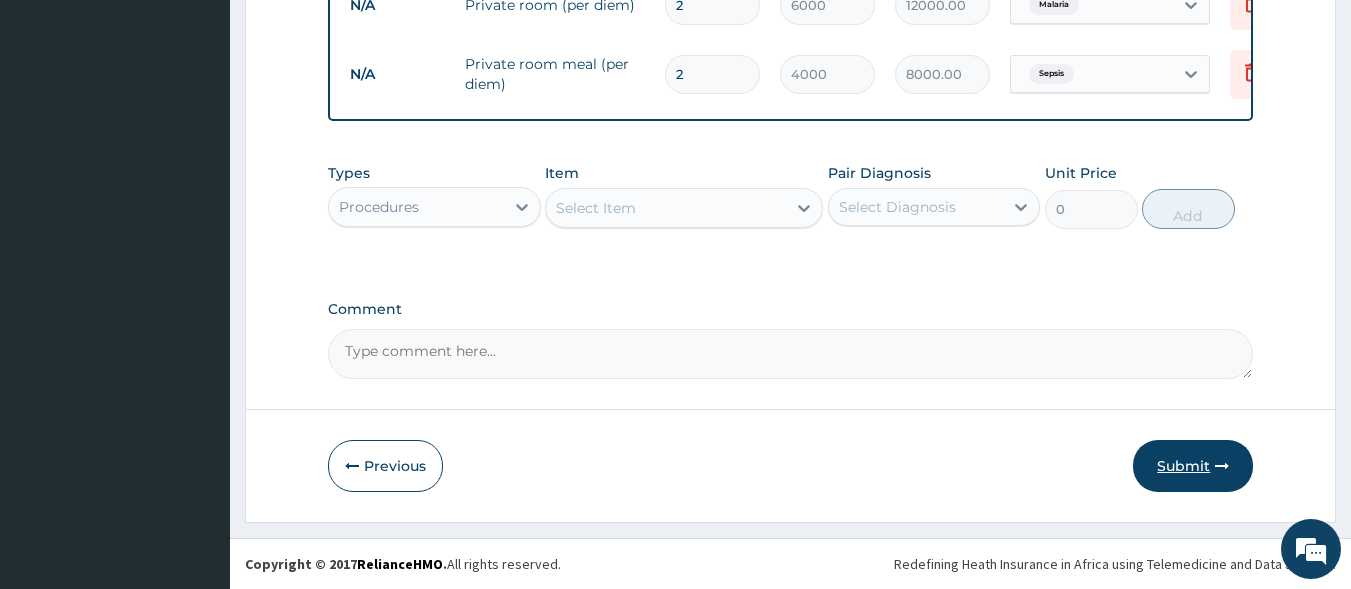 click on "Submit" at bounding box center [1193, 466] 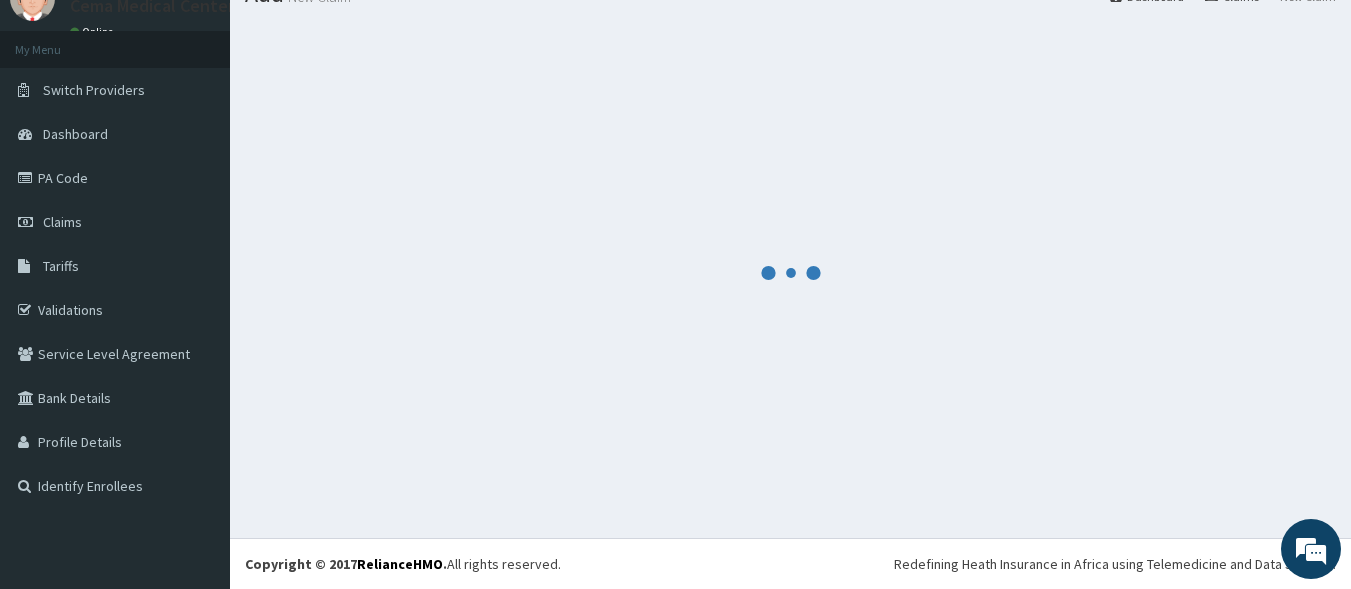 scroll, scrollTop: 1601, scrollLeft: 0, axis: vertical 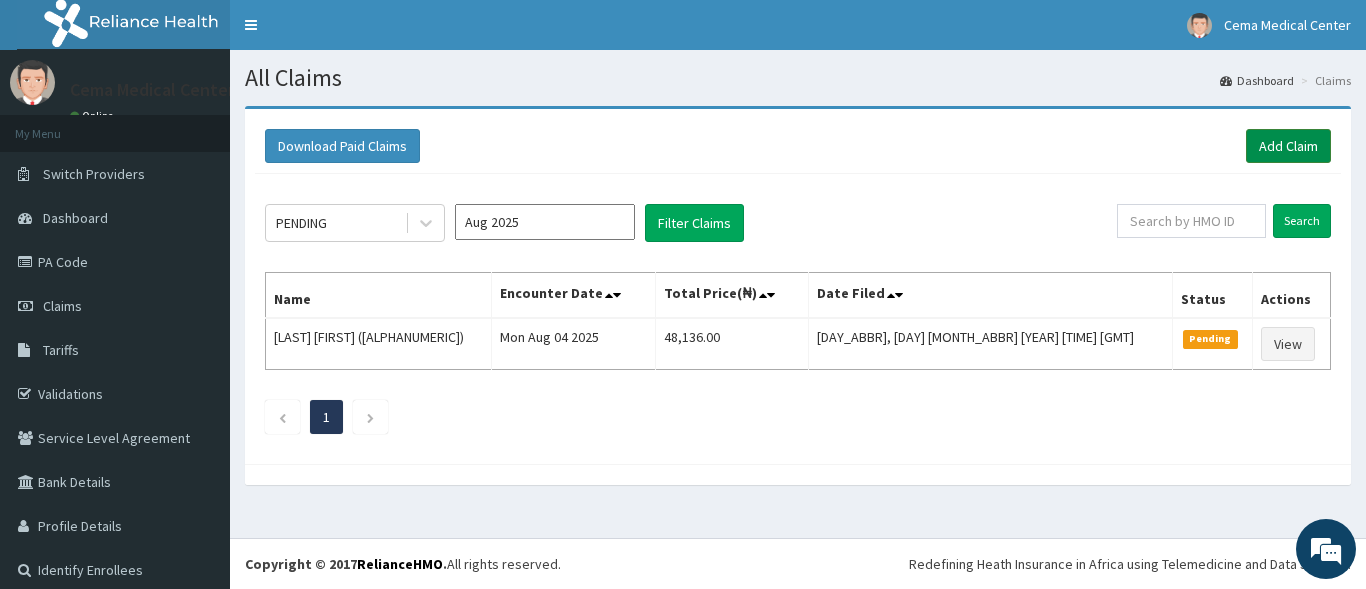 click on "Add Claim" at bounding box center (1288, 146) 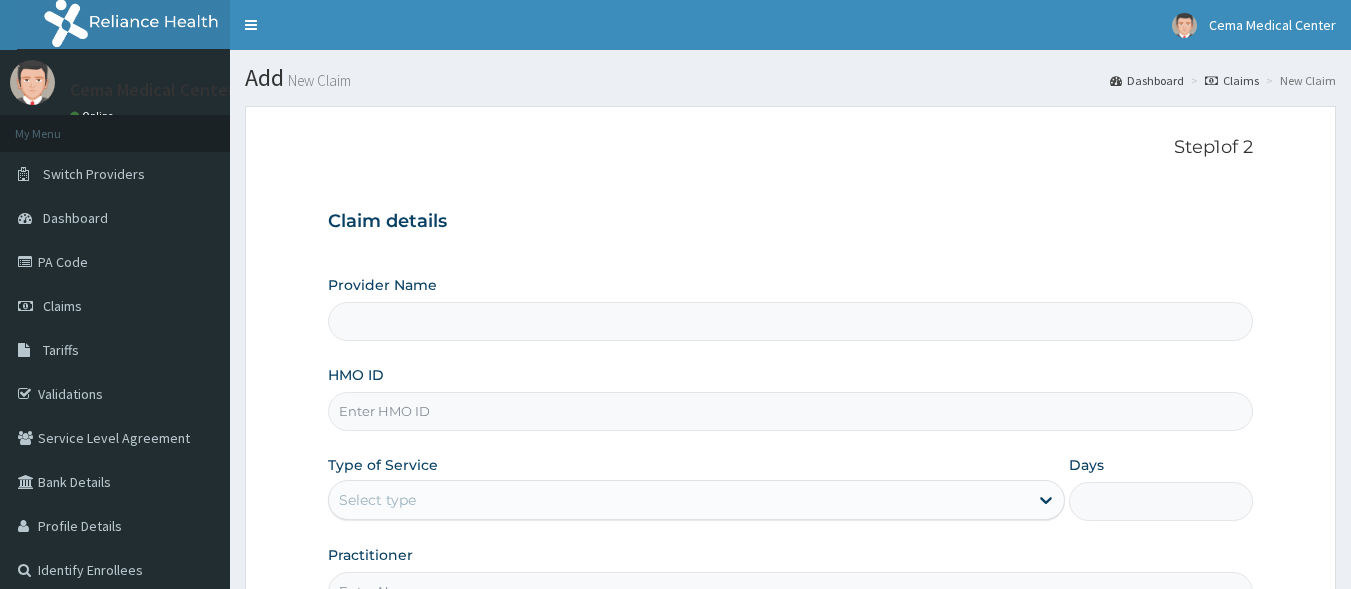 scroll, scrollTop: 0, scrollLeft: 0, axis: both 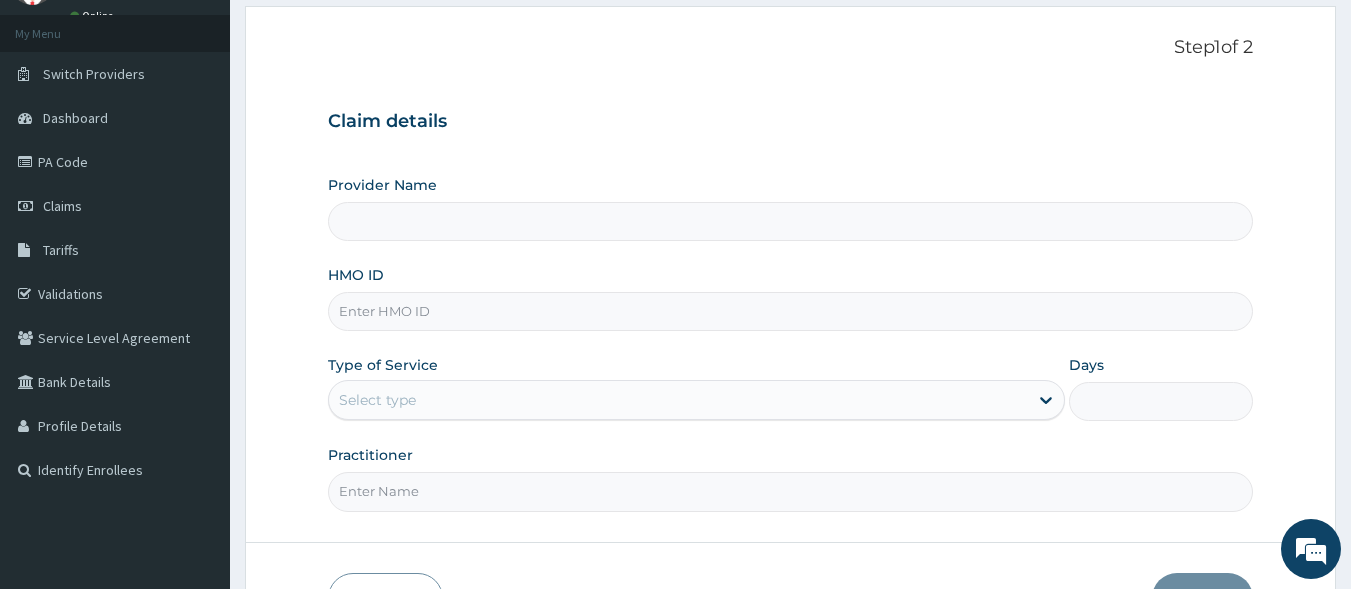 type on "Cema Medical Center" 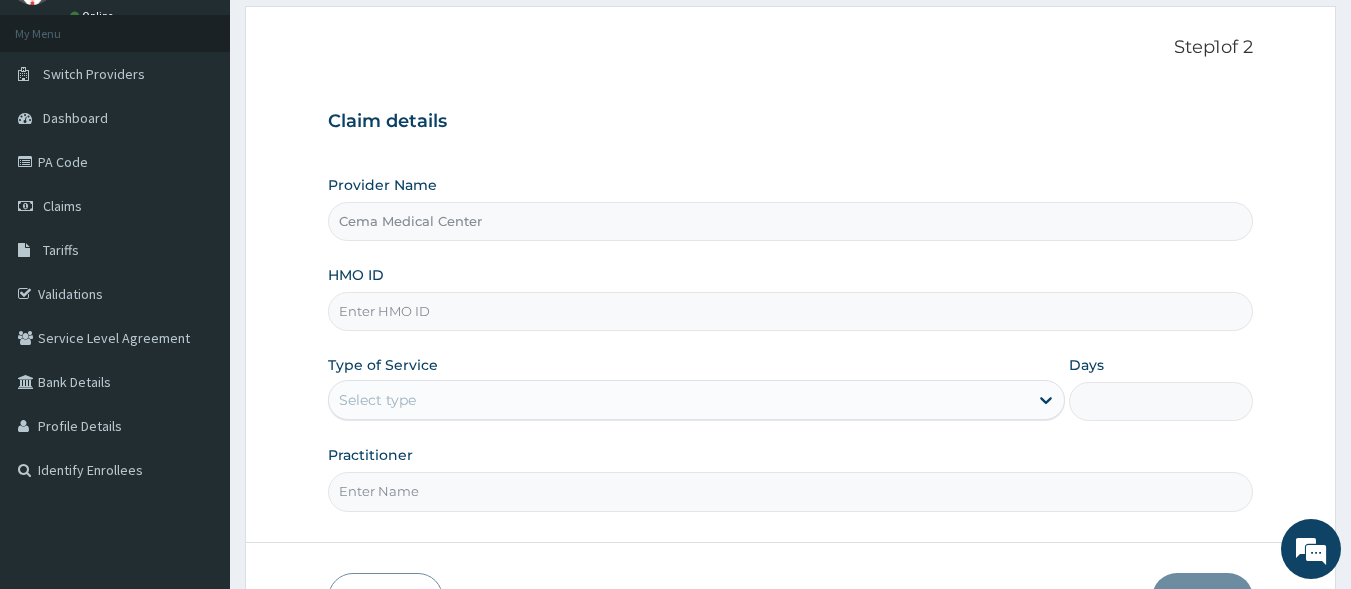 click on "HMO ID" at bounding box center (791, 311) 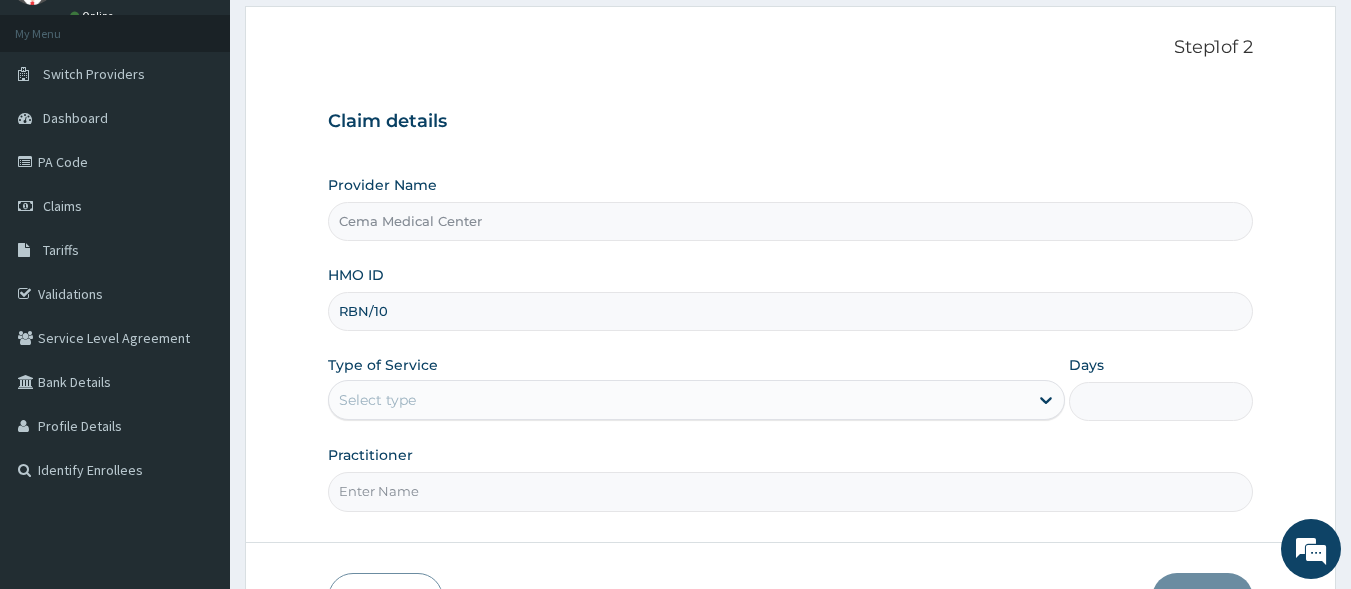 scroll, scrollTop: 0, scrollLeft: 0, axis: both 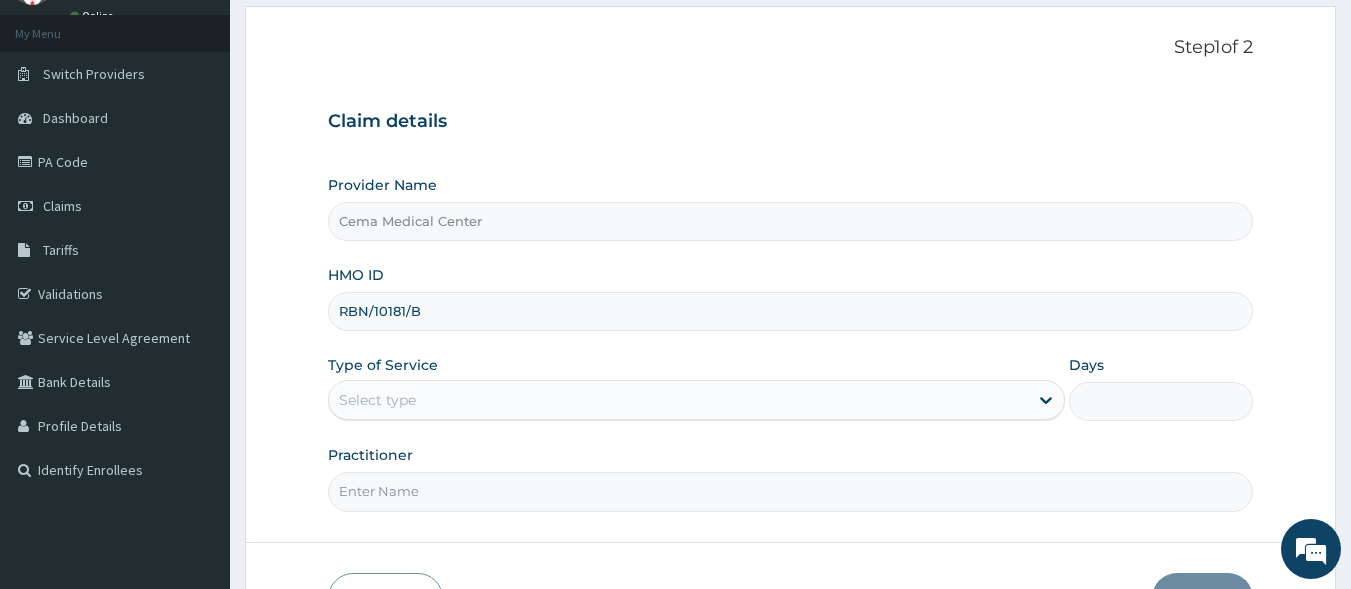 type on "RBN/10181/B" 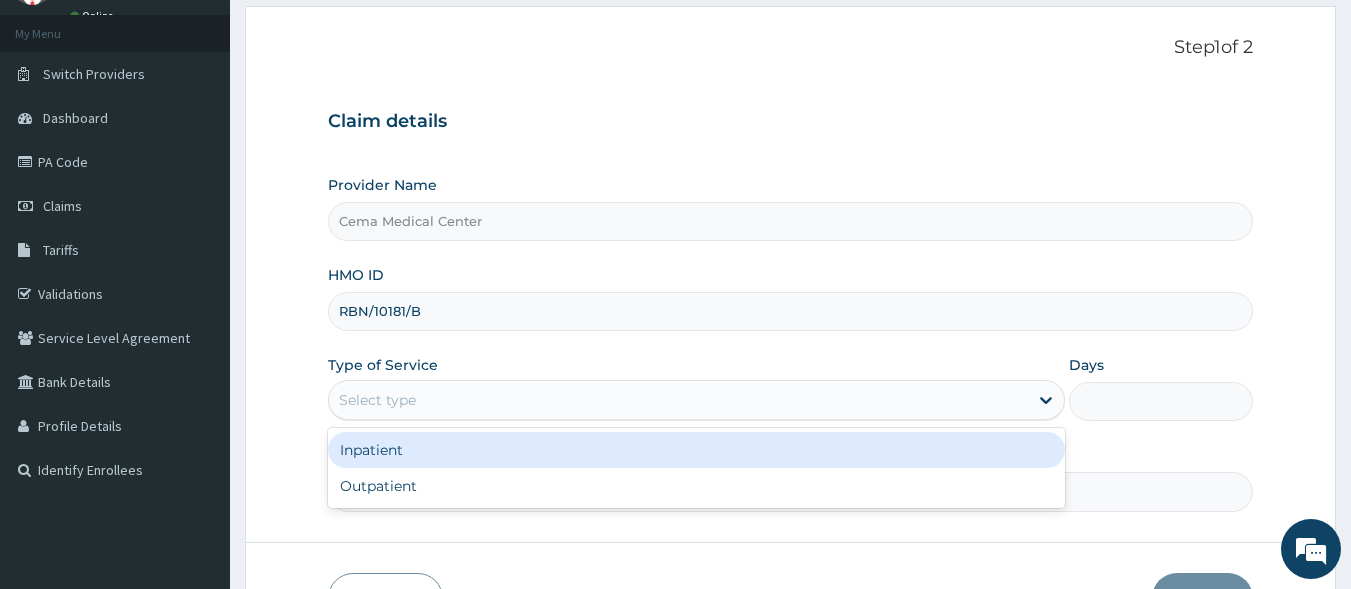 click on "Select type" at bounding box center (678, 400) 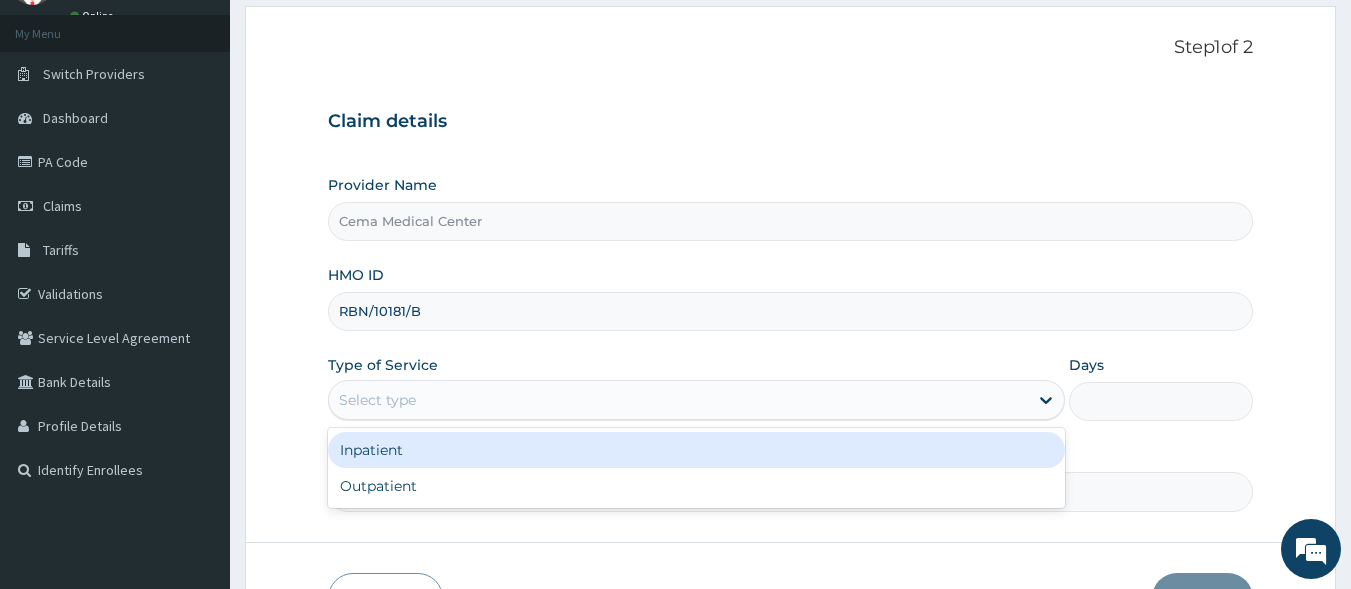 drag, startPoint x: 533, startPoint y: 455, endPoint x: 568, endPoint y: 457, distance: 35.057095 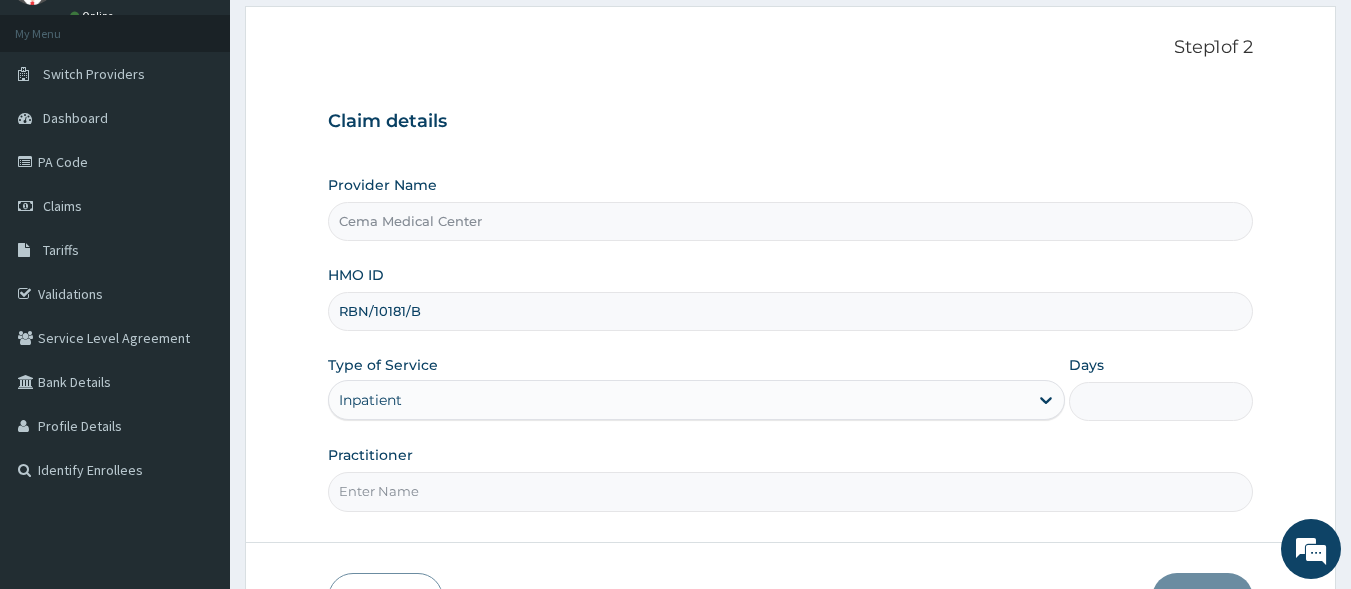 click on "Days" at bounding box center (1161, 401) 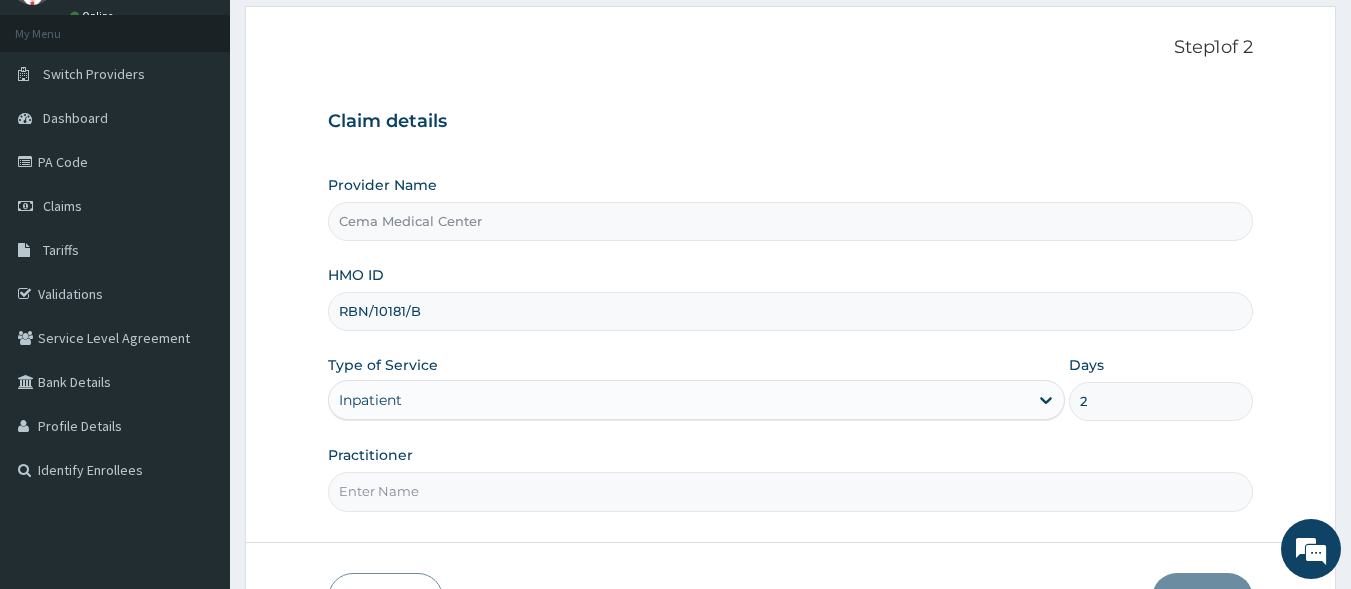 type on "2" 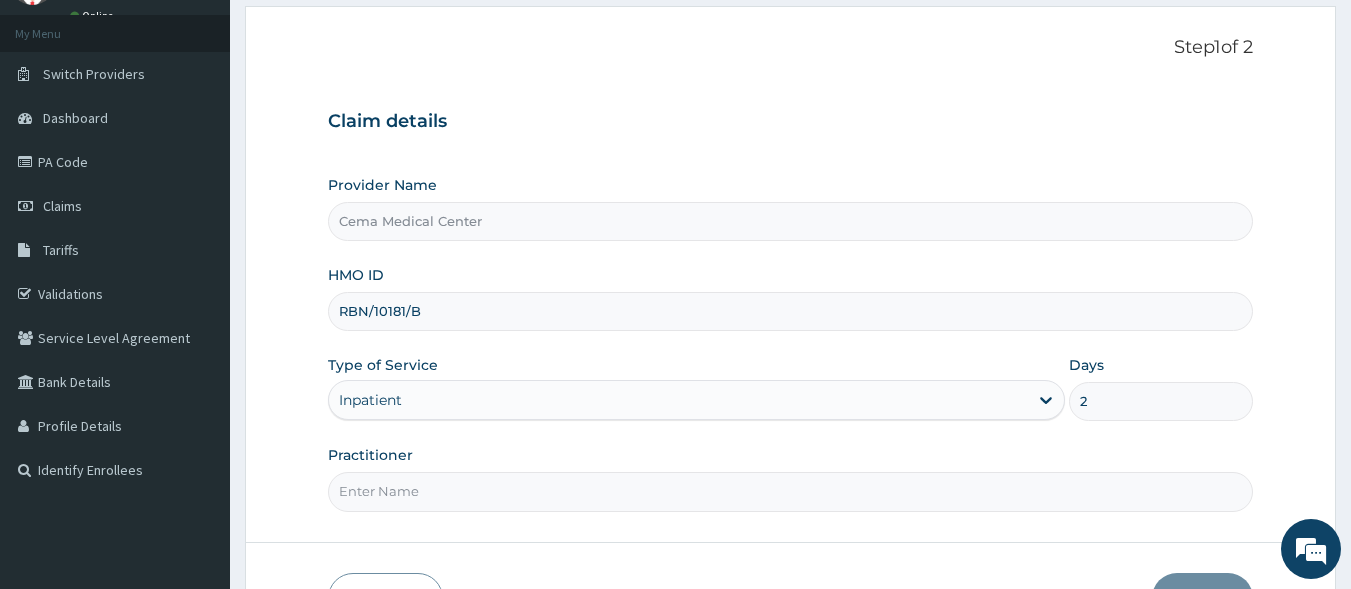type on "DR NGONANDI" 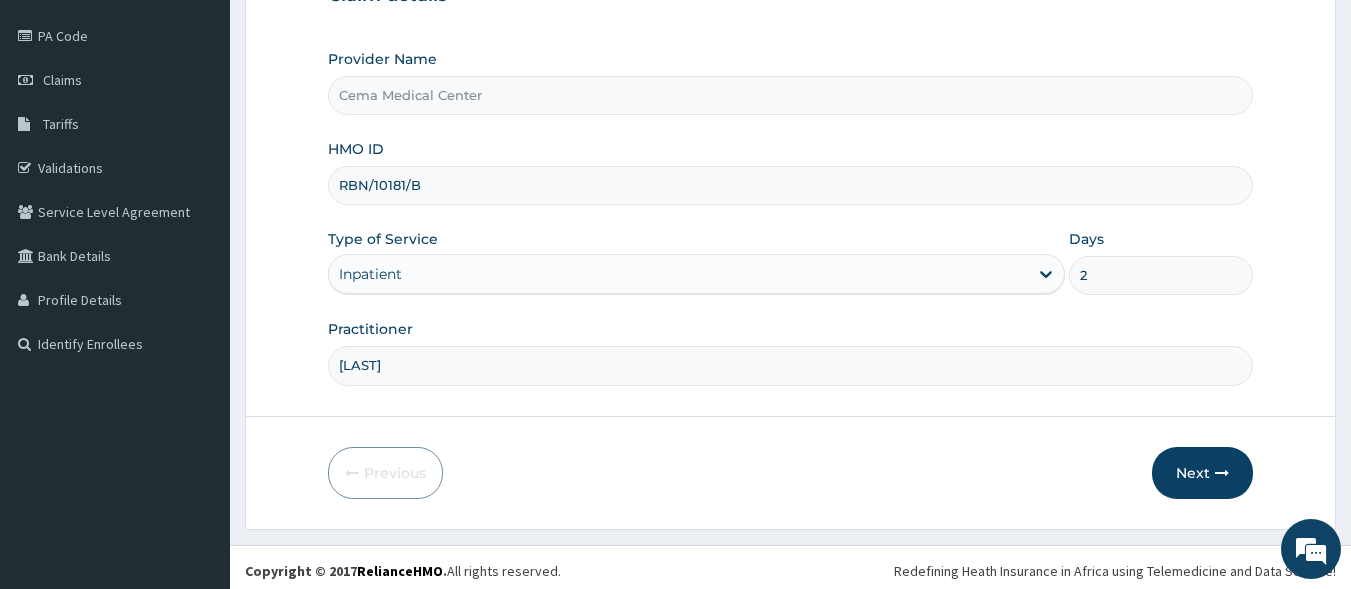 scroll, scrollTop: 233, scrollLeft: 0, axis: vertical 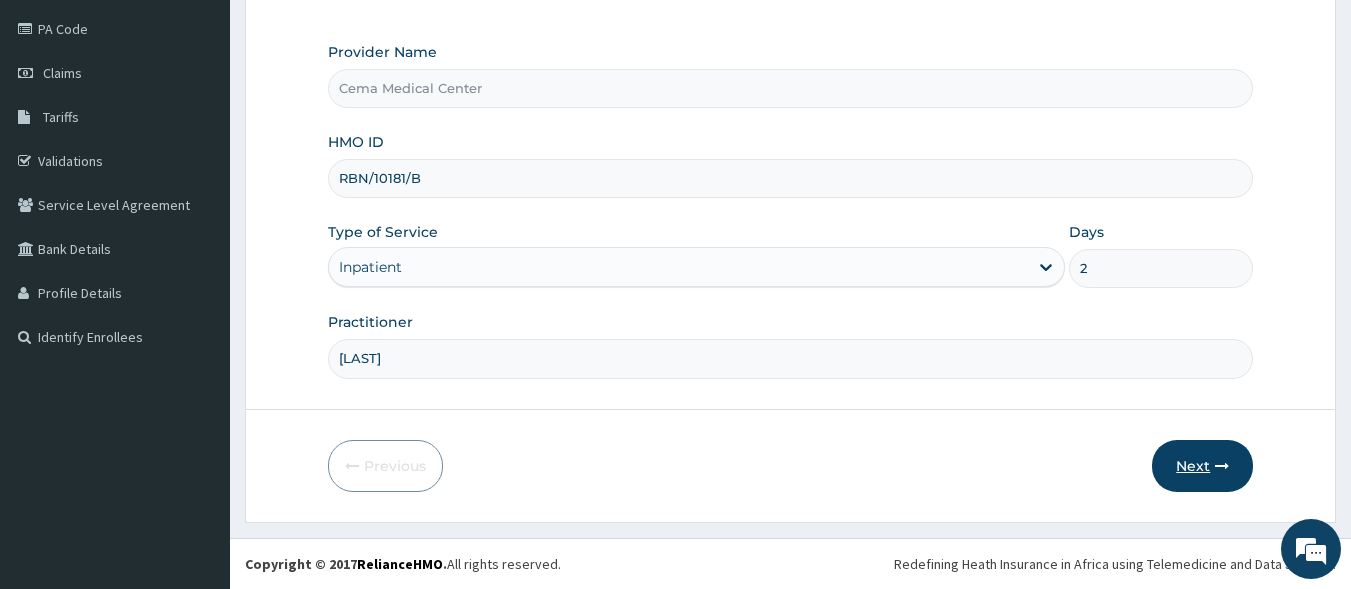 click on "Next" at bounding box center [1202, 466] 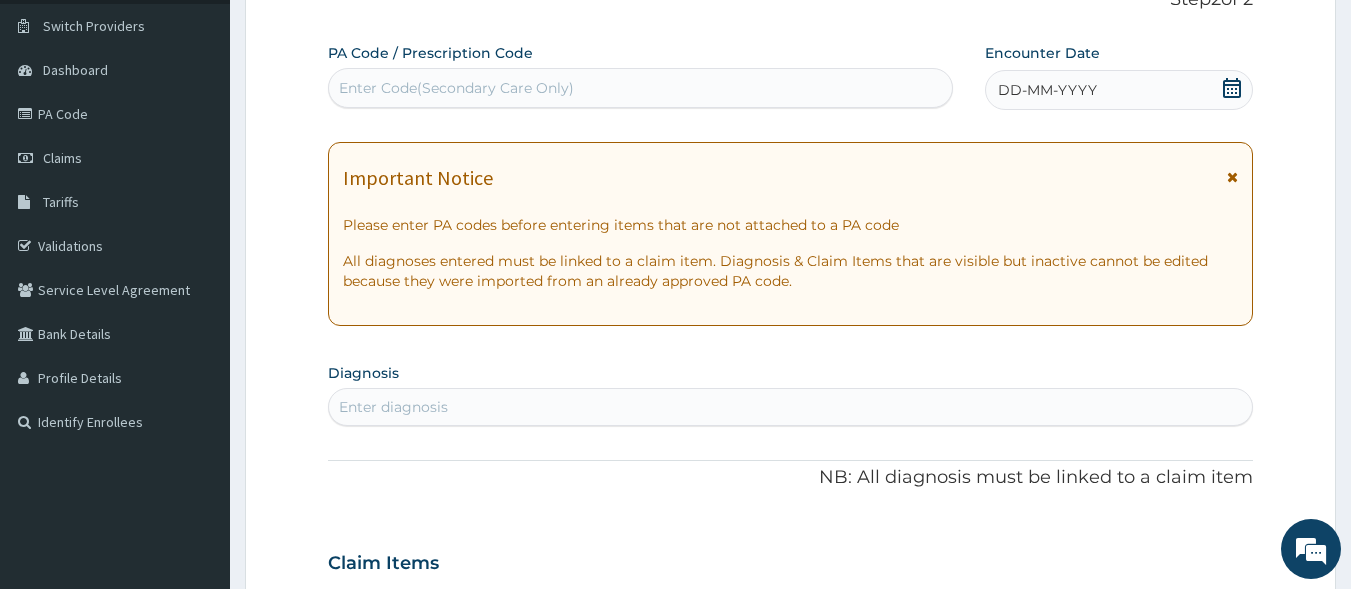 scroll, scrollTop: 33, scrollLeft: 0, axis: vertical 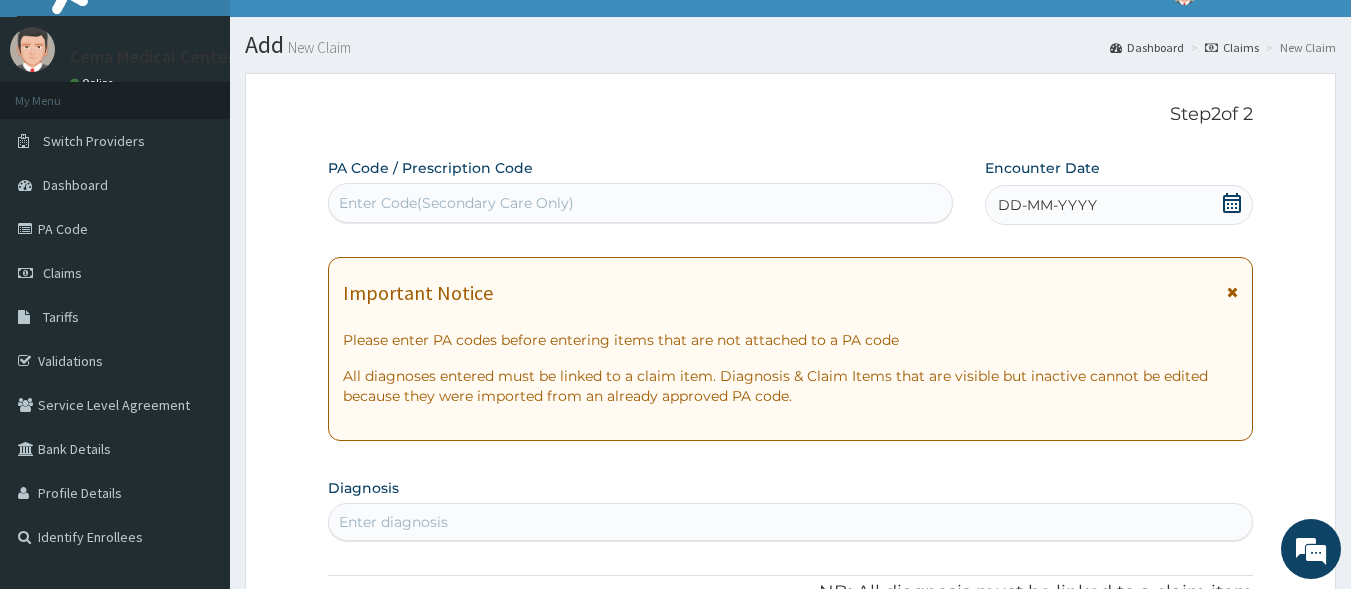 click on "Enter Code(Secondary Care Only)" at bounding box center (456, 203) 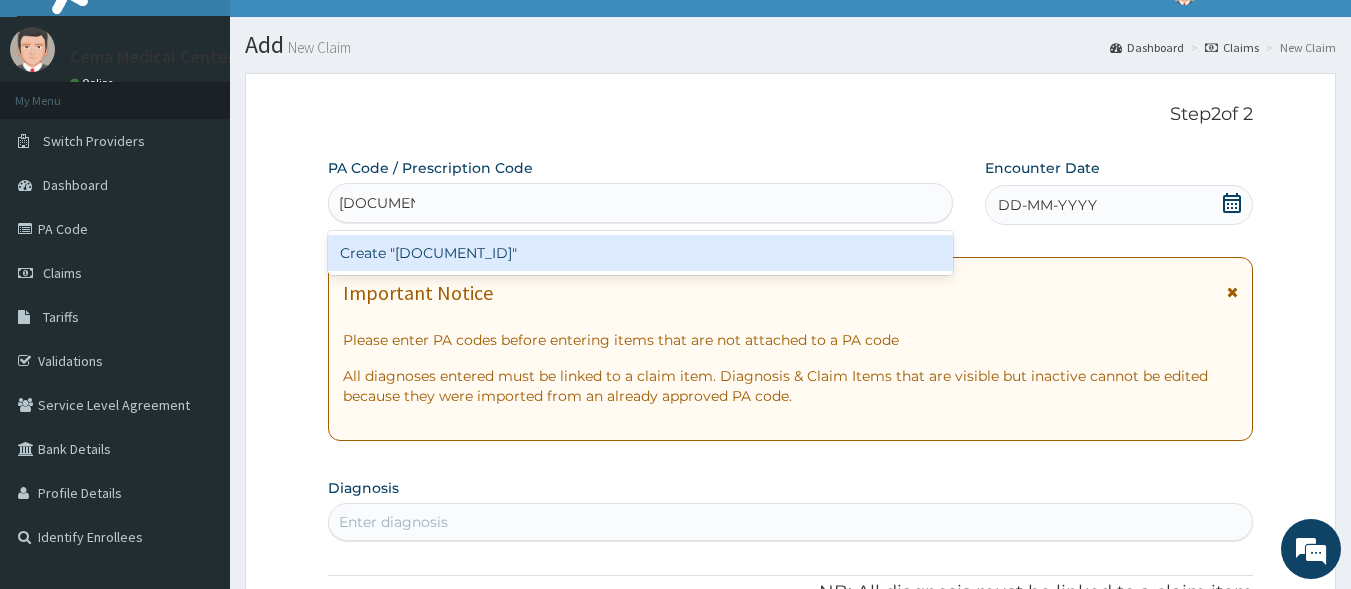 type on "PA/B67991" 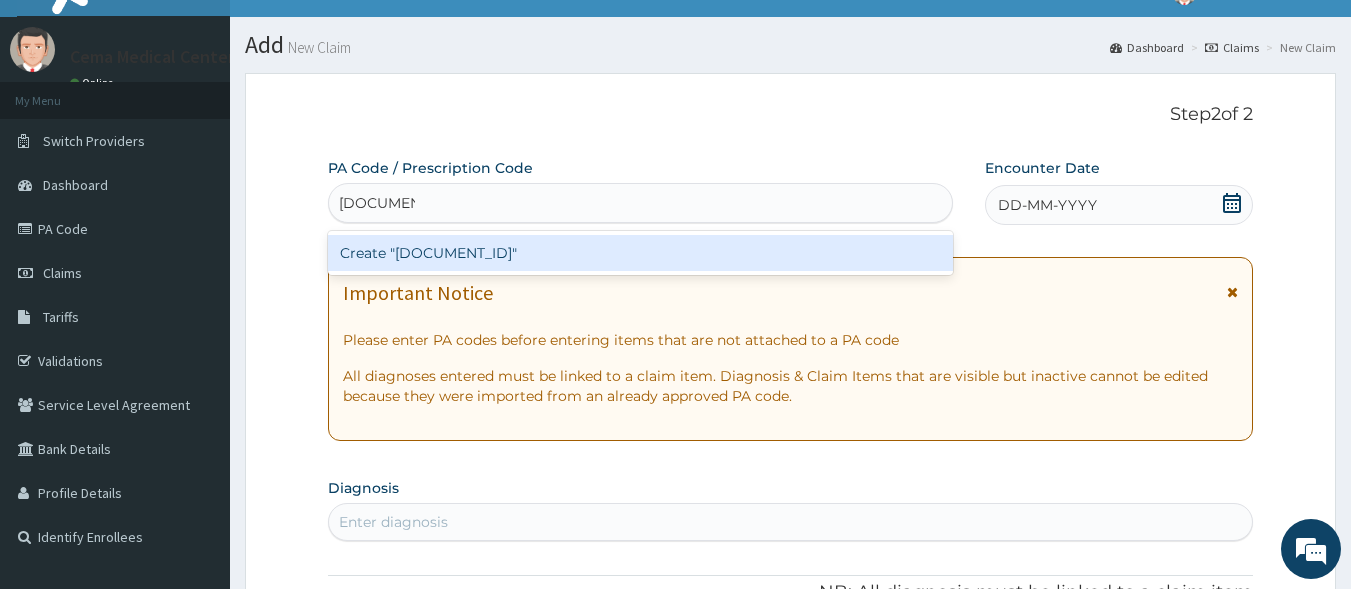 click on "Create "PA/B67991"" at bounding box center [641, 253] 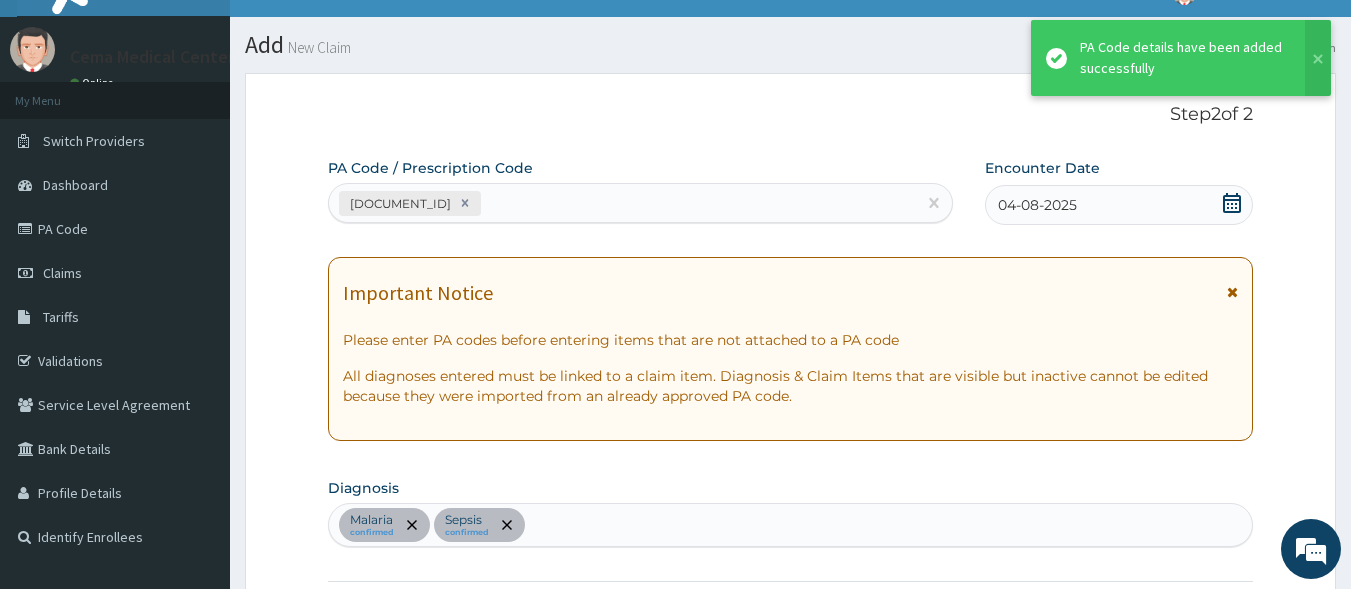 scroll, scrollTop: 1366, scrollLeft: 0, axis: vertical 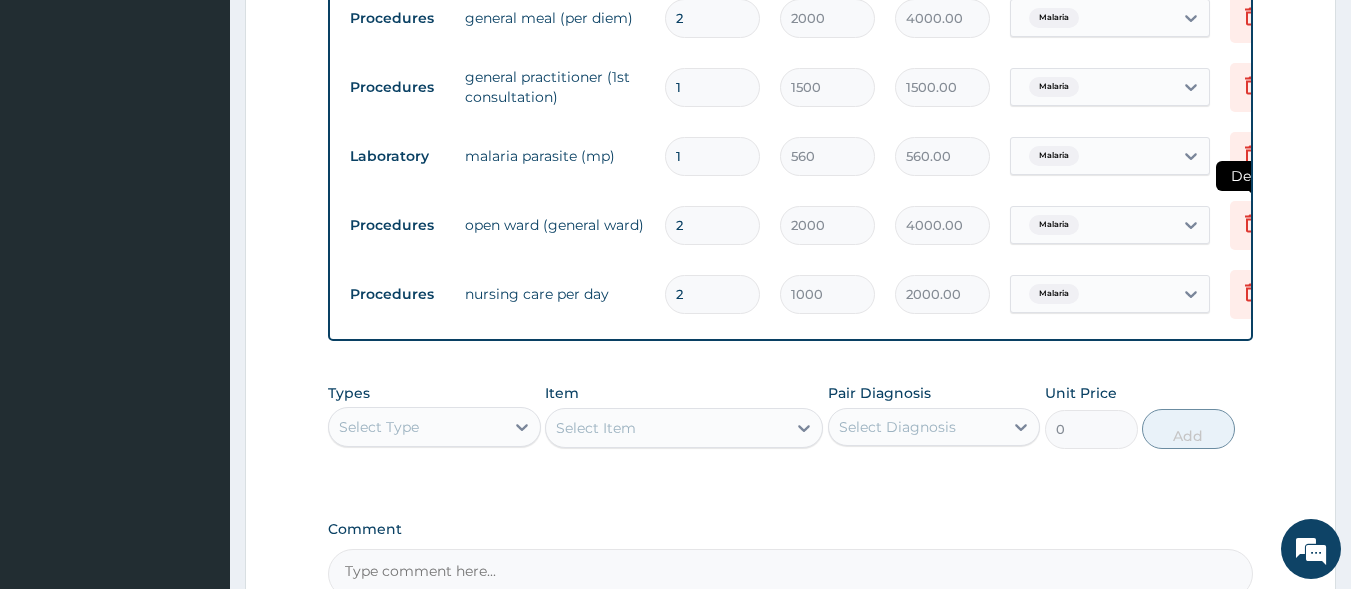 click 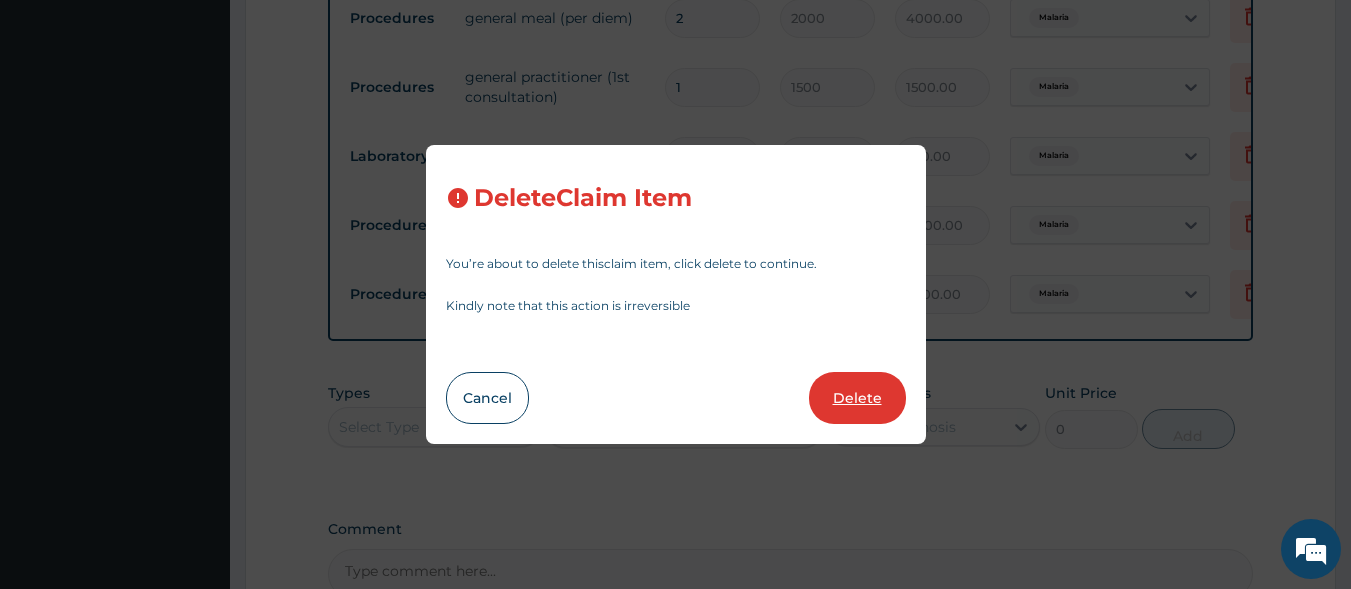 click on "Delete" at bounding box center [857, 398] 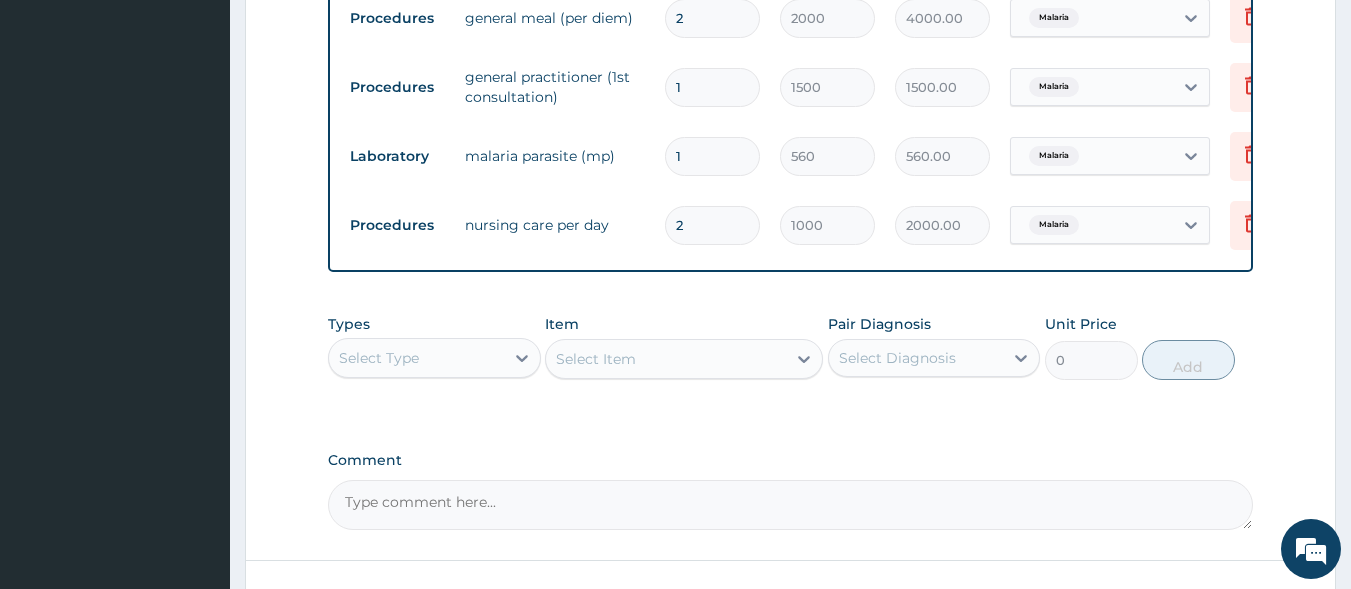click 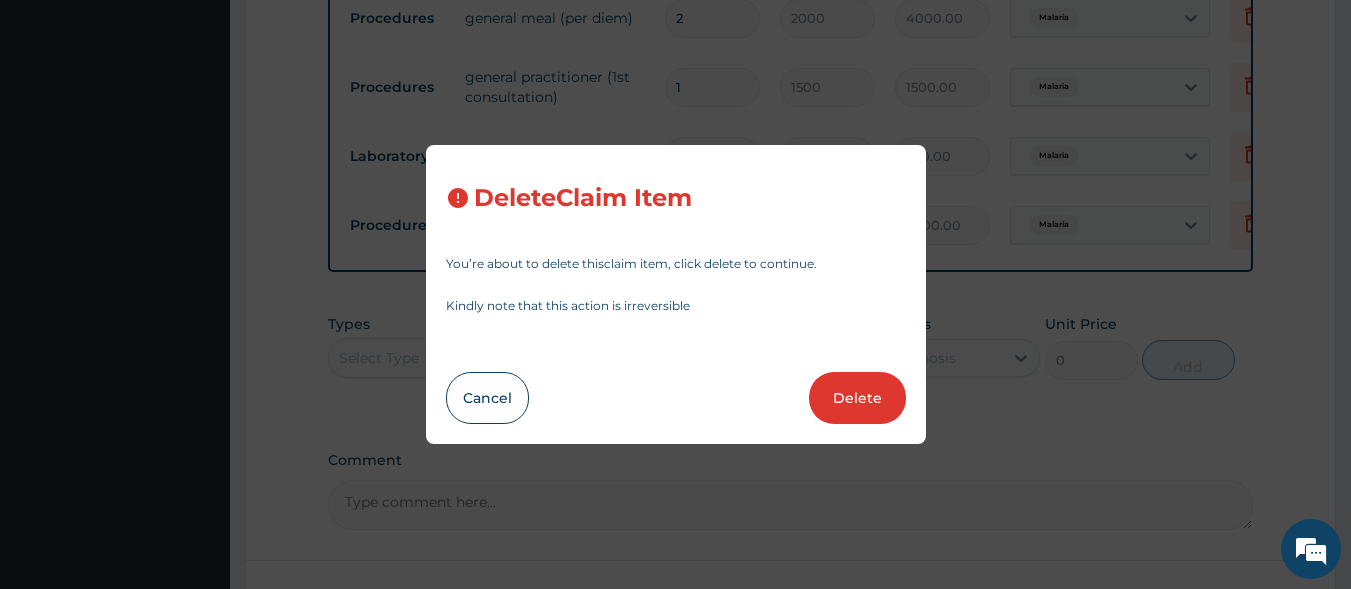 click on "Delete" at bounding box center (857, 398) 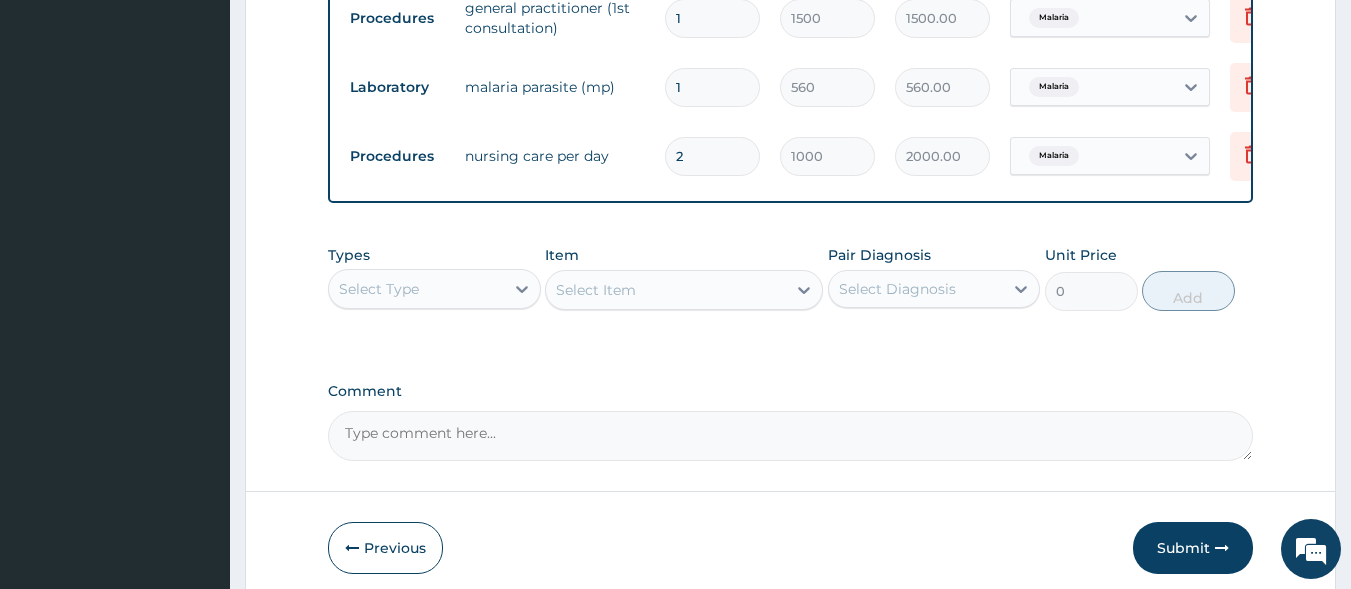 click on "Select Type" at bounding box center [416, 289] 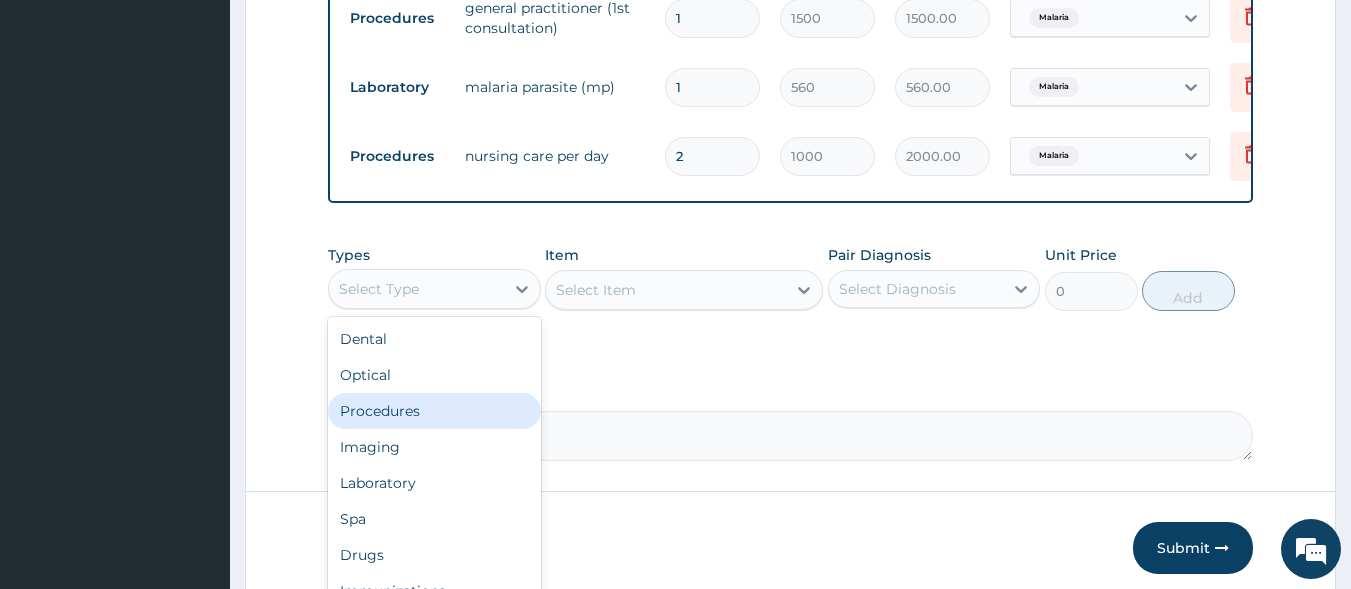 click on "Procedures" at bounding box center (434, 411) 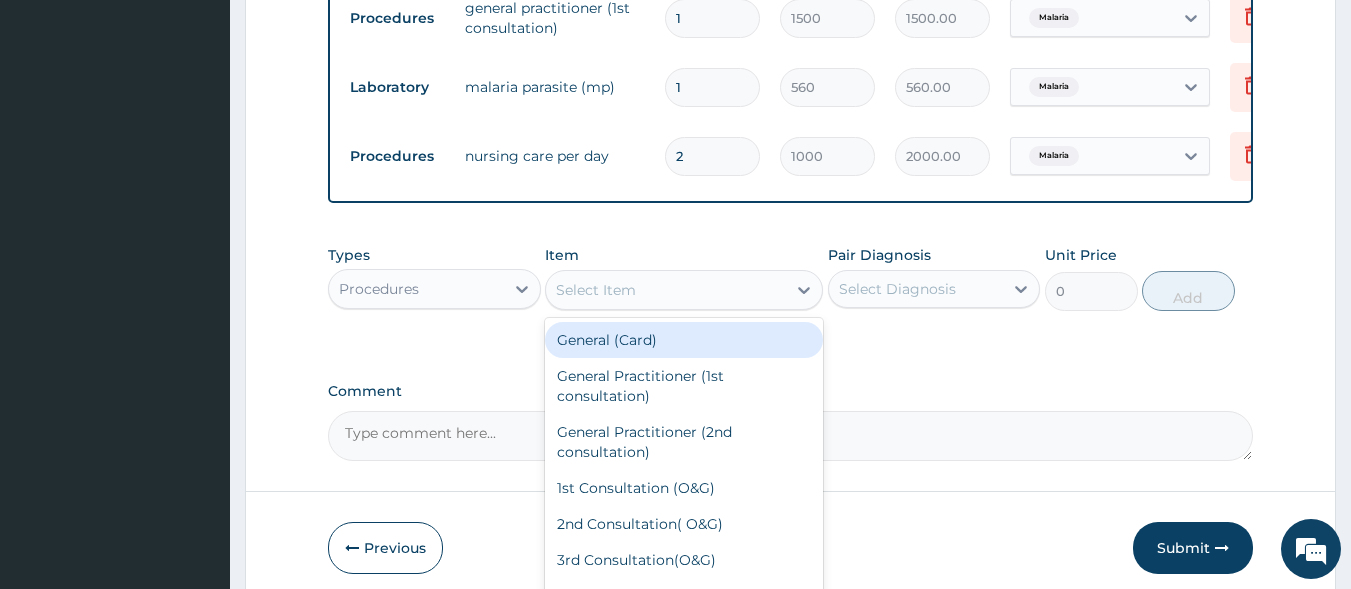 click on "Select Item" at bounding box center (666, 290) 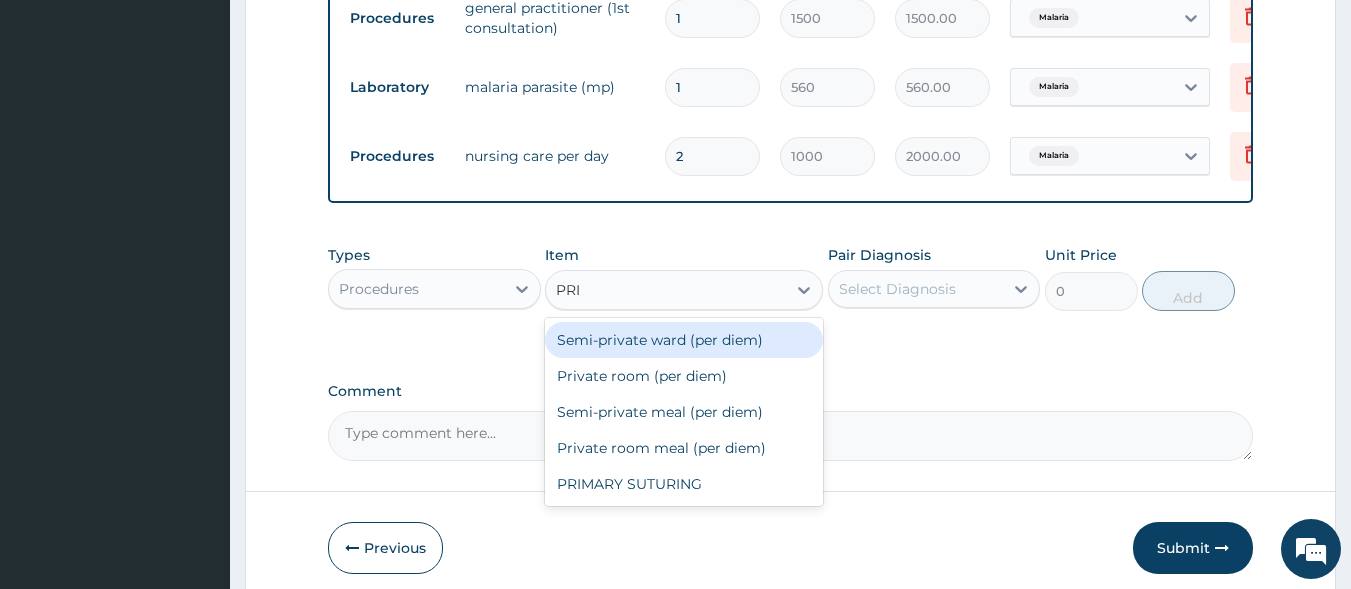 type on "PRIV" 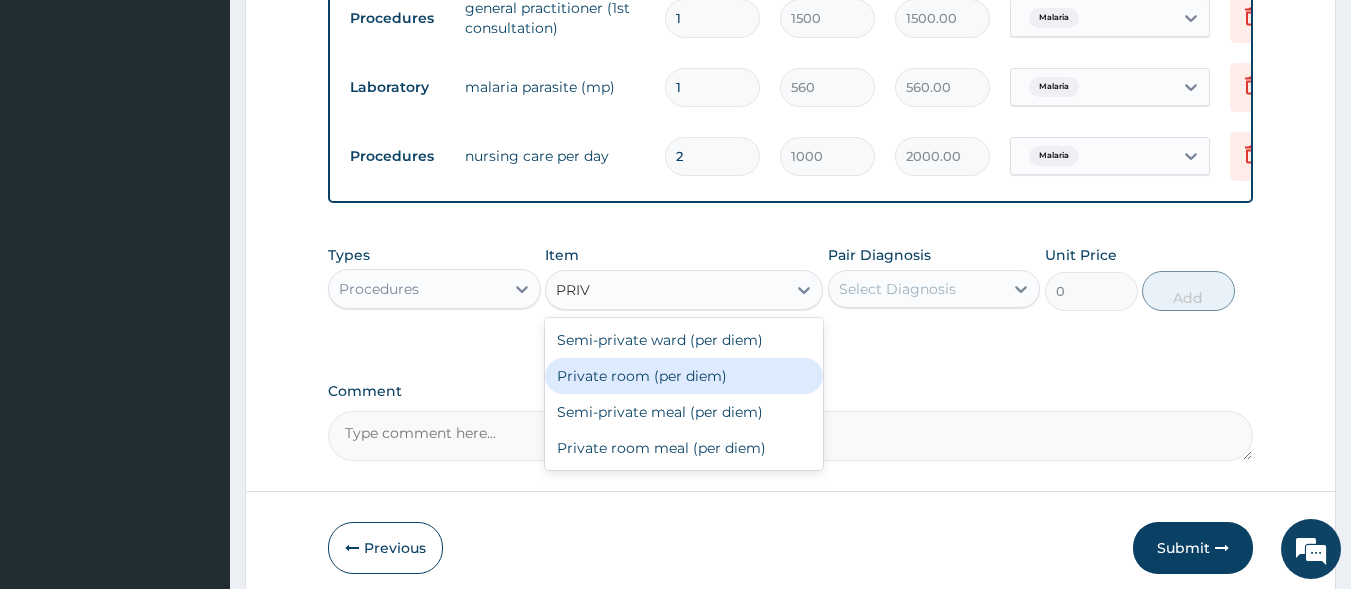 click on "Private room  (per diem)" at bounding box center [684, 376] 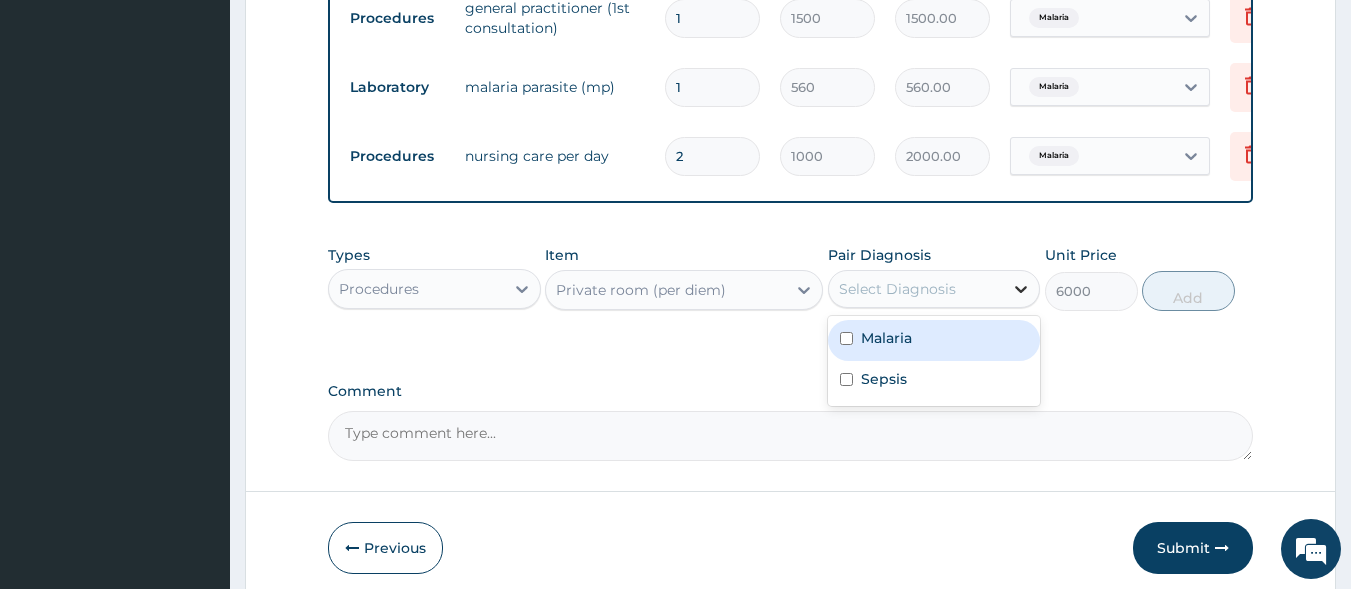 click at bounding box center [1021, 289] 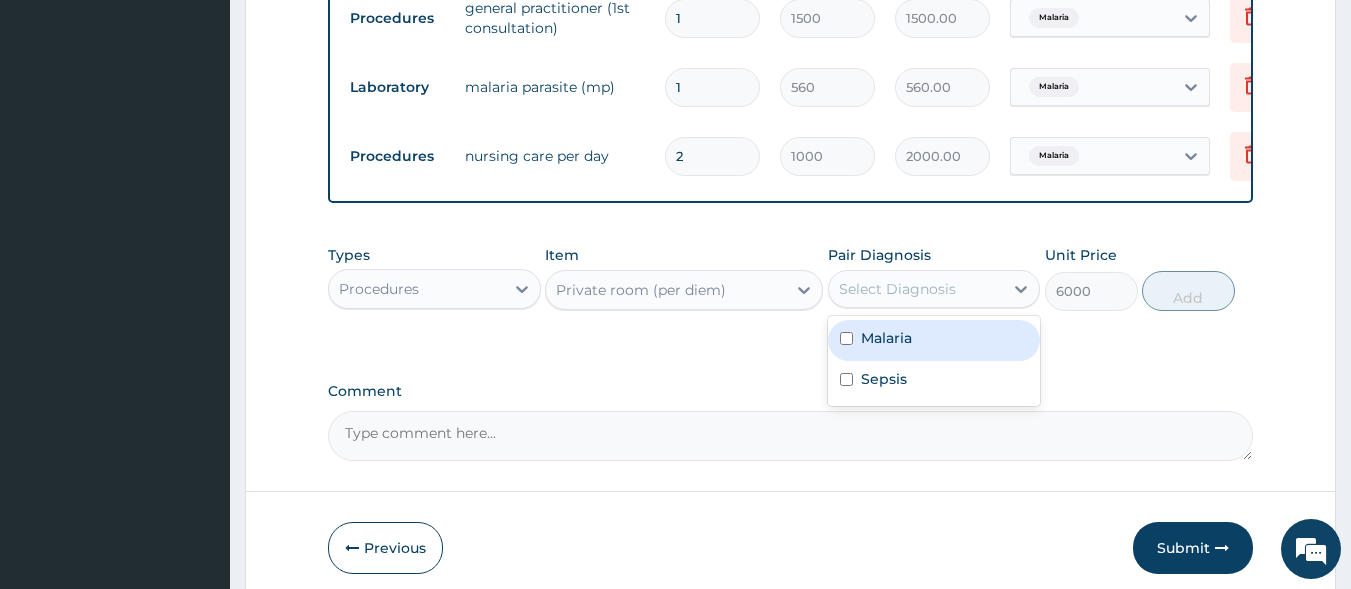 click on "Malaria" at bounding box center [934, 340] 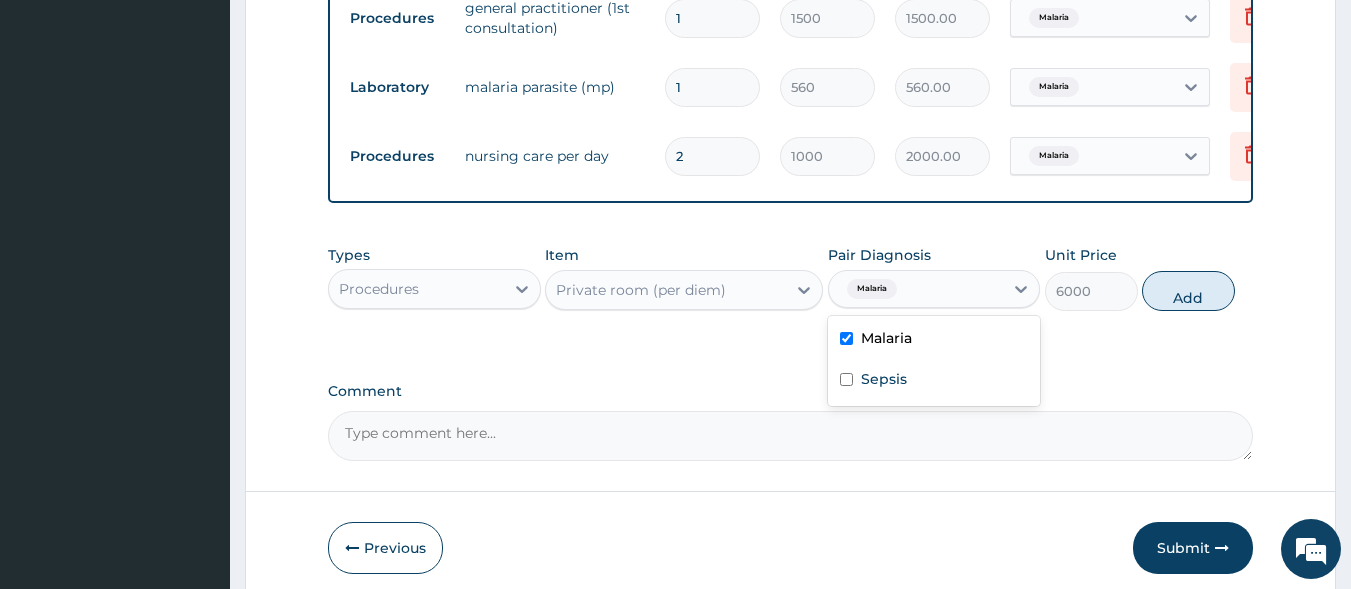 checkbox on "true" 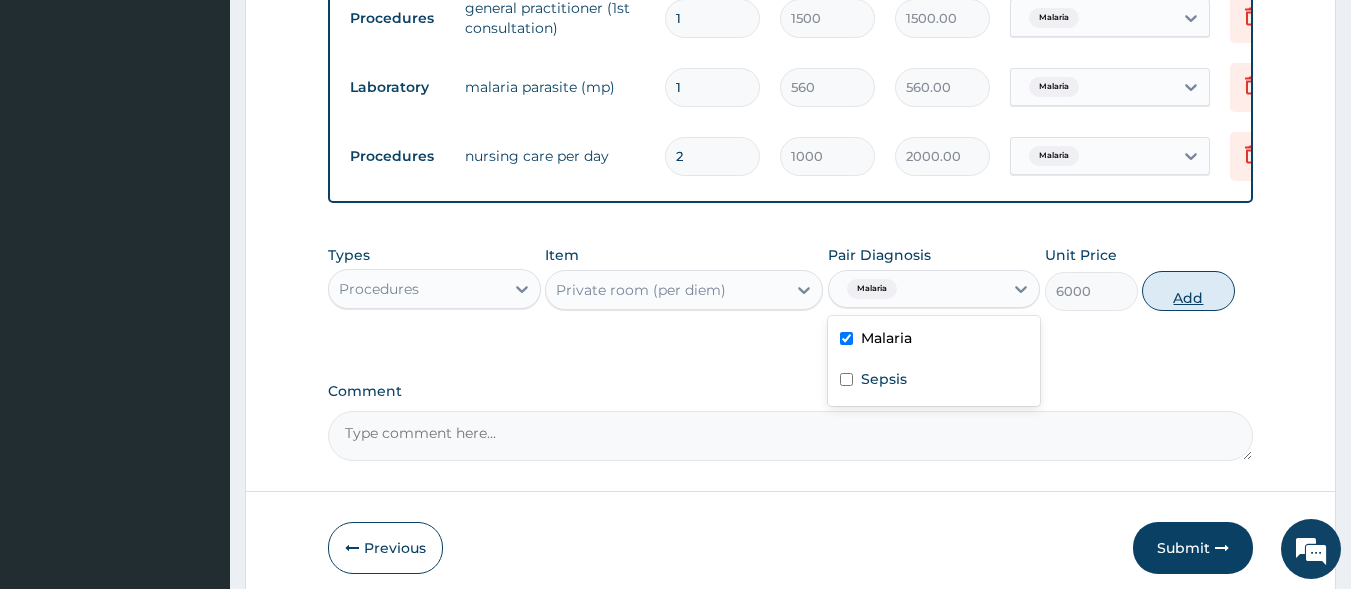 click on "Add" at bounding box center [1188, 291] 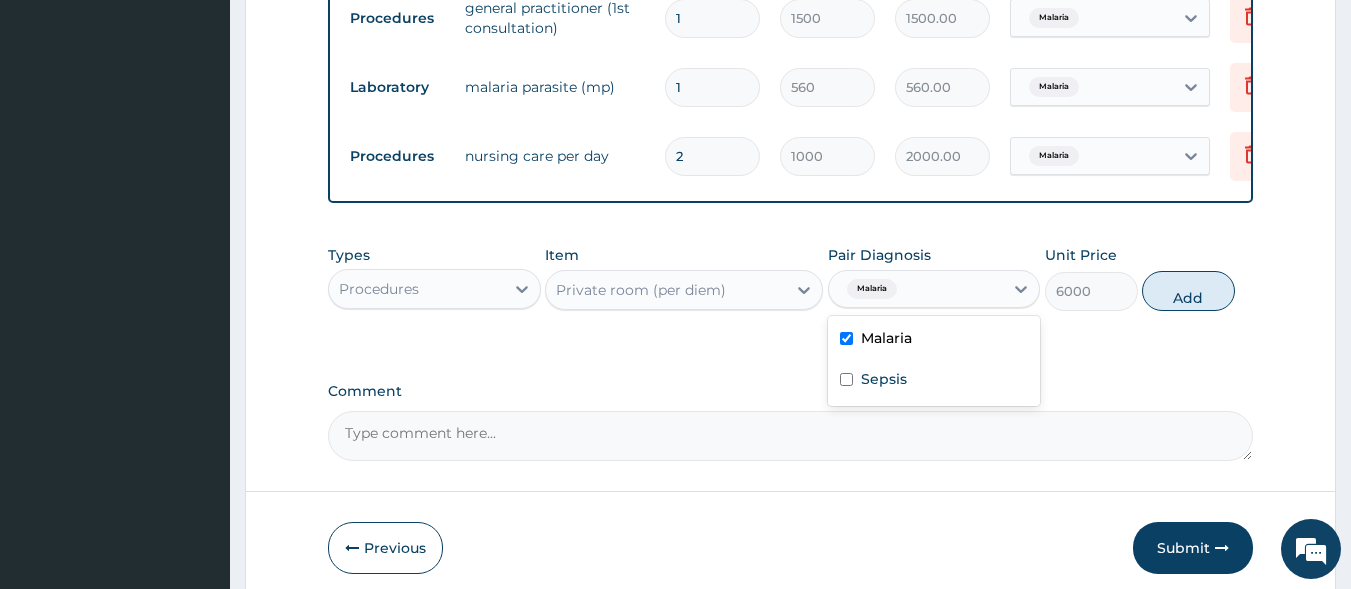 type on "0" 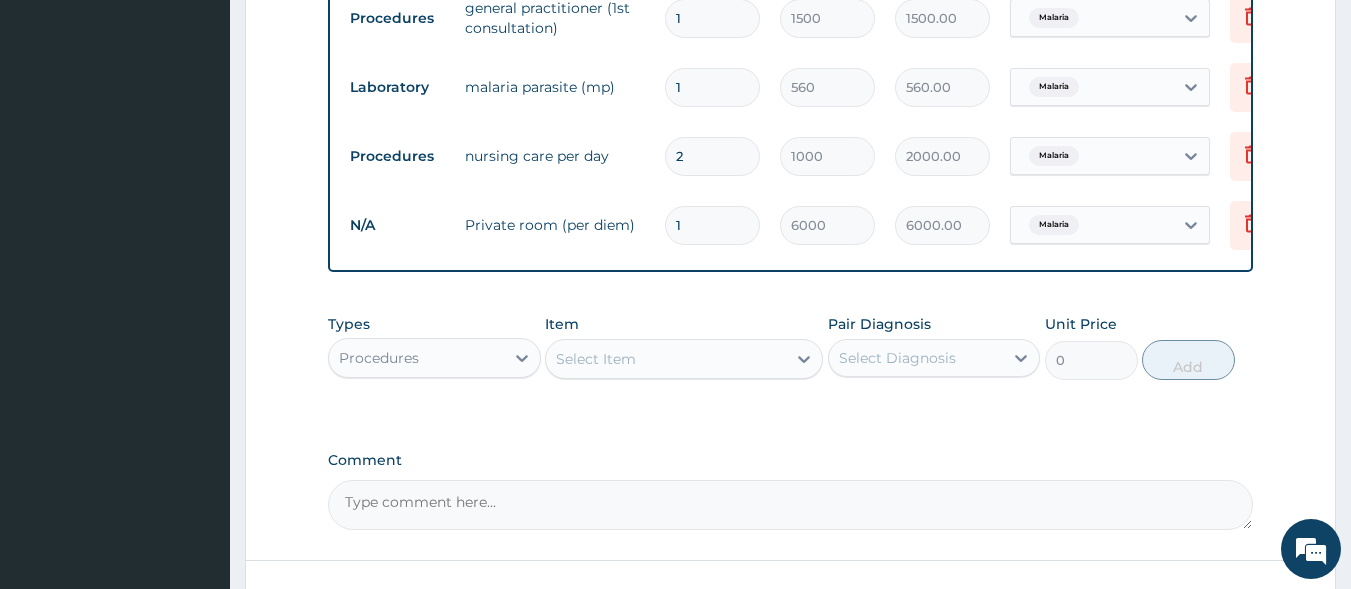 type 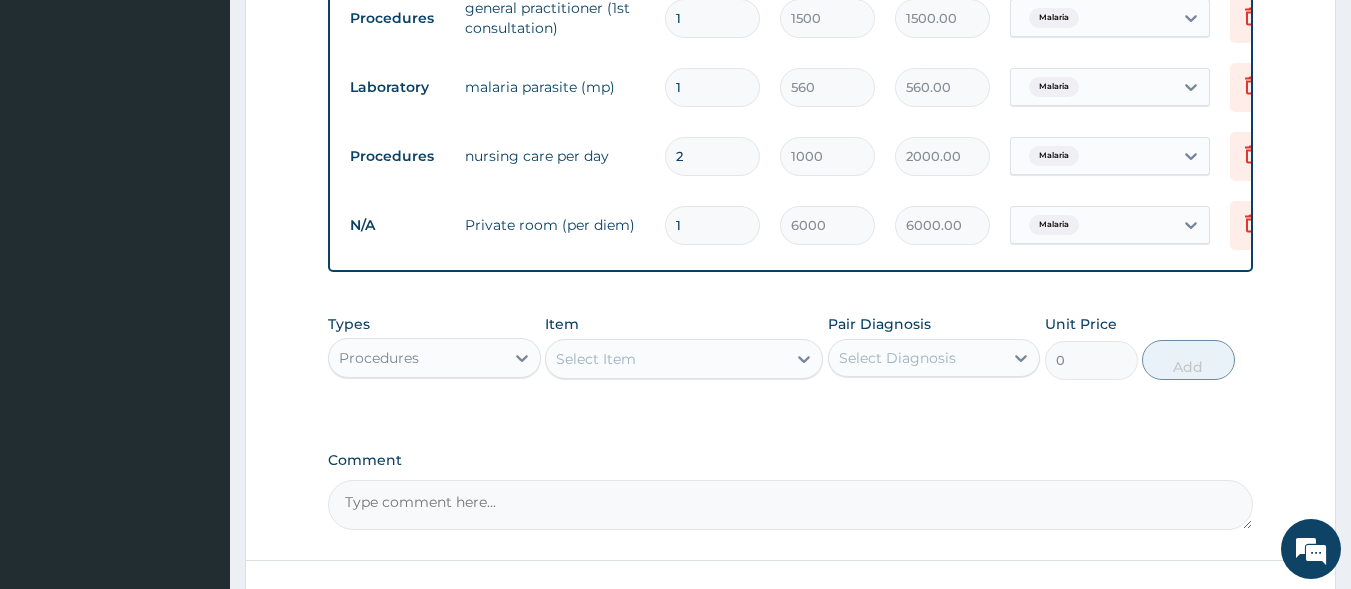 type on "0.00" 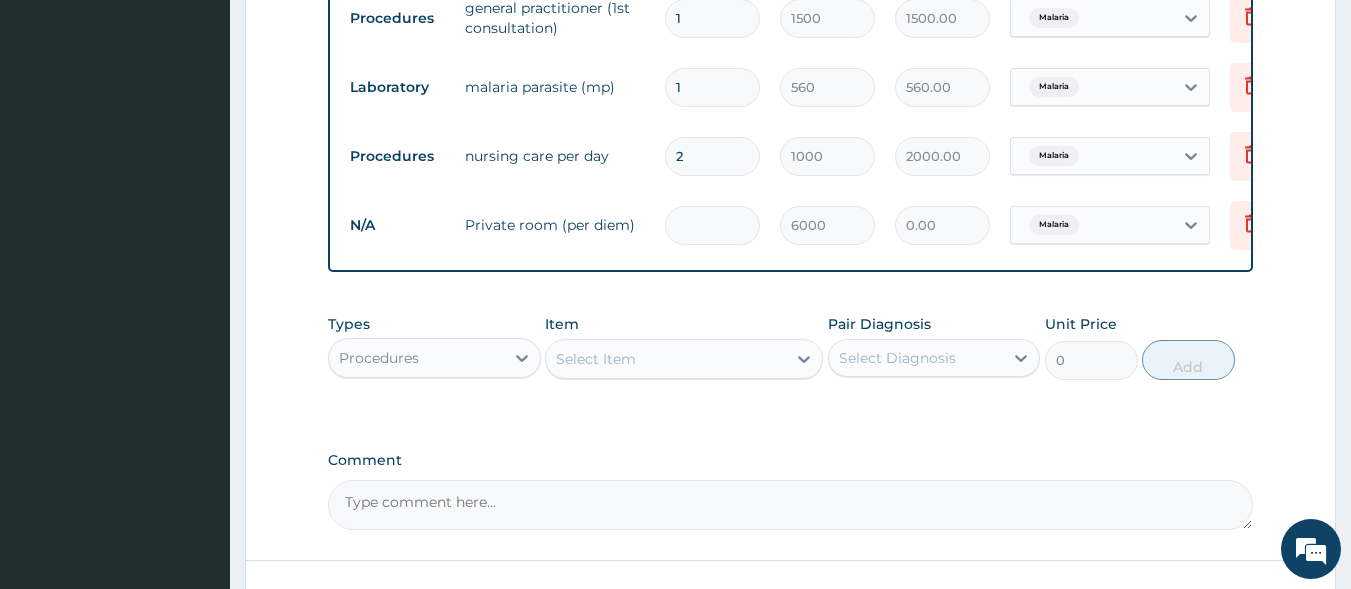 type on "2" 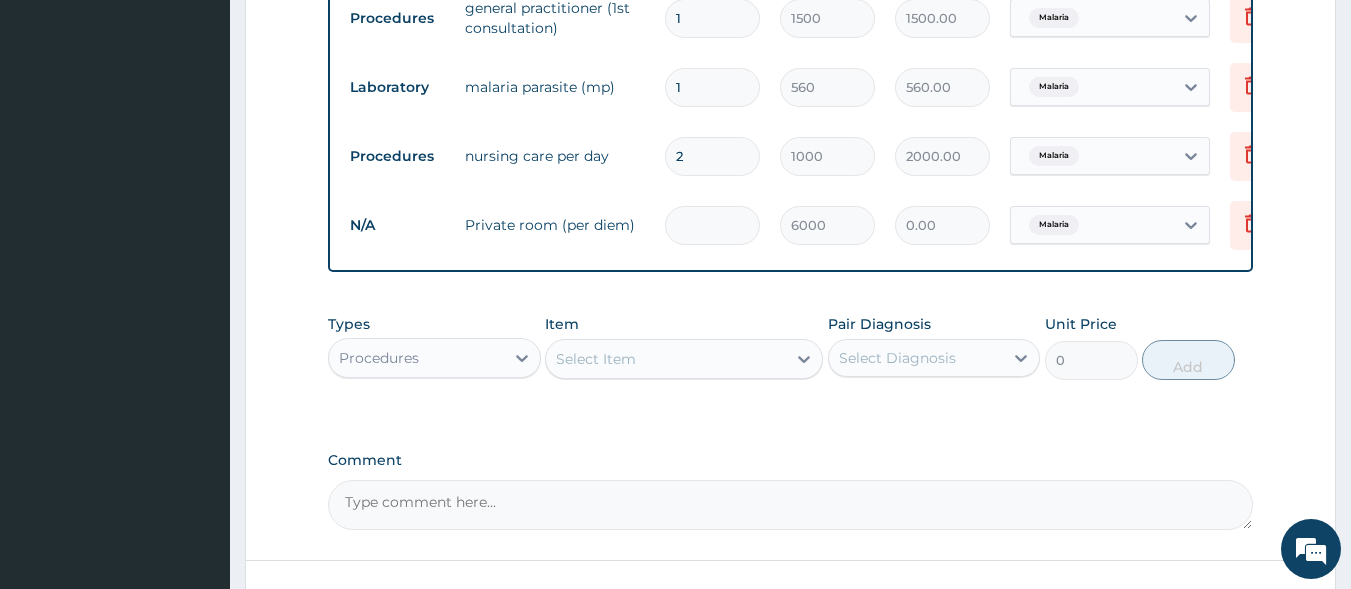 type on "12000.00" 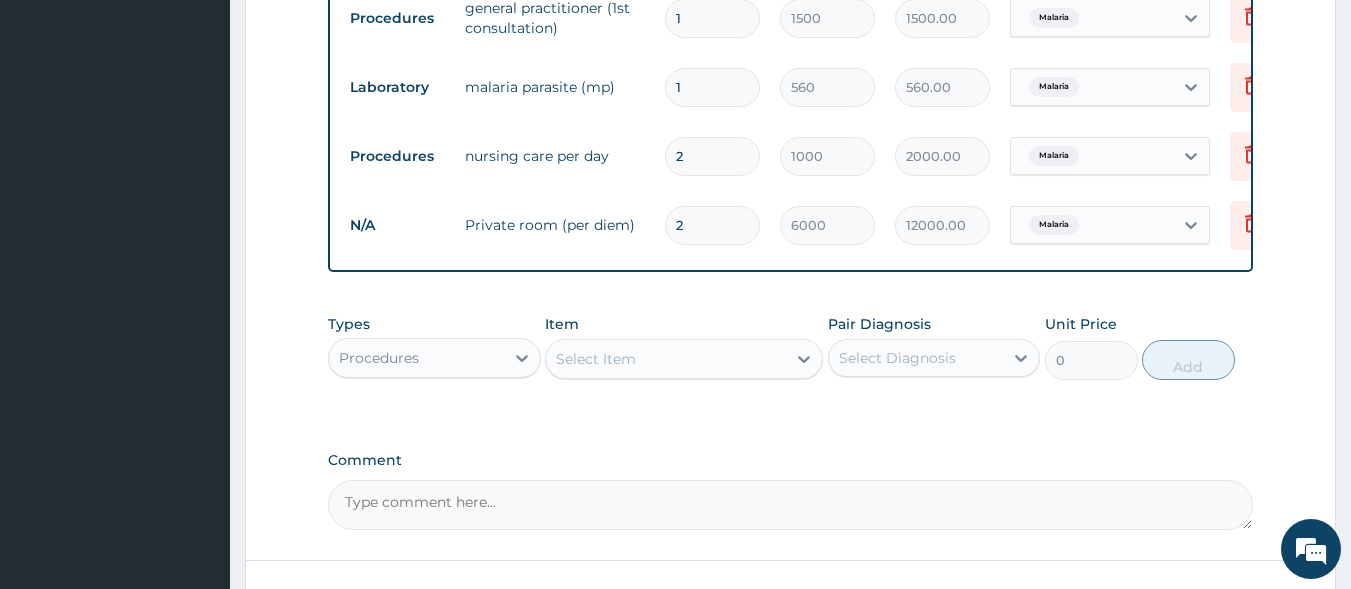 type on "2" 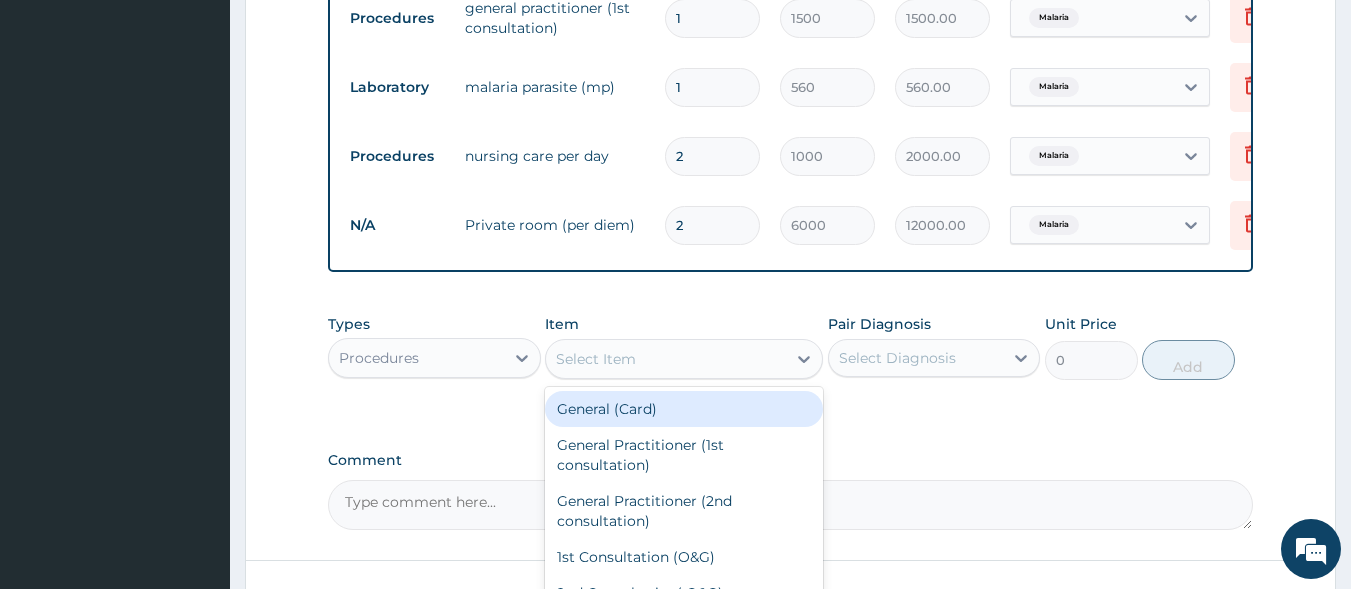 click on "Select Item" at bounding box center [596, 359] 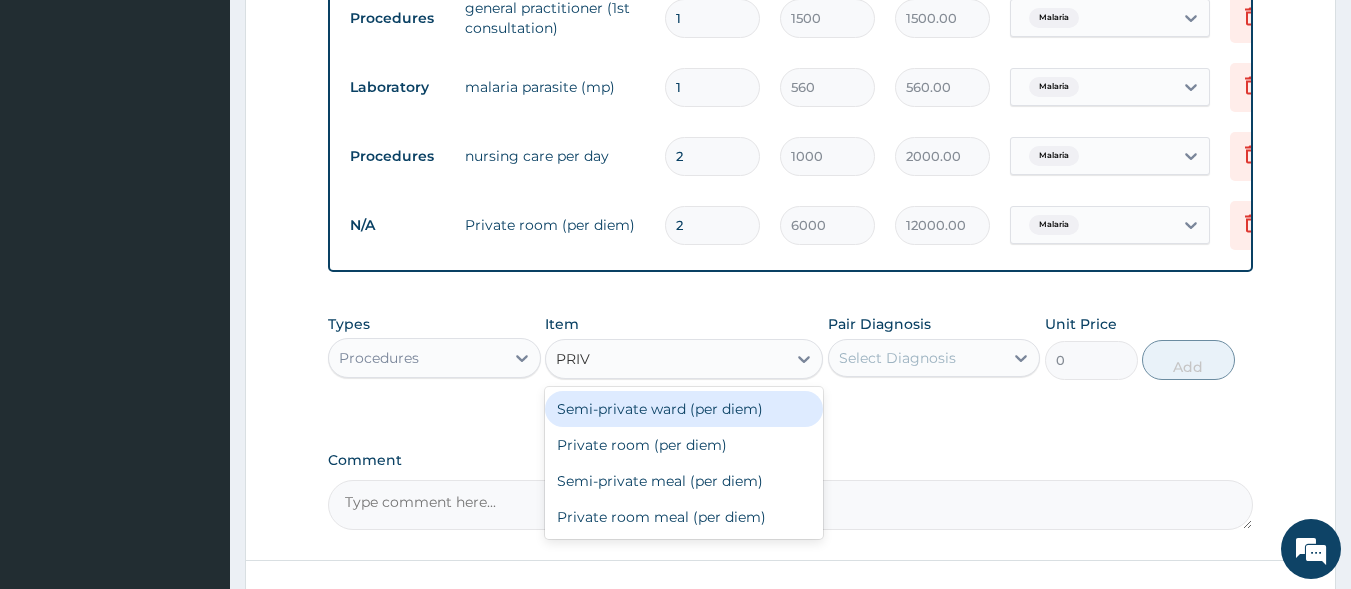 type on "PRIVA" 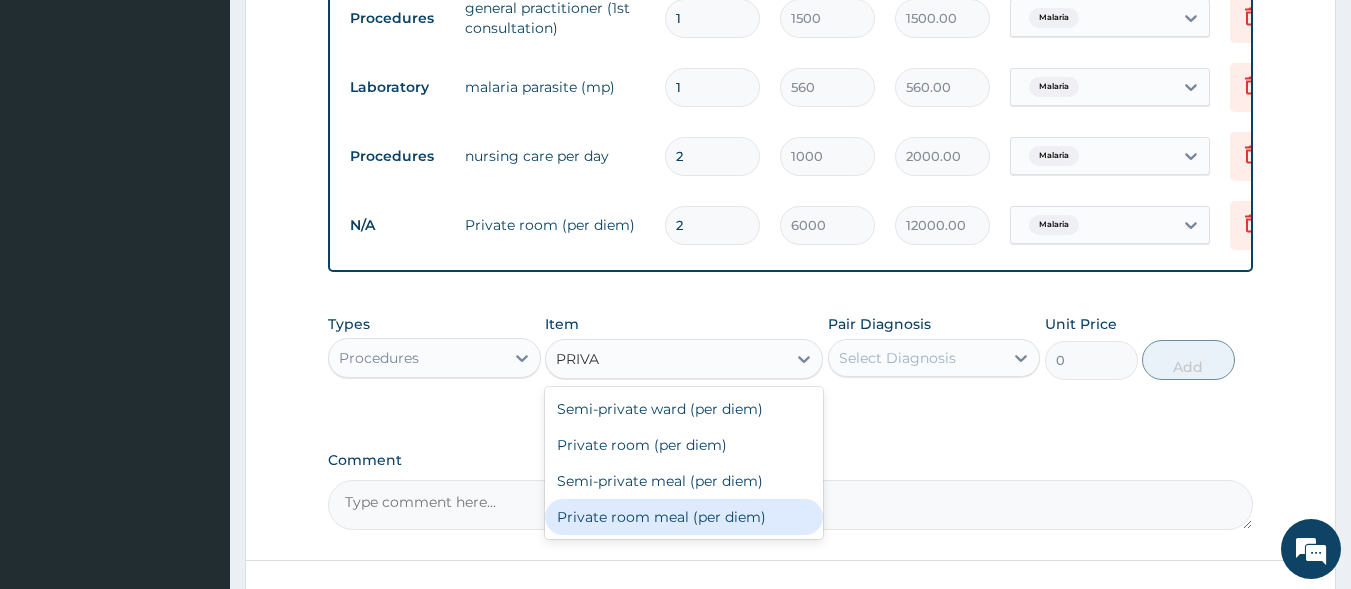 click on "Private room meal  (per diem)" at bounding box center (684, 517) 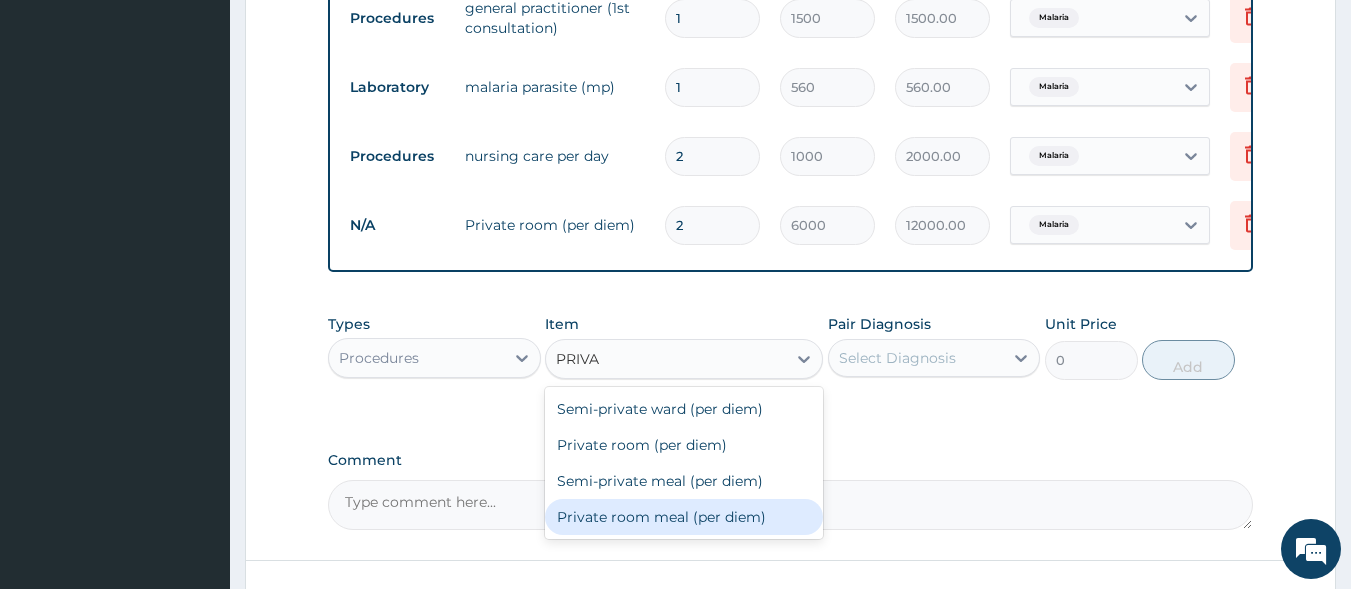 type 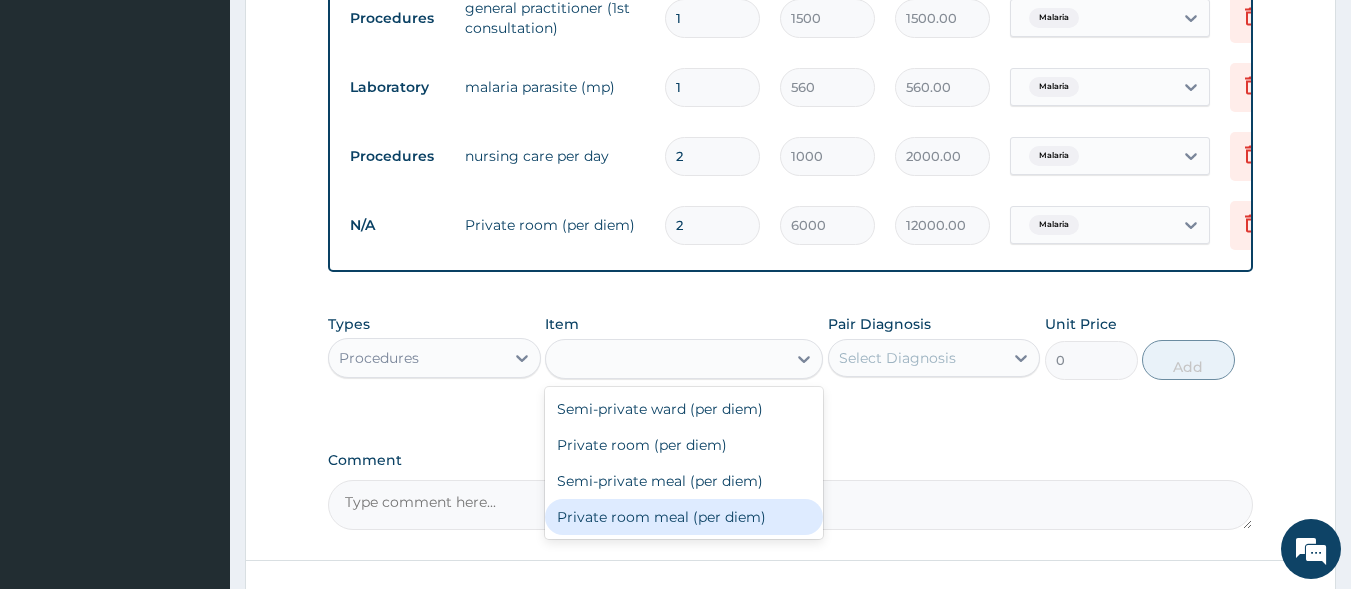 type on "4000" 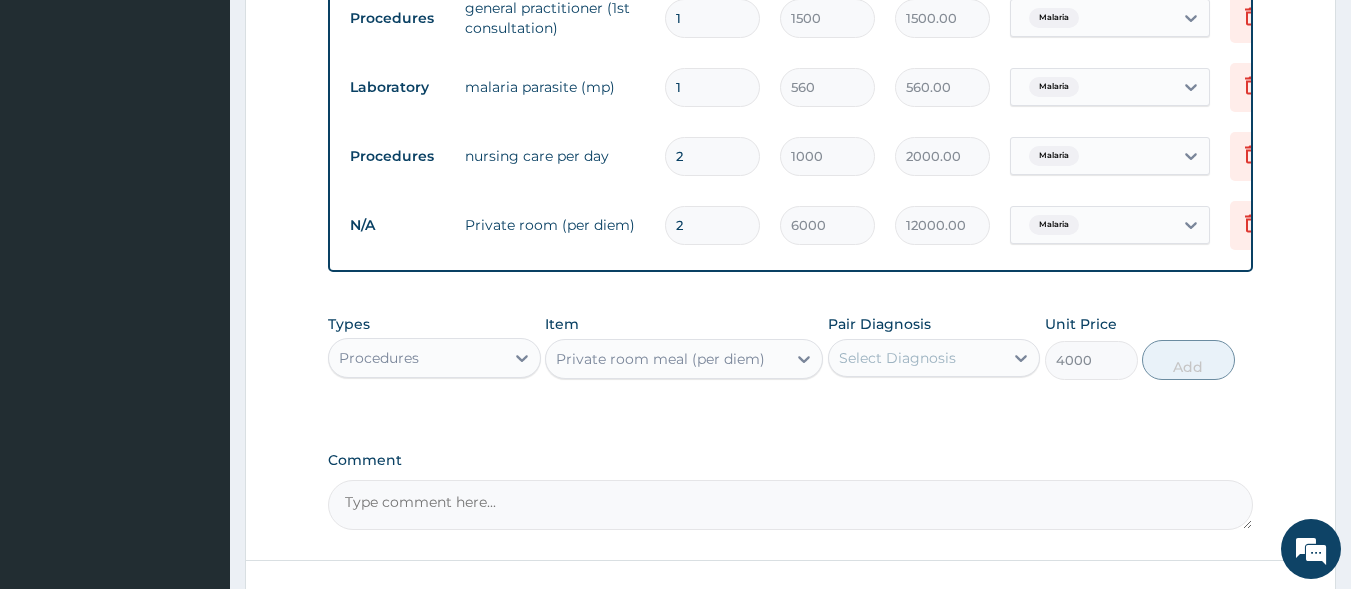 click on "Select Diagnosis" at bounding box center (916, 358) 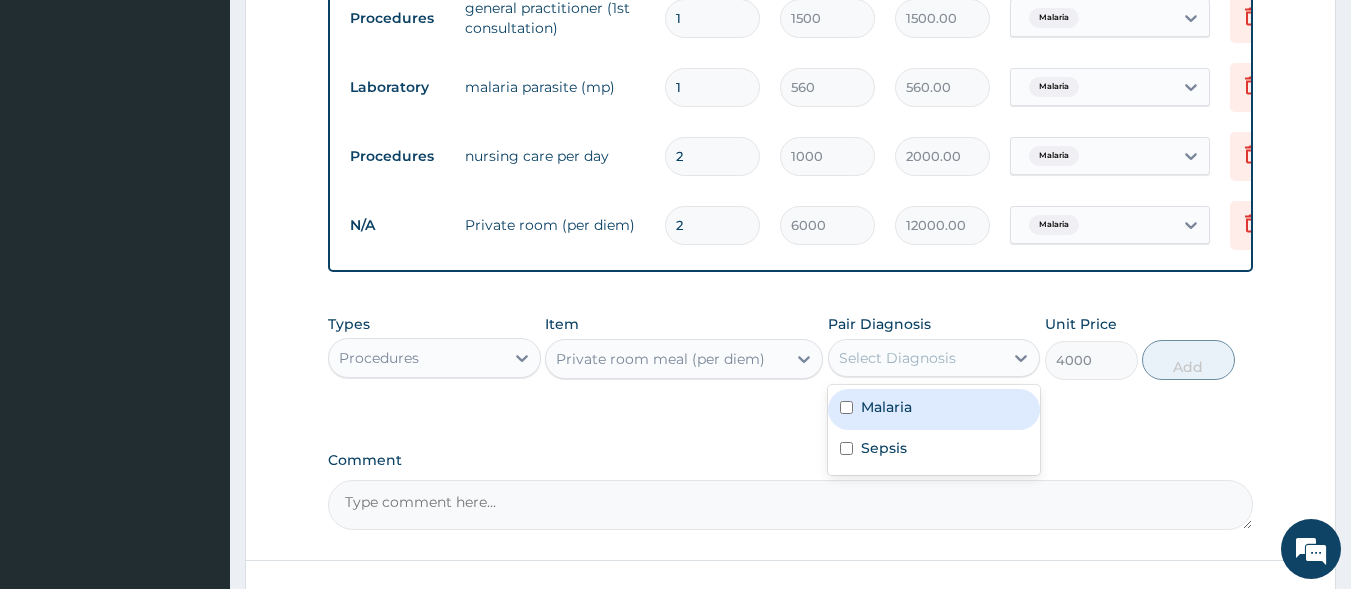 click on "Malaria" at bounding box center (934, 409) 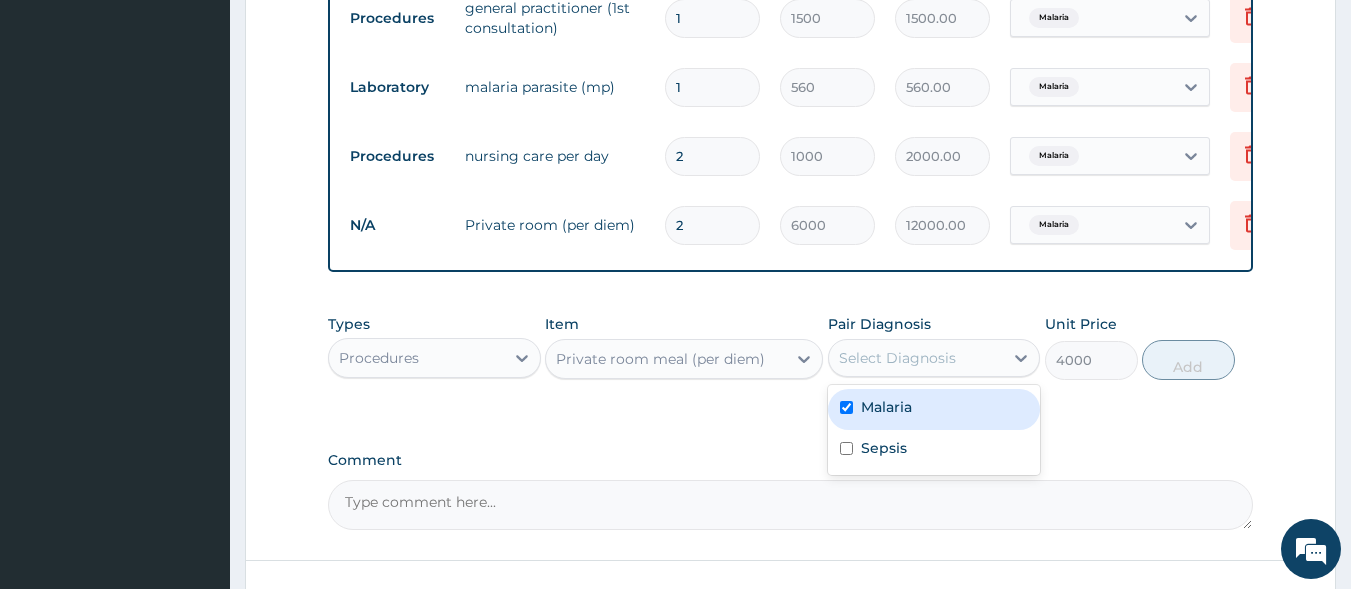 checkbox on "true" 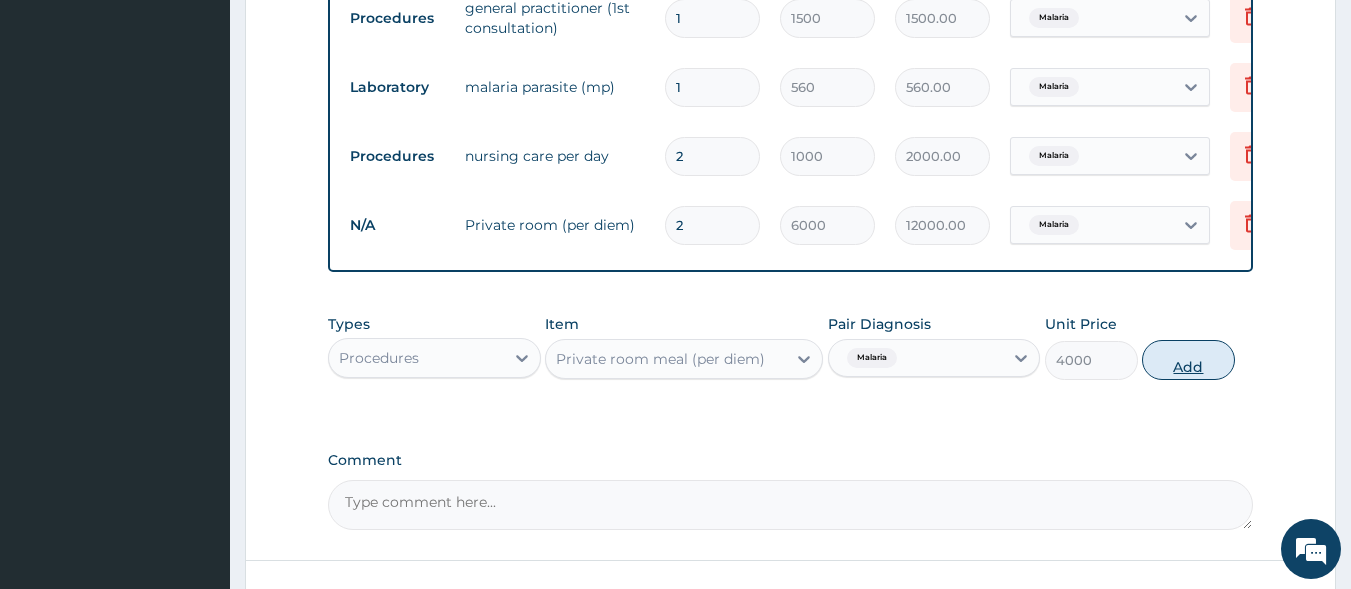 click on "Add" at bounding box center [1188, 360] 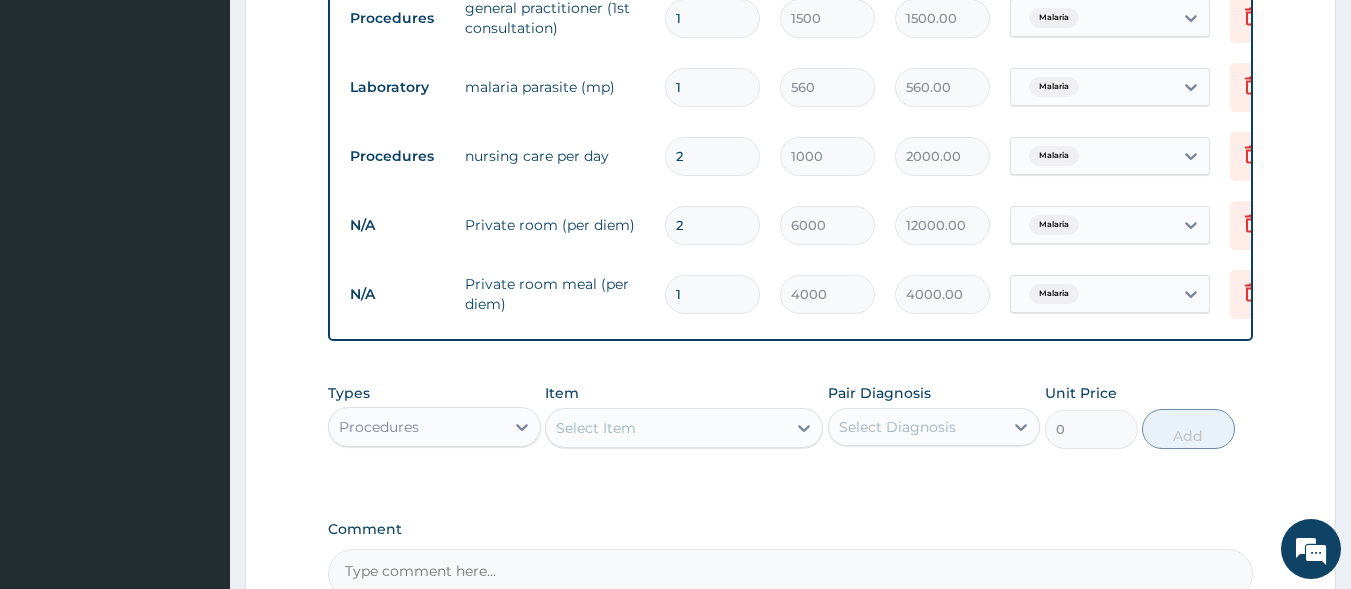 type 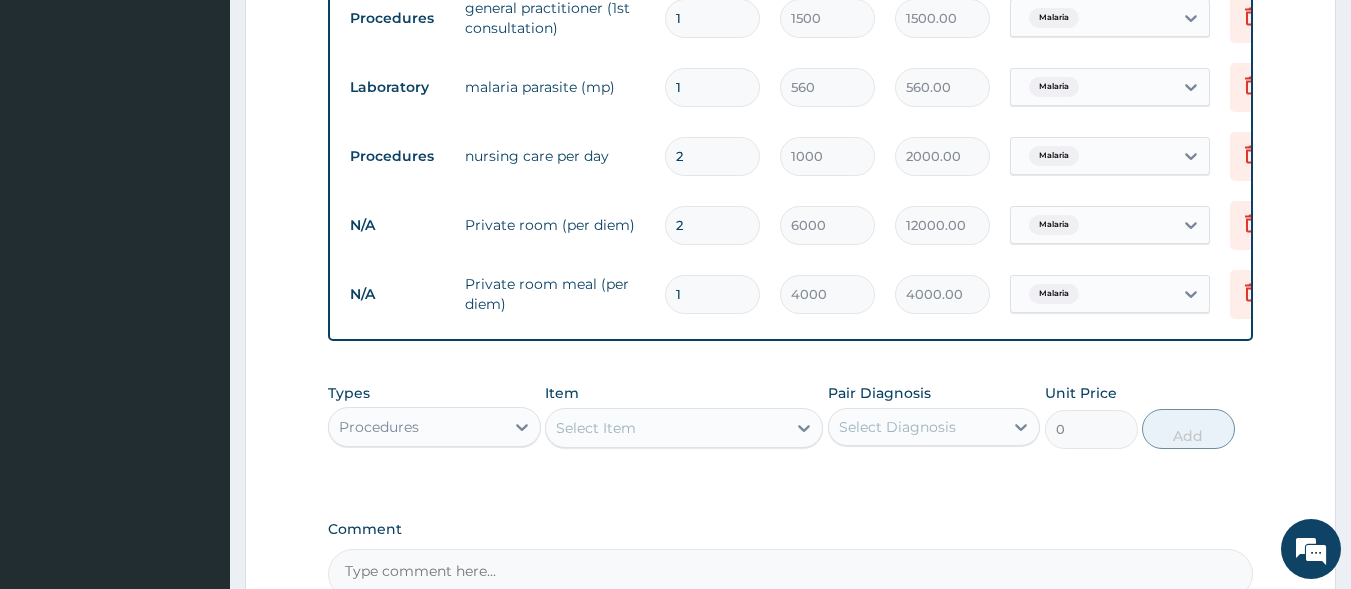 type on "0.00" 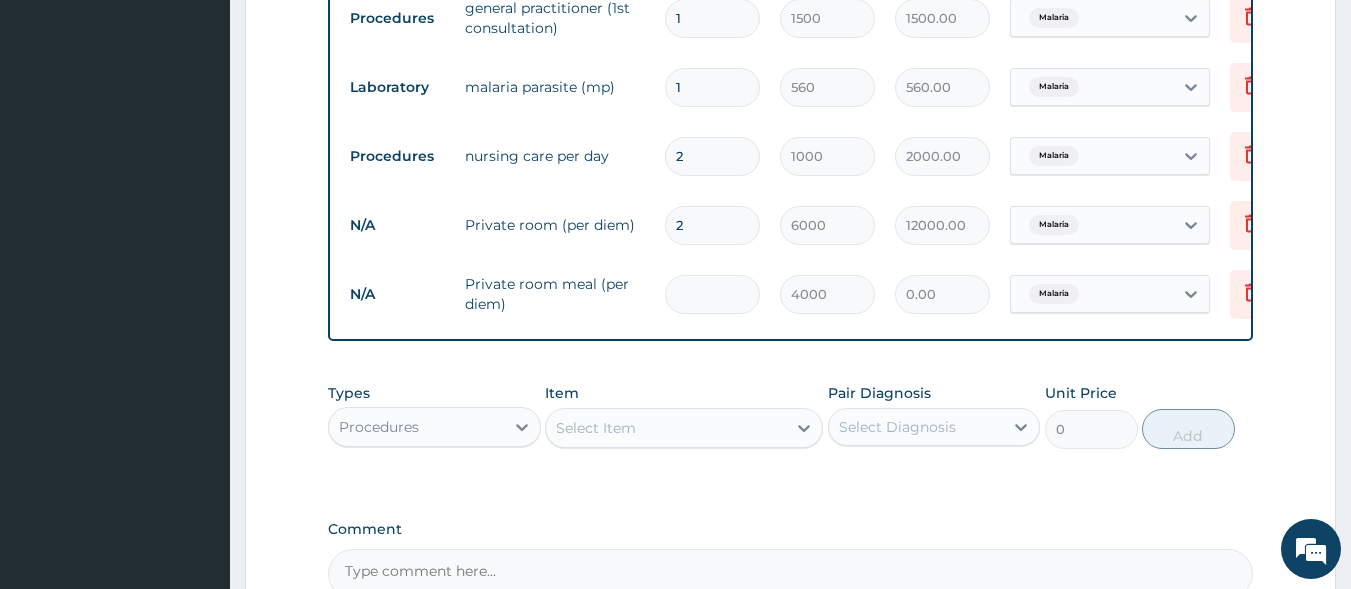 type on "2" 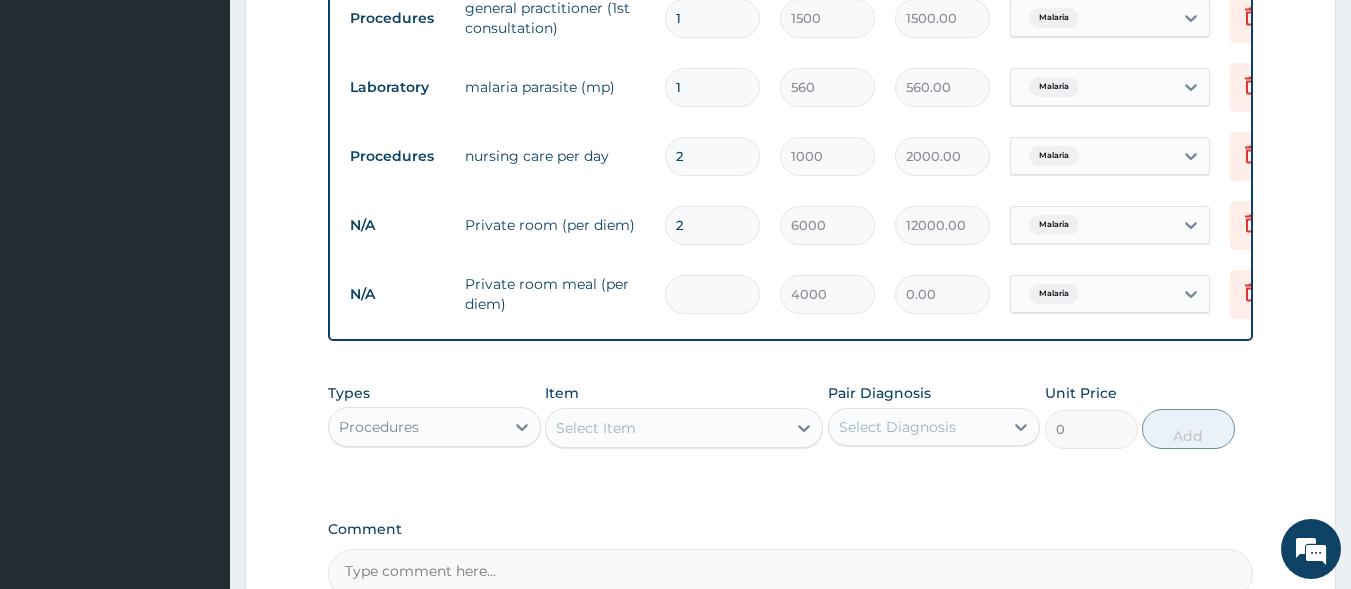 type on "8000.00" 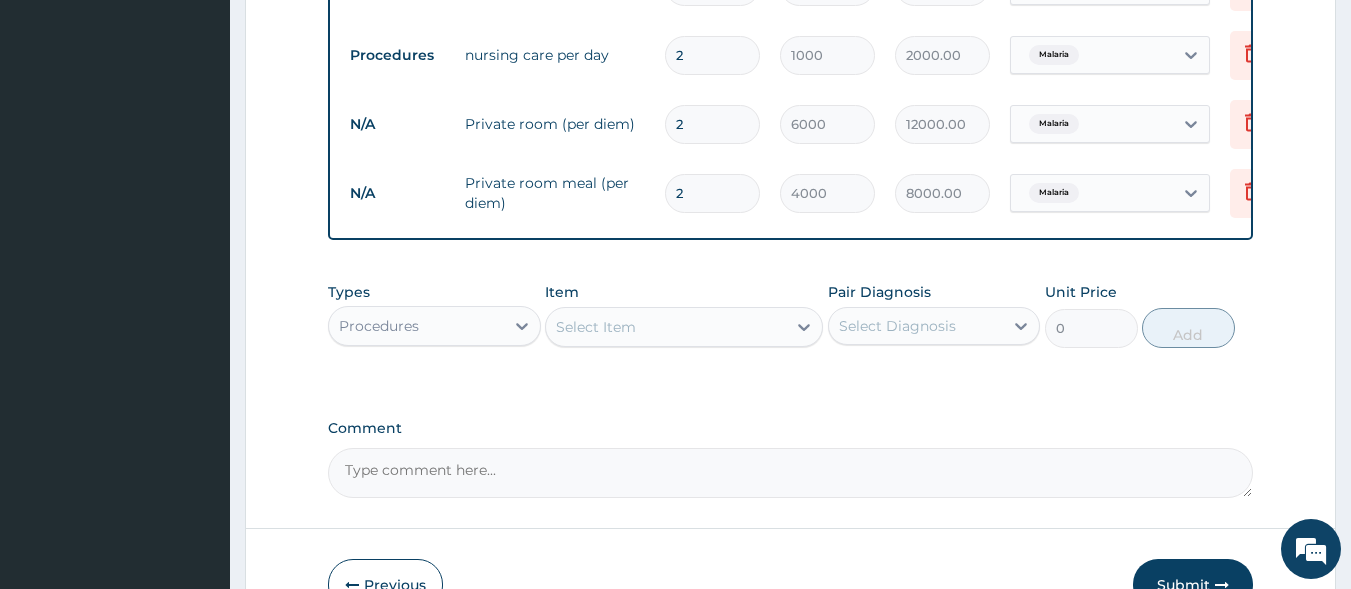 scroll, scrollTop: 1601, scrollLeft: 0, axis: vertical 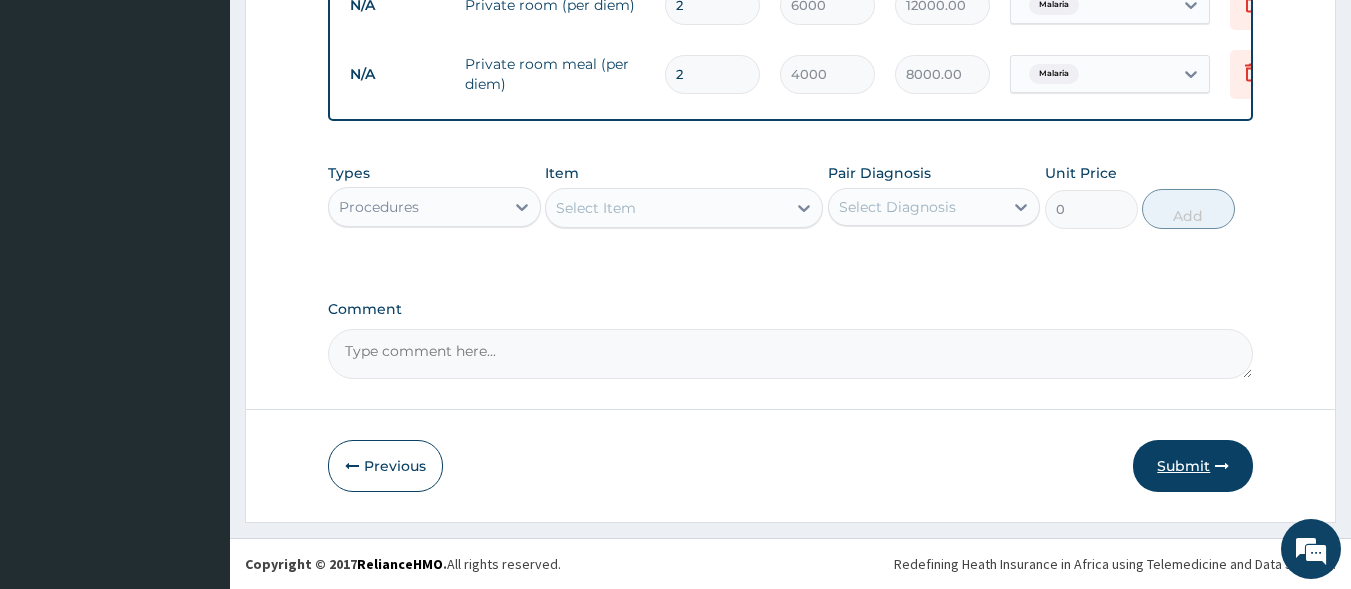 type on "2" 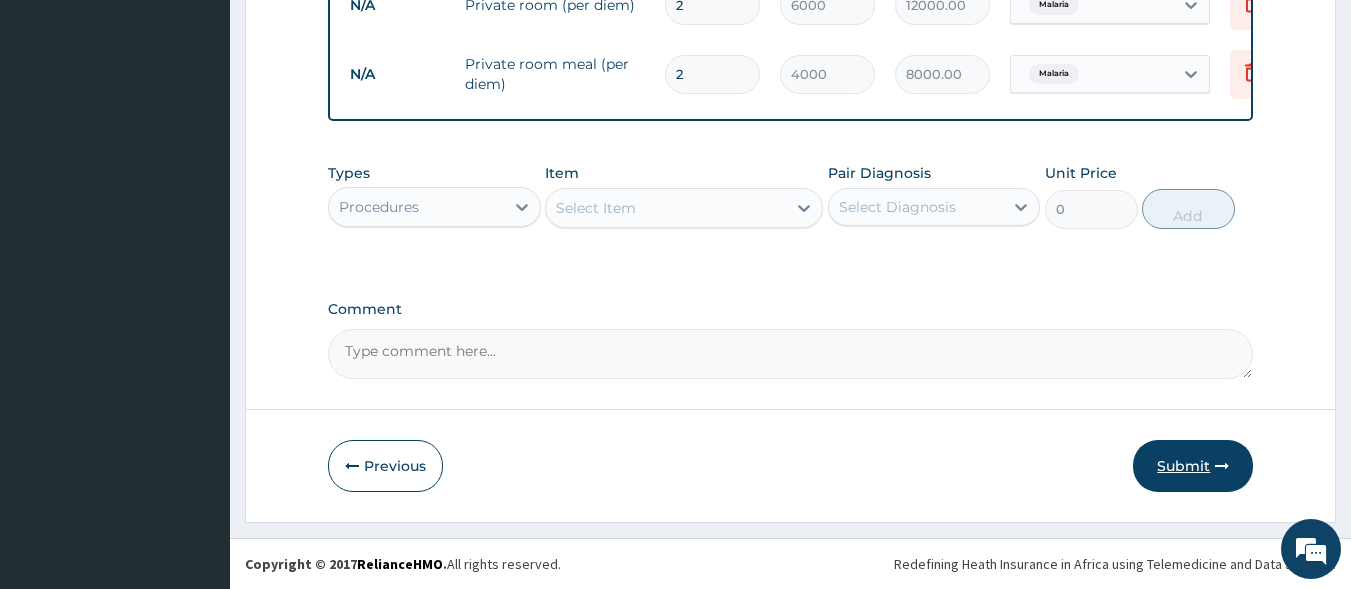 click on "Submit" at bounding box center (1193, 466) 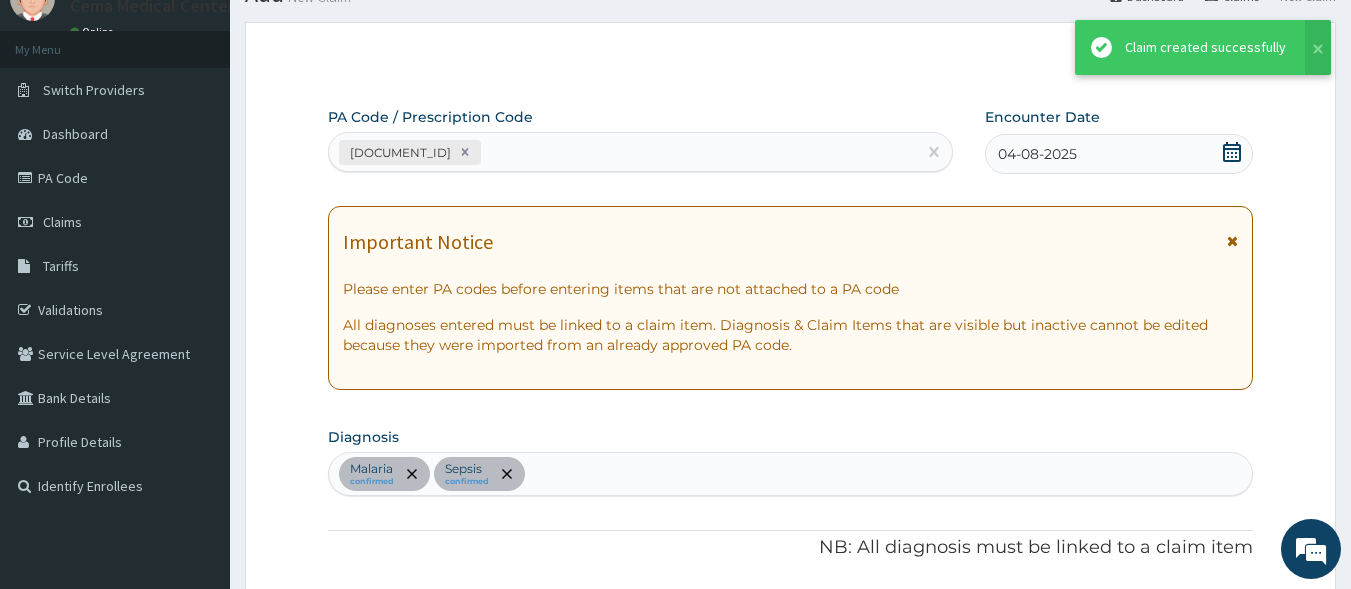 scroll, scrollTop: 1601, scrollLeft: 0, axis: vertical 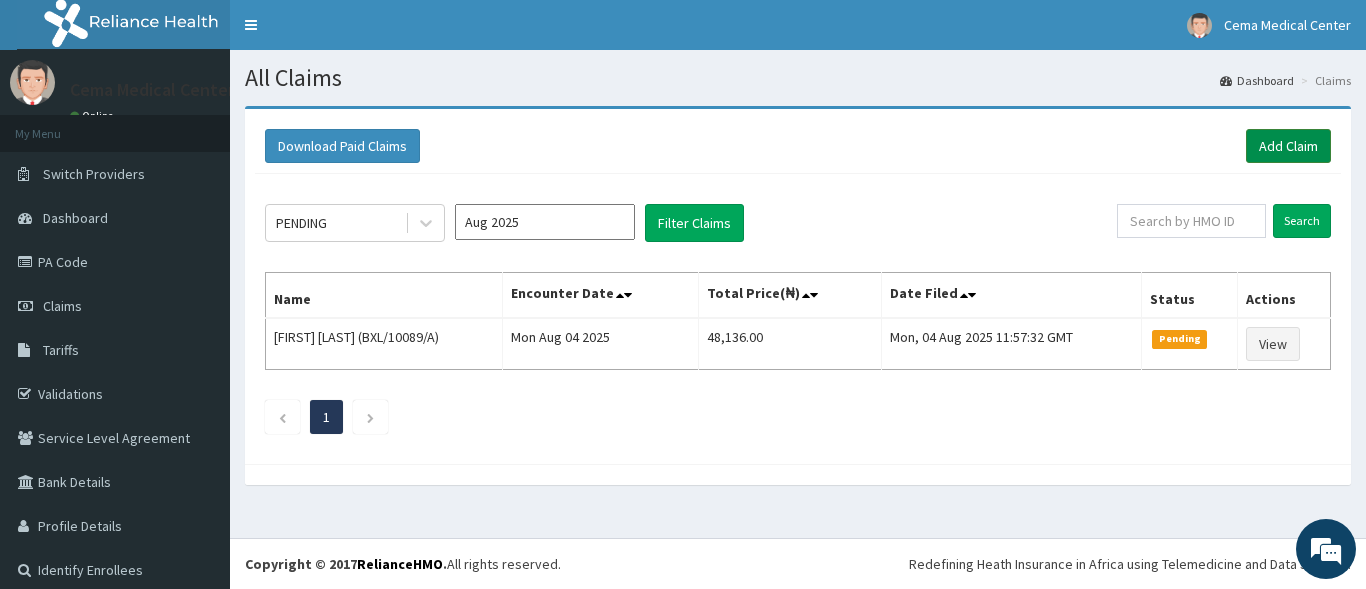 click on "Add Claim" at bounding box center (1288, 146) 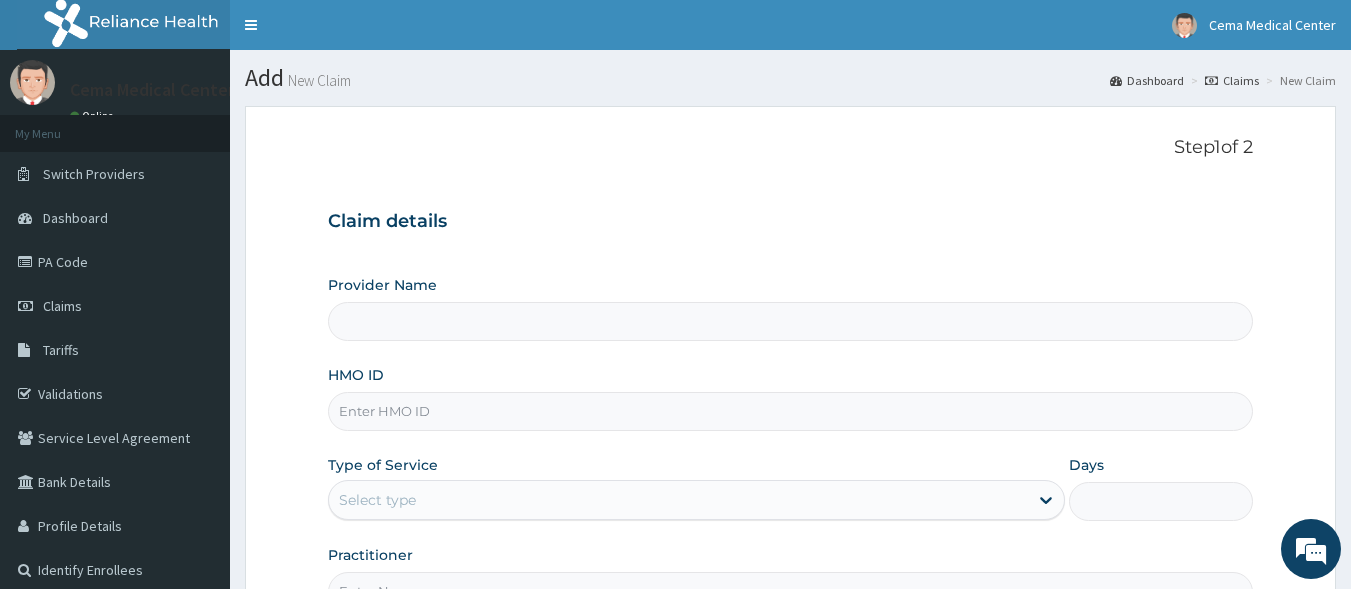 scroll, scrollTop: 100, scrollLeft: 0, axis: vertical 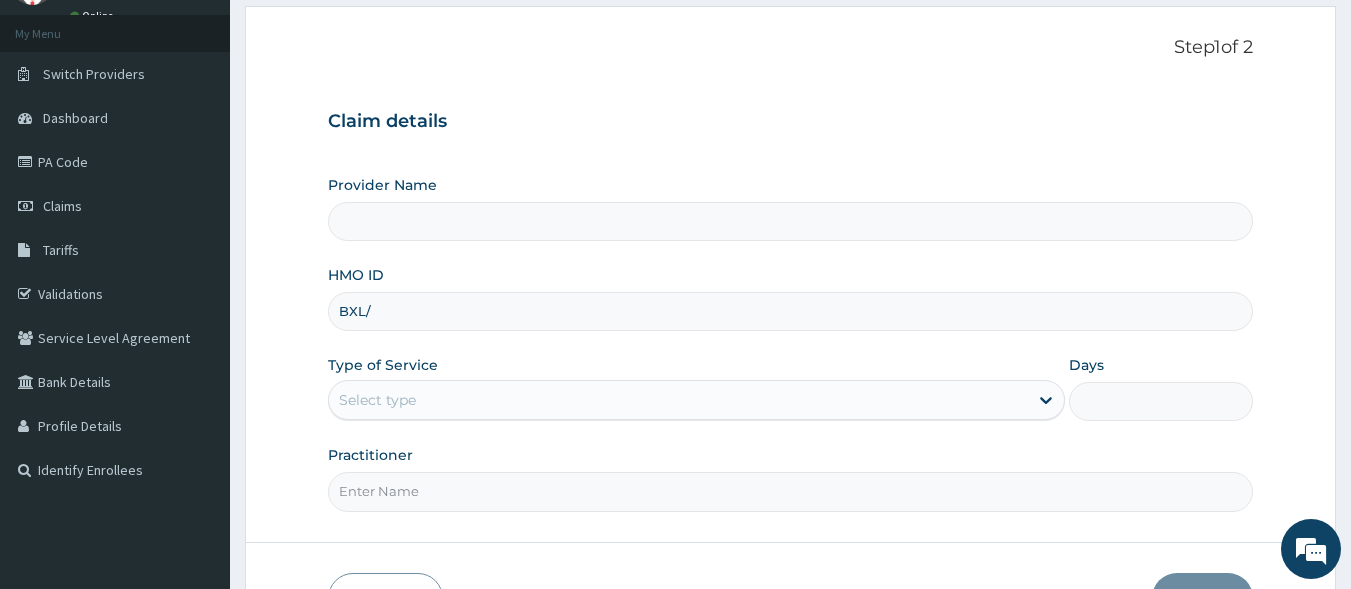 type on "BXL/1" 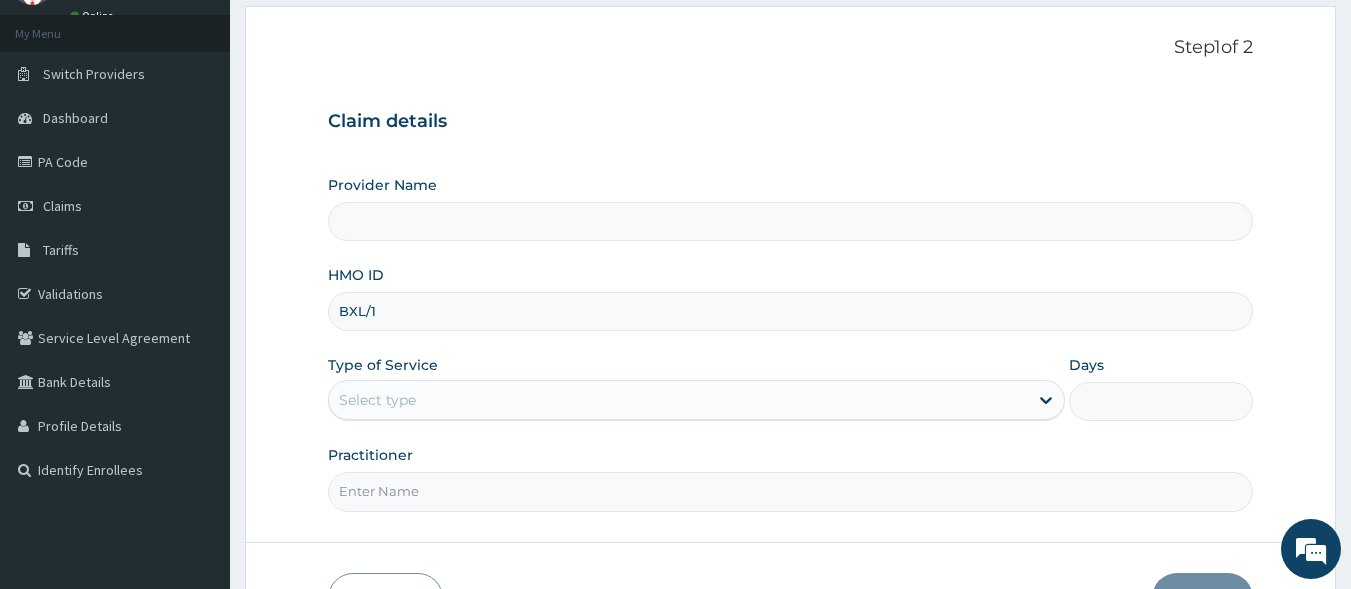 scroll, scrollTop: 0, scrollLeft: 0, axis: both 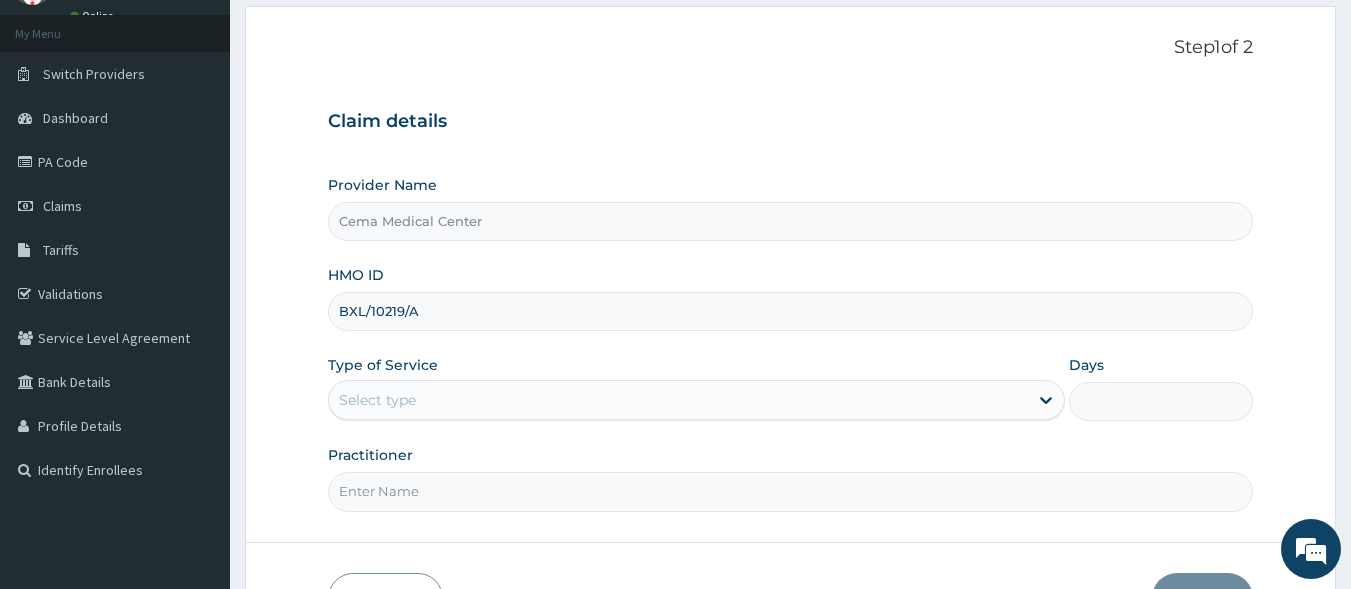 type on "BXL/10219/A" 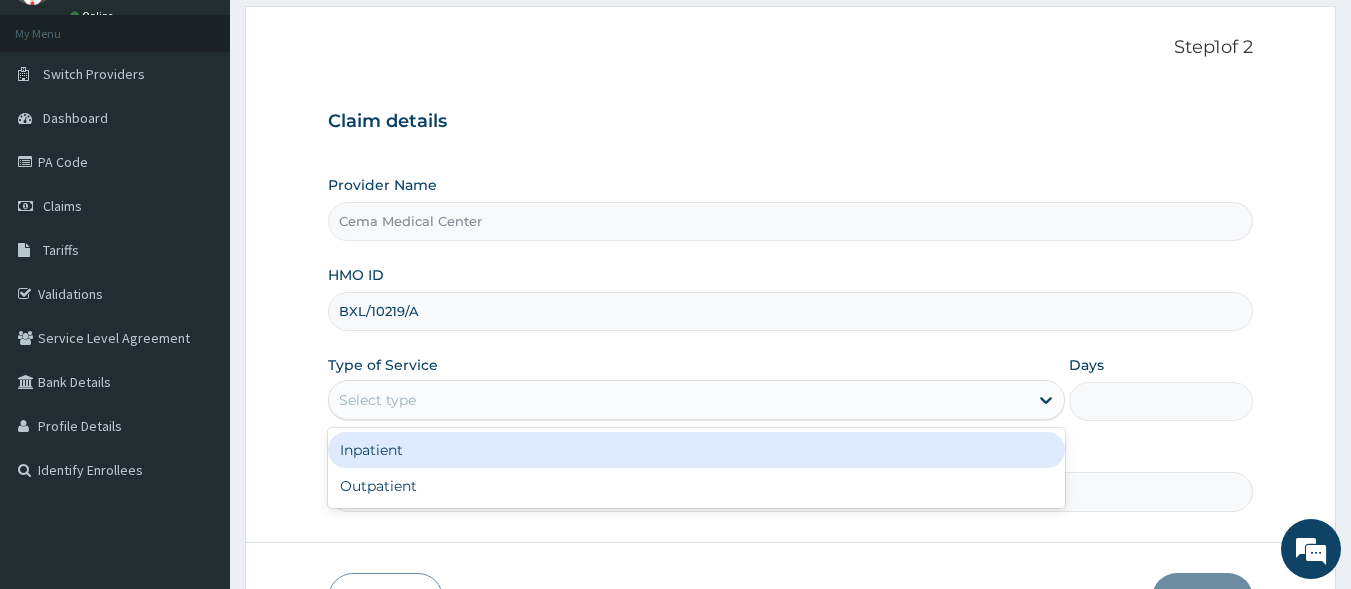 click on "Select type" at bounding box center (678, 400) 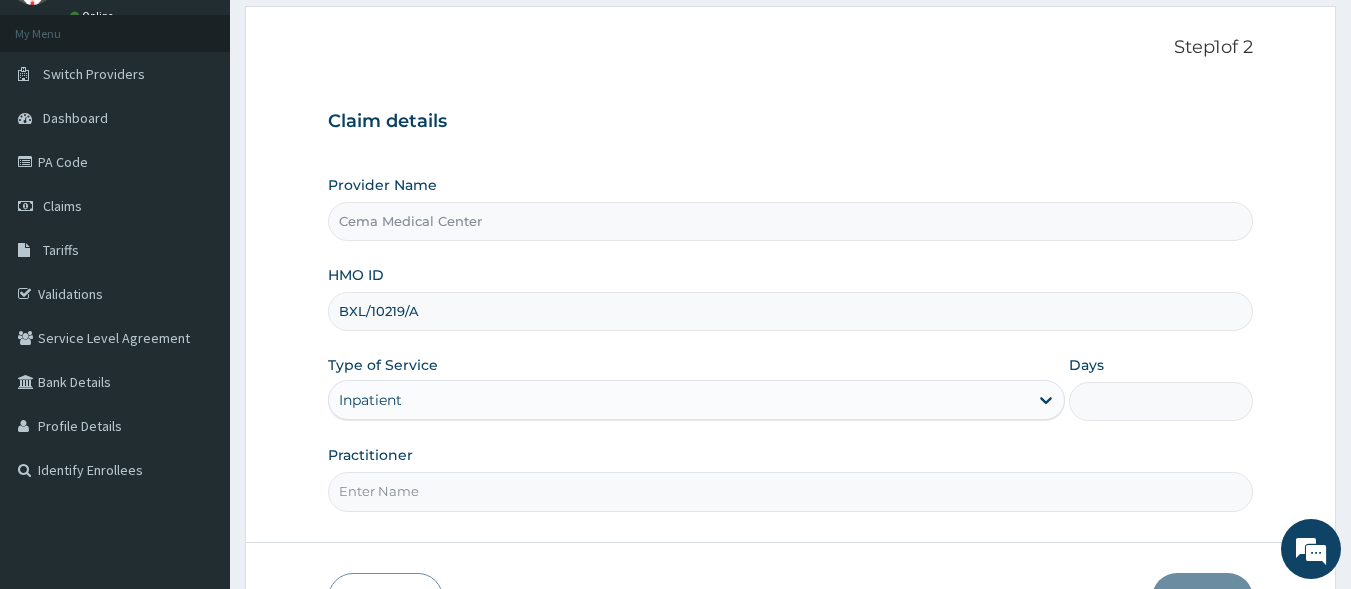 click on "Days" at bounding box center (1161, 401) 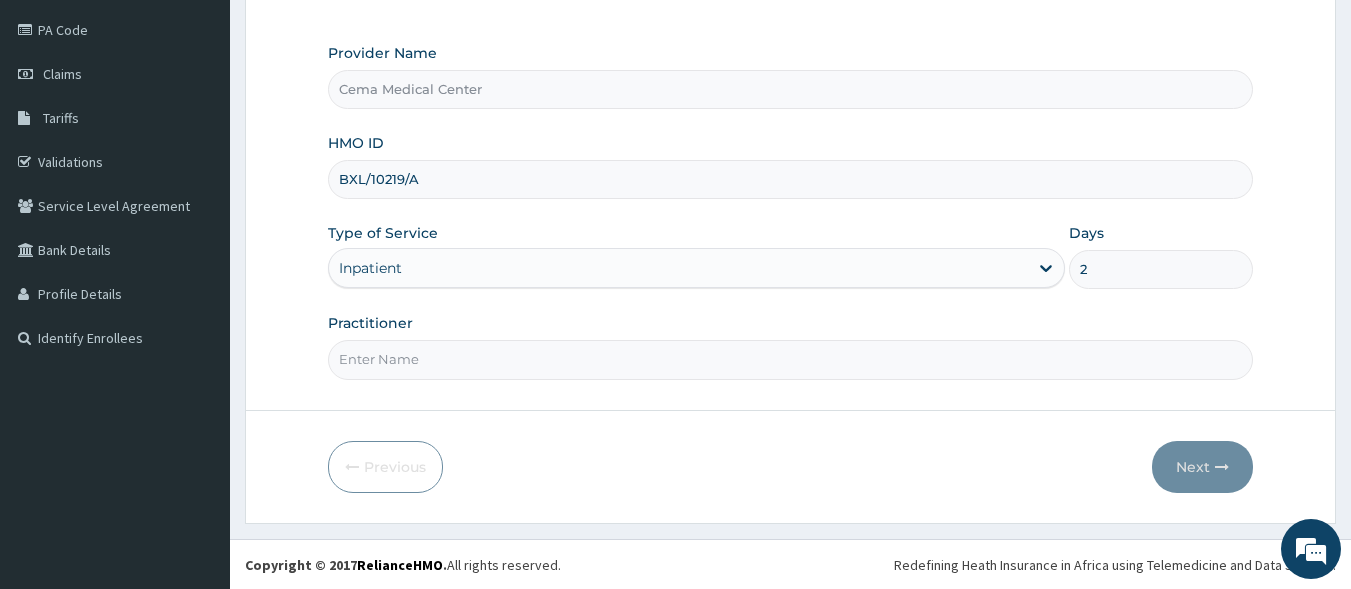 scroll, scrollTop: 233, scrollLeft: 0, axis: vertical 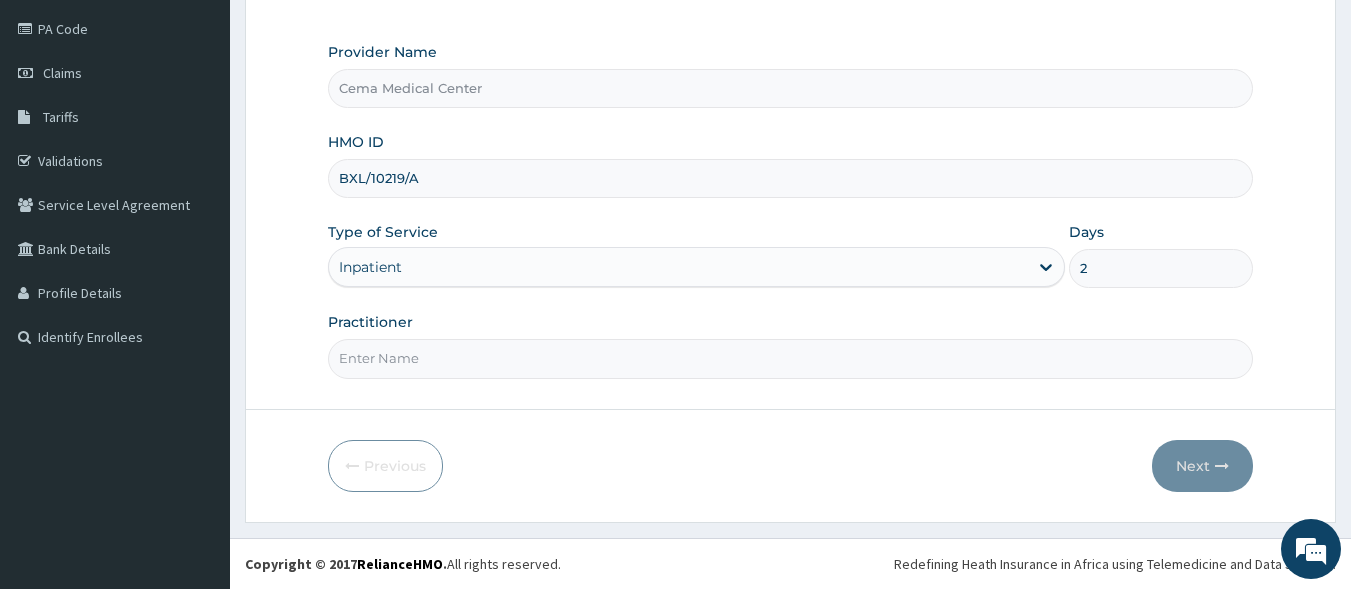 type on "2" 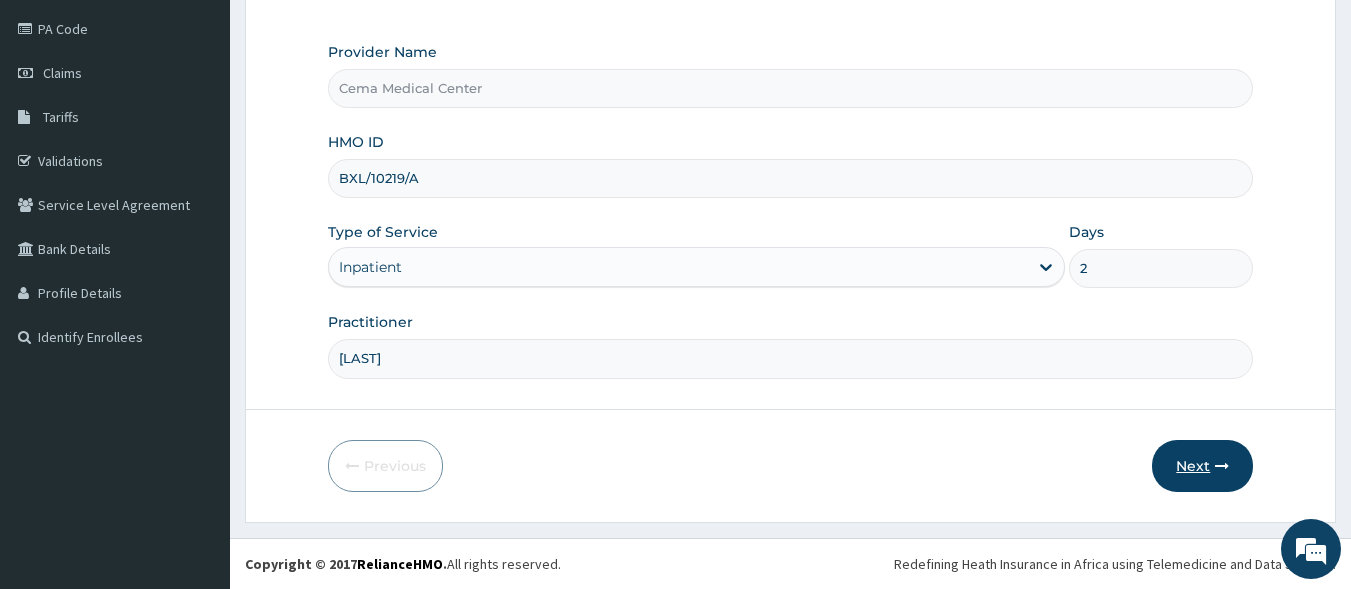 click on "Next" at bounding box center [1202, 466] 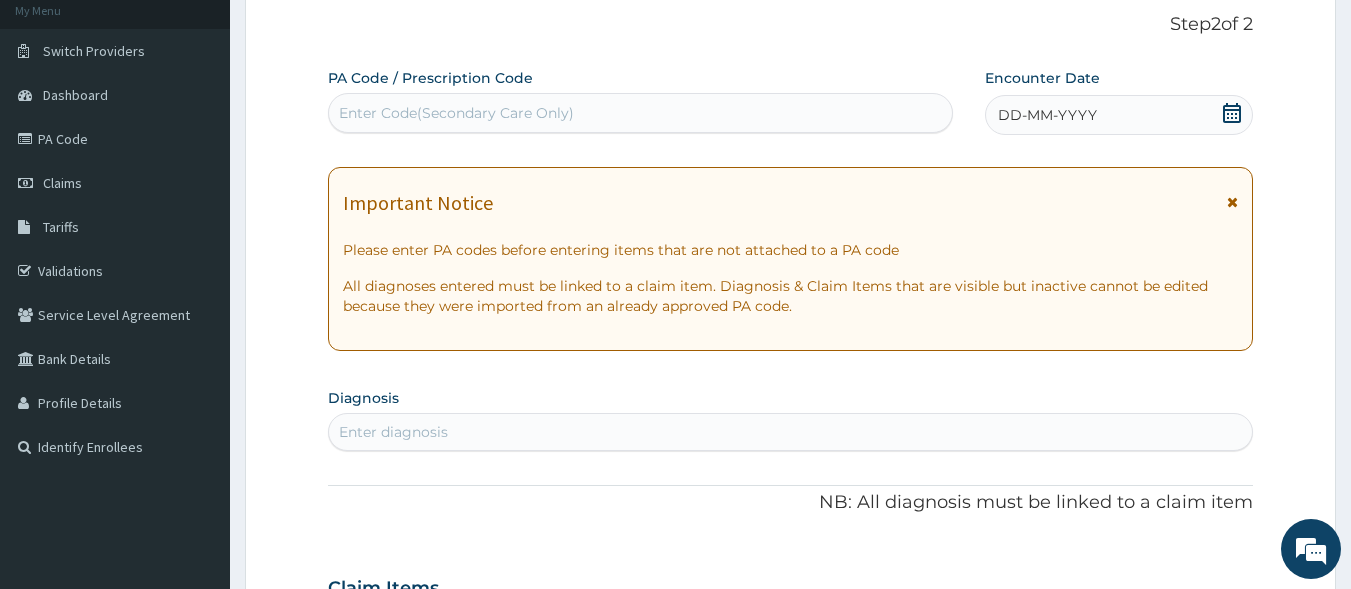 scroll, scrollTop: 0, scrollLeft: 0, axis: both 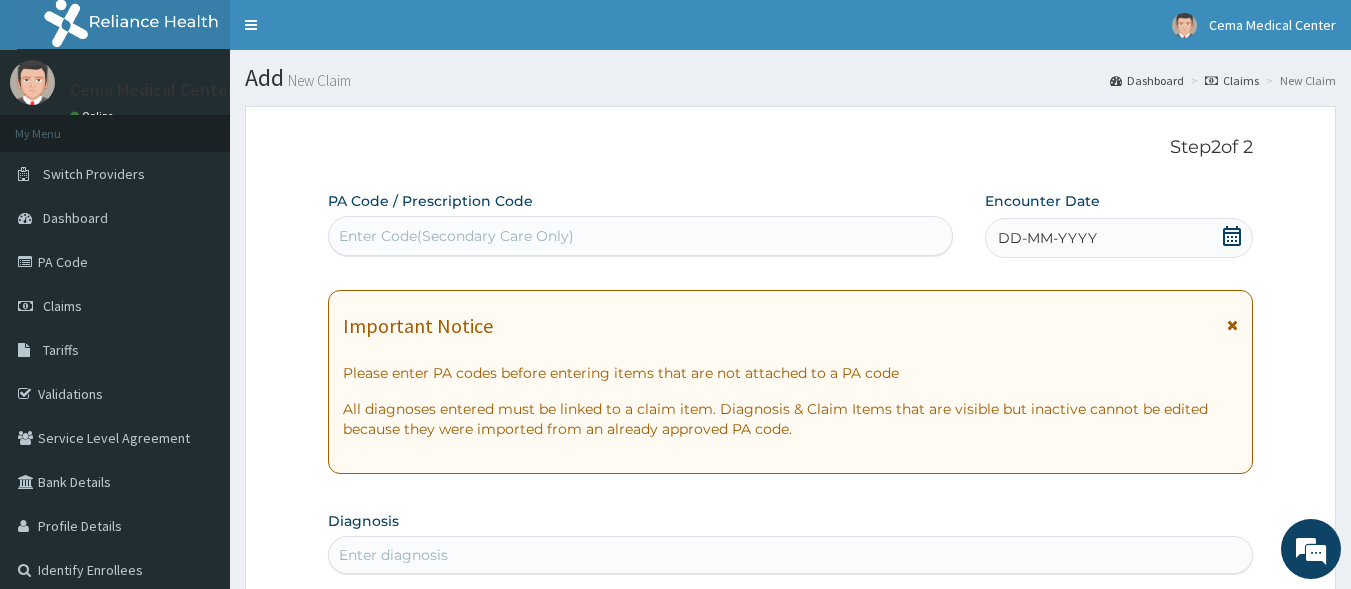 click on "Enter Code(Secondary Care Only)" at bounding box center (456, 236) 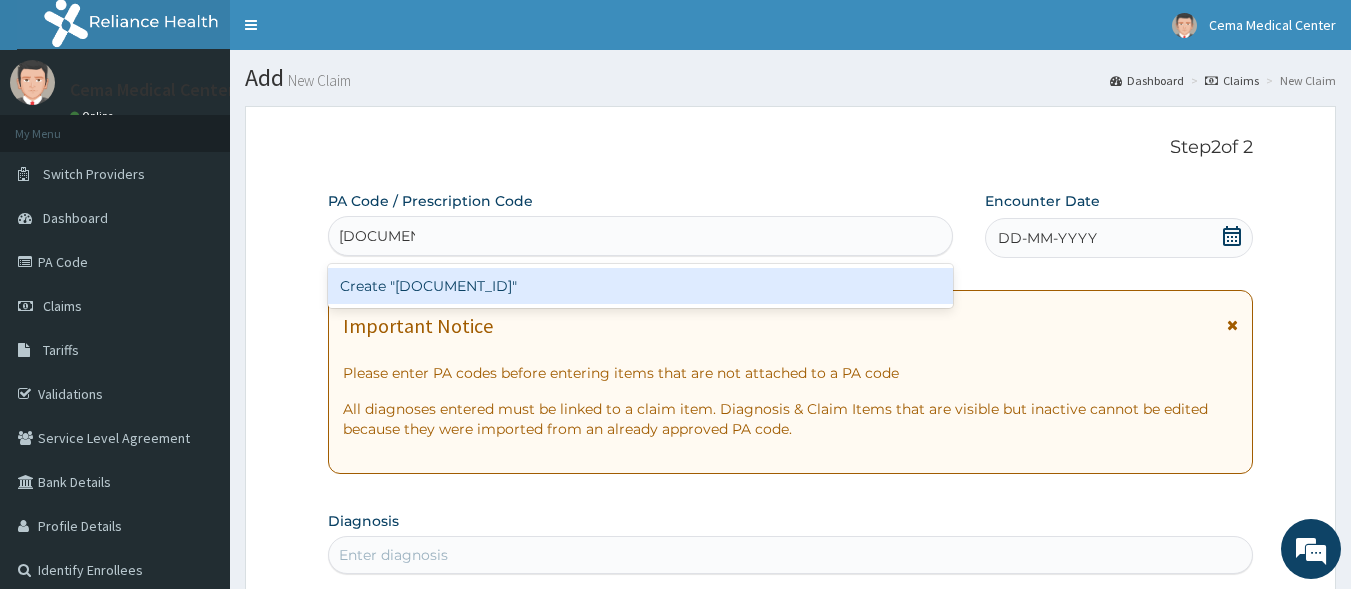 click on "Create "PA/BA6521"" at bounding box center (641, 286) 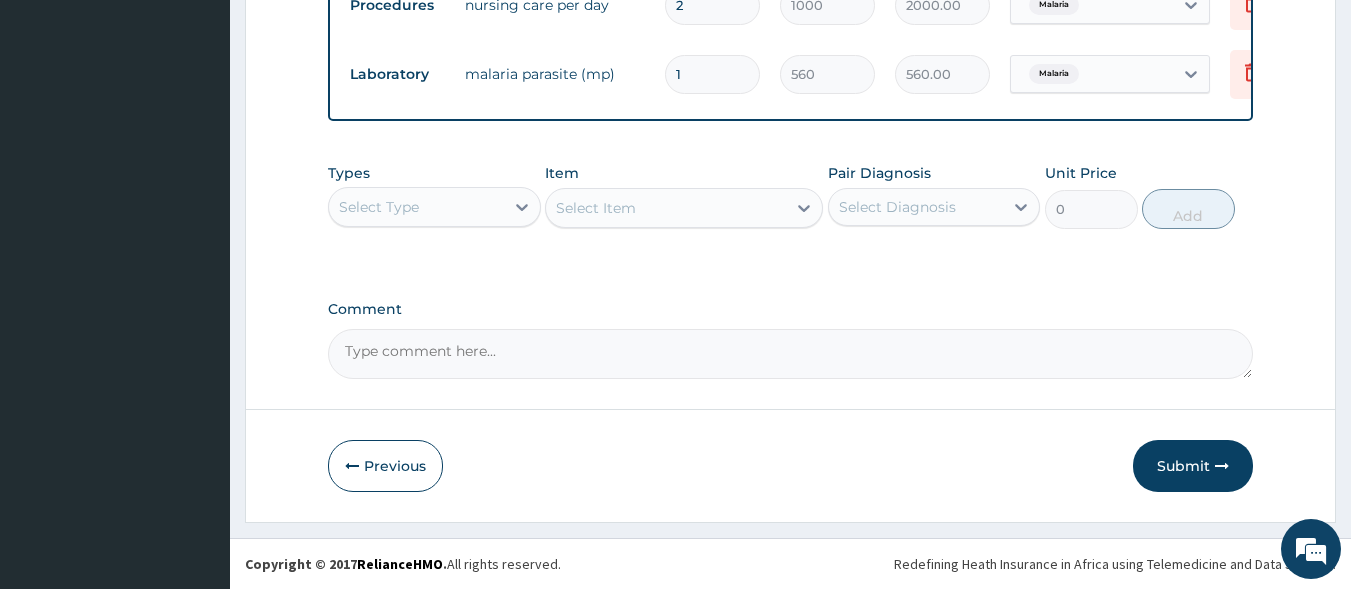 scroll, scrollTop: 1739, scrollLeft: 0, axis: vertical 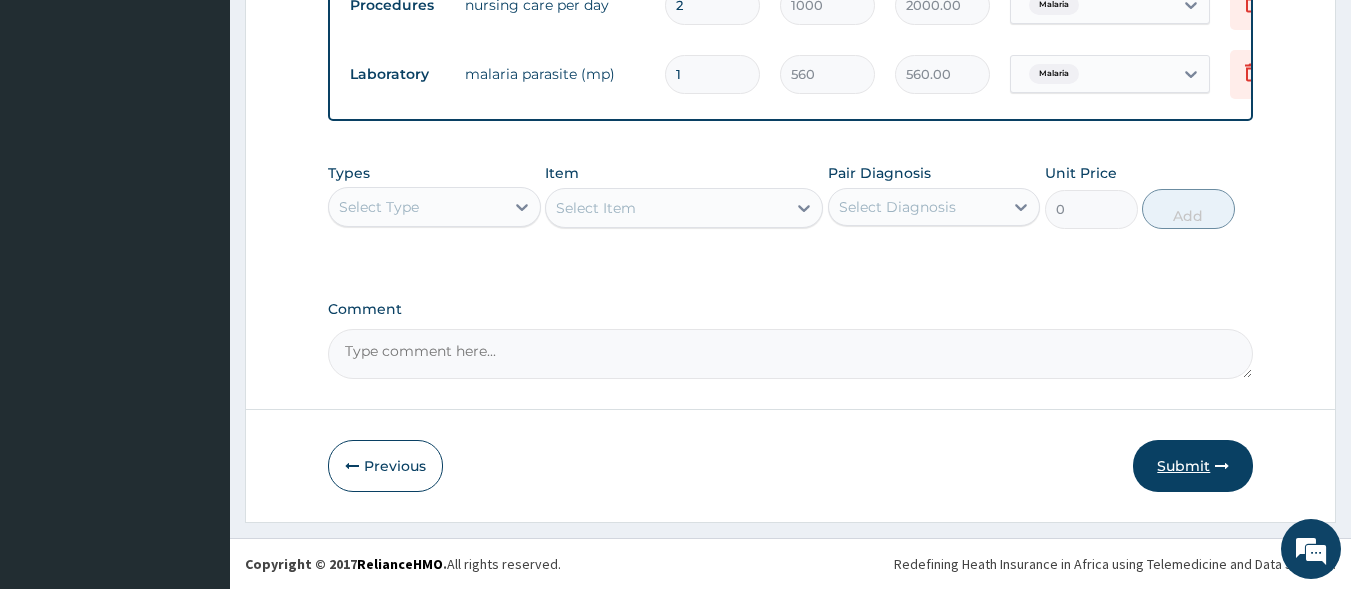 click on "Submit" at bounding box center (1193, 466) 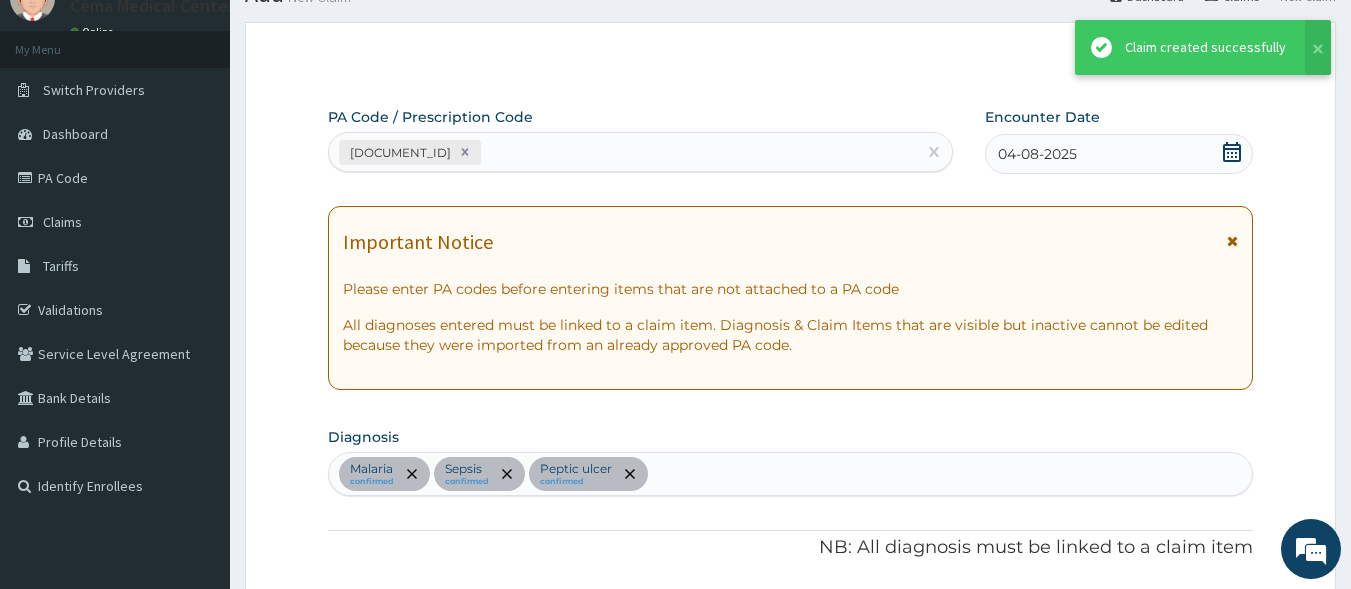 scroll, scrollTop: 1739, scrollLeft: 0, axis: vertical 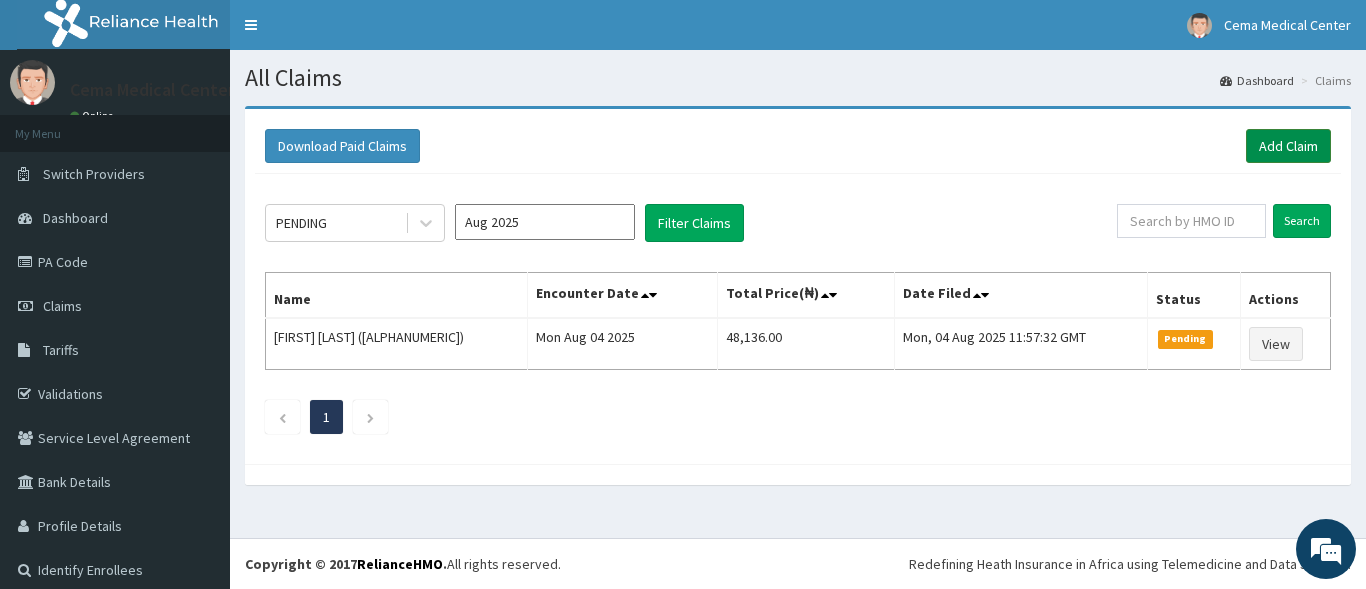 click on "Add Claim" at bounding box center (1288, 146) 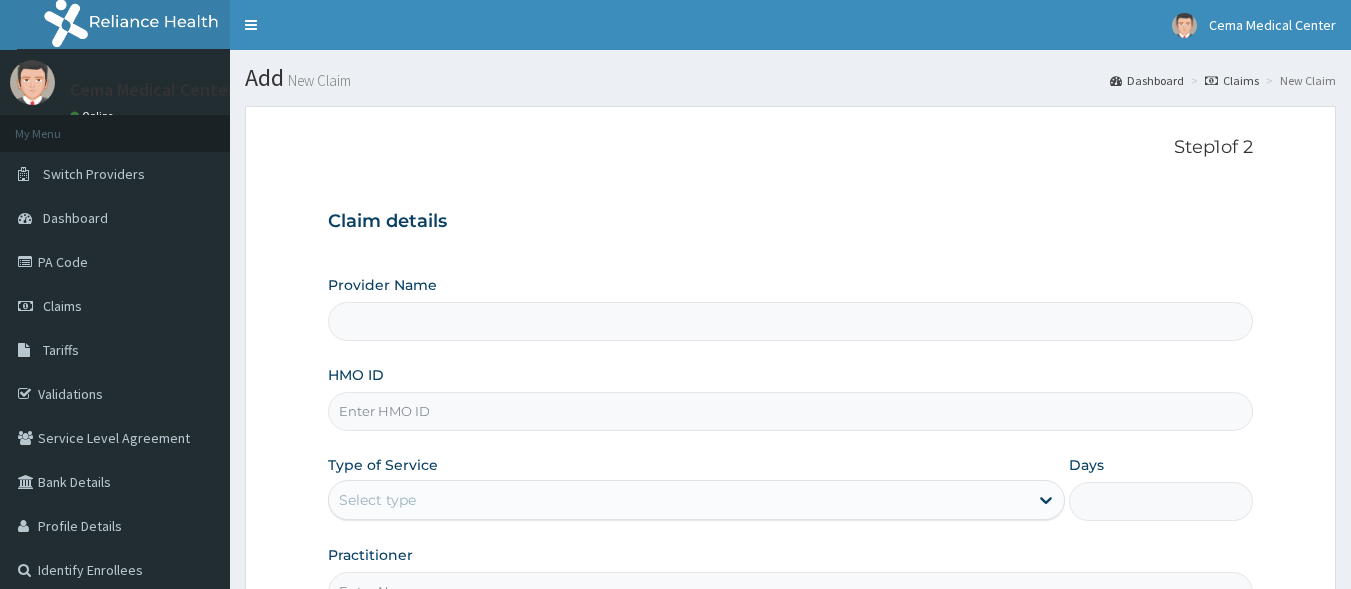 scroll, scrollTop: 0, scrollLeft: 0, axis: both 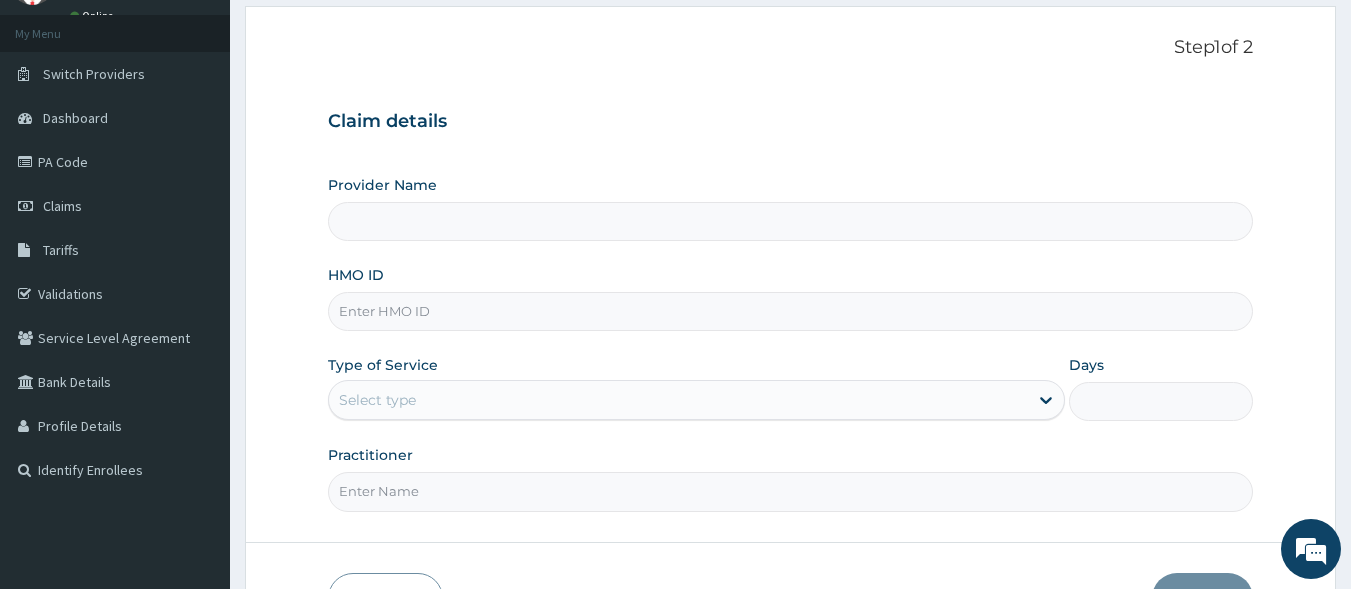type on "Cema Medical Center" 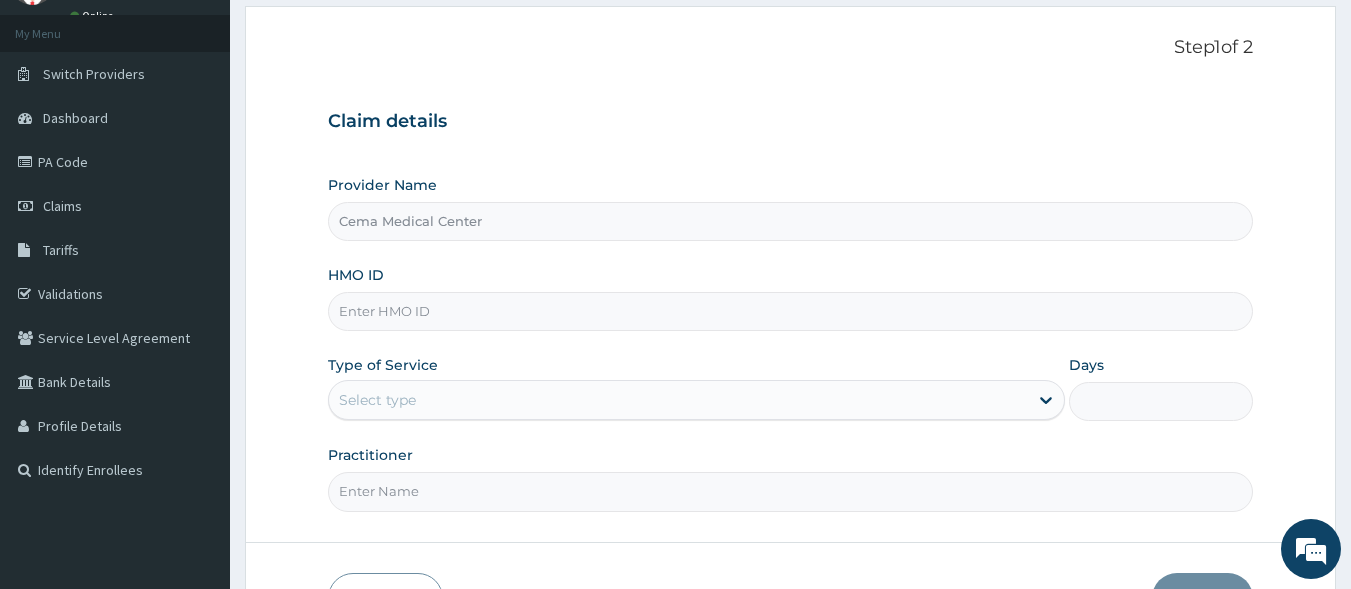 click on "HMO ID" at bounding box center [791, 311] 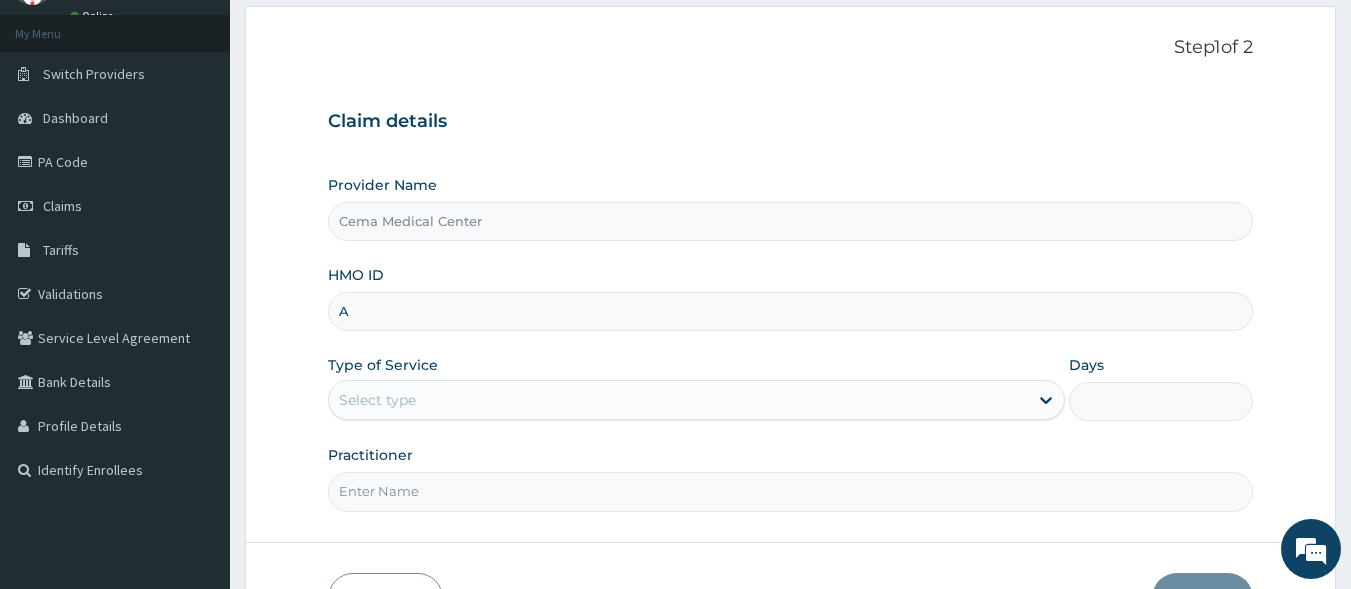 scroll, scrollTop: 0, scrollLeft: 0, axis: both 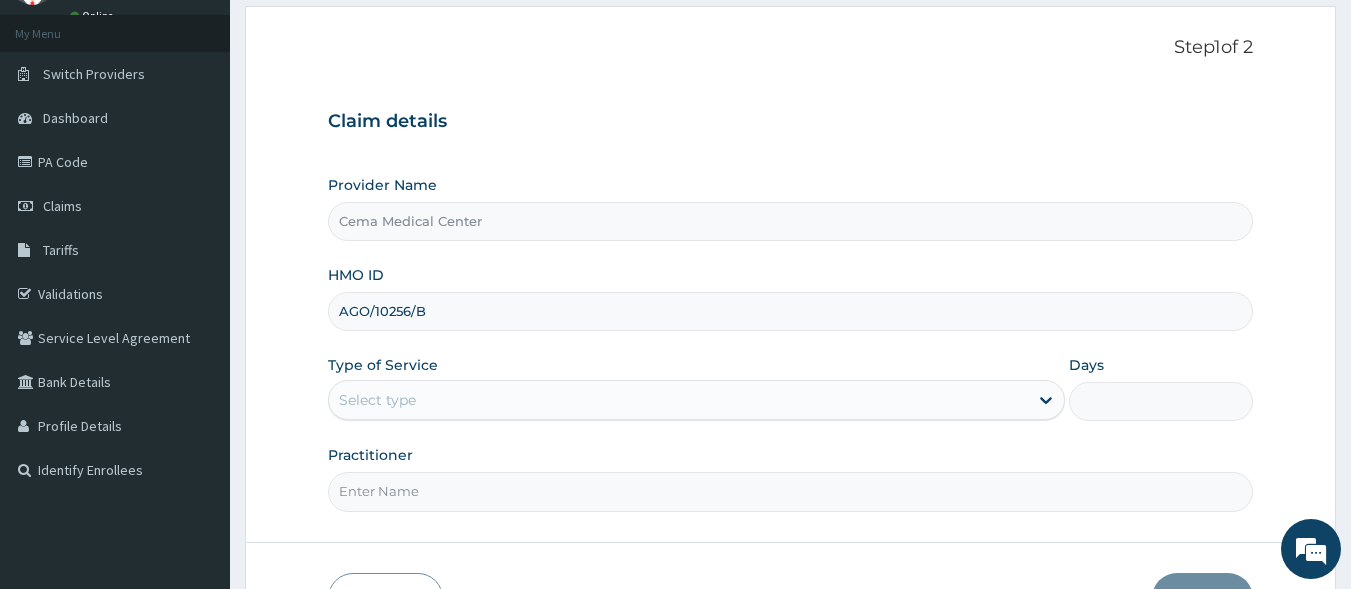 type on "AGO/10256/B" 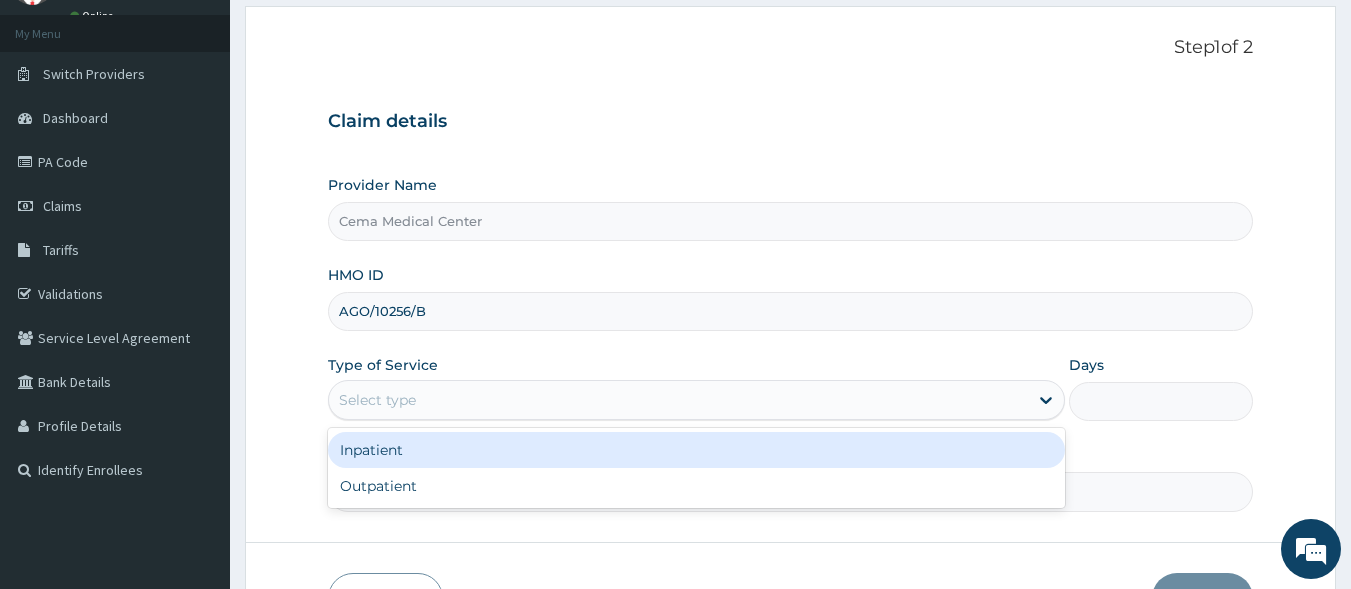 click on "Select type" at bounding box center [678, 400] 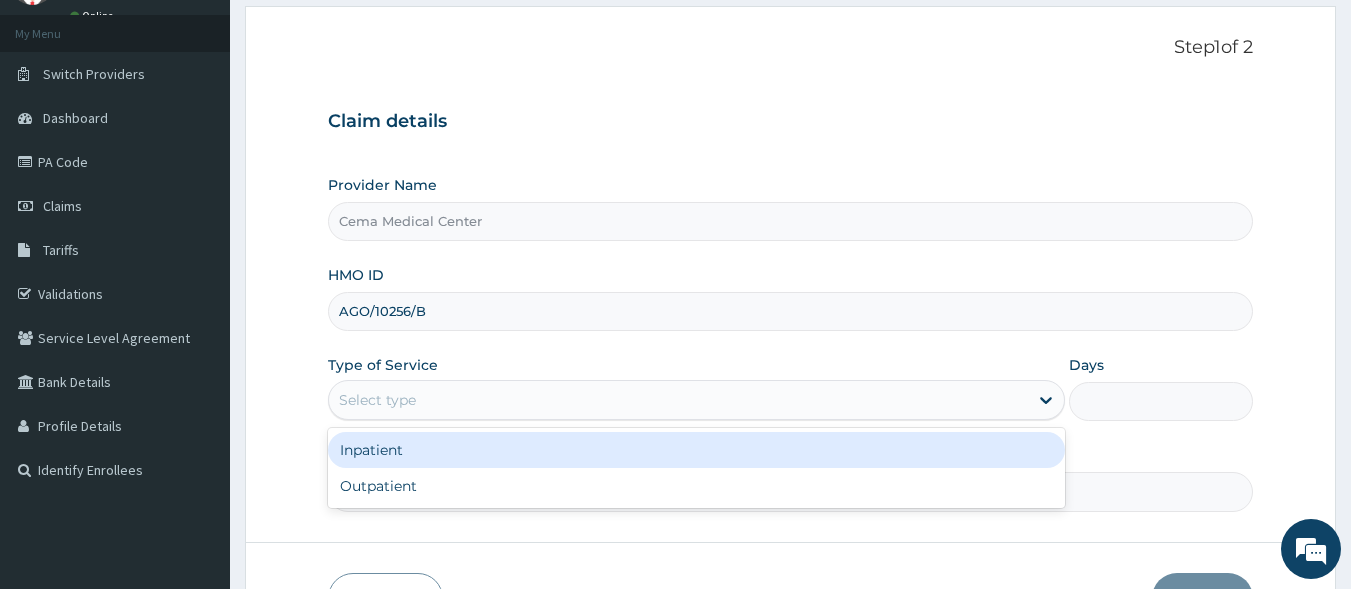 click on "Inpatient" at bounding box center (696, 450) 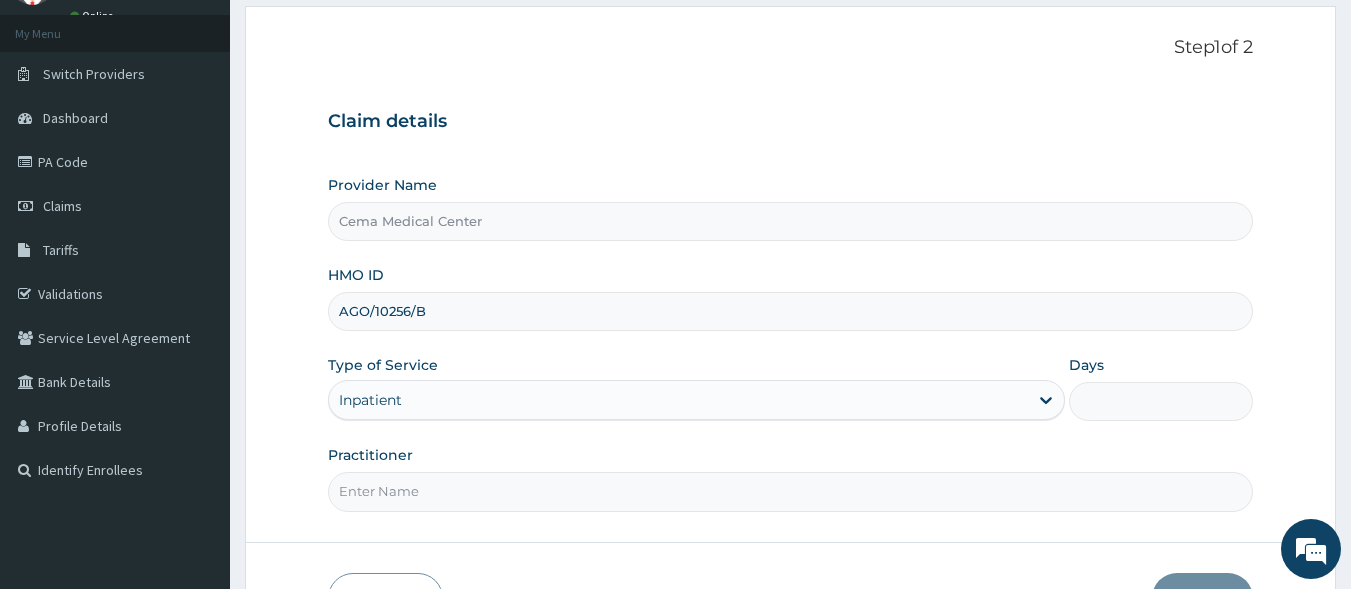 click on "Practitioner" at bounding box center (791, 491) 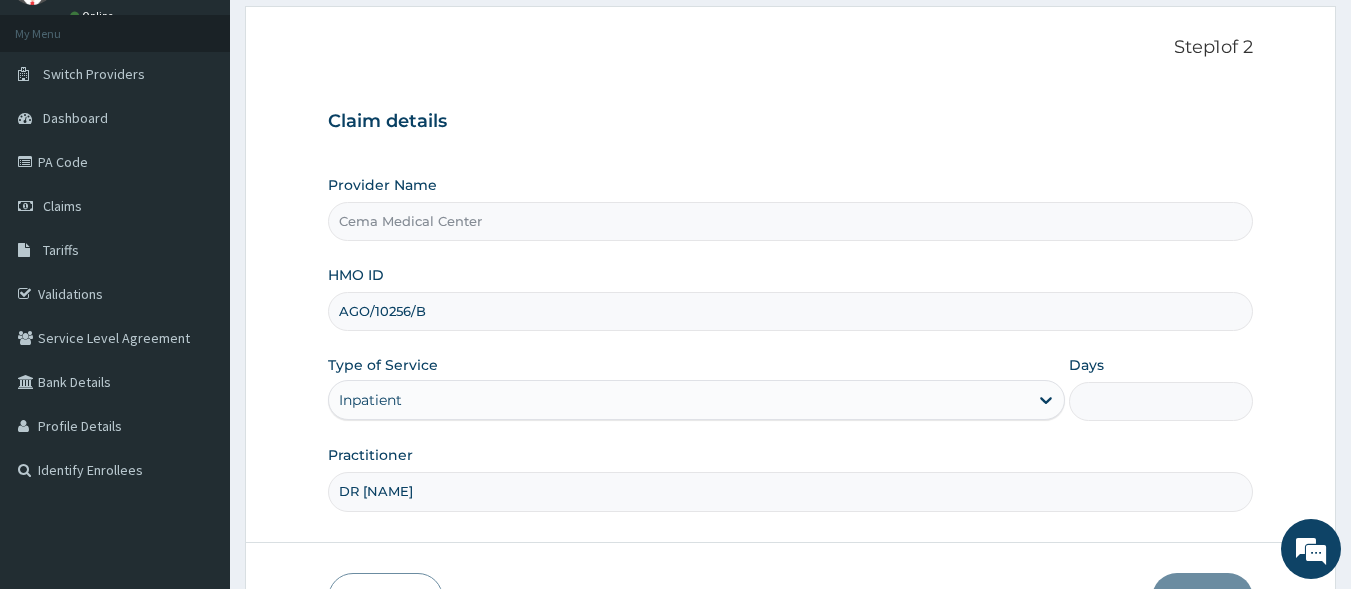 click on "Days" at bounding box center [1161, 401] 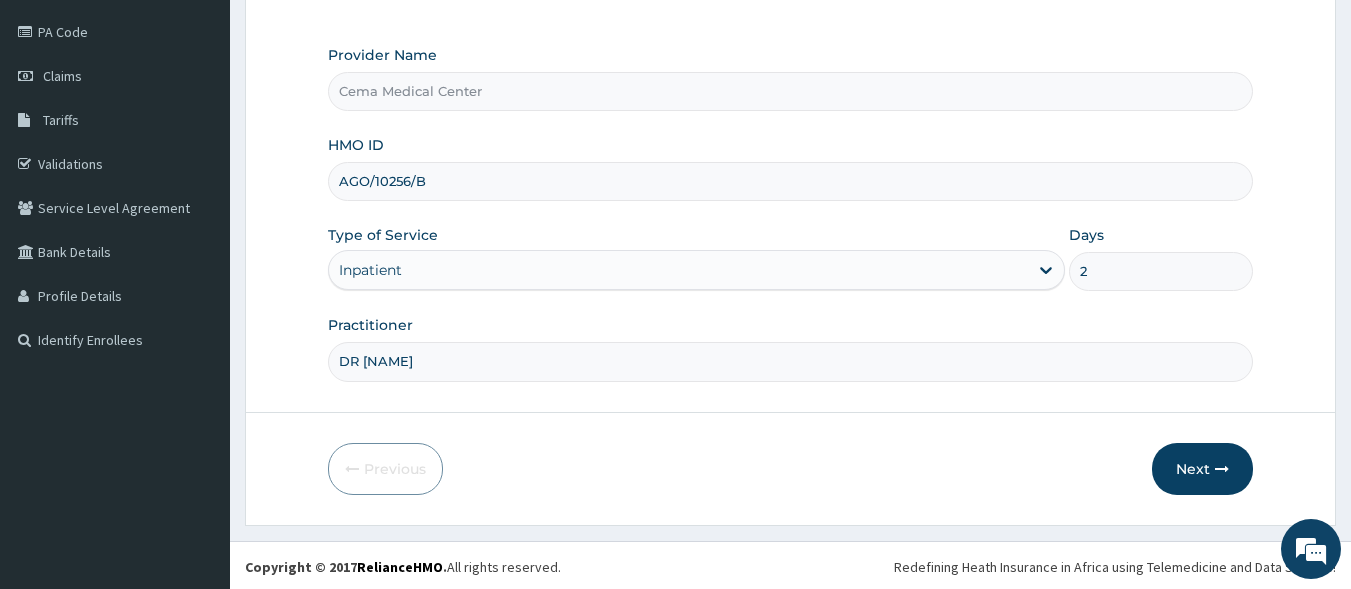 scroll, scrollTop: 233, scrollLeft: 0, axis: vertical 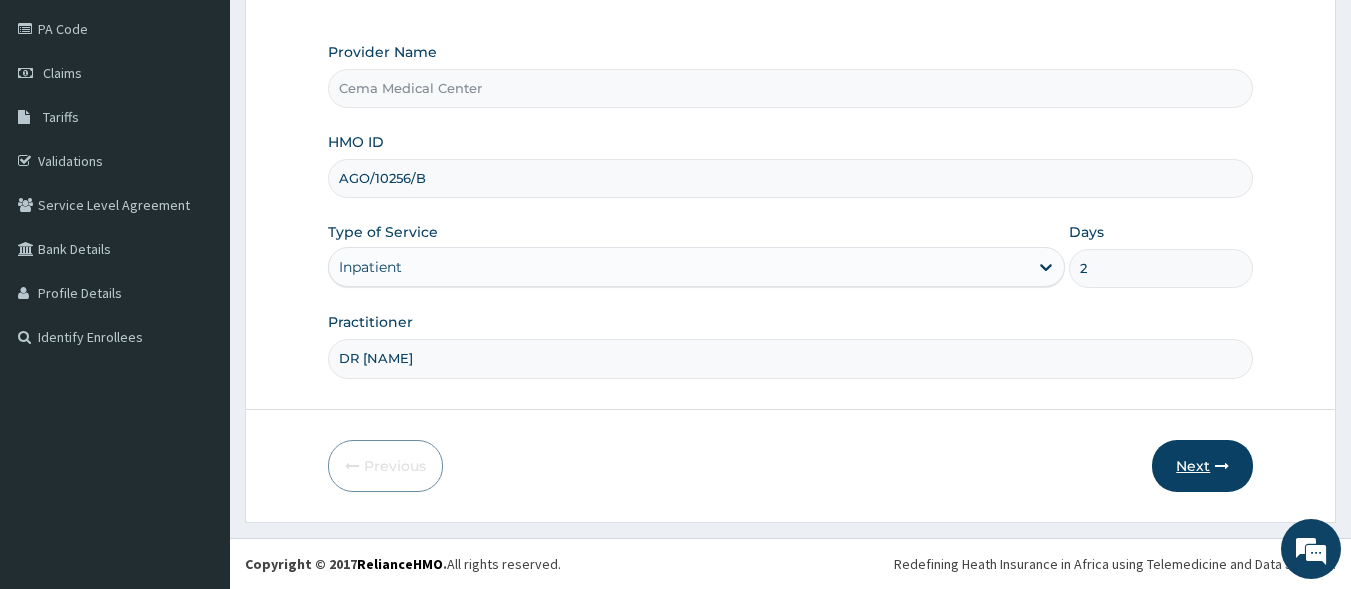 type on "2" 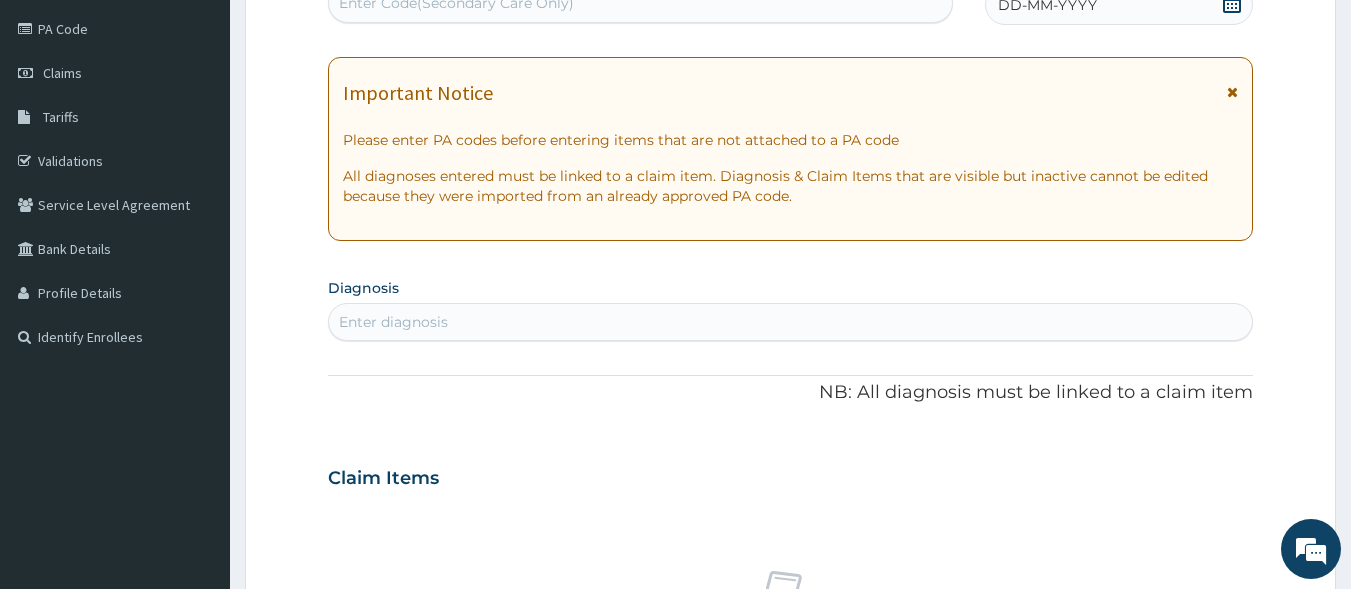 scroll, scrollTop: 67, scrollLeft: 0, axis: vertical 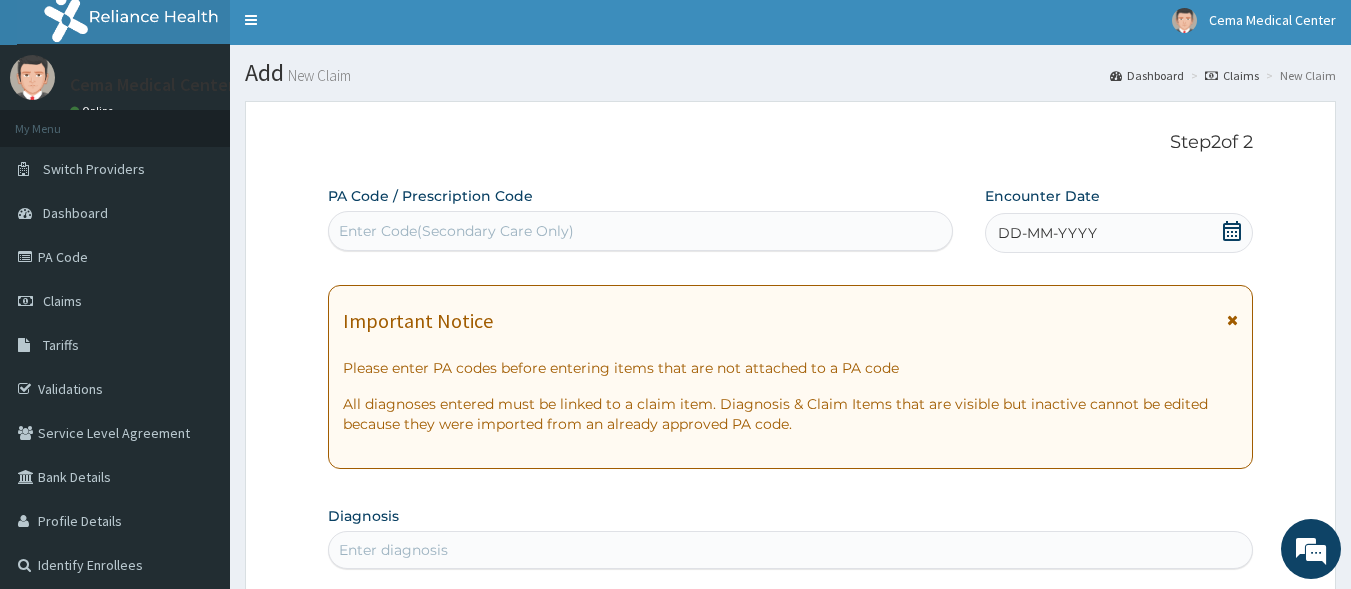 click on "Enter Code(Secondary Care Only)" at bounding box center [456, 231] 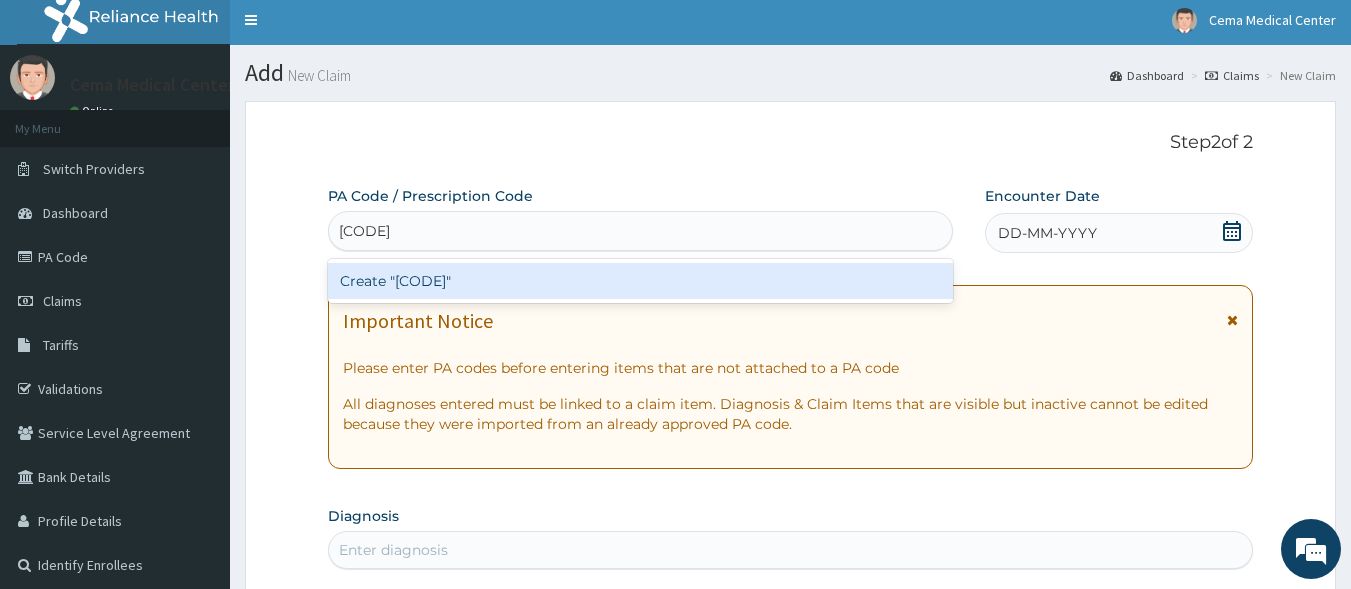 click on "Create "PA/92990B"" at bounding box center (641, 281) 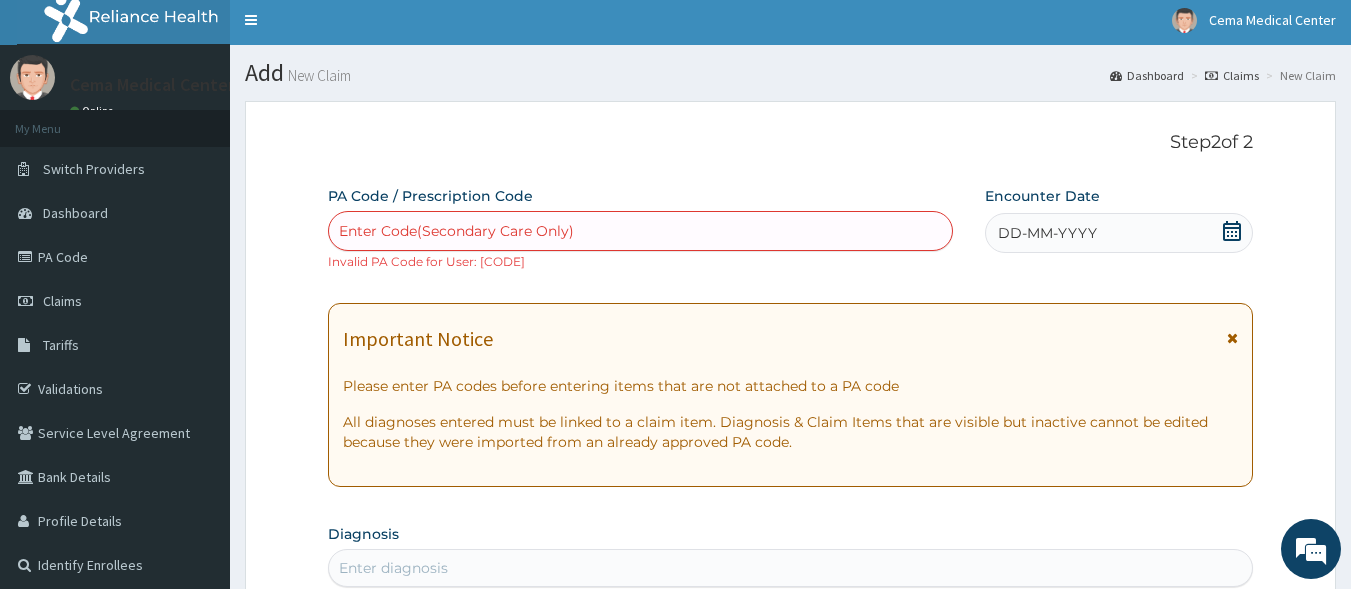 click on "Enter Code(Secondary Care Only)" at bounding box center [456, 231] 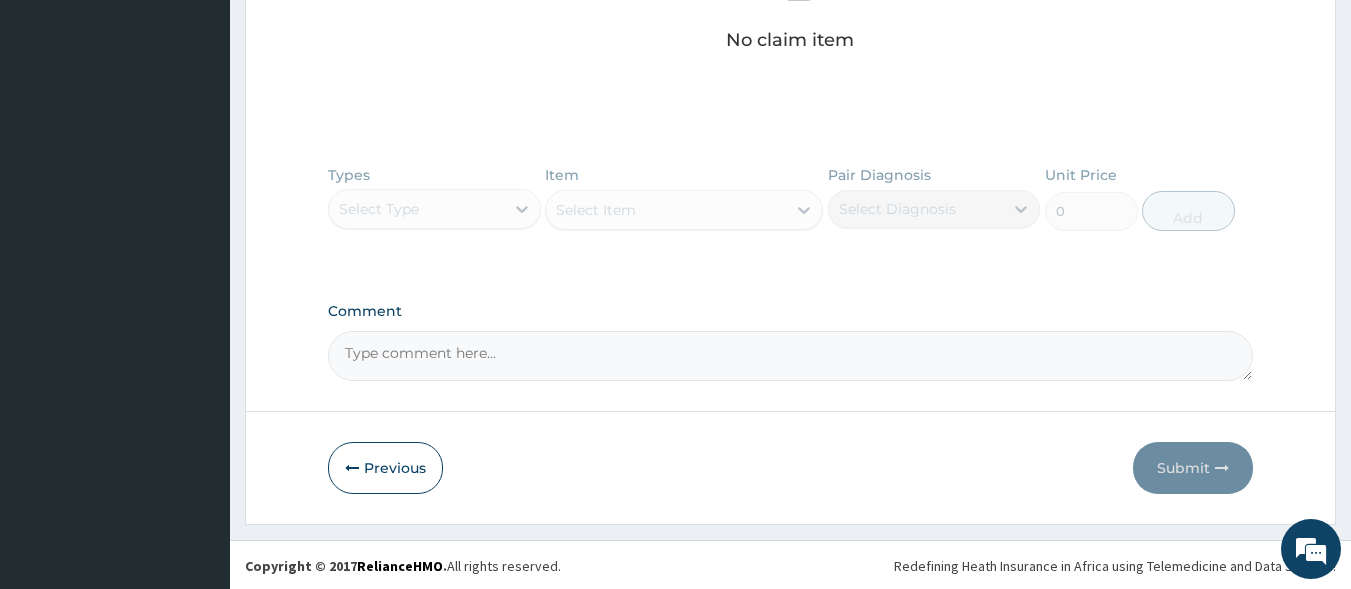 scroll, scrollTop: 865, scrollLeft: 0, axis: vertical 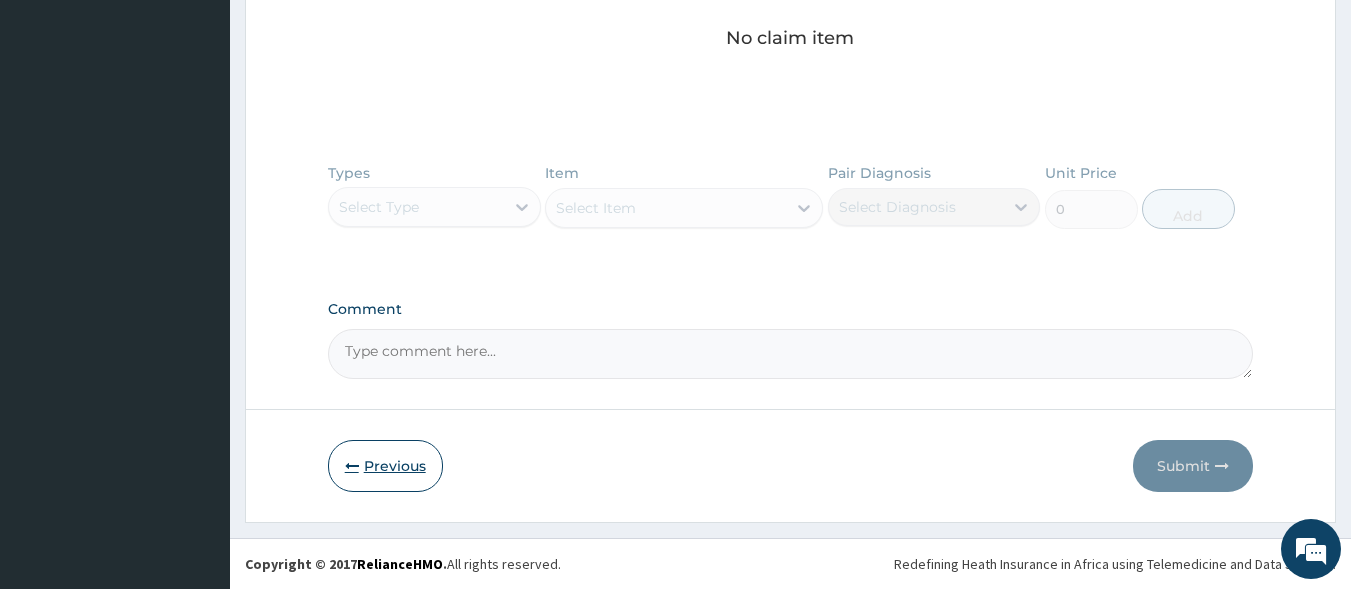 click on "Previous" at bounding box center (385, 466) 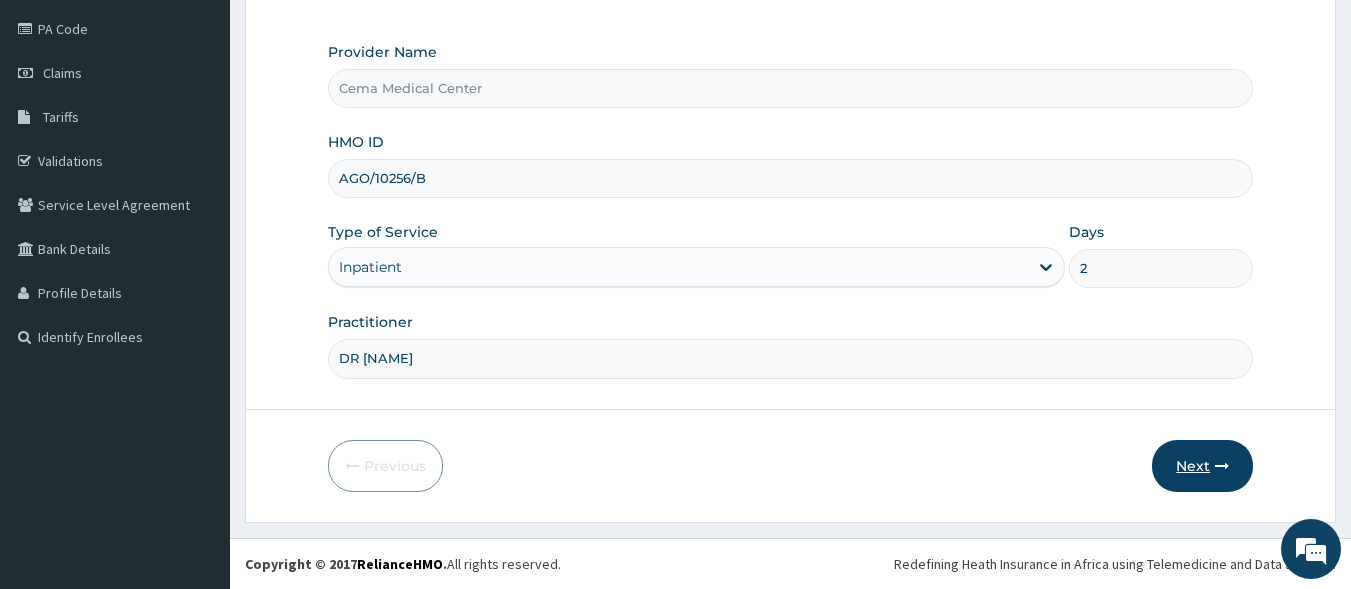click on "Next" at bounding box center [1202, 466] 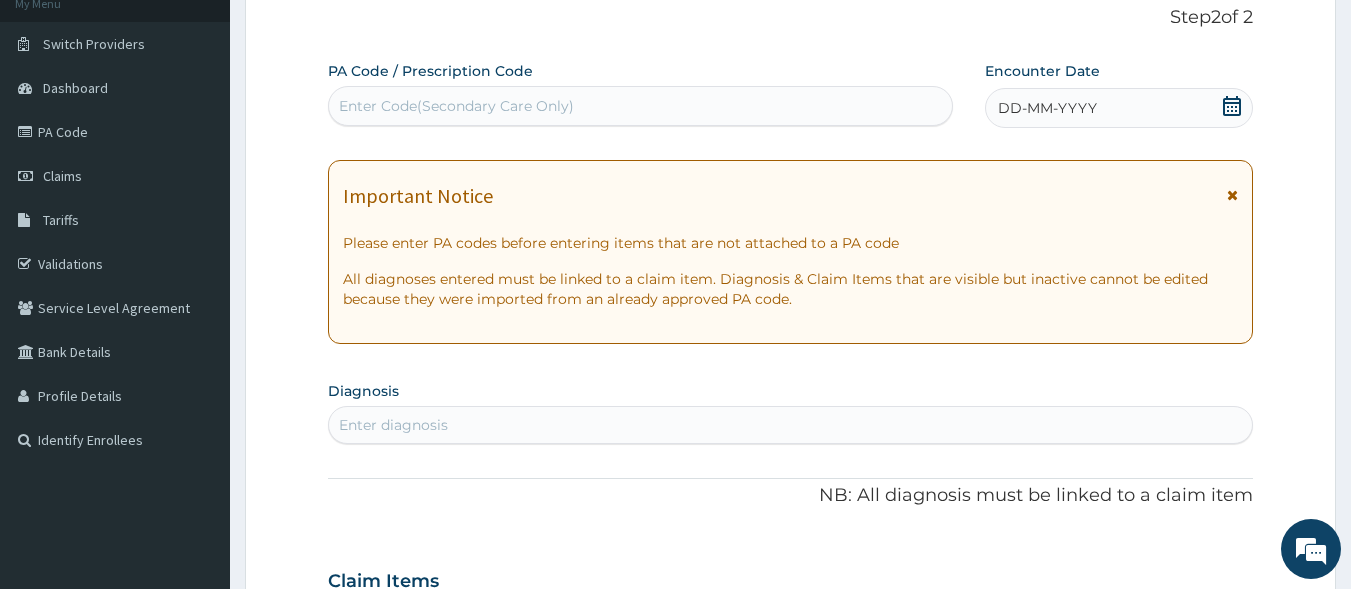scroll, scrollTop: 33, scrollLeft: 0, axis: vertical 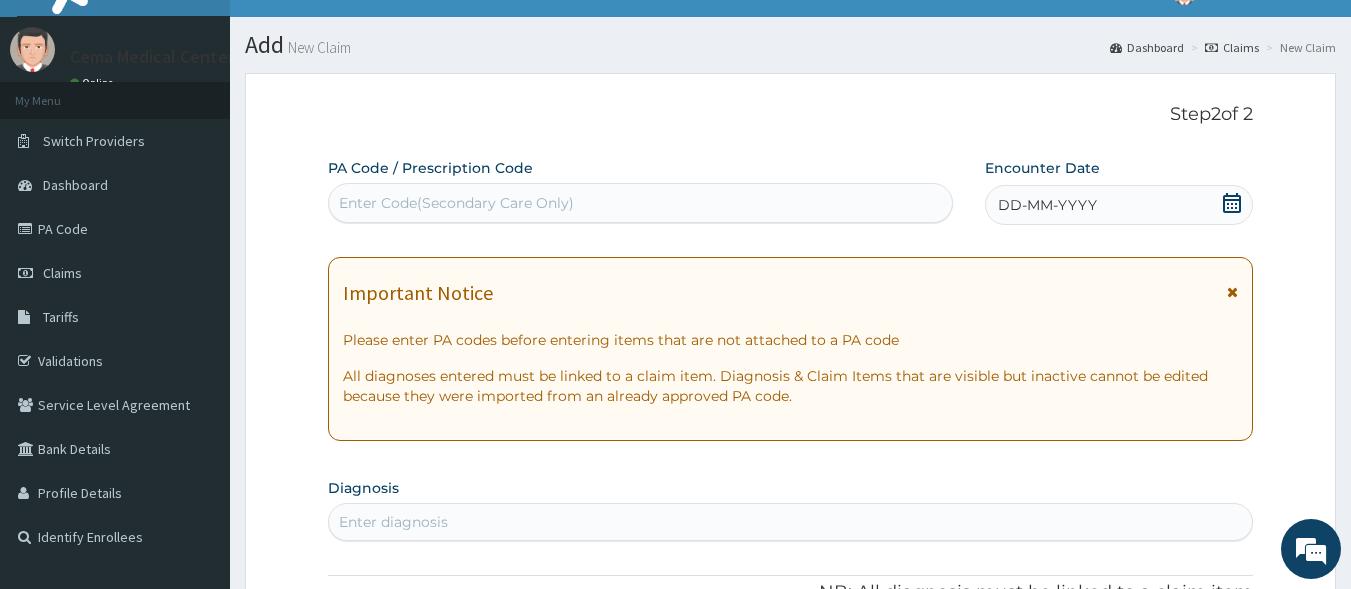click on "Enter Code(Secondary Care Only)" at bounding box center [456, 203] 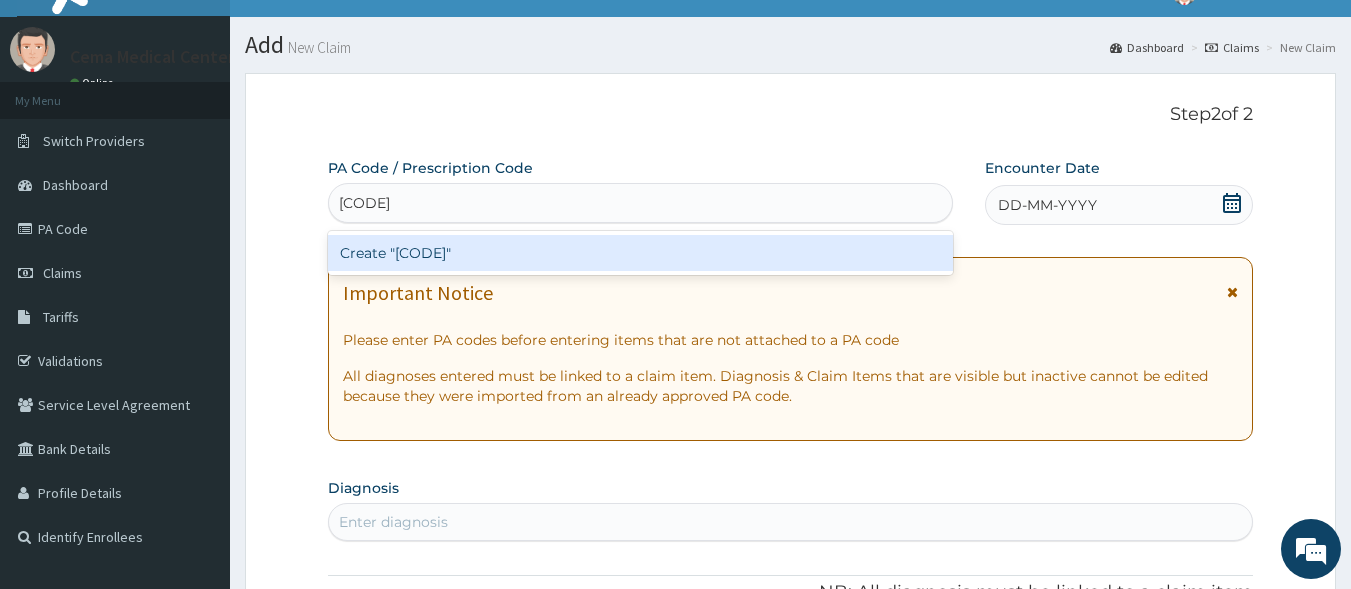 click on "Create "PA/92990B"" at bounding box center (641, 253) 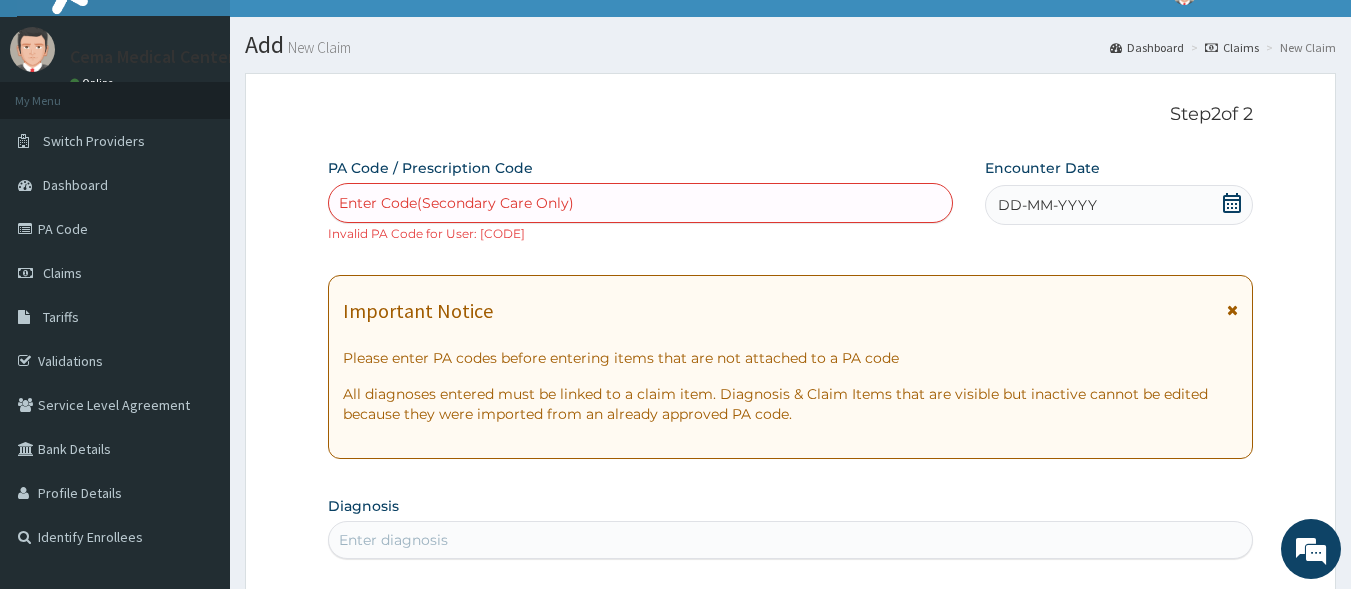 click on "Enter Code(Secondary Care Only)" at bounding box center [456, 203] 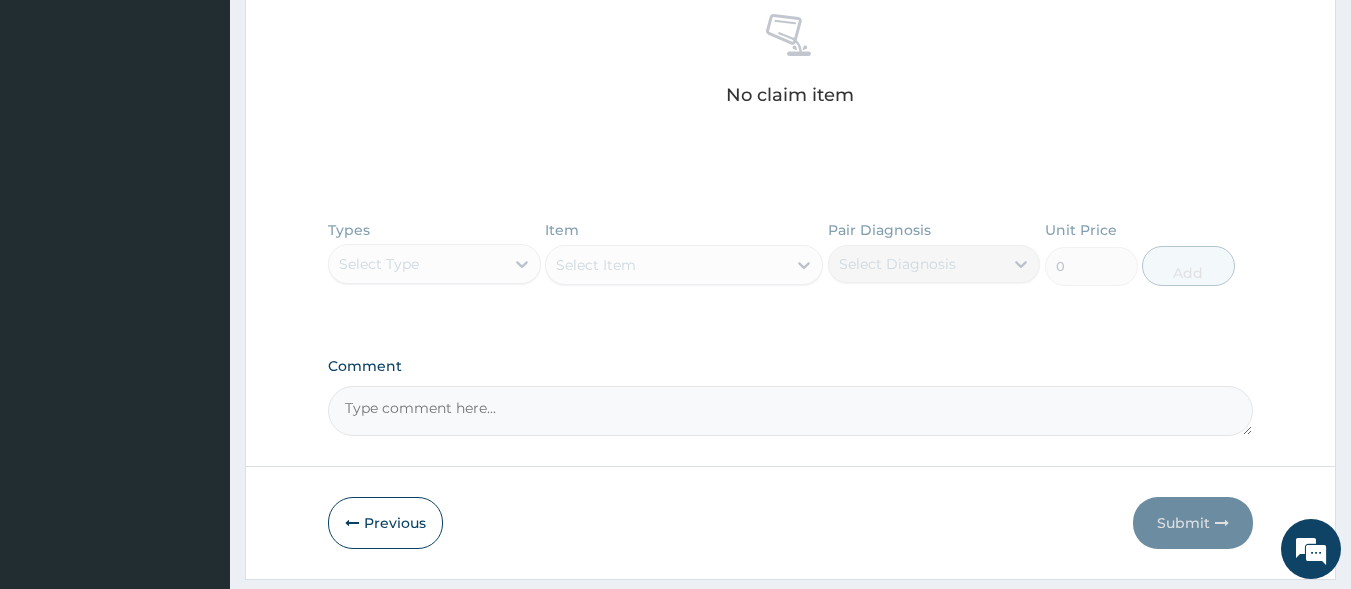 scroll, scrollTop: 865, scrollLeft: 0, axis: vertical 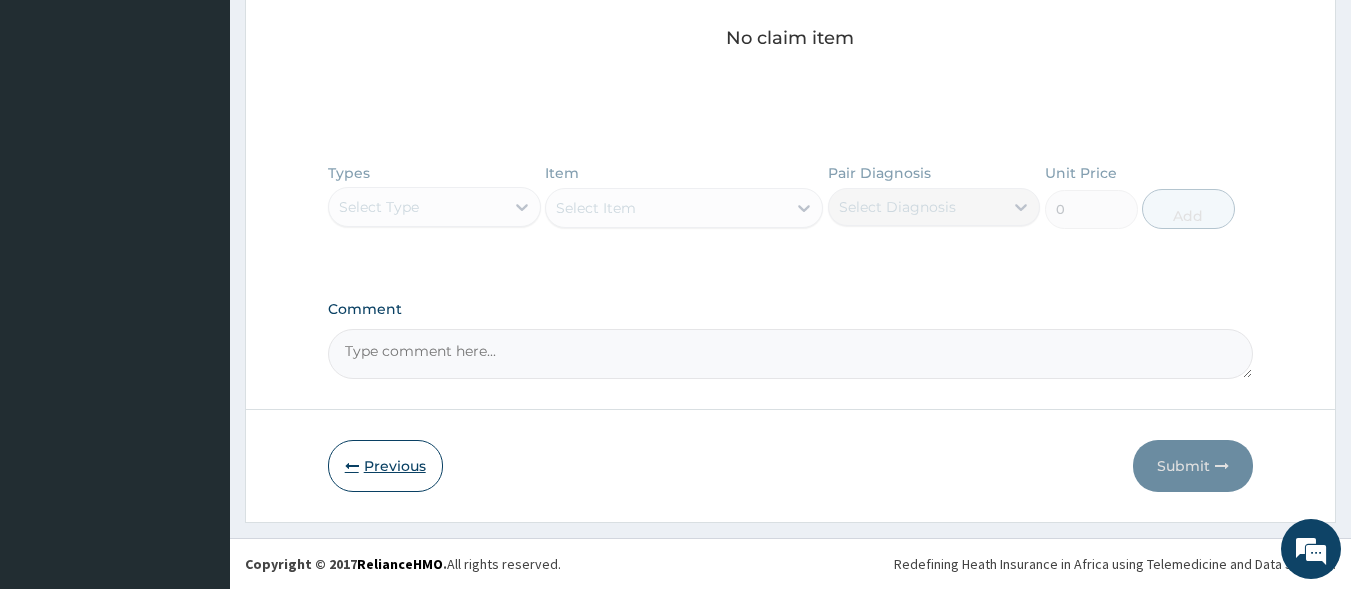 click on "Previous" at bounding box center (385, 466) 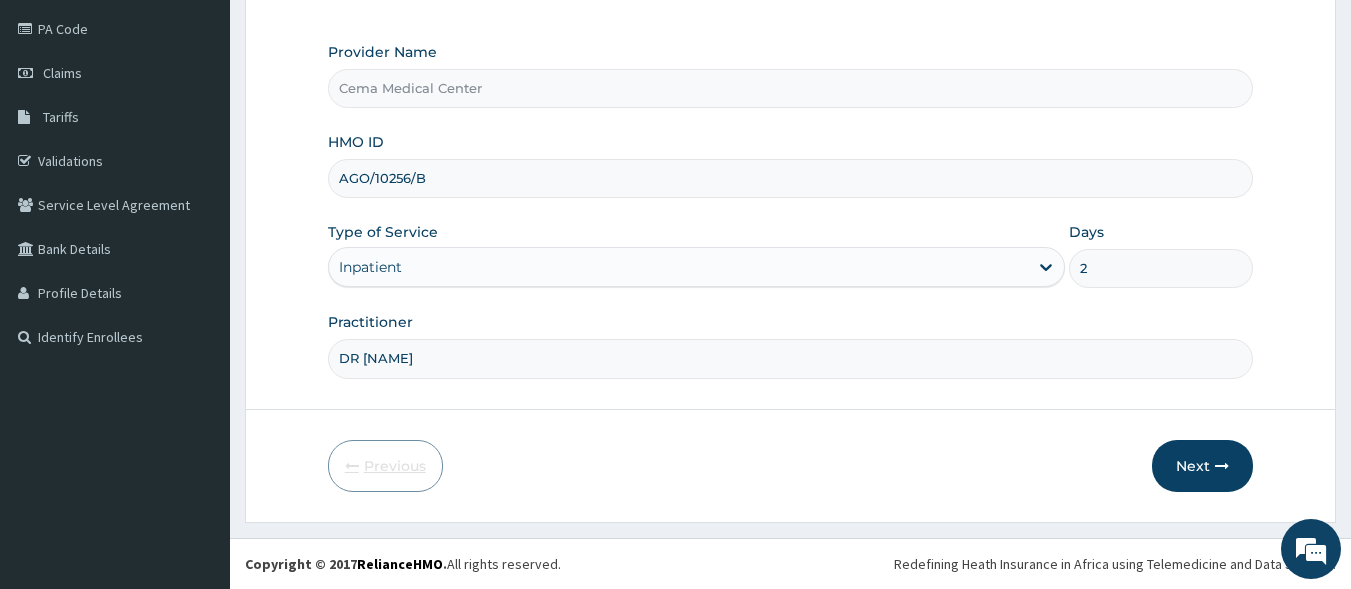 scroll, scrollTop: 233, scrollLeft: 0, axis: vertical 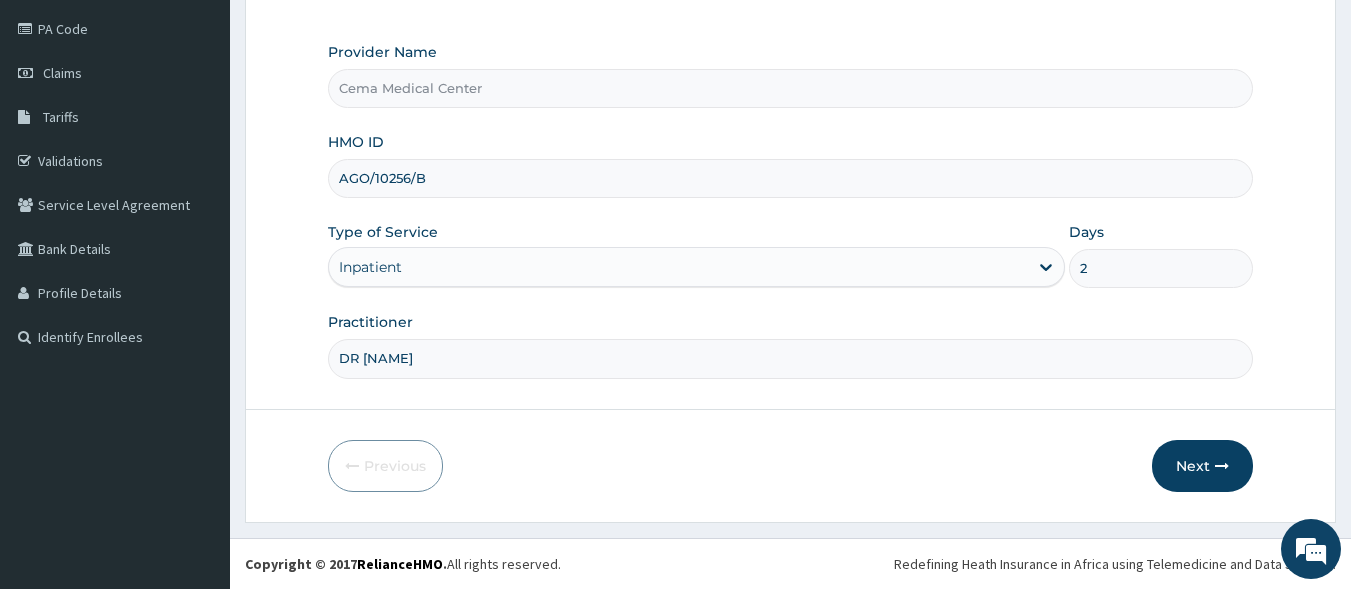 click on "AGO/10256/B" at bounding box center [791, 178] 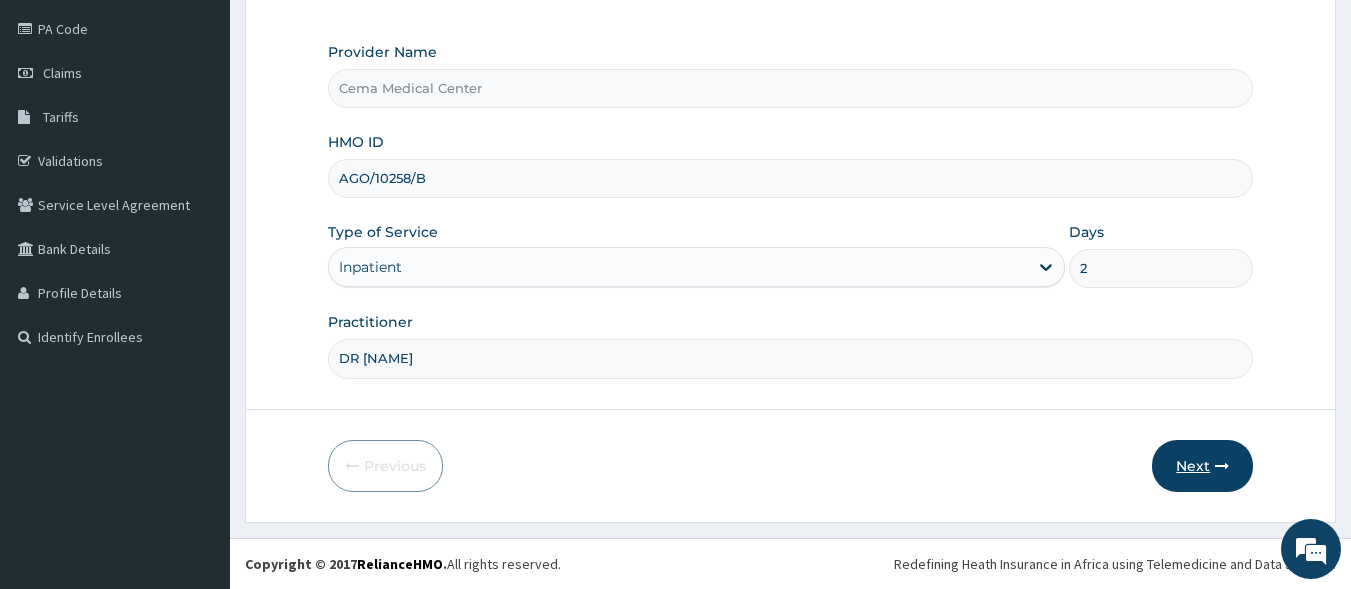 type on "AGO/10258/B" 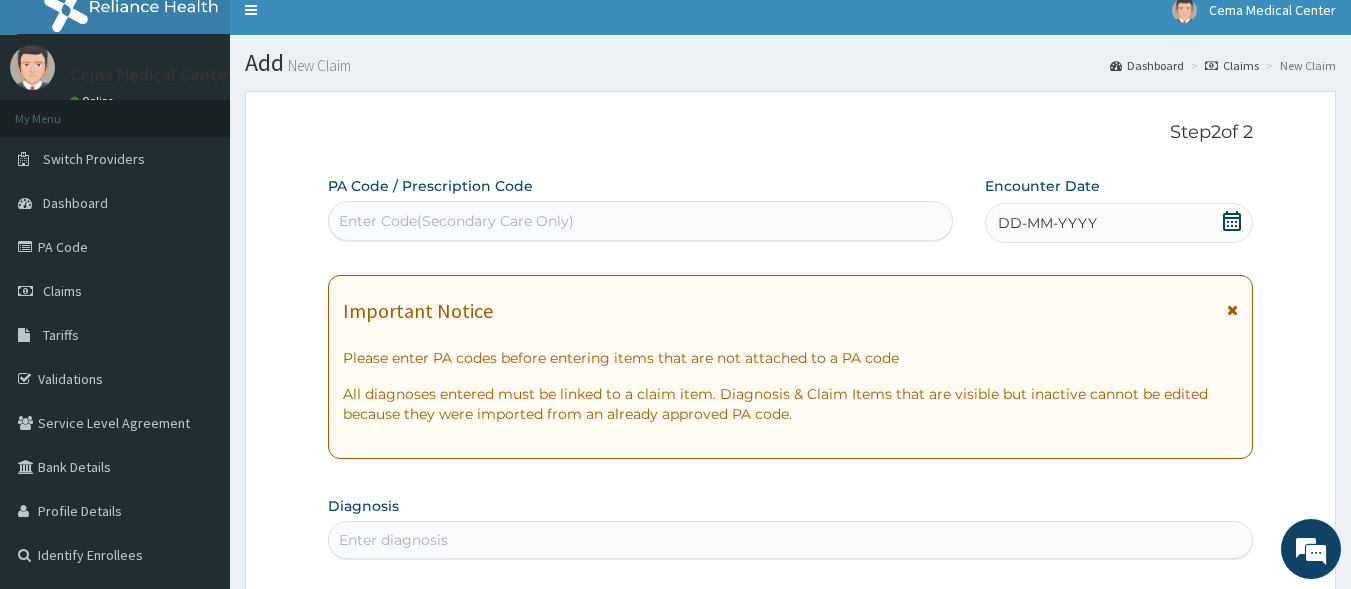 scroll, scrollTop: 0, scrollLeft: 0, axis: both 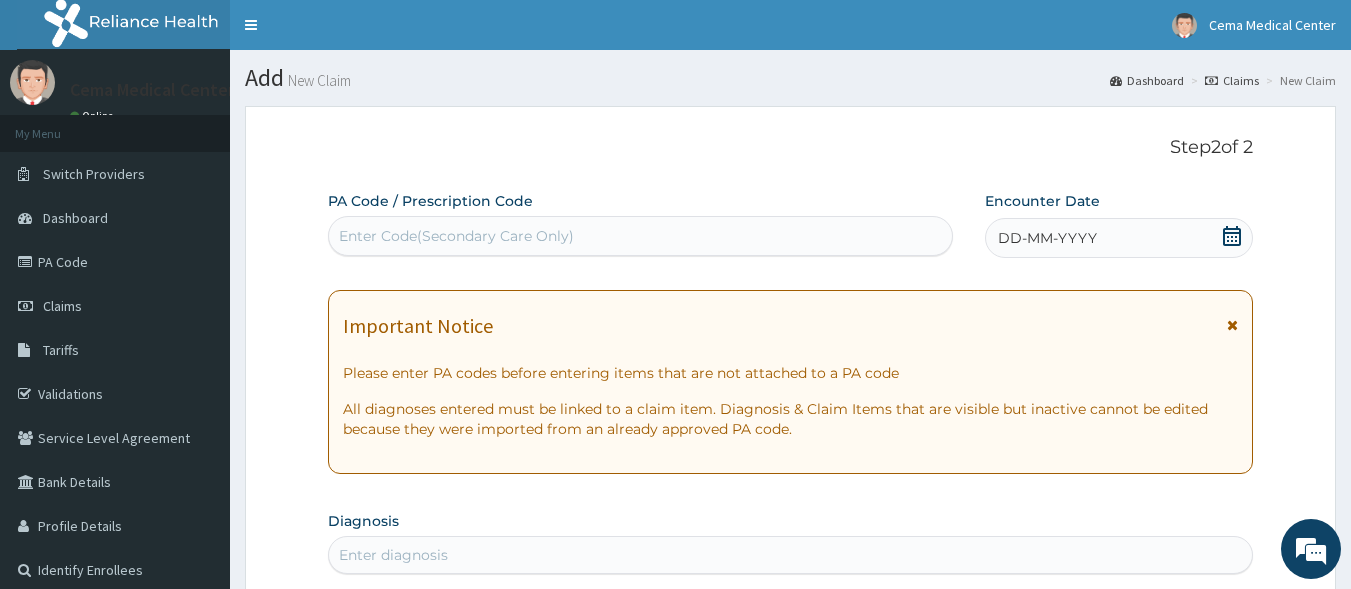 click on "Enter Code(Secondary Care Only)" at bounding box center [456, 236] 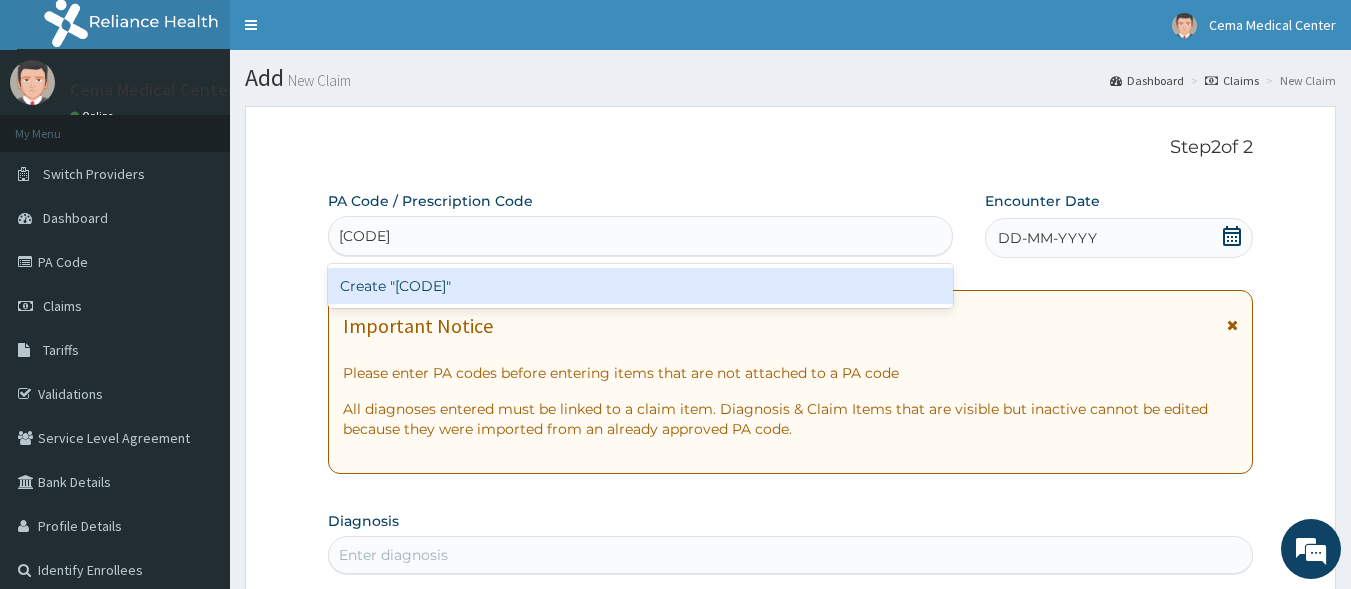 type on "PA/92990B" 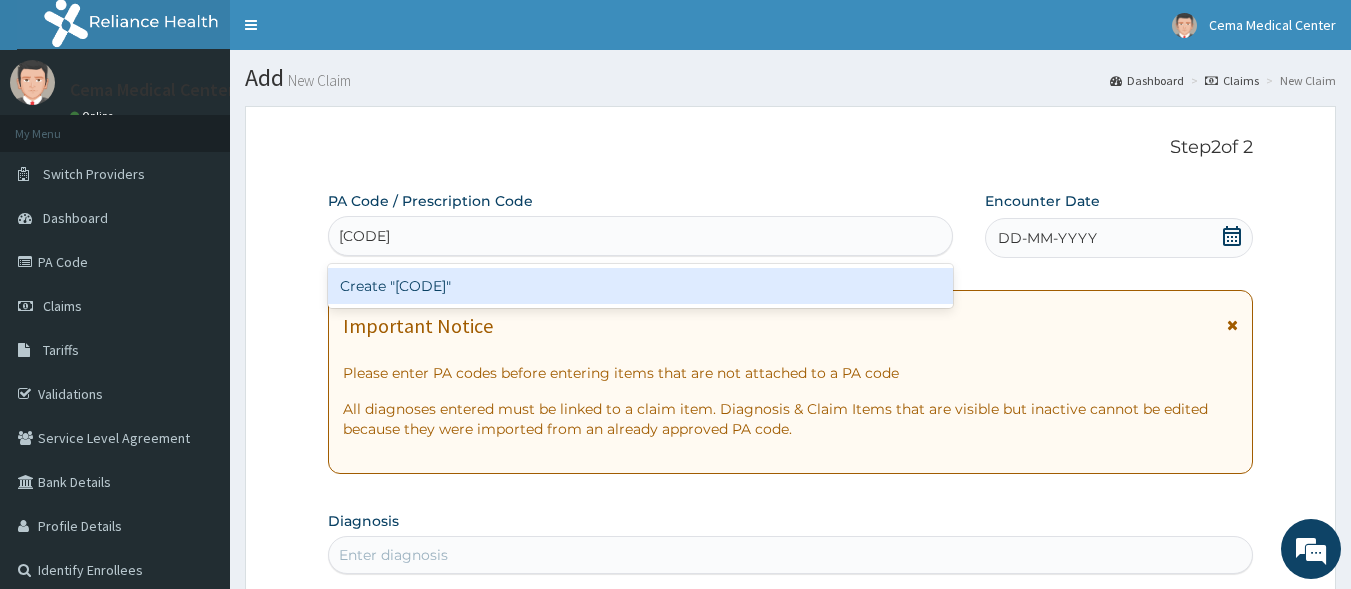 click on "Create "PA/92990B"" at bounding box center [641, 286] 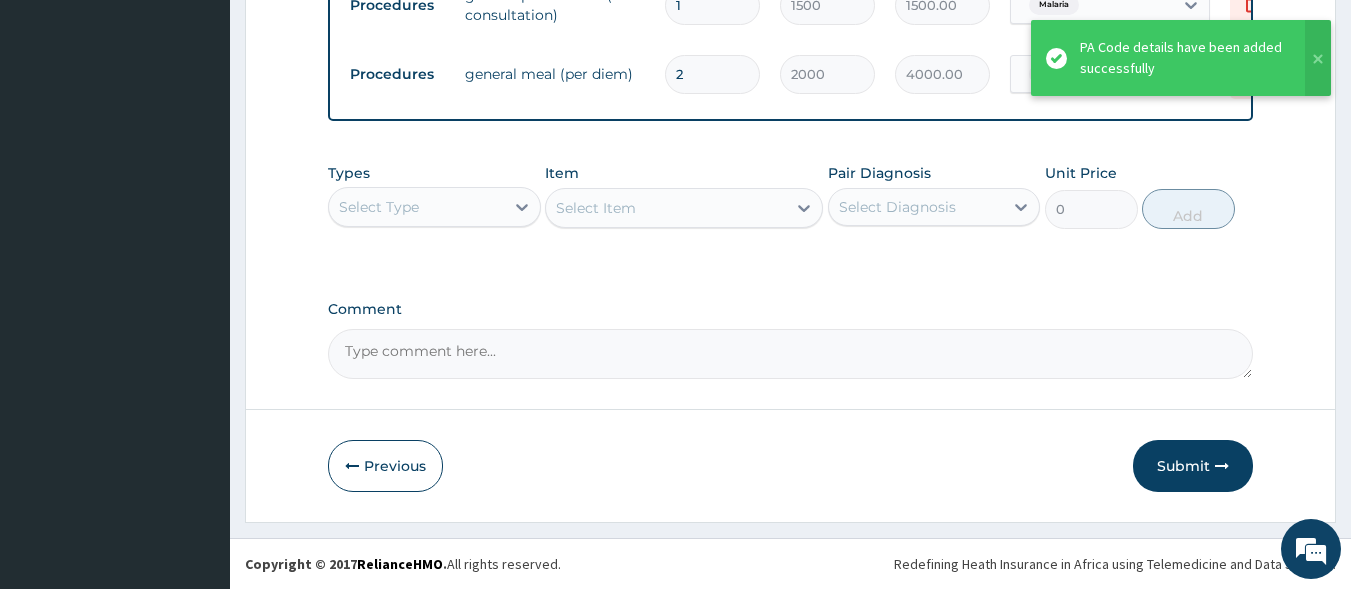 scroll, scrollTop: 1601, scrollLeft: 0, axis: vertical 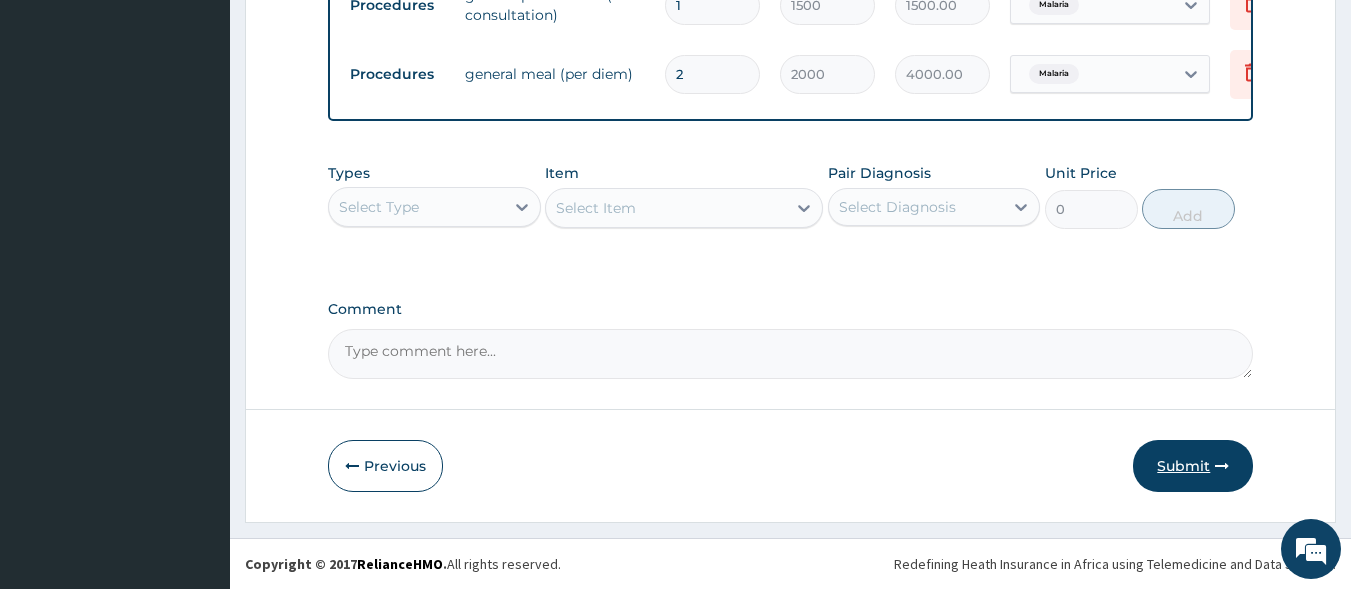 click on "Submit" at bounding box center [1193, 466] 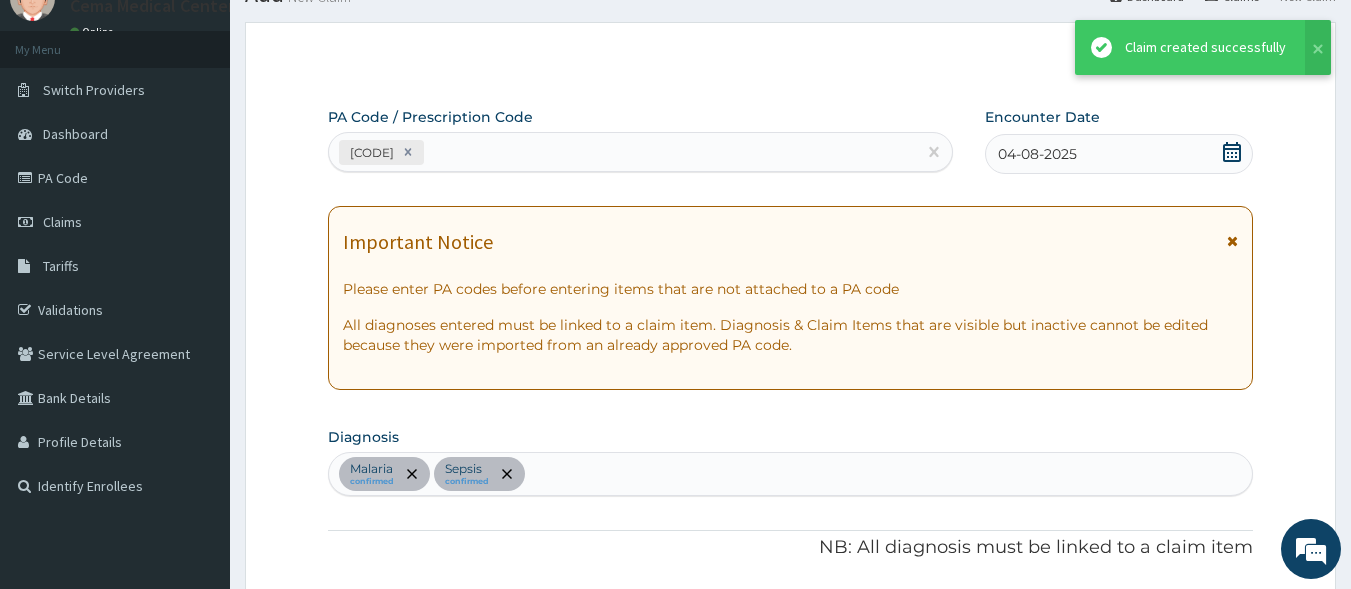 scroll, scrollTop: 1601, scrollLeft: 0, axis: vertical 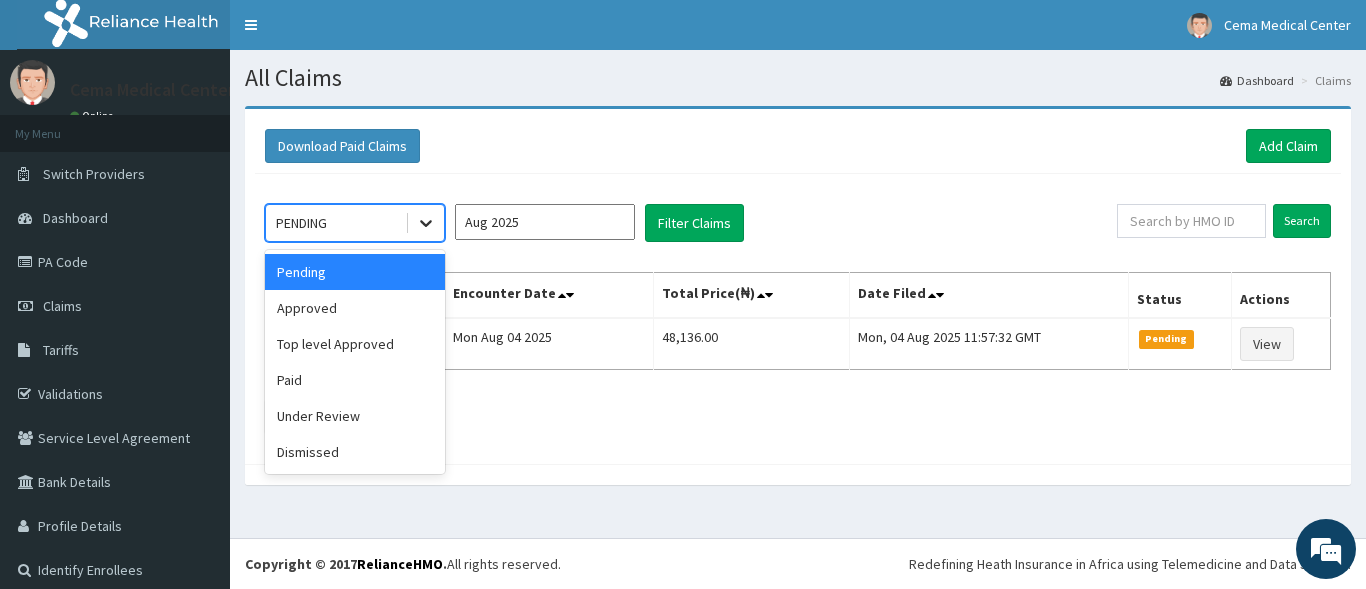 click 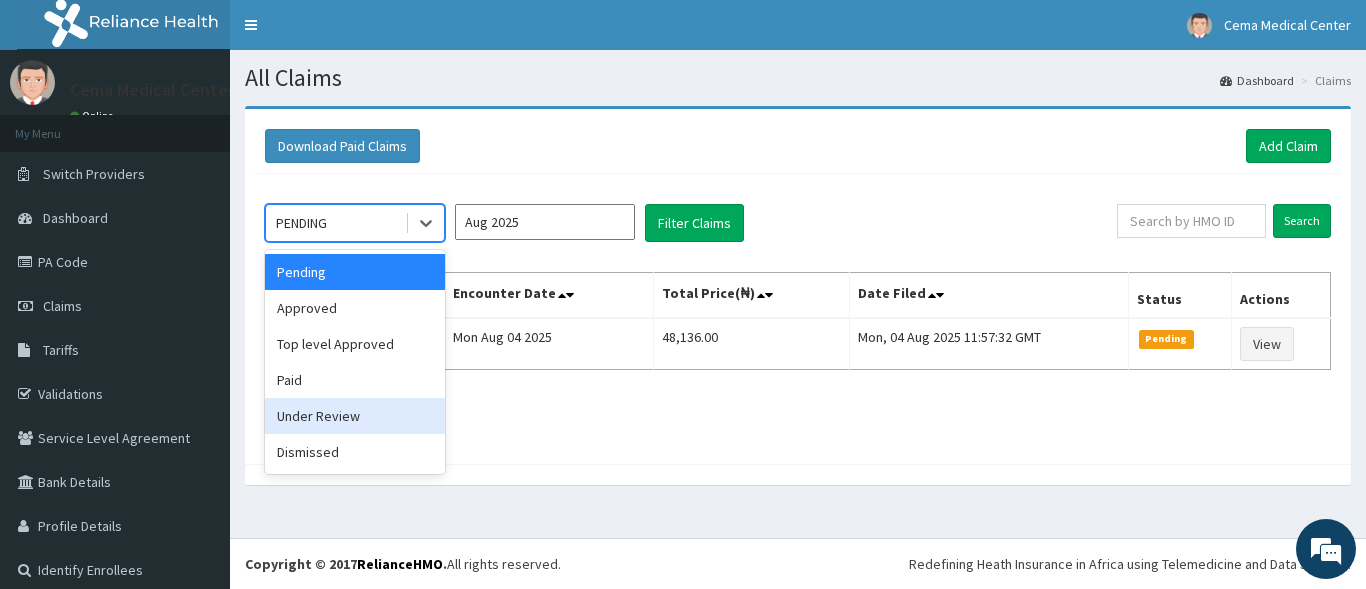 click on "Under Review" at bounding box center (355, 416) 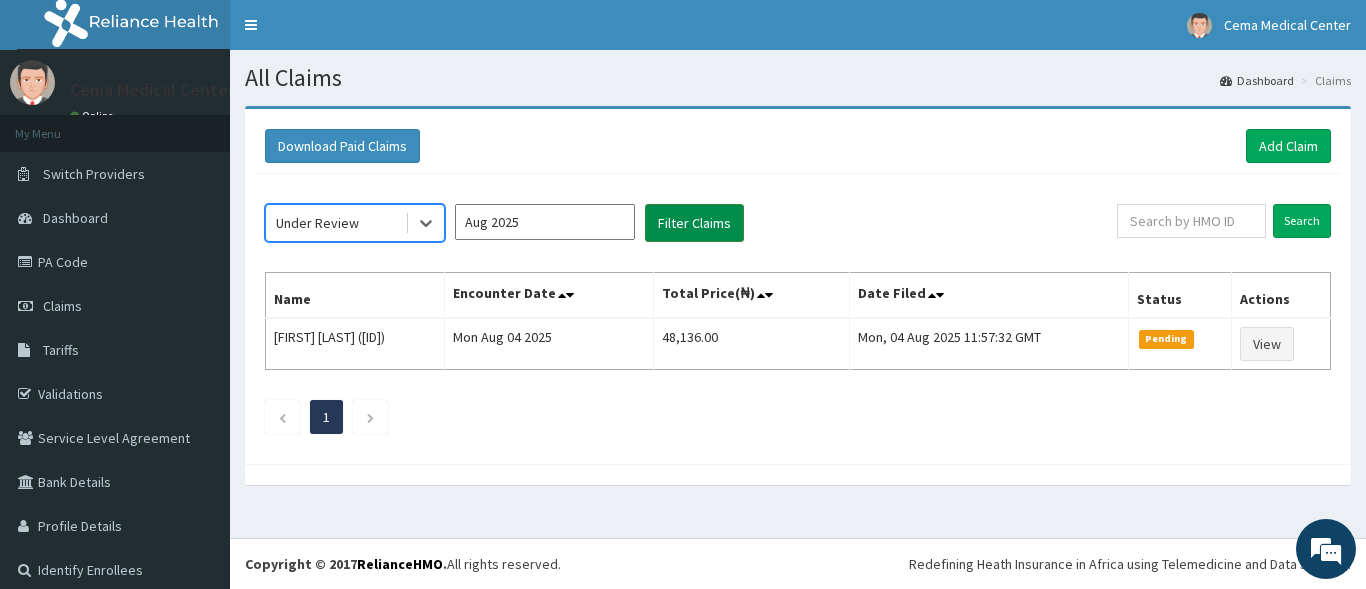 click on "Filter Claims" at bounding box center [694, 223] 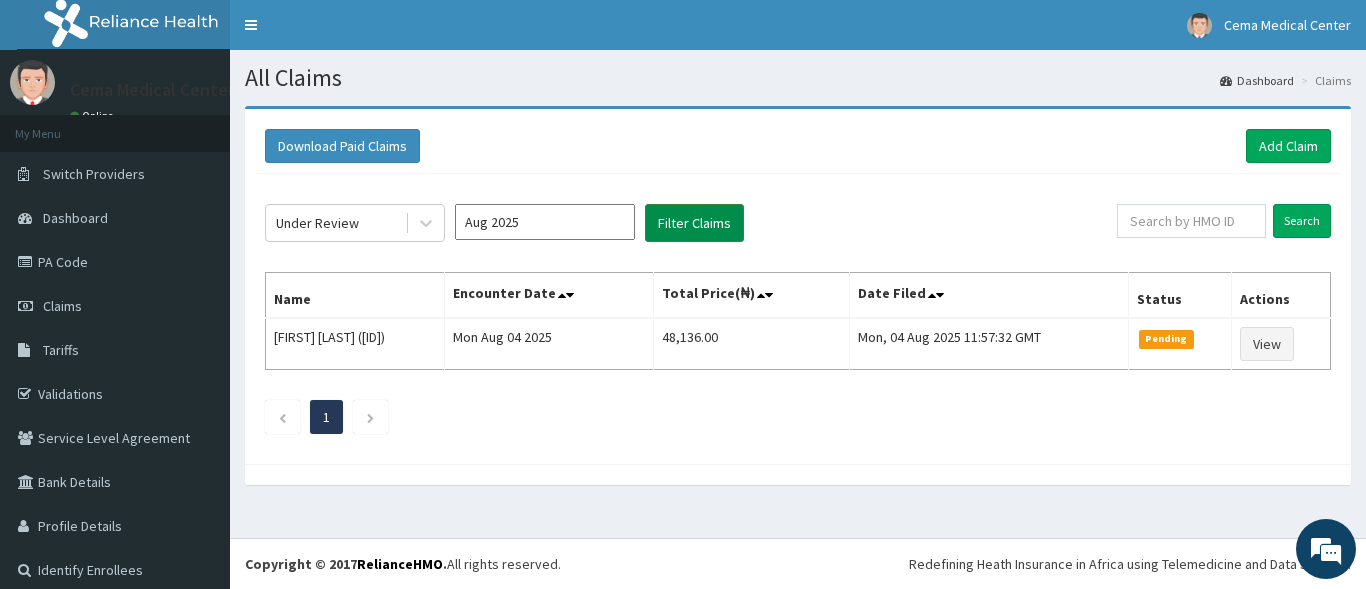 click on "Filter Claims" at bounding box center [694, 223] 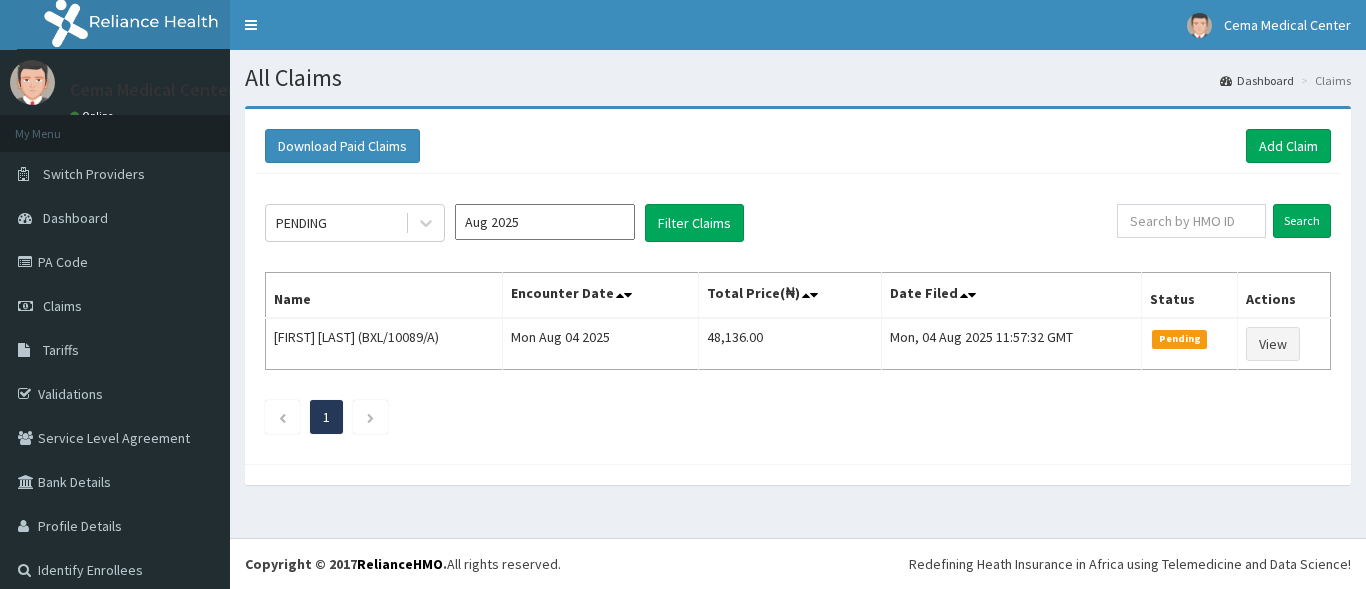 scroll, scrollTop: 0, scrollLeft: 0, axis: both 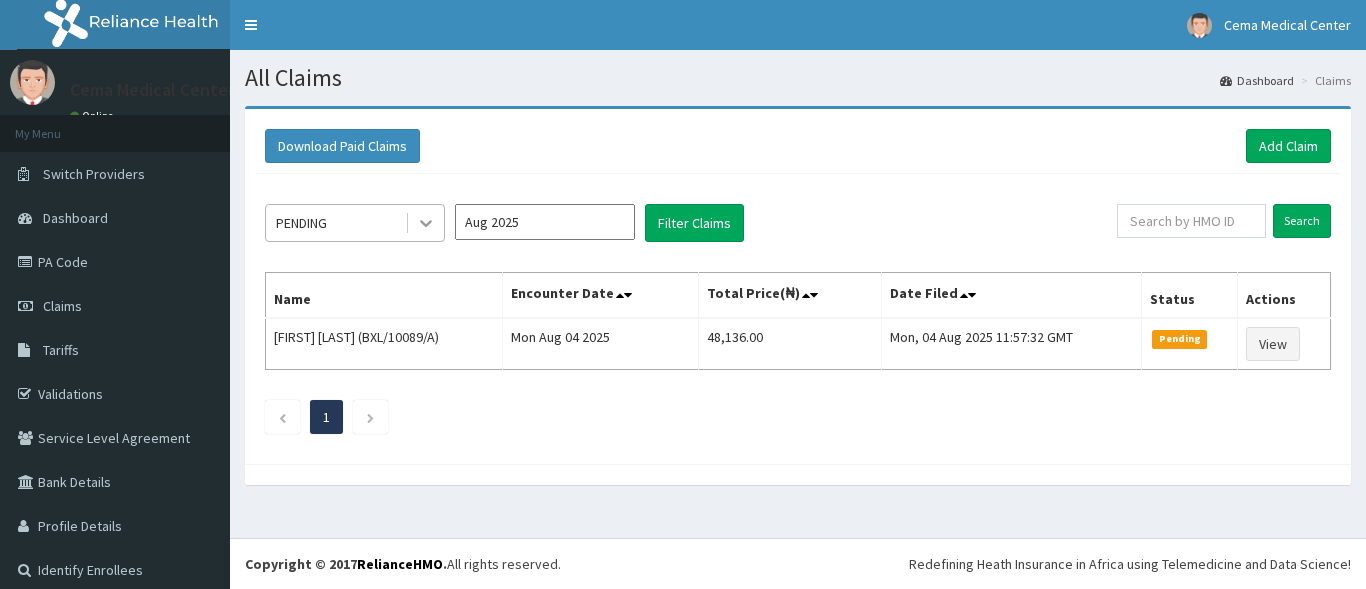 click 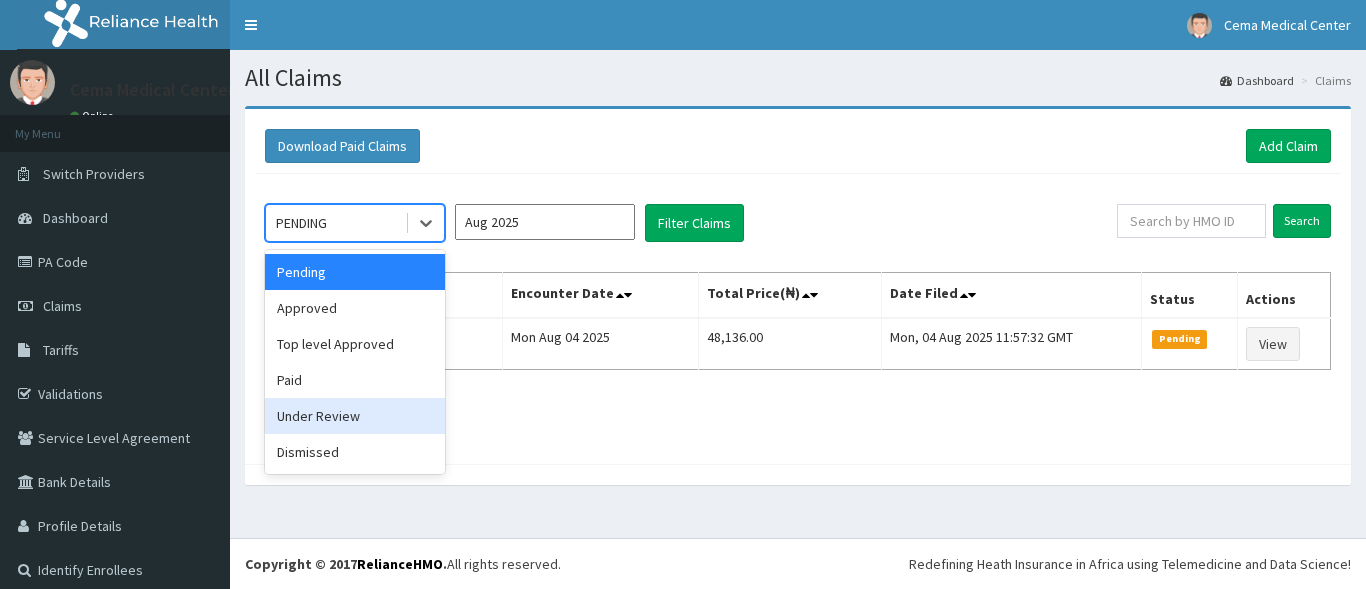 click on "Under Review" at bounding box center [355, 416] 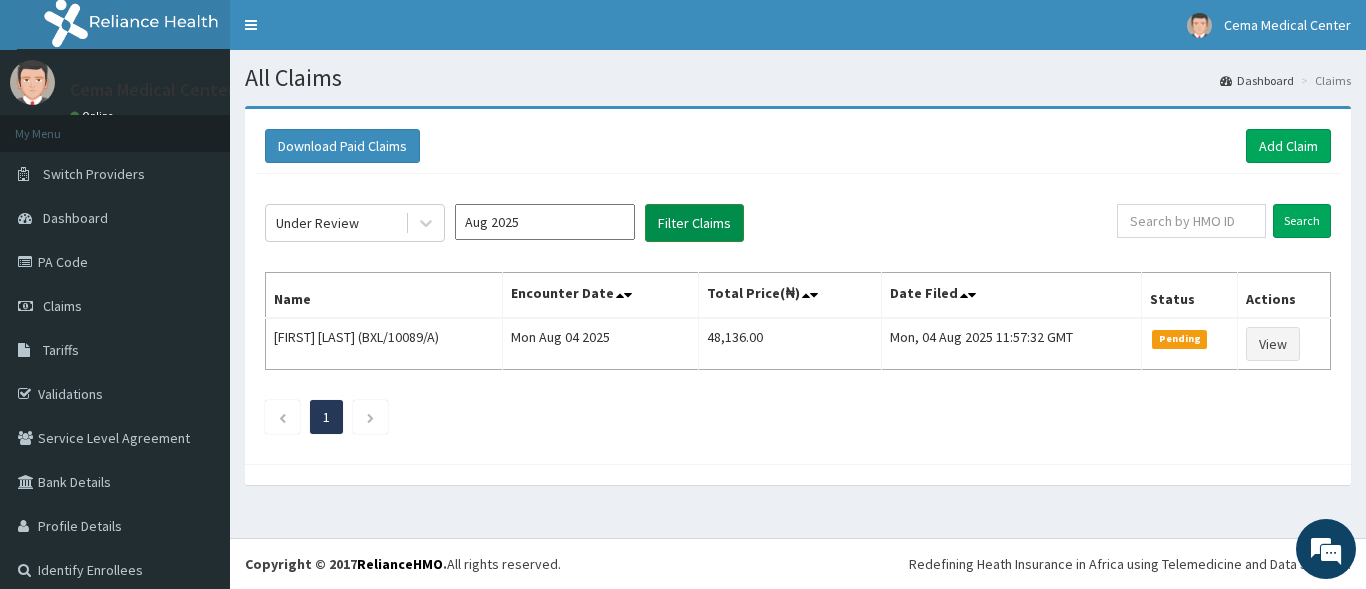 click on "Filter Claims" at bounding box center [694, 223] 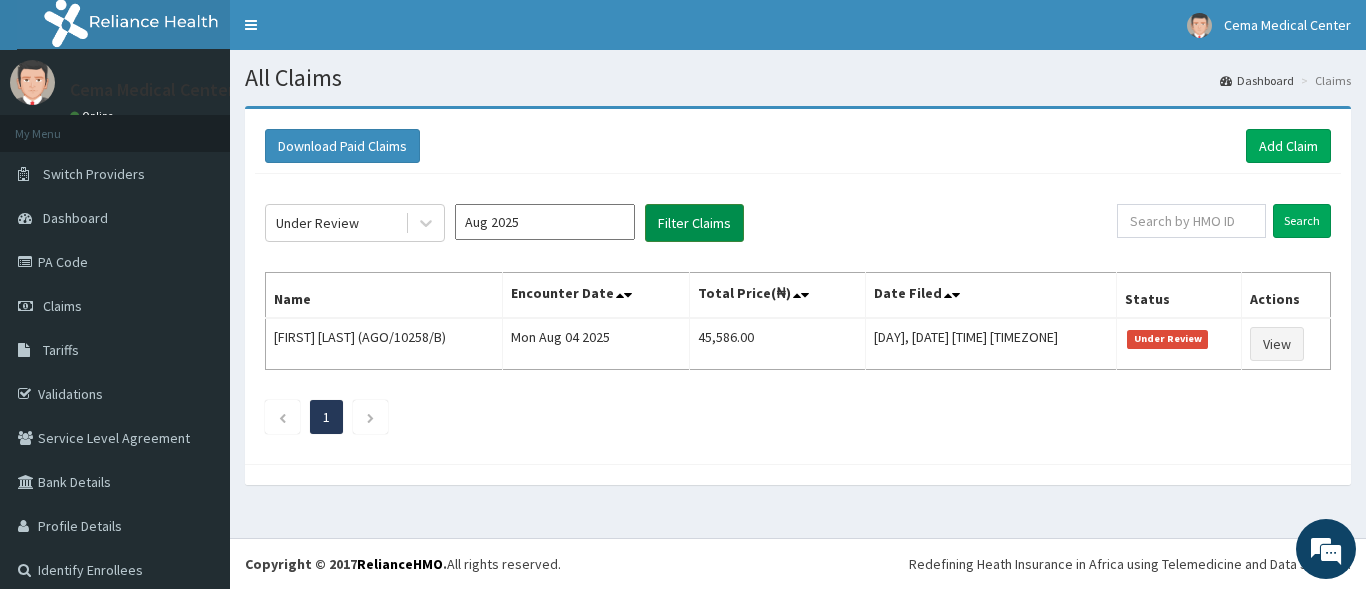 click on "Filter Claims" at bounding box center [694, 223] 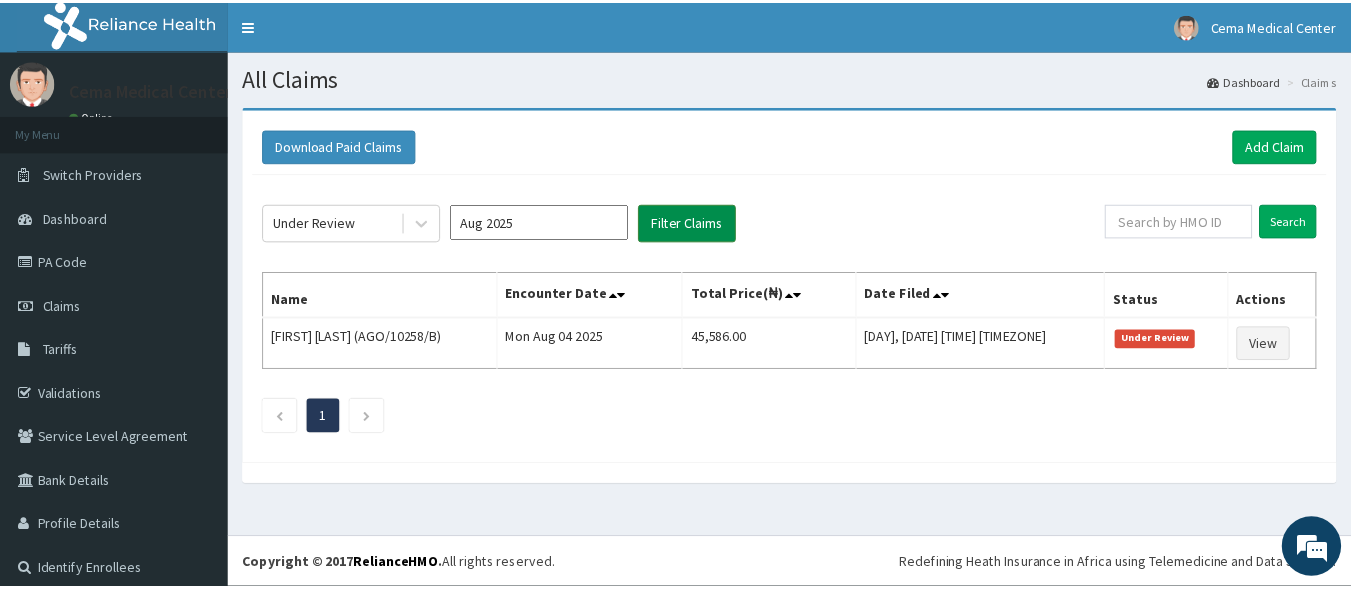 scroll, scrollTop: 0, scrollLeft: 0, axis: both 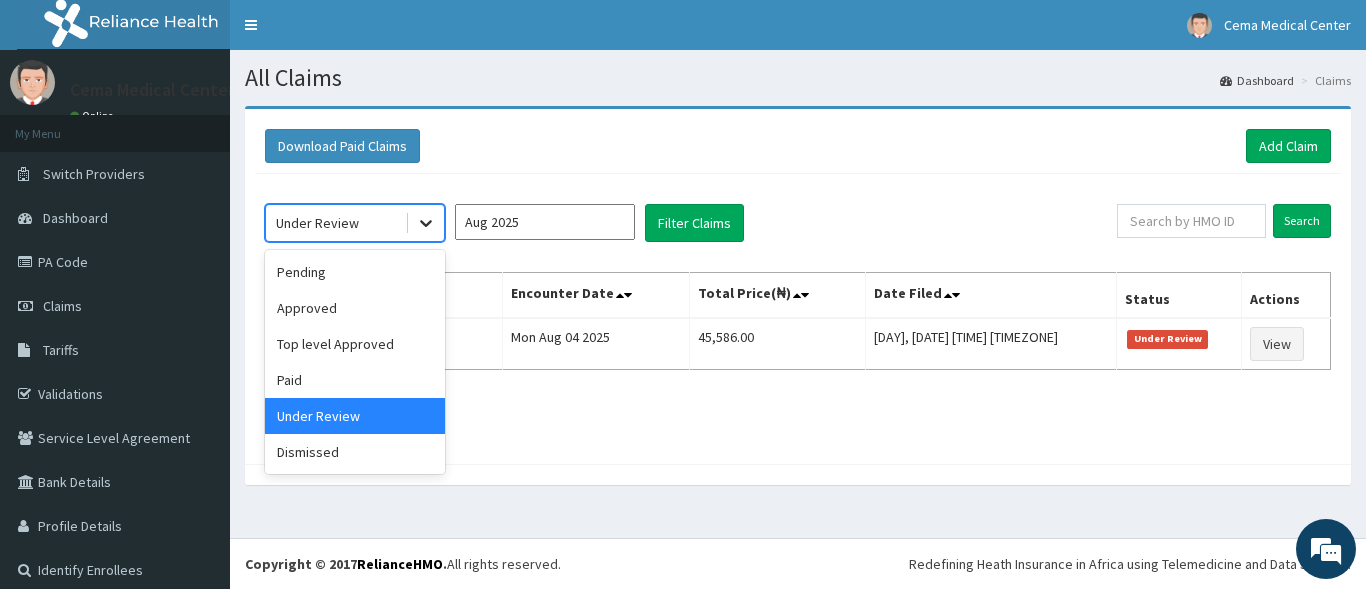 click 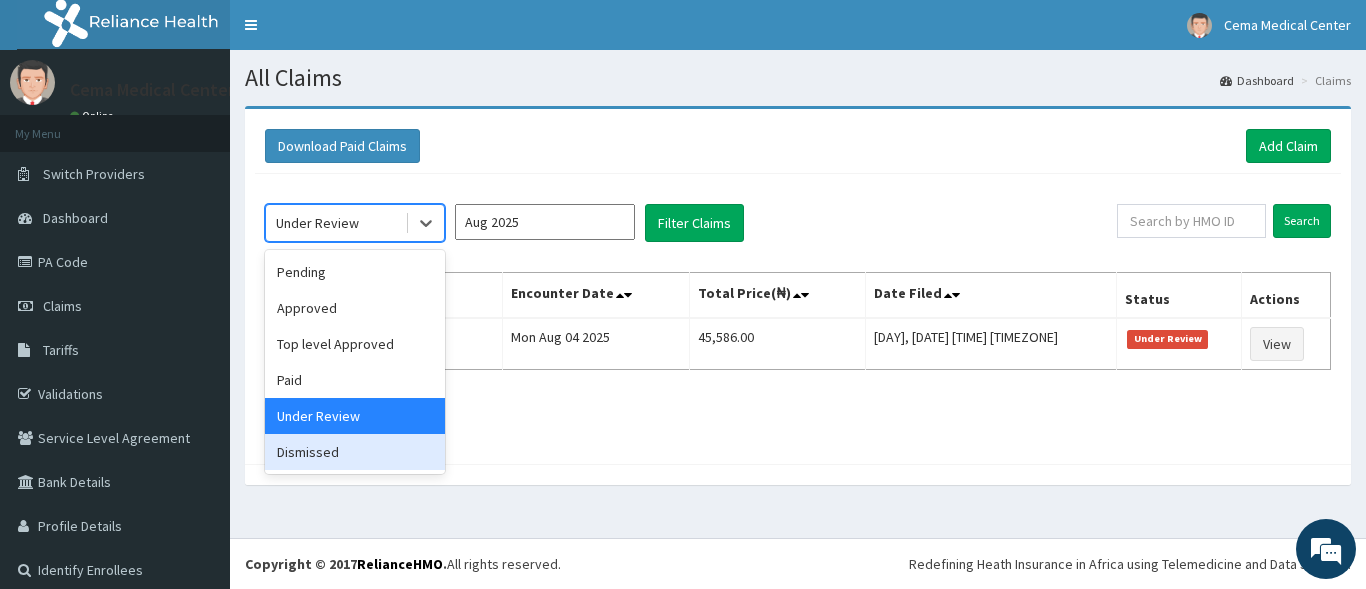 click on "Dismissed" at bounding box center (355, 452) 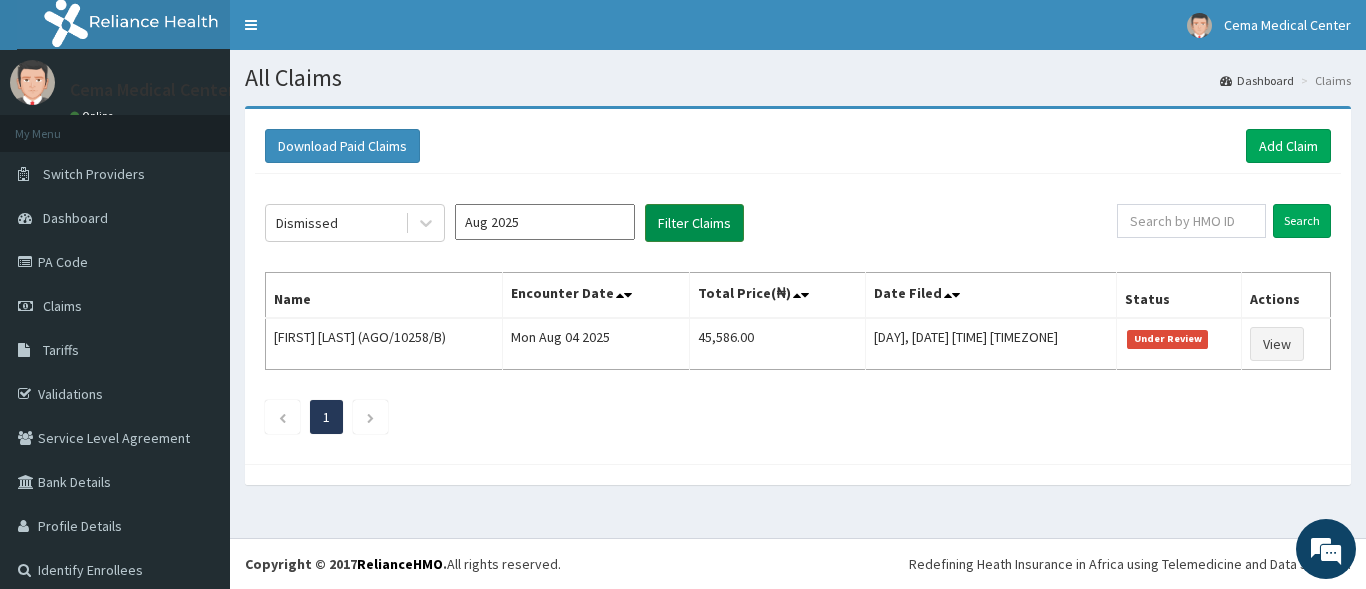 click on "Filter Claims" at bounding box center (694, 223) 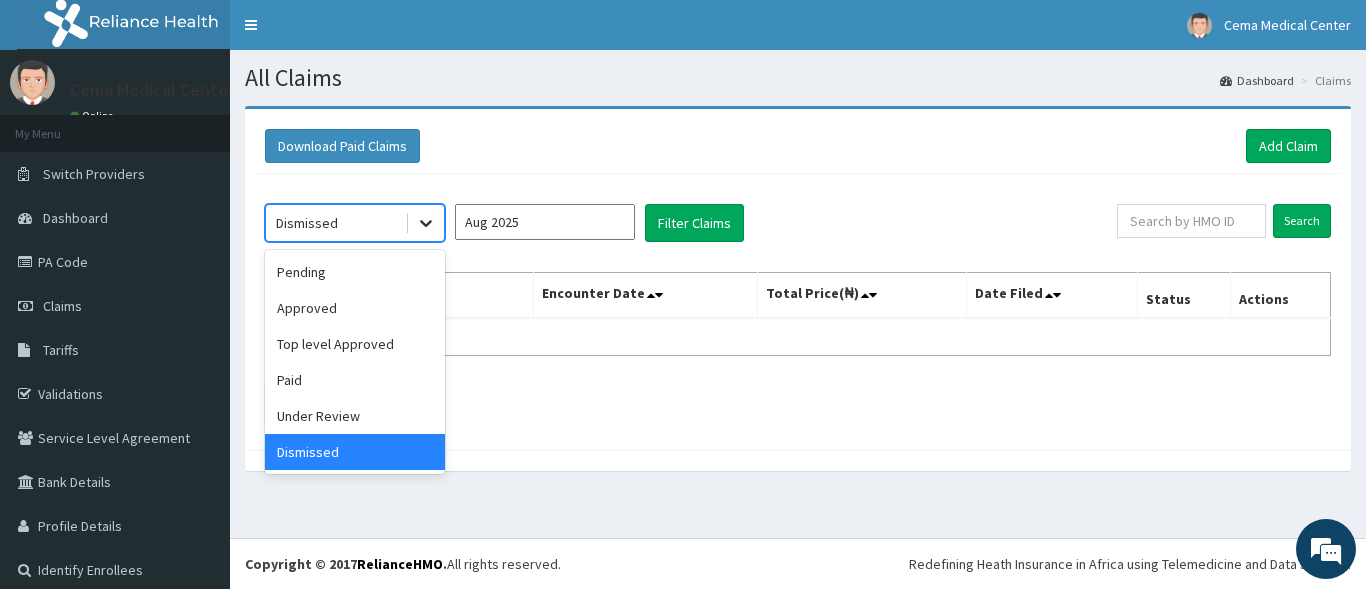 click 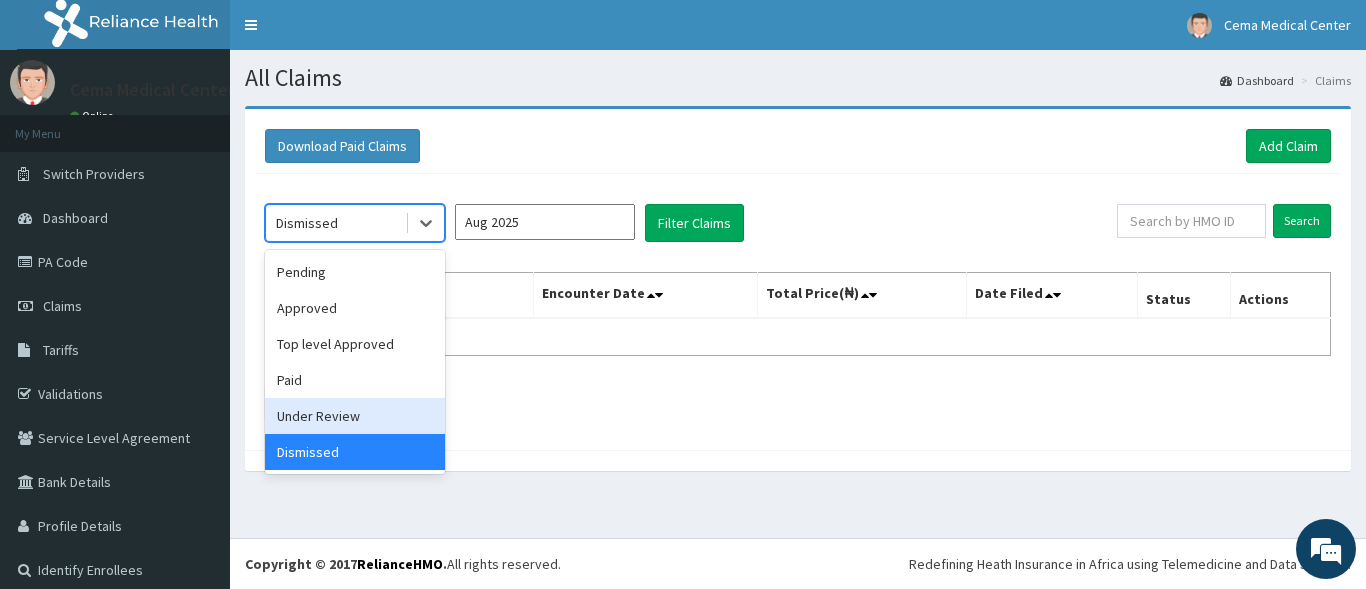 click on "Under Review" at bounding box center (355, 416) 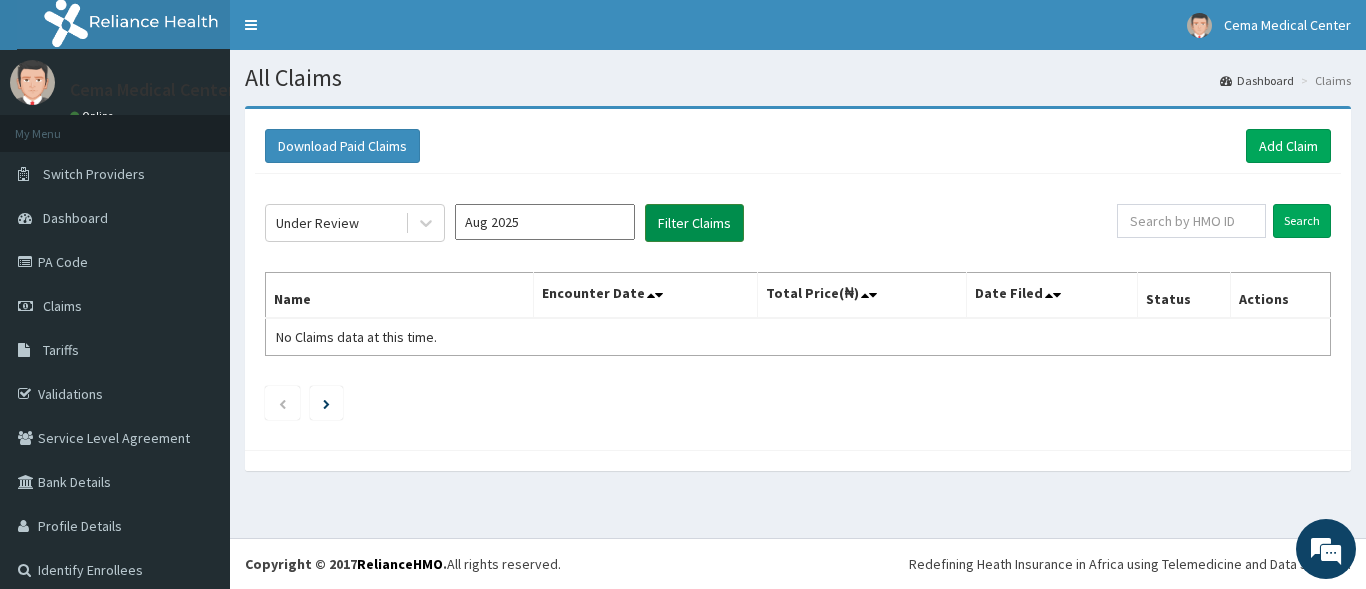 click on "Filter Claims" at bounding box center [694, 223] 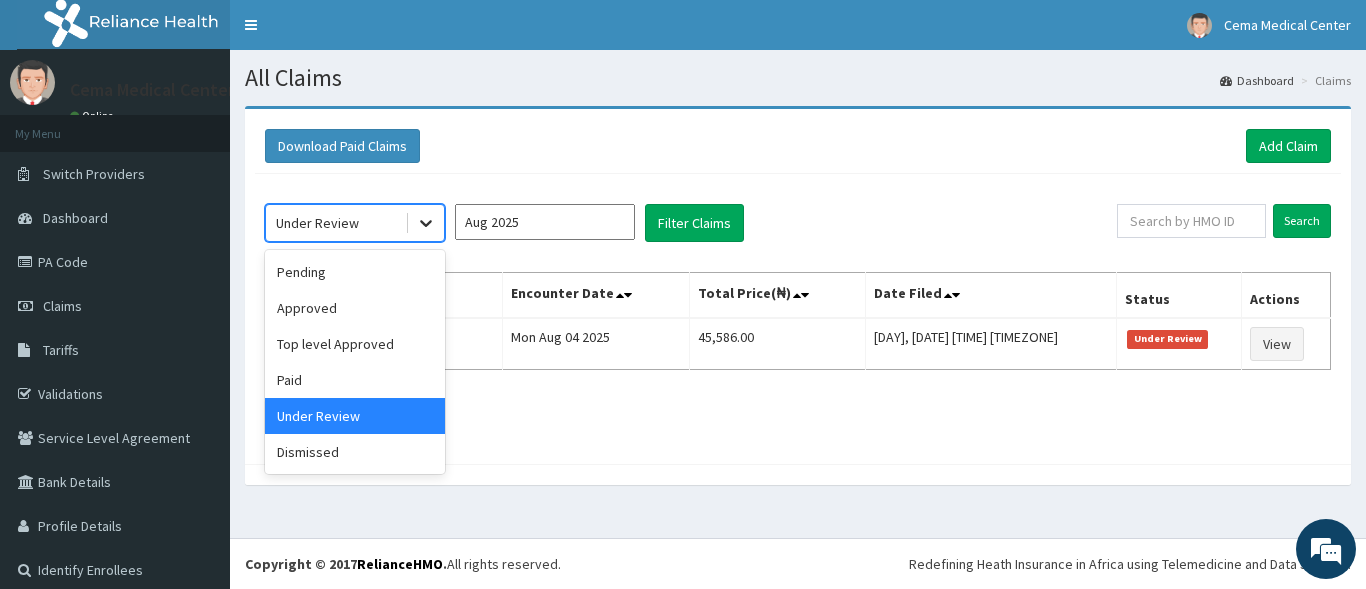 click 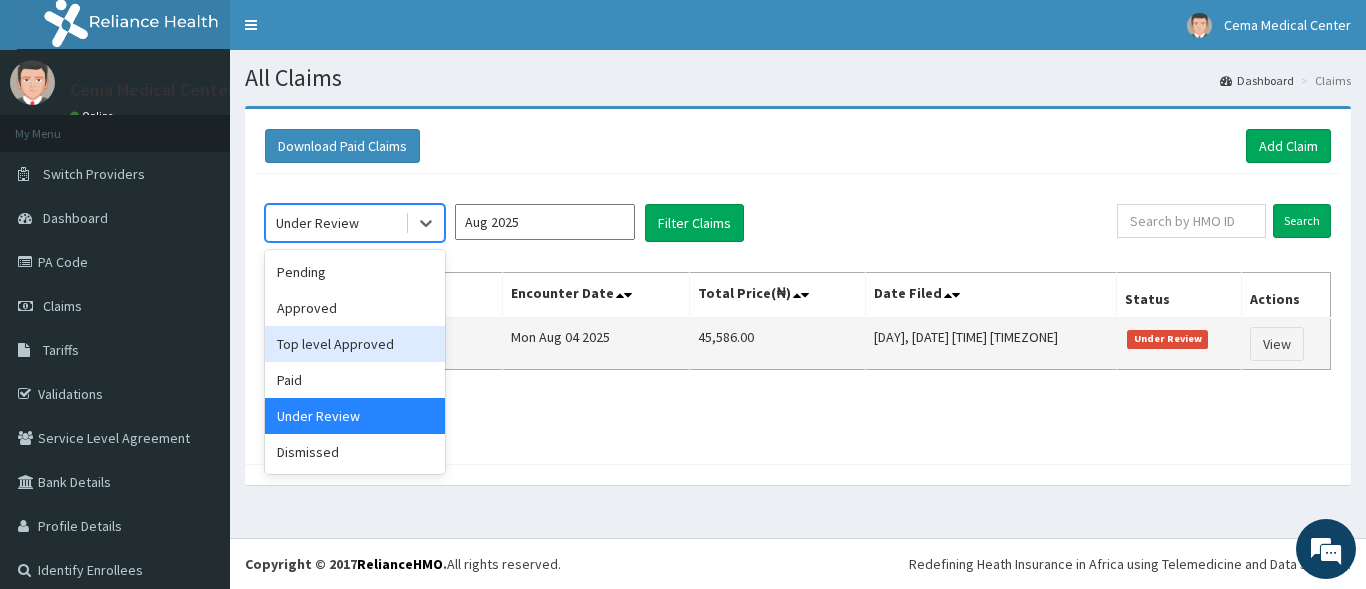 click on "Top level Approved" at bounding box center (355, 344) 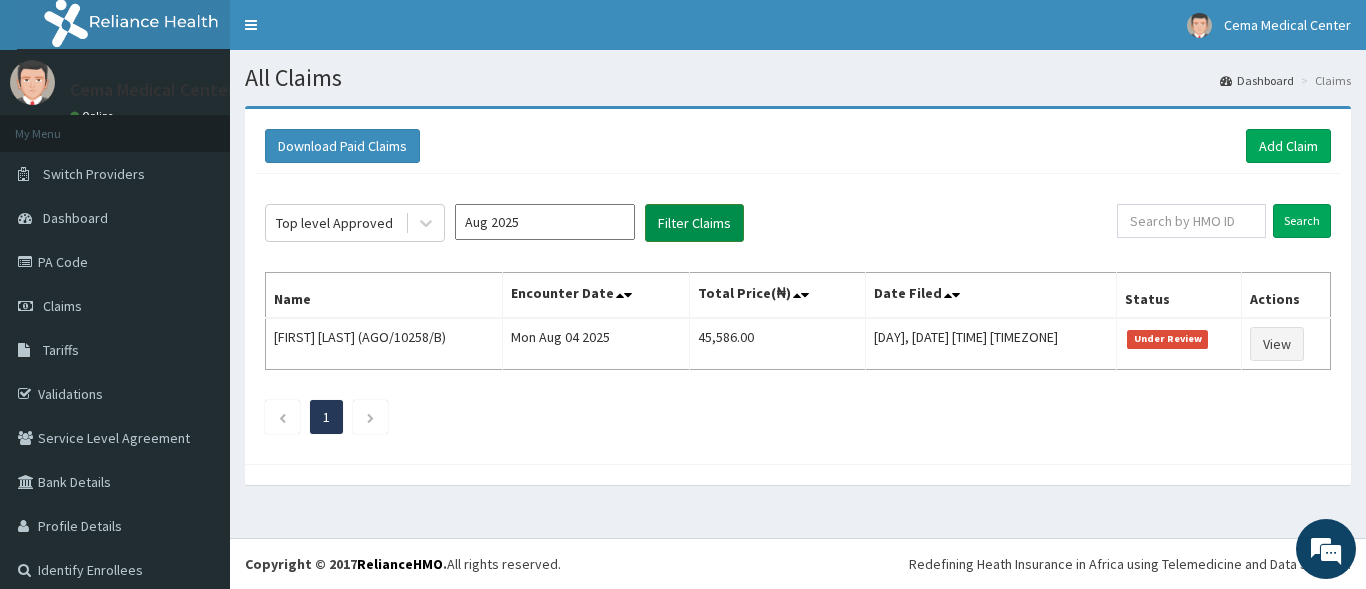 click on "Filter Claims" at bounding box center [694, 223] 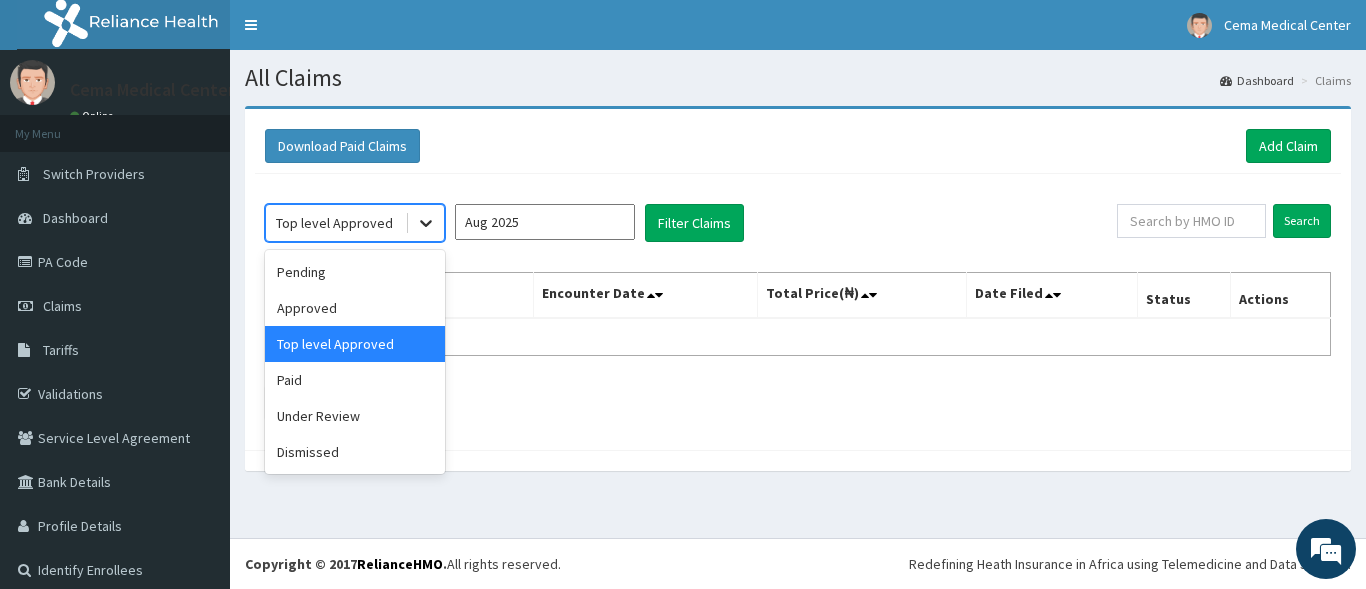 click 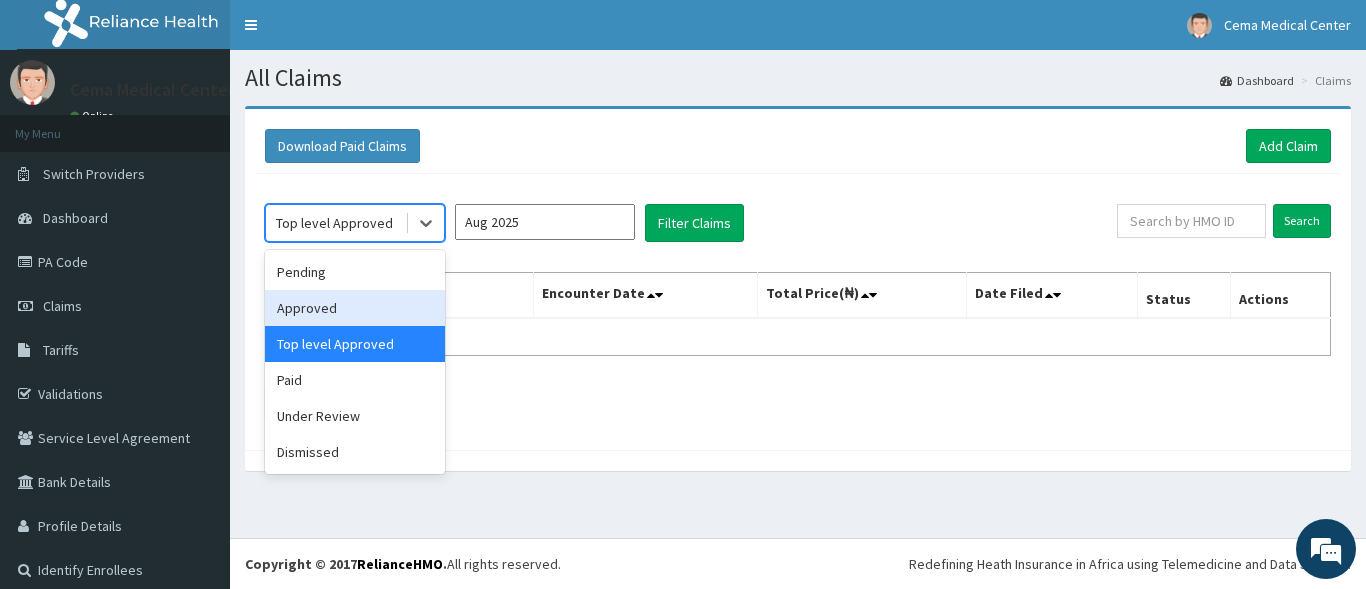 click on "Approved" at bounding box center (355, 308) 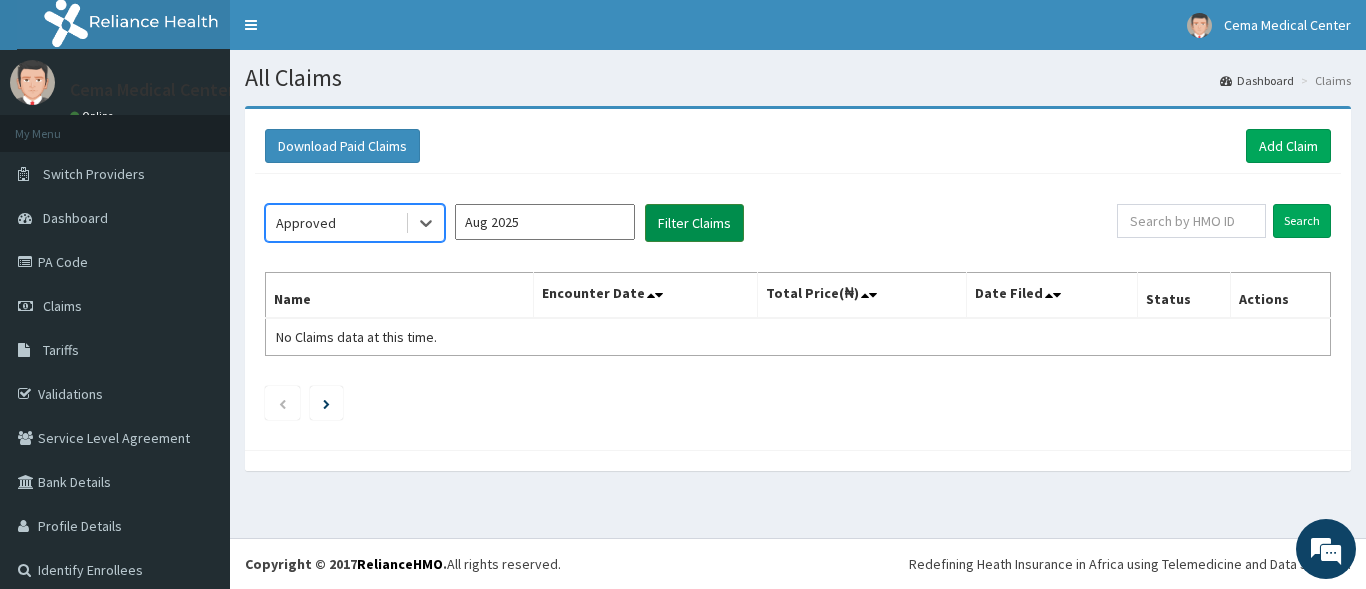 click on "Filter Claims" at bounding box center (694, 223) 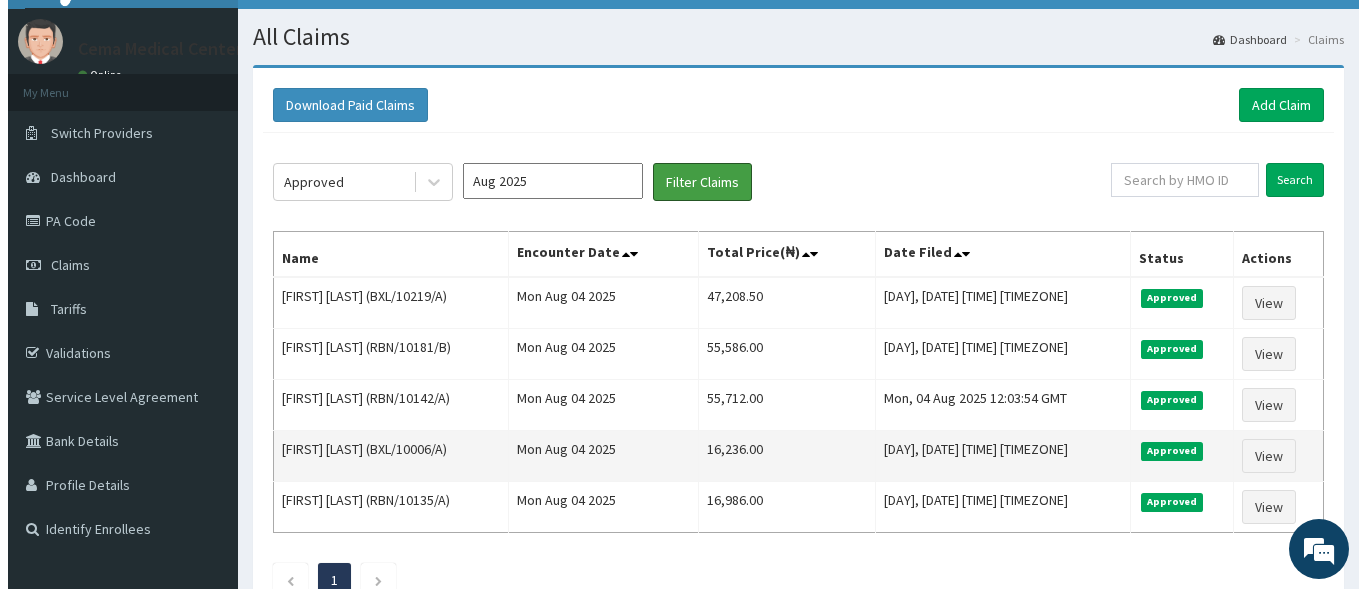 scroll, scrollTop: 0, scrollLeft: 0, axis: both 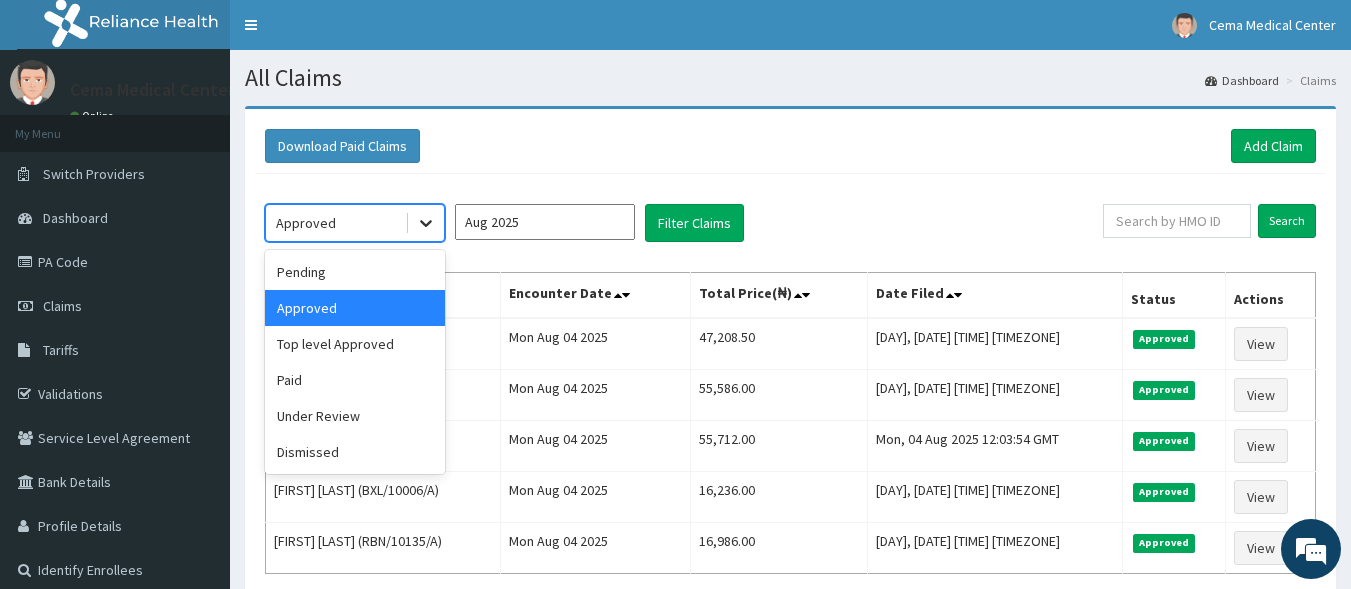 click at bounding box center (426, 223) 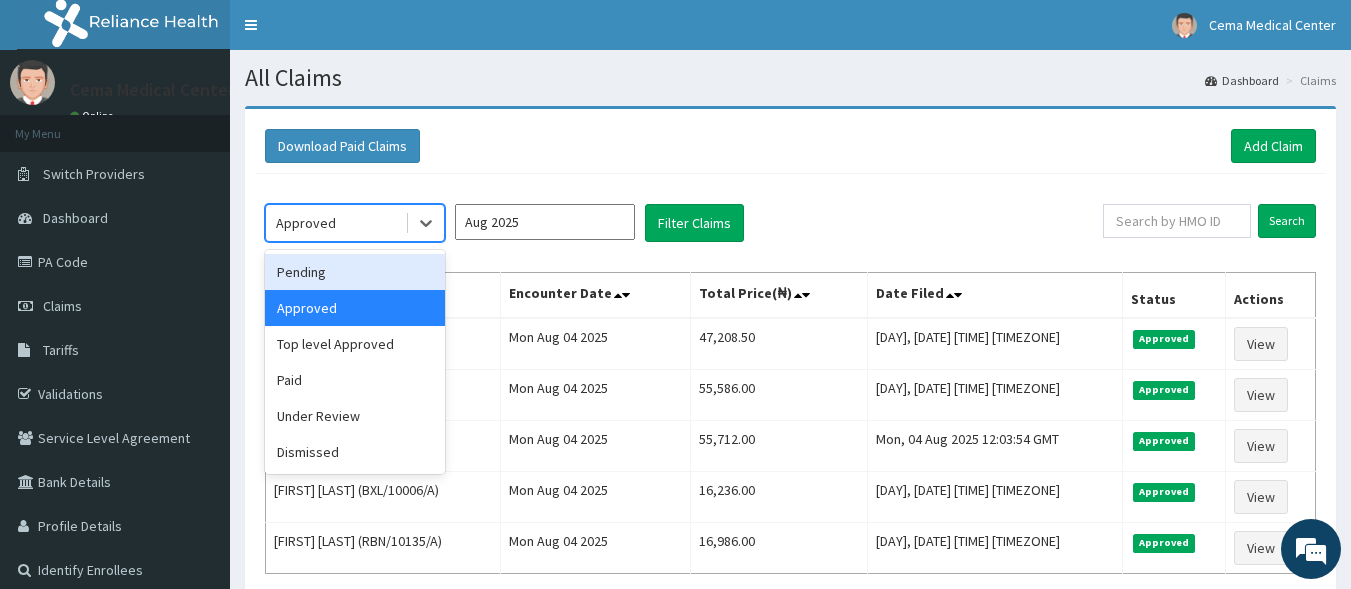 click on "Pending" at bounding box center (355, 272) 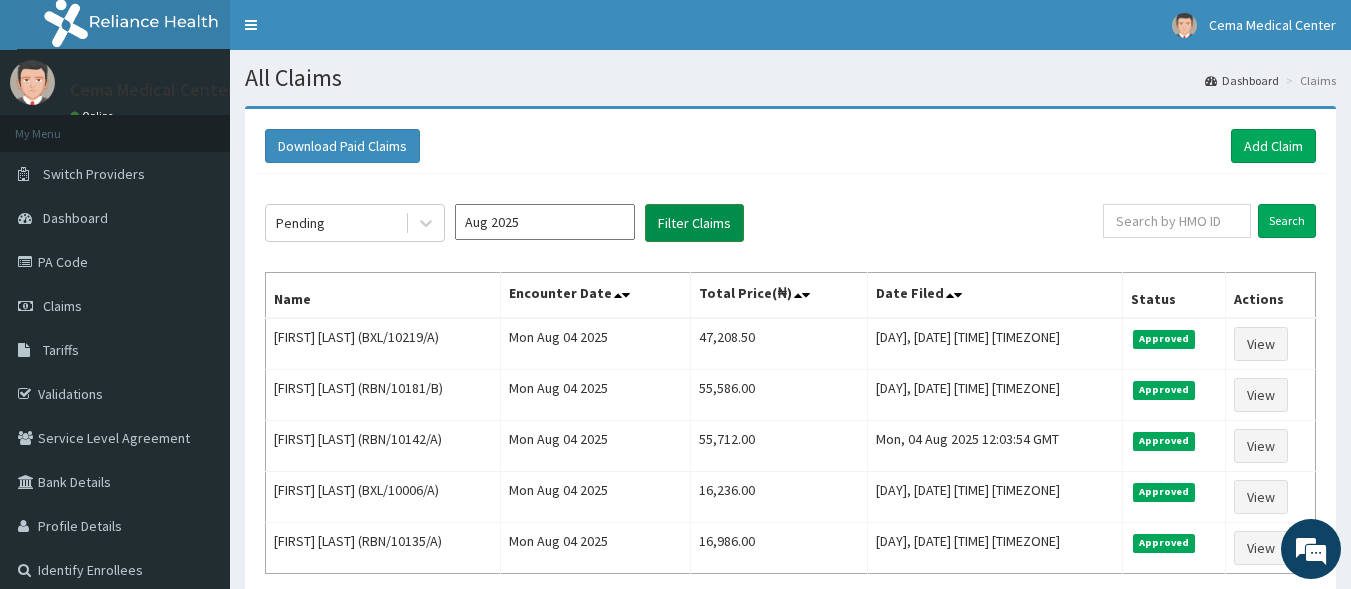 click on "Filter Claims" at bounding box center [694, 223] 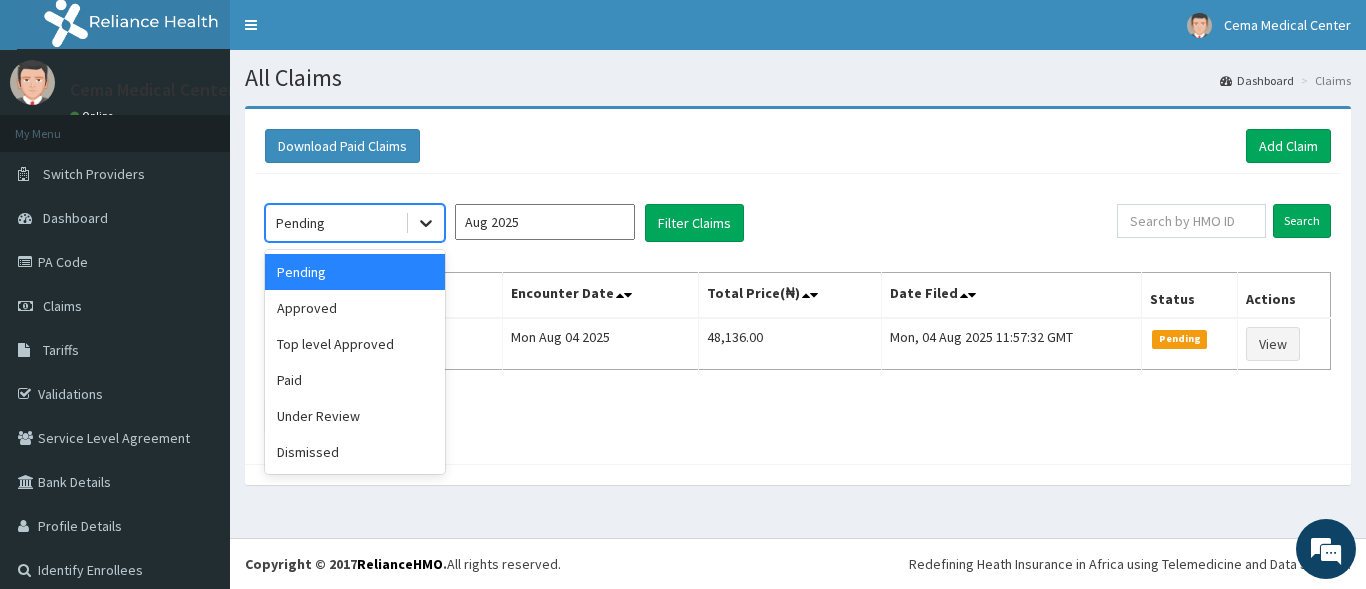click 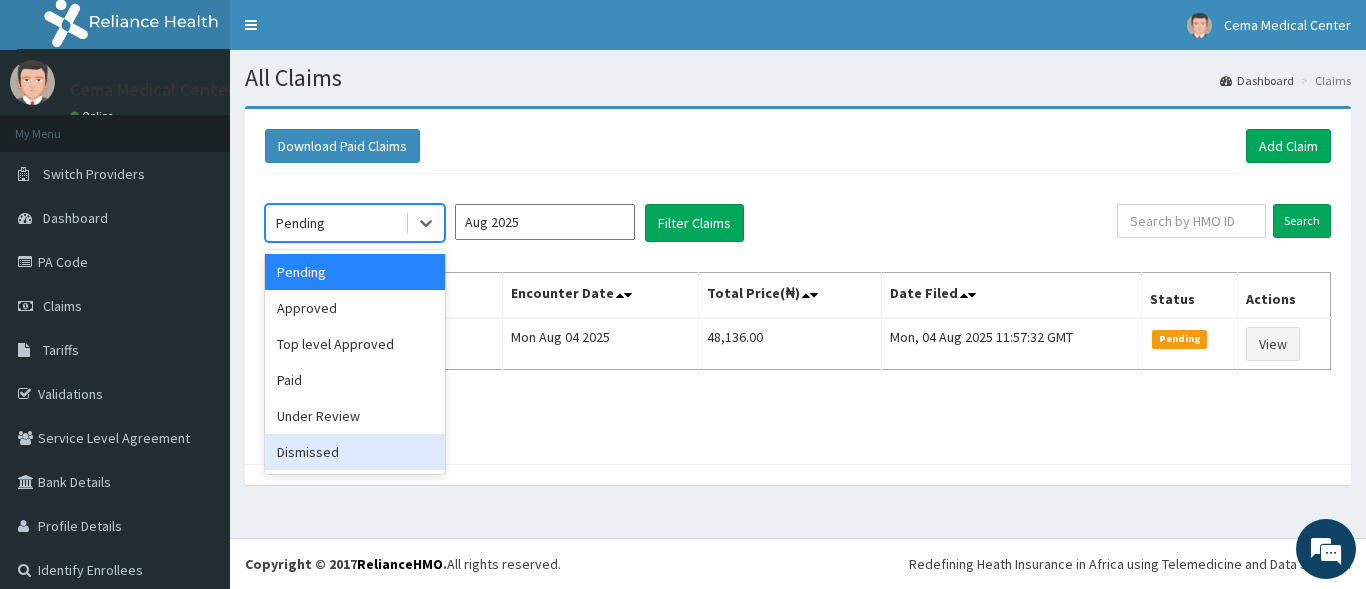 click on "Dismissed" at bounding box center (355, 452) 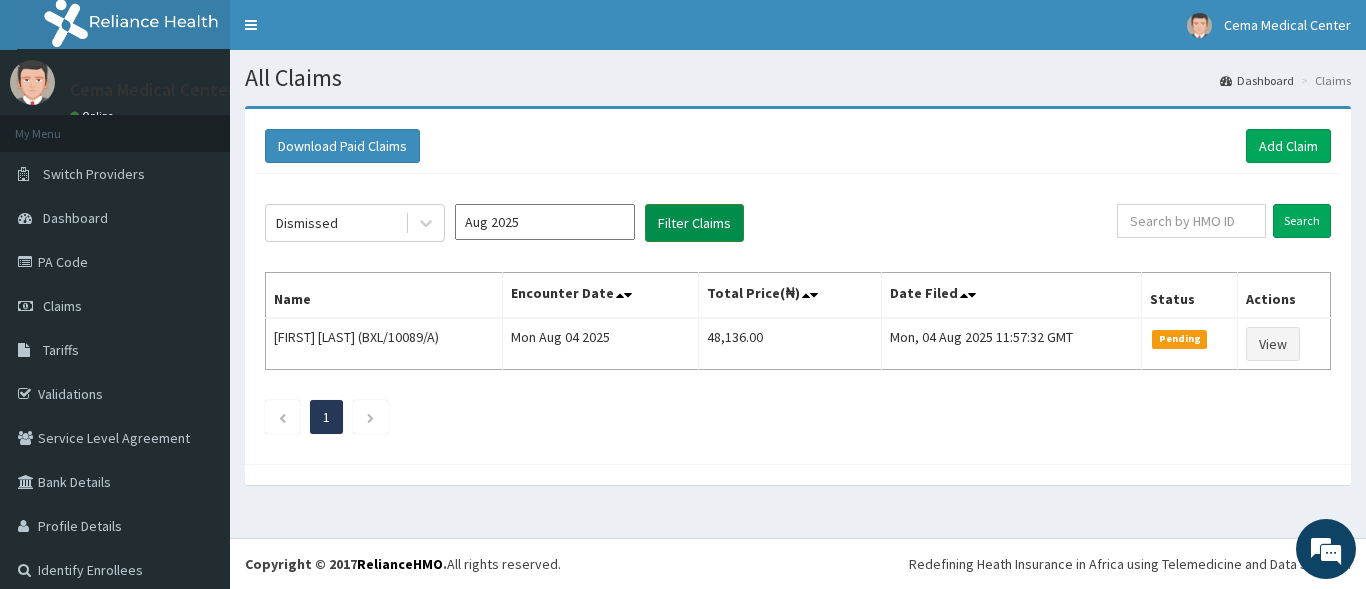 click on "Filter Claims" at bounding box center (694, 223) 